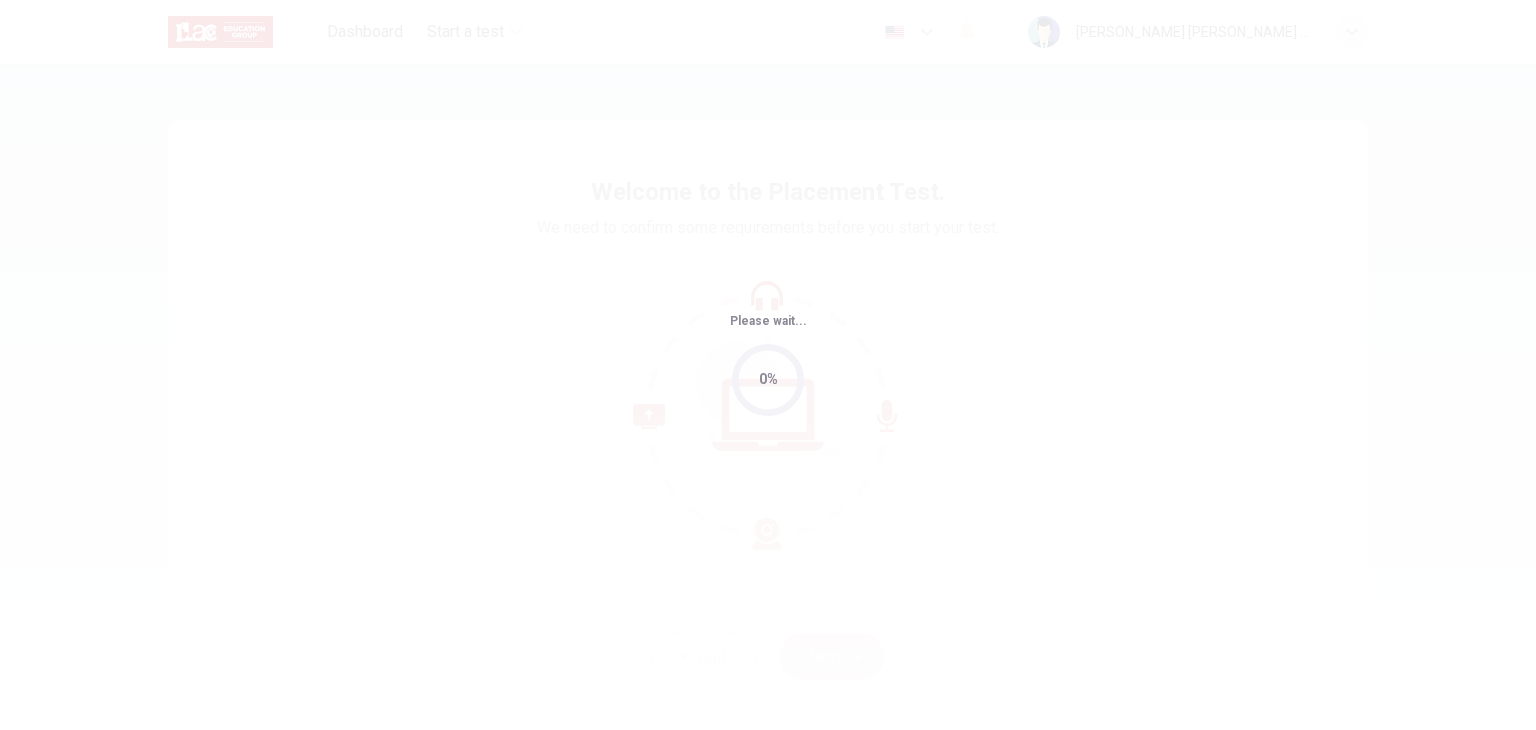 scroll, scrollTop: 0, scrollLeft: 0, axis: both 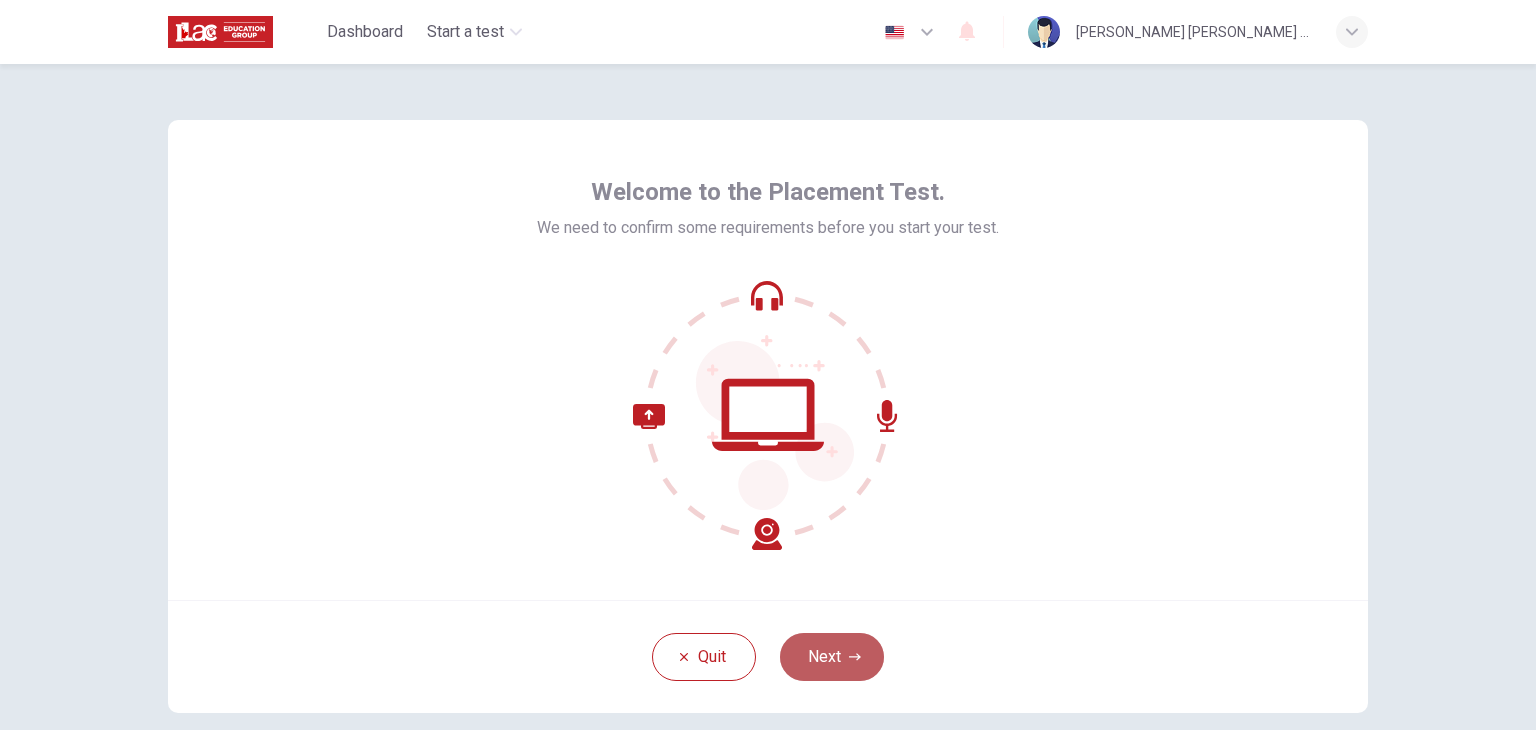 click on "Next" at bounding box center (832, 657) 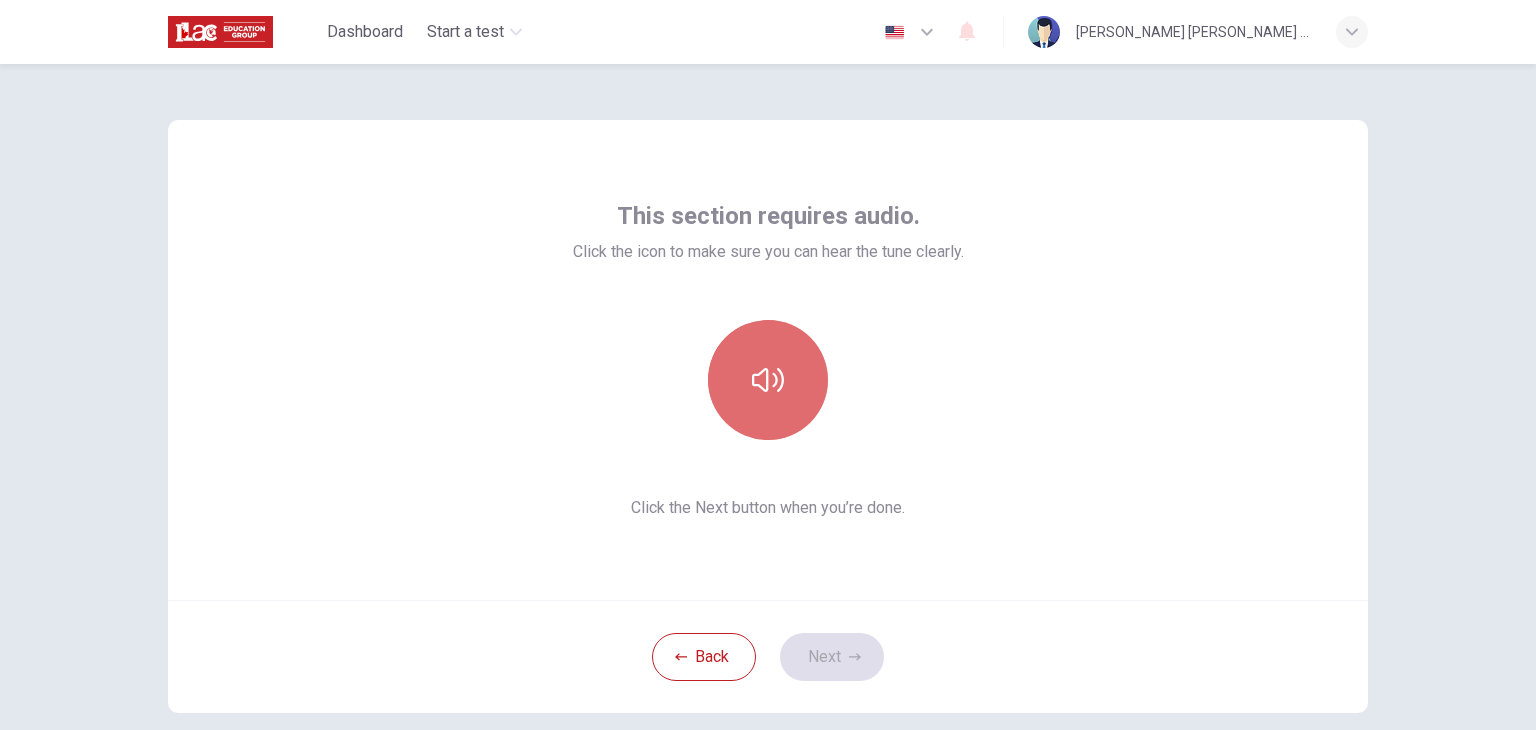 click at bounding box center (768, 380) 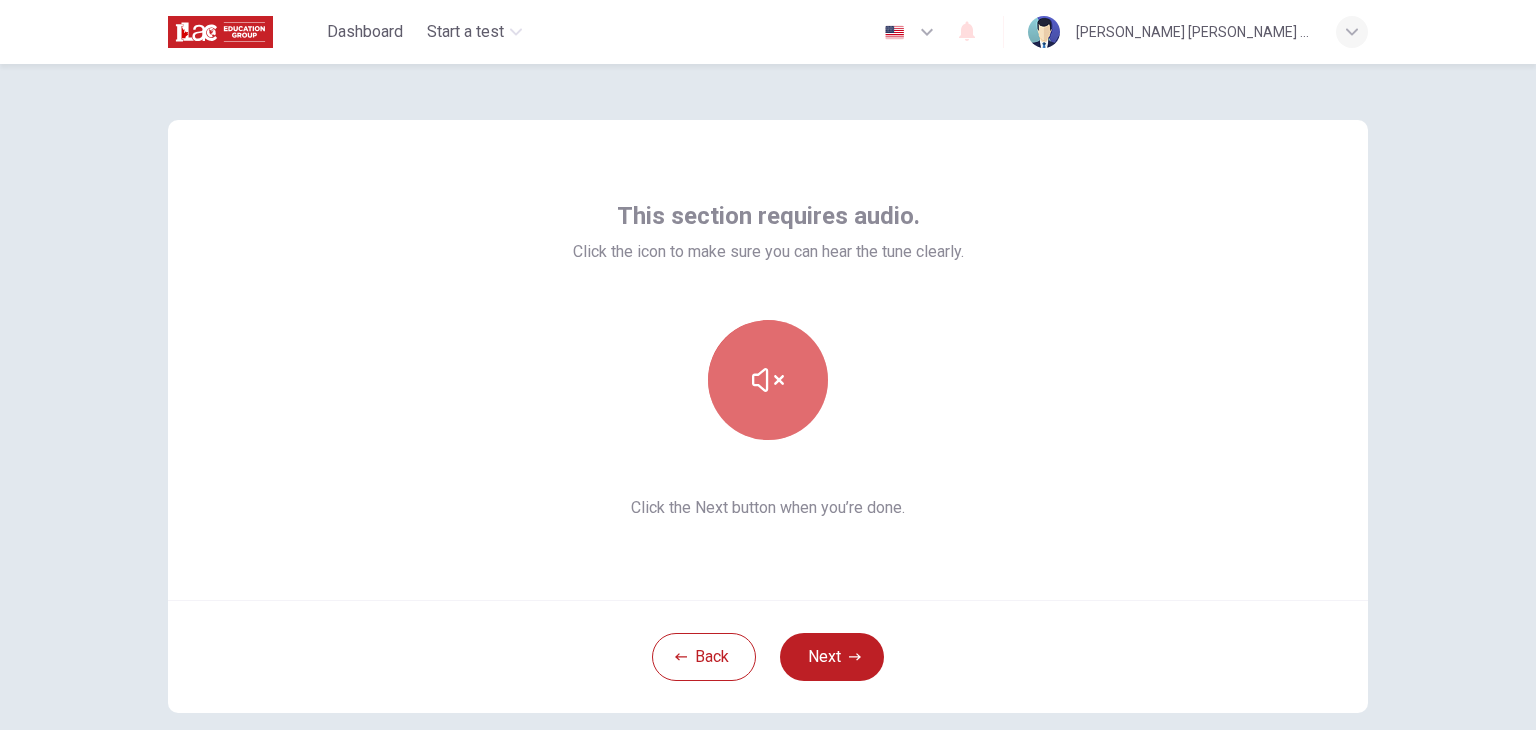 click at bounding box center [768, 380] 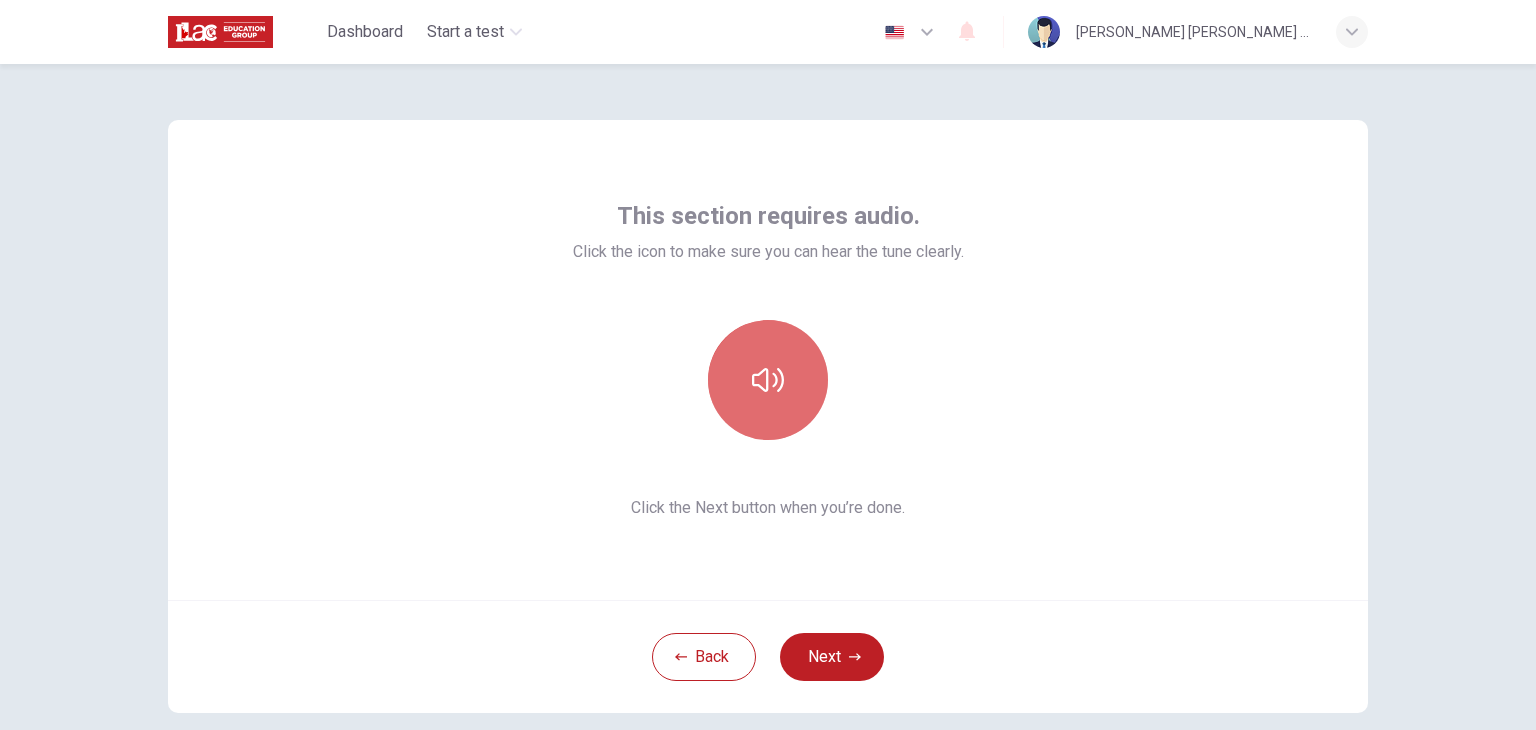 click at bounding box center (768, 380) 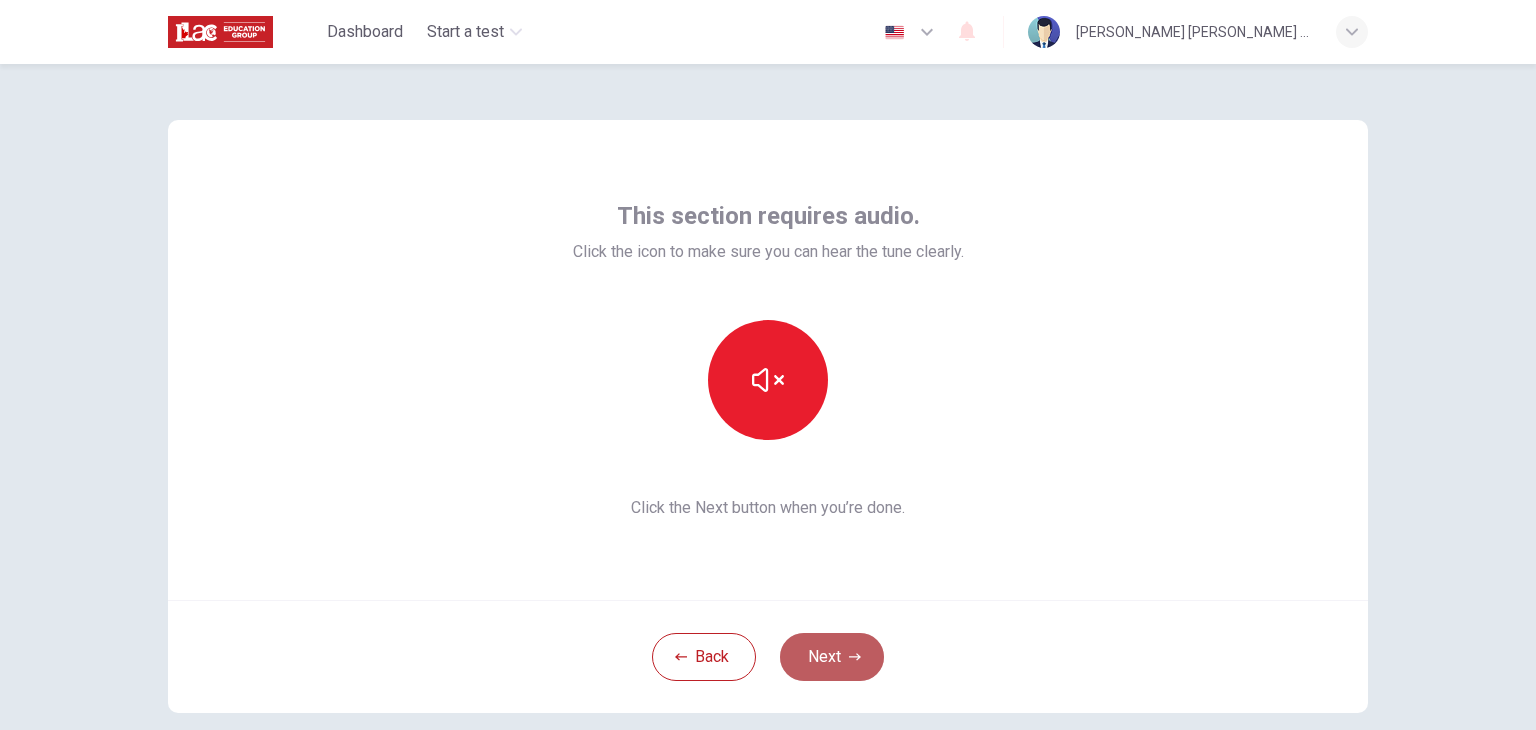 click on "Next" at bounding box center [832, 657] 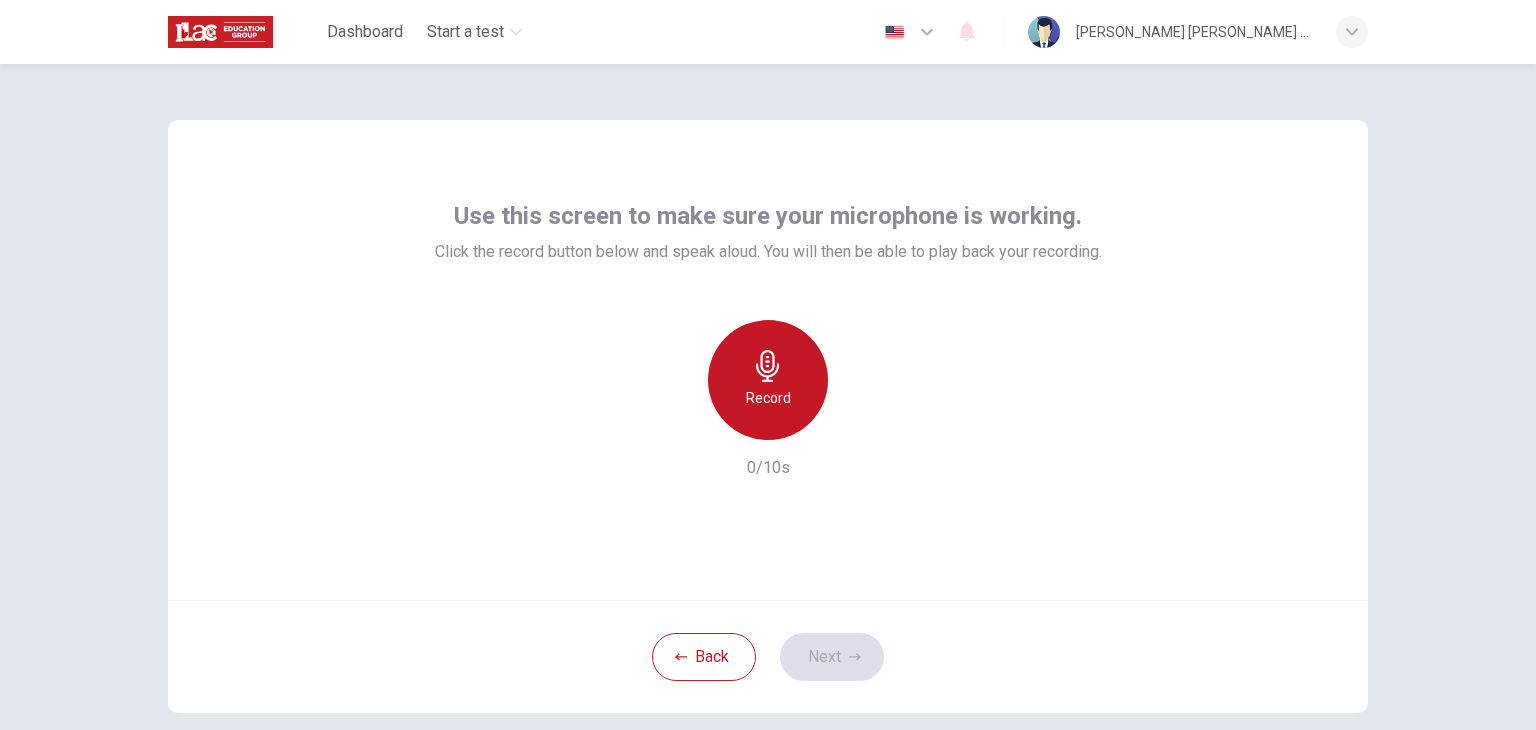 click on "Record" at bounding box center (768, 380) 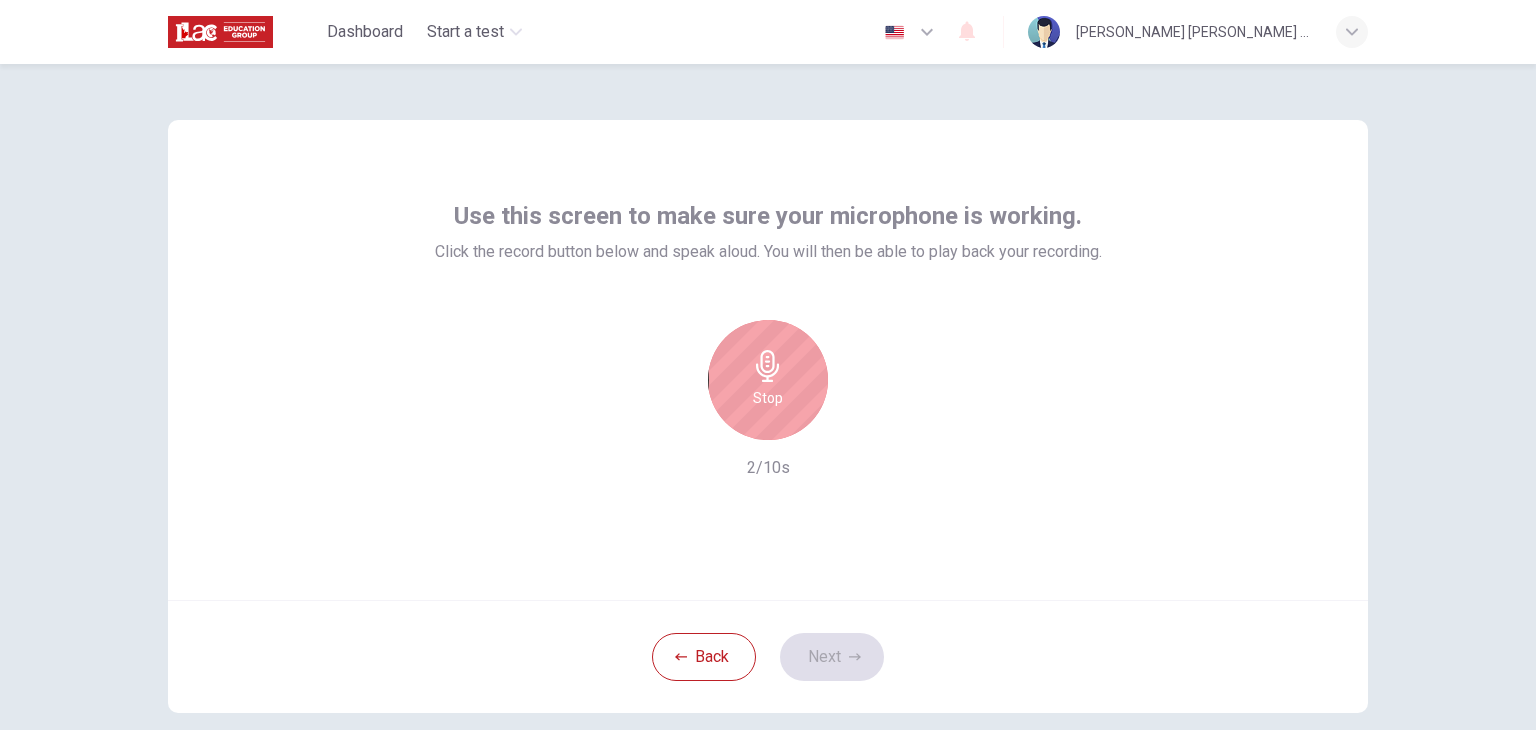 click on "Stop" at bounding box center (768, 380) 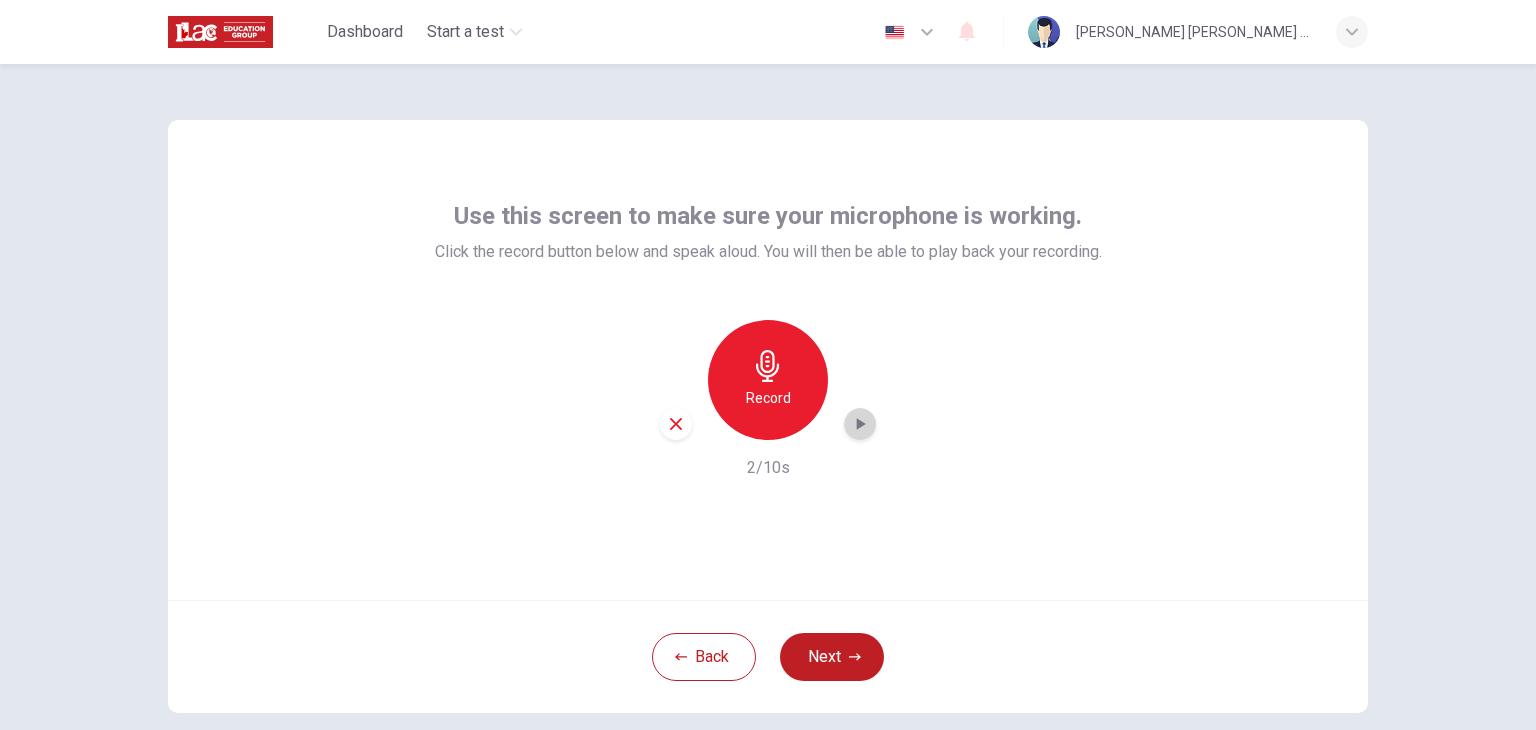 click 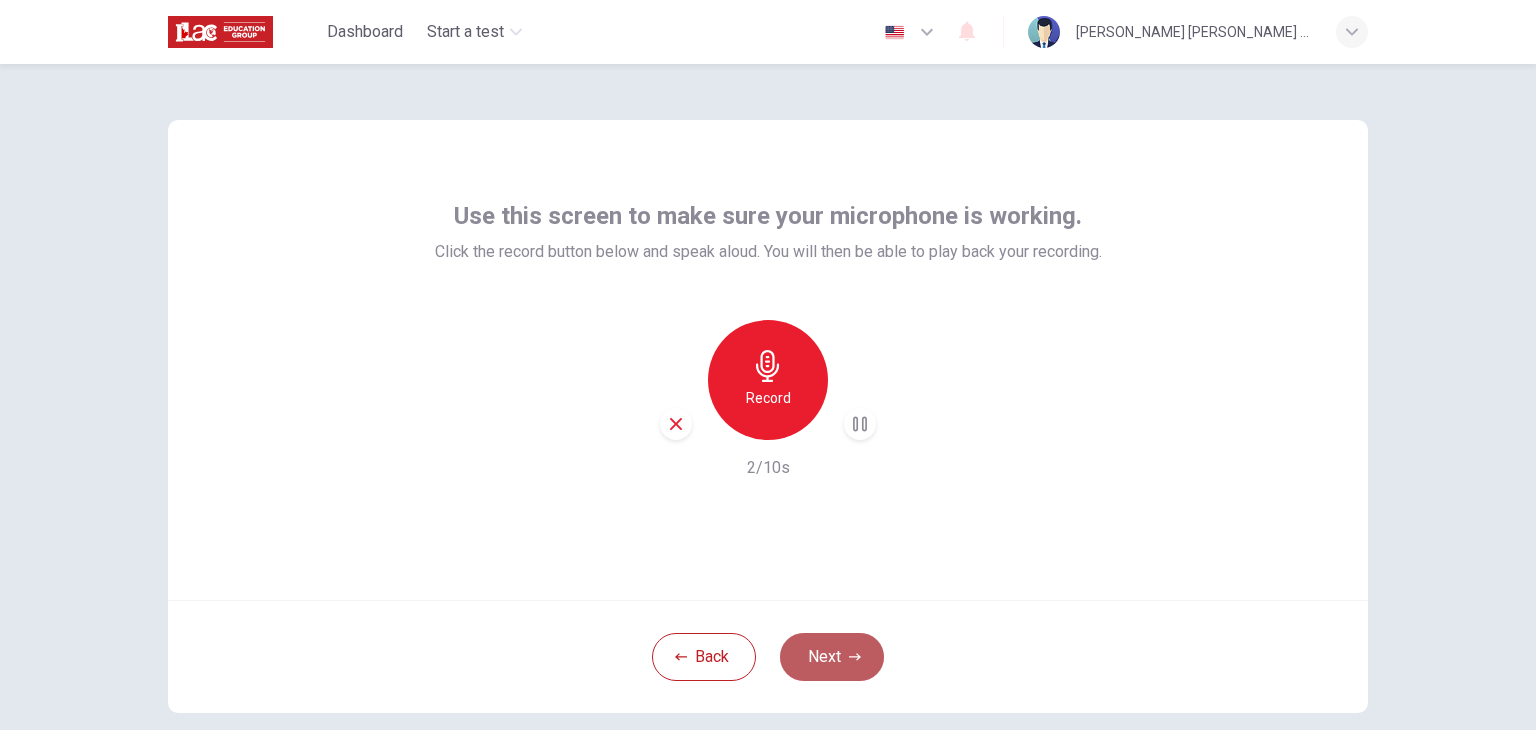 click on "Next" at bounding box center [832, 657] 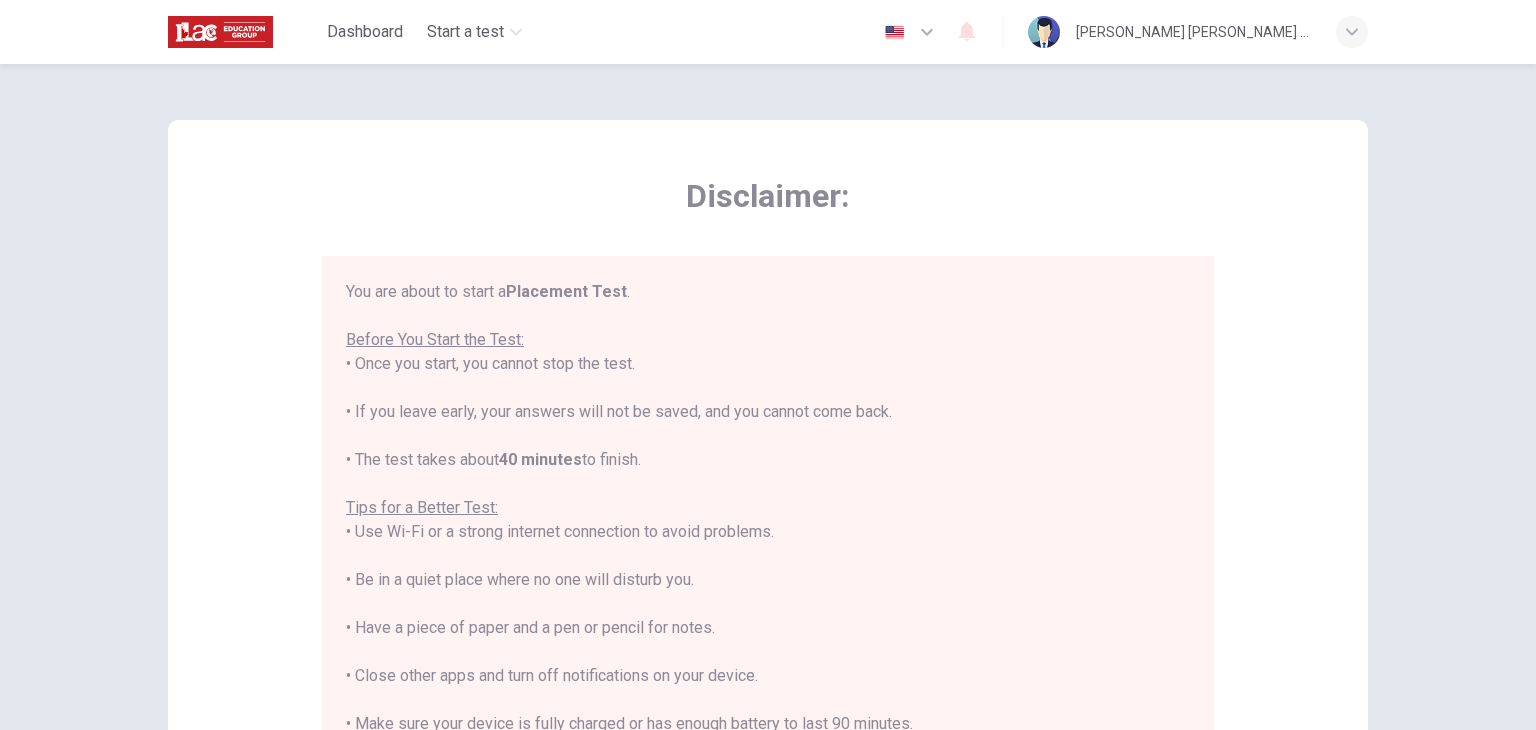 type 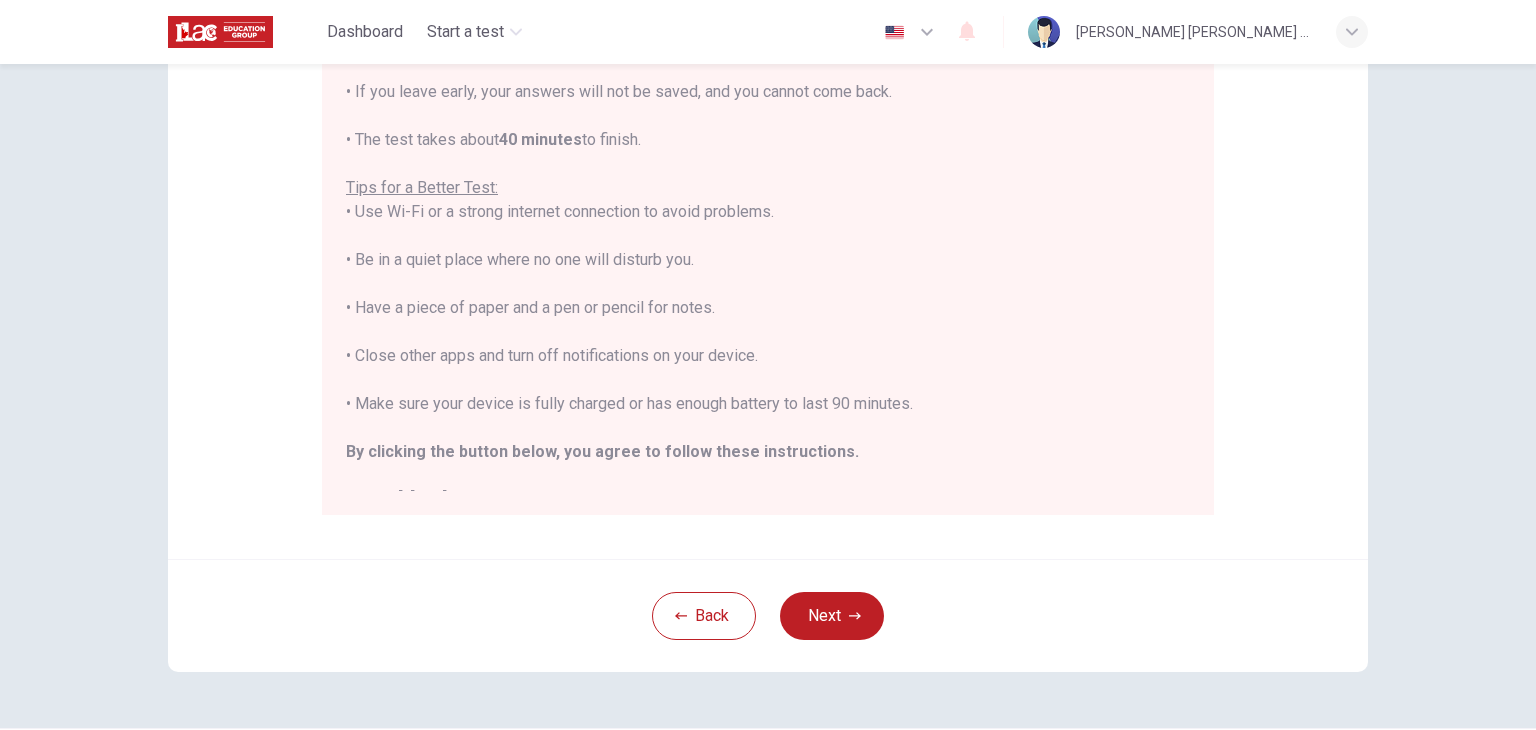 scroll, scrollTop: 360, scrollLeft: 0, axis: vertical 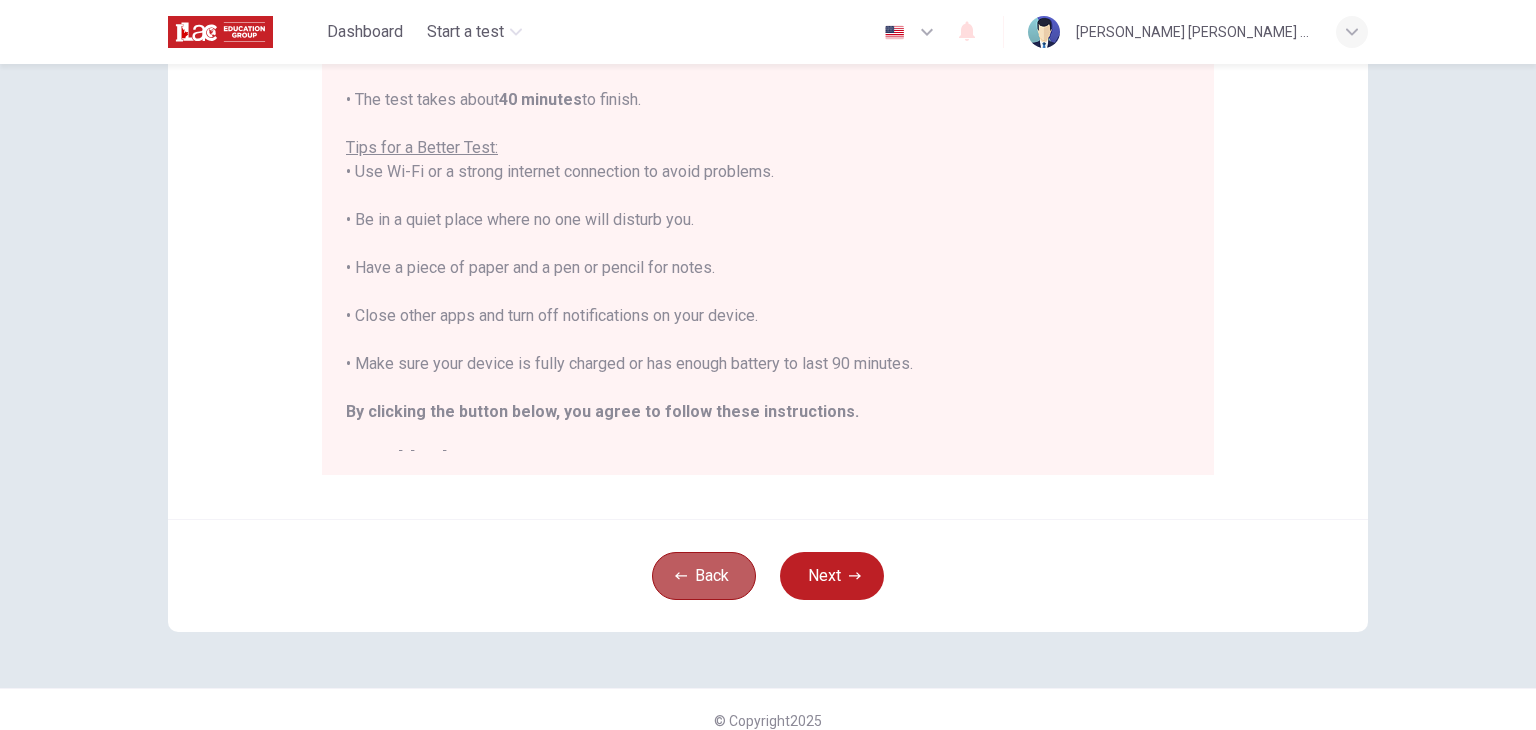 click on "Back" at bounding box center (704, 576) 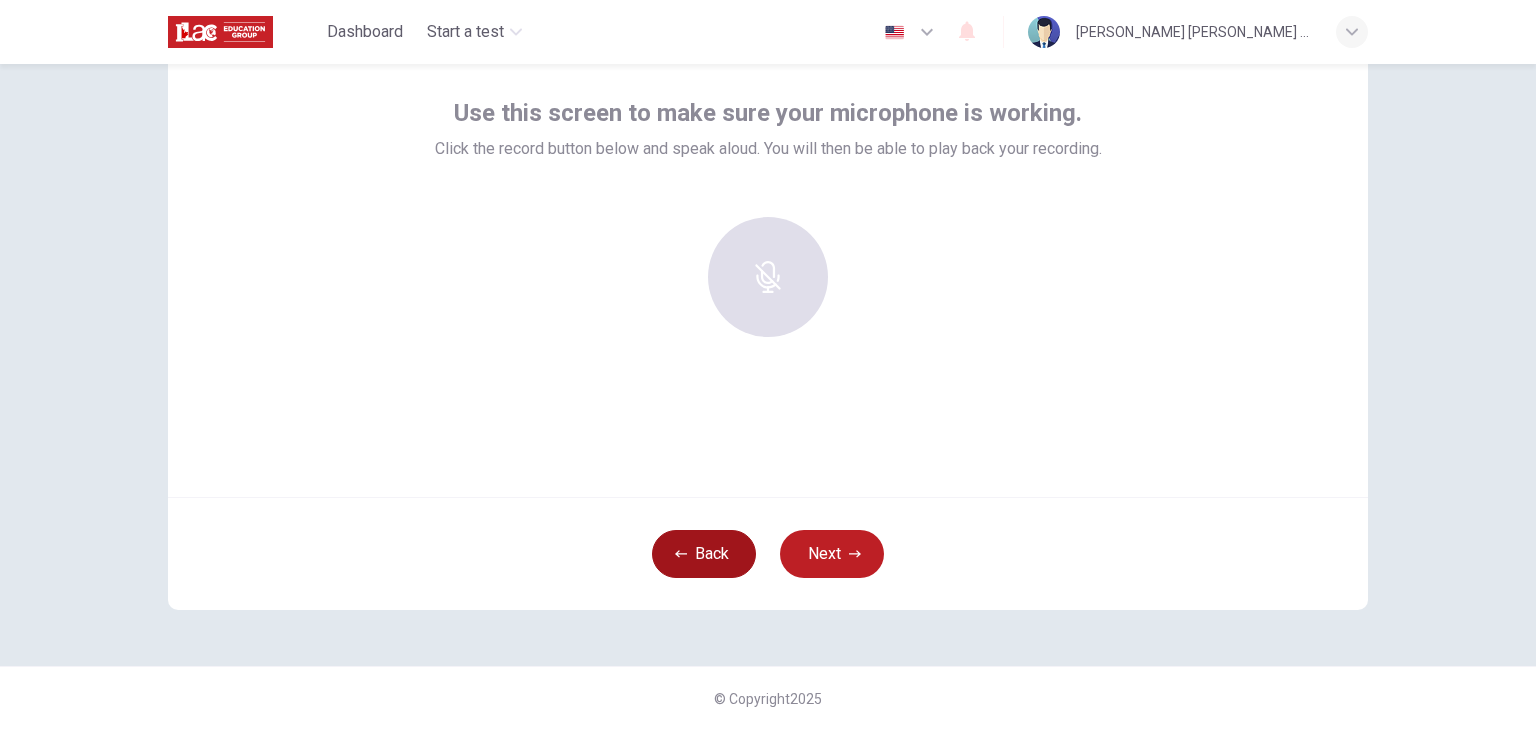 scroll, scrollTop: 103, scrollLeft: 0, axis: vertical 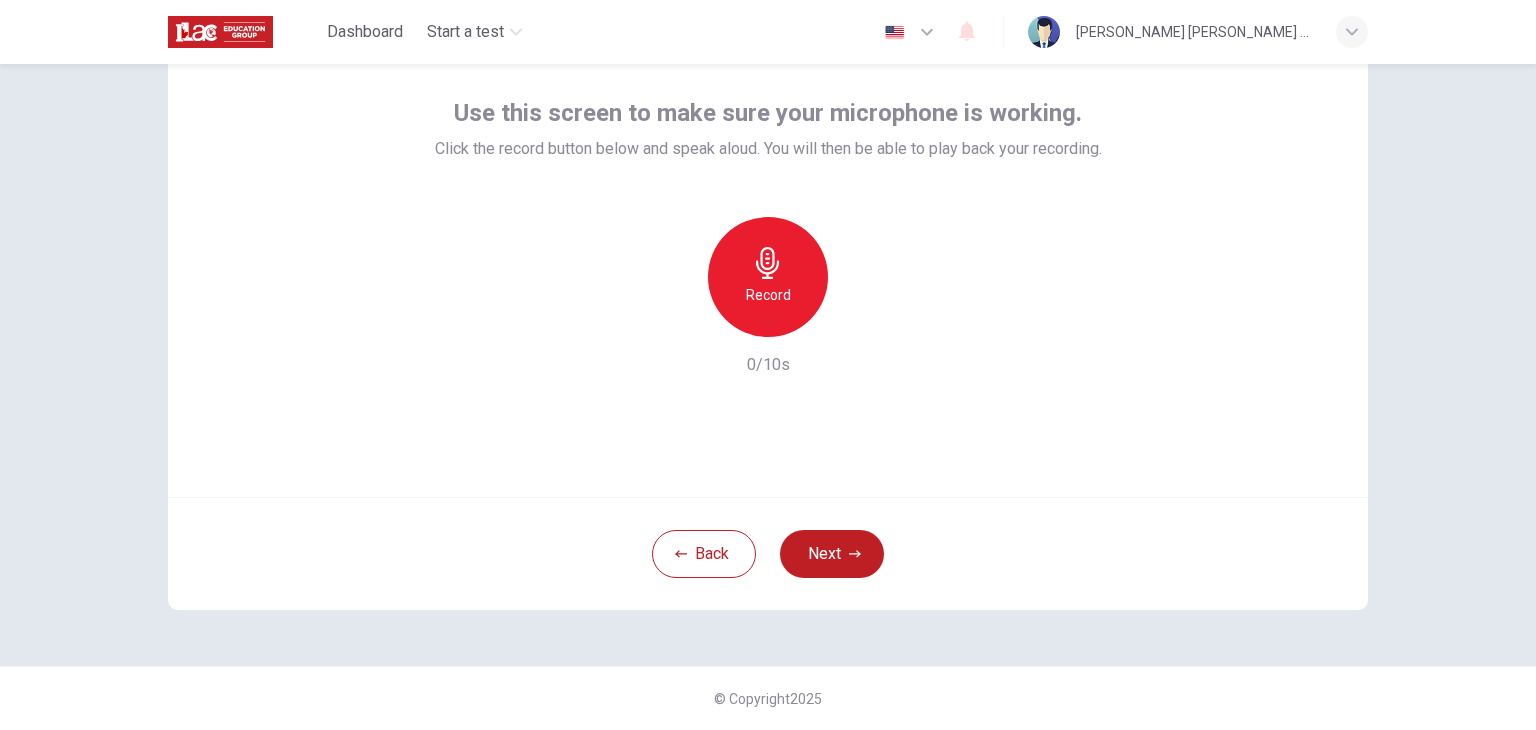 click on "Record" at bounding box center (768, 277) 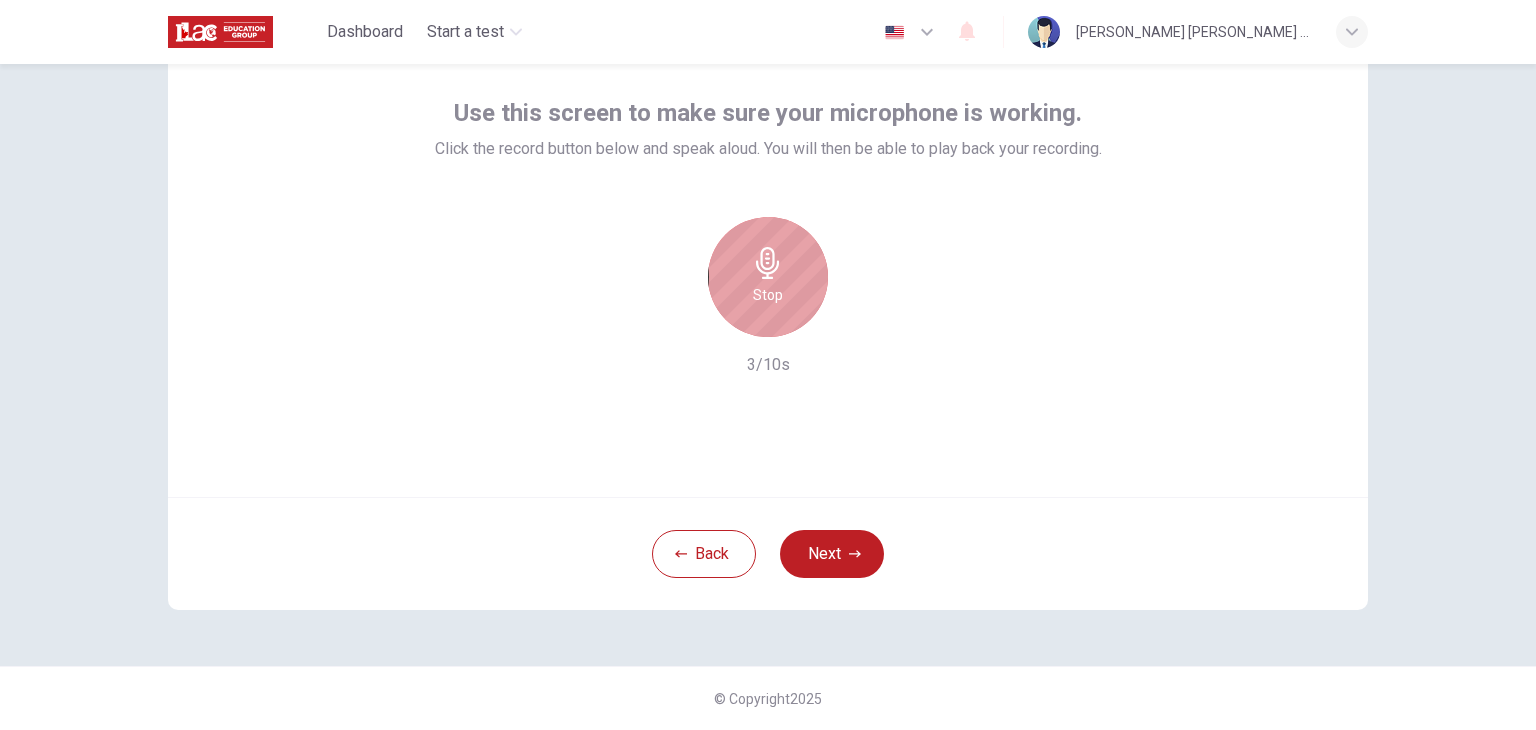 click on "Stop" at bounding box center [768, 277] 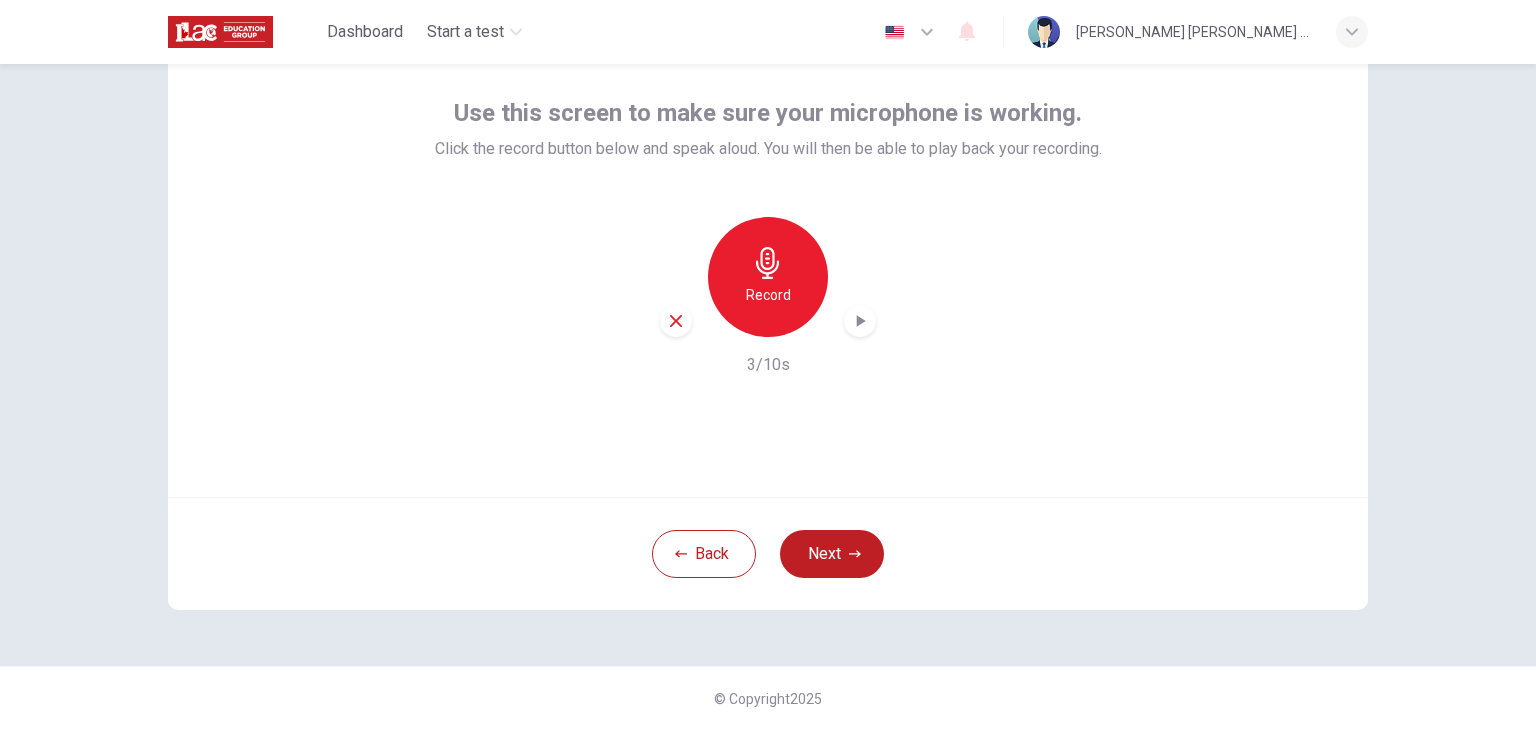 click on "Record" at bounding box center (768, 277) 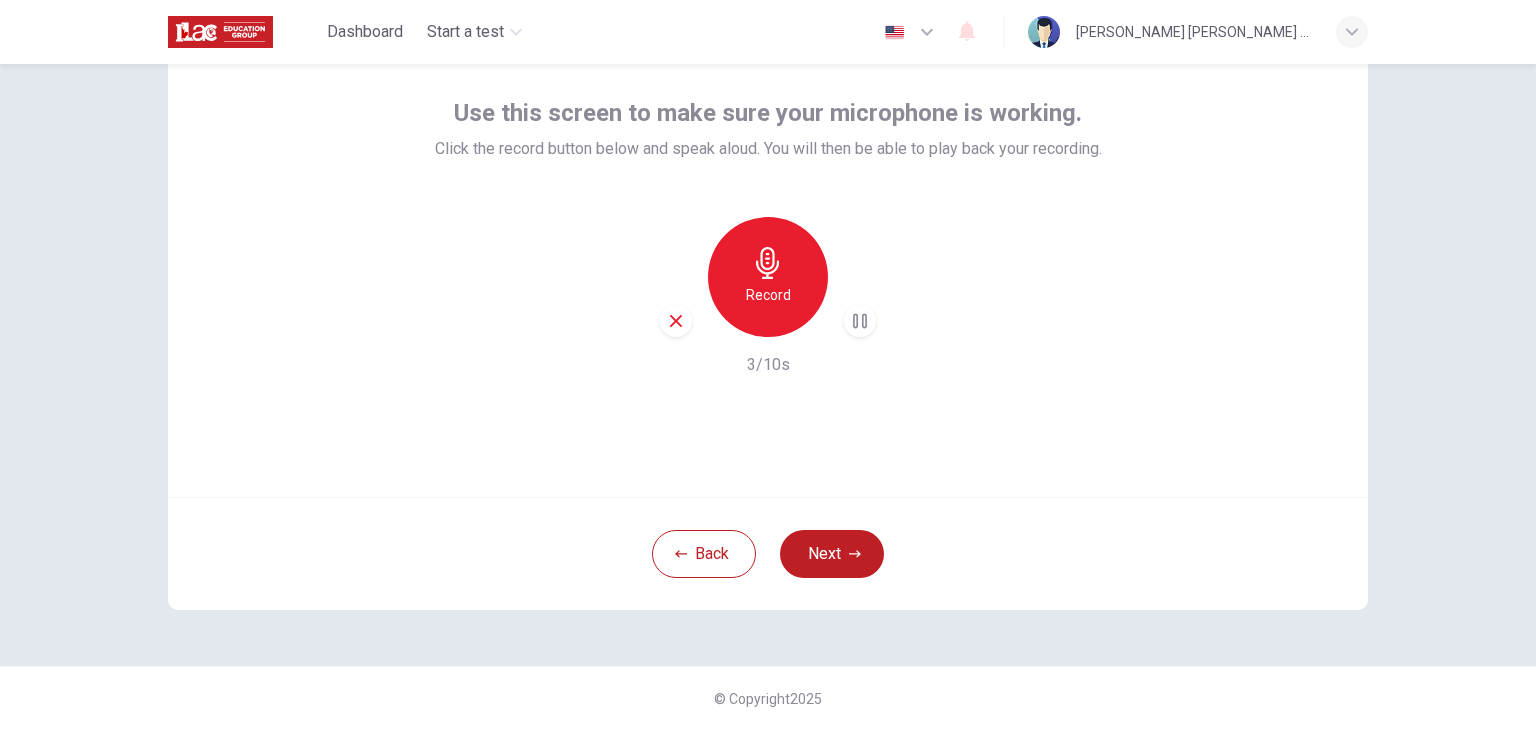 click 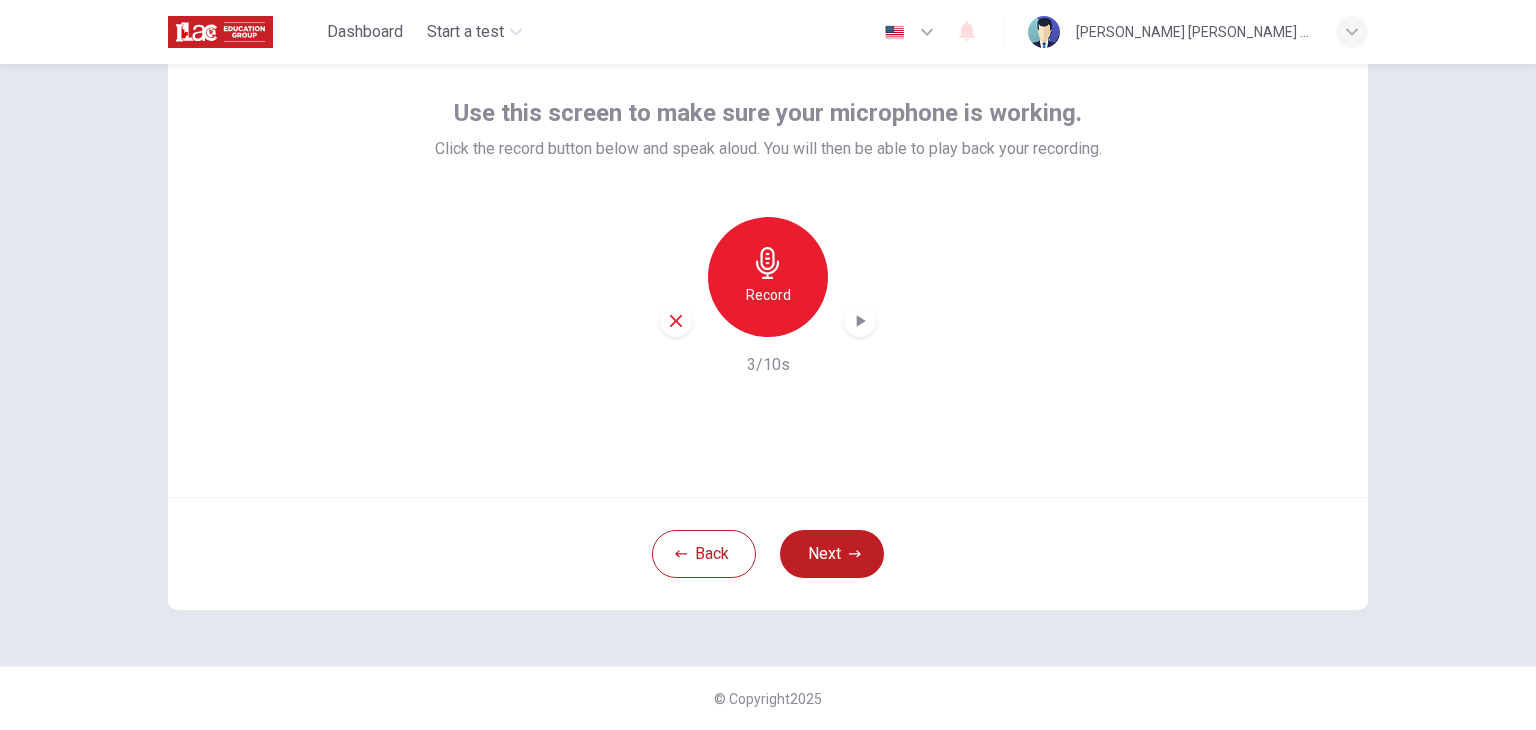 click on "Record 3/10s" at bounding box center (768, 297) 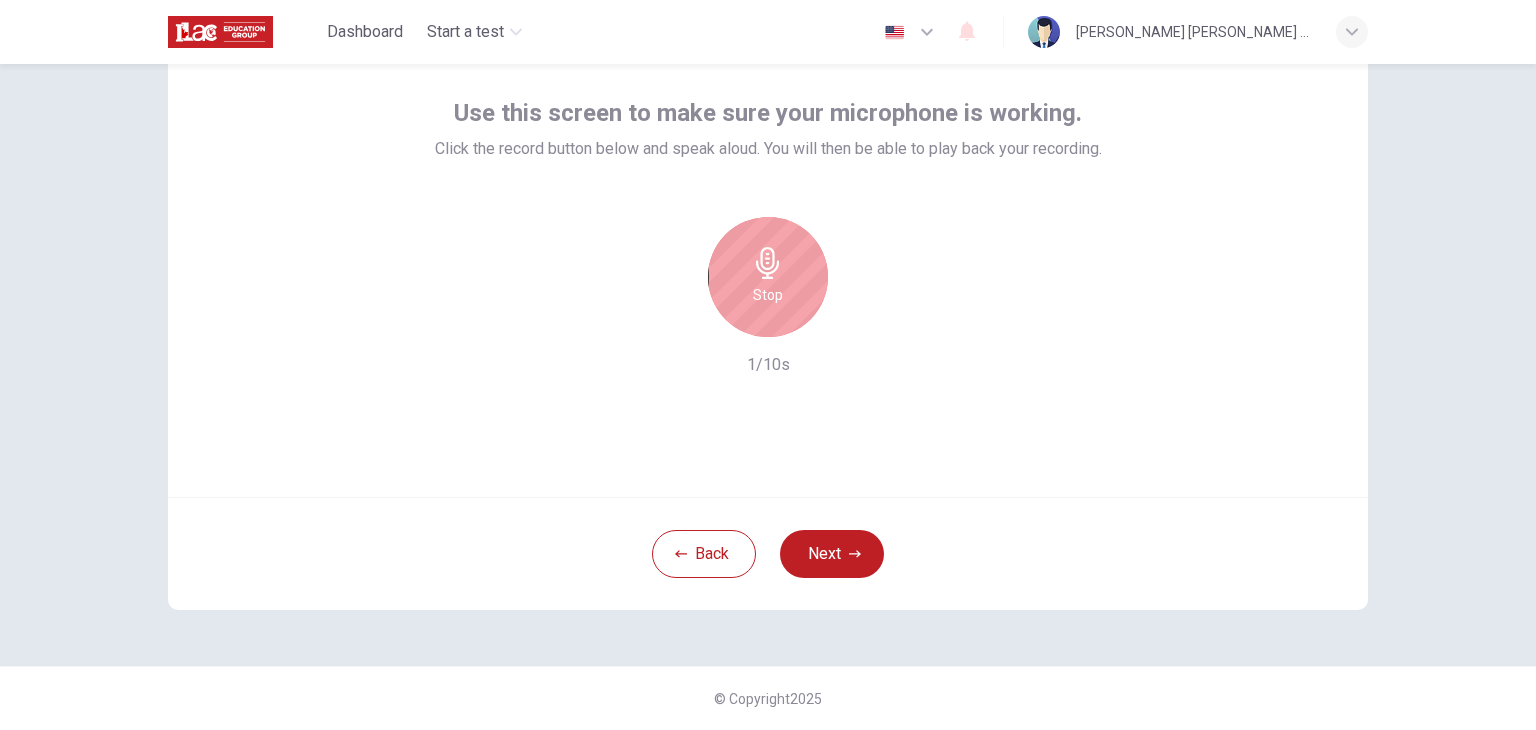click on "Stop" at bounding box center (768, 277) 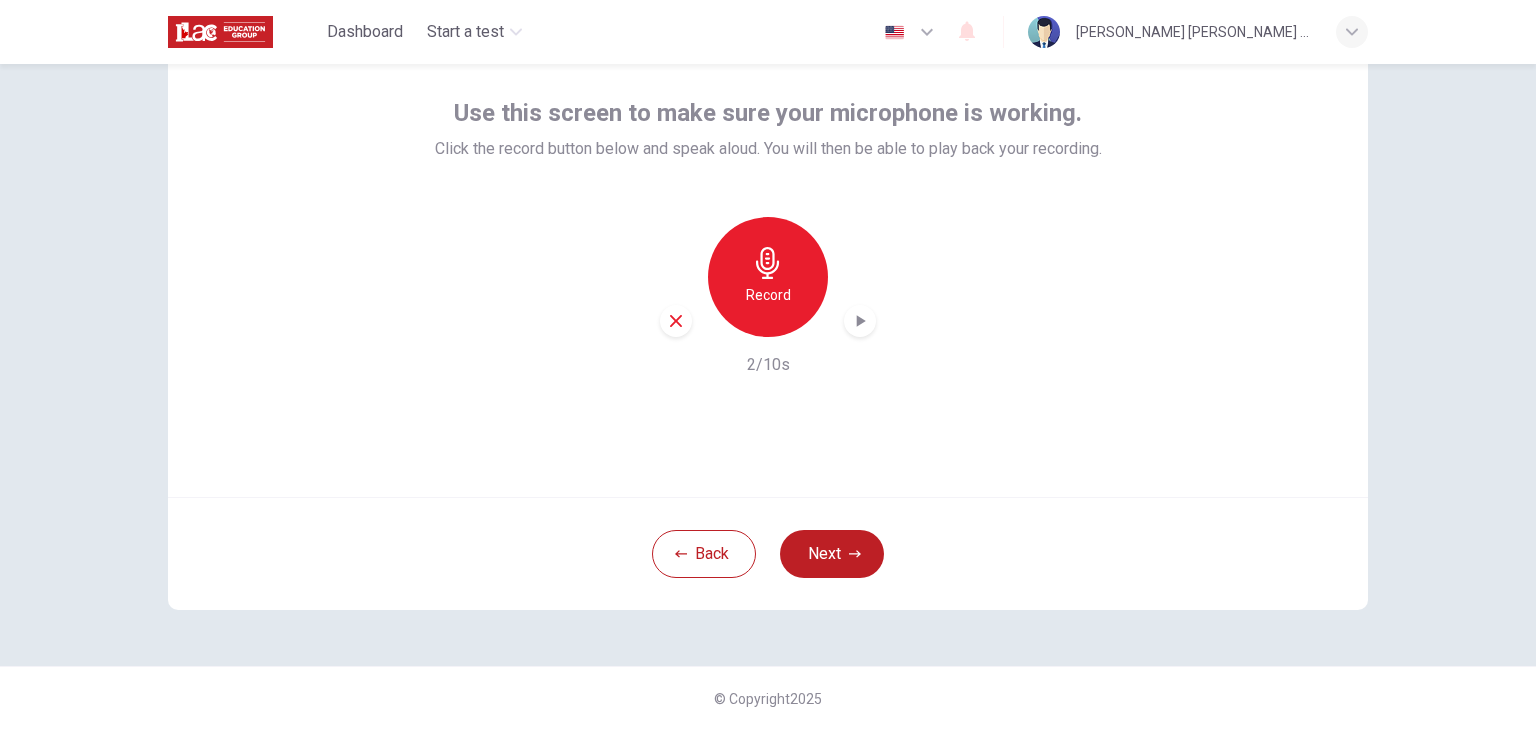 click at bounding box center [860, 321] 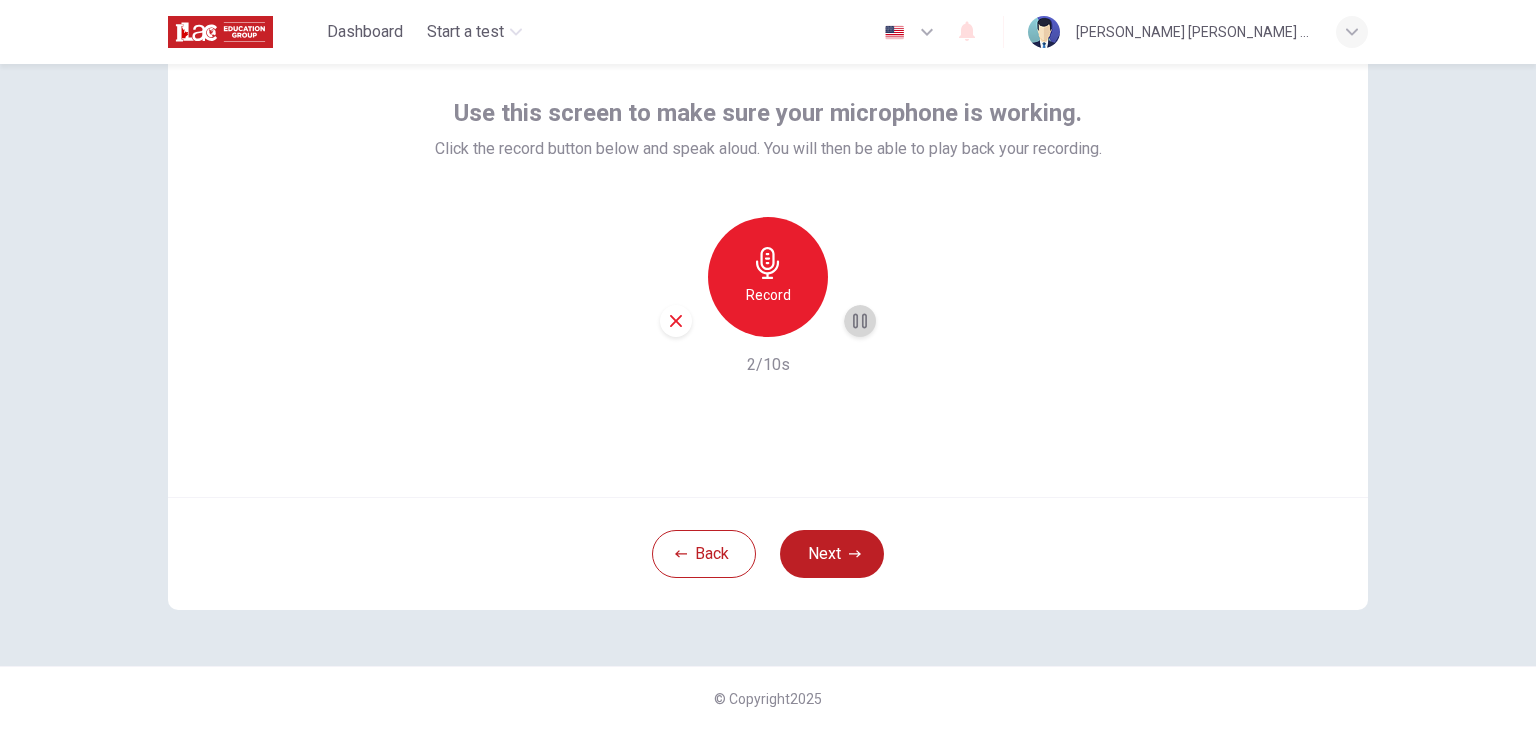 click 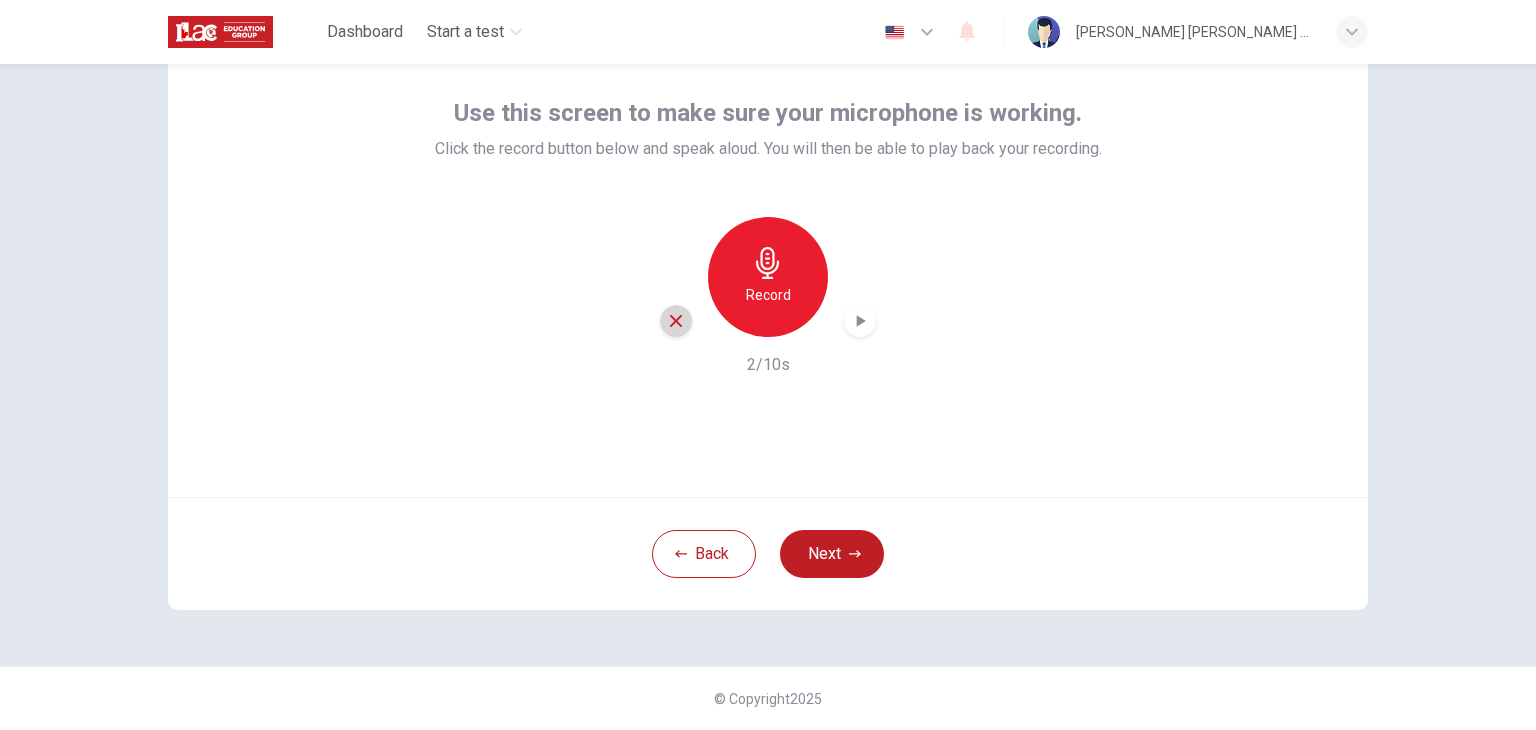 click 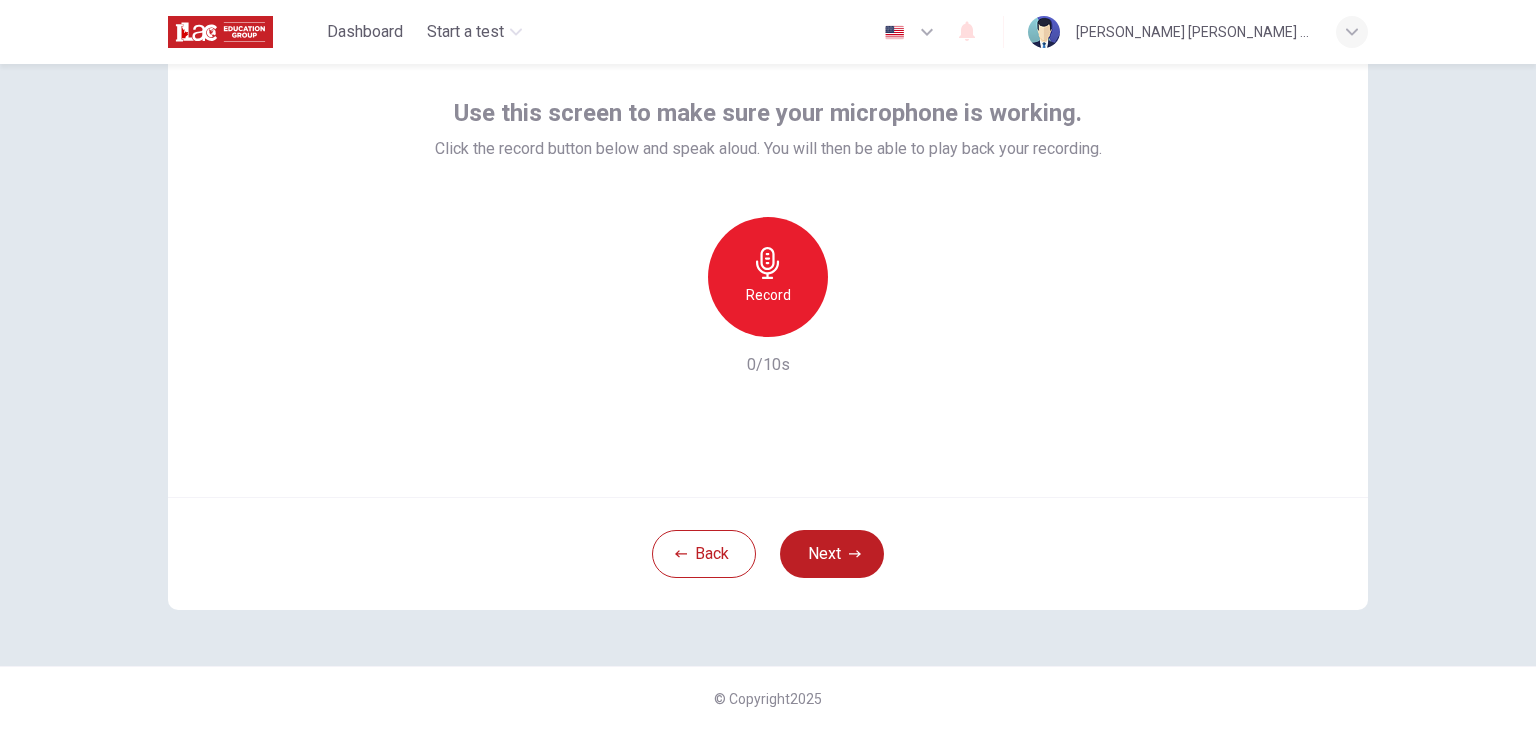 click on "Record" at bounding box center [768, 295] 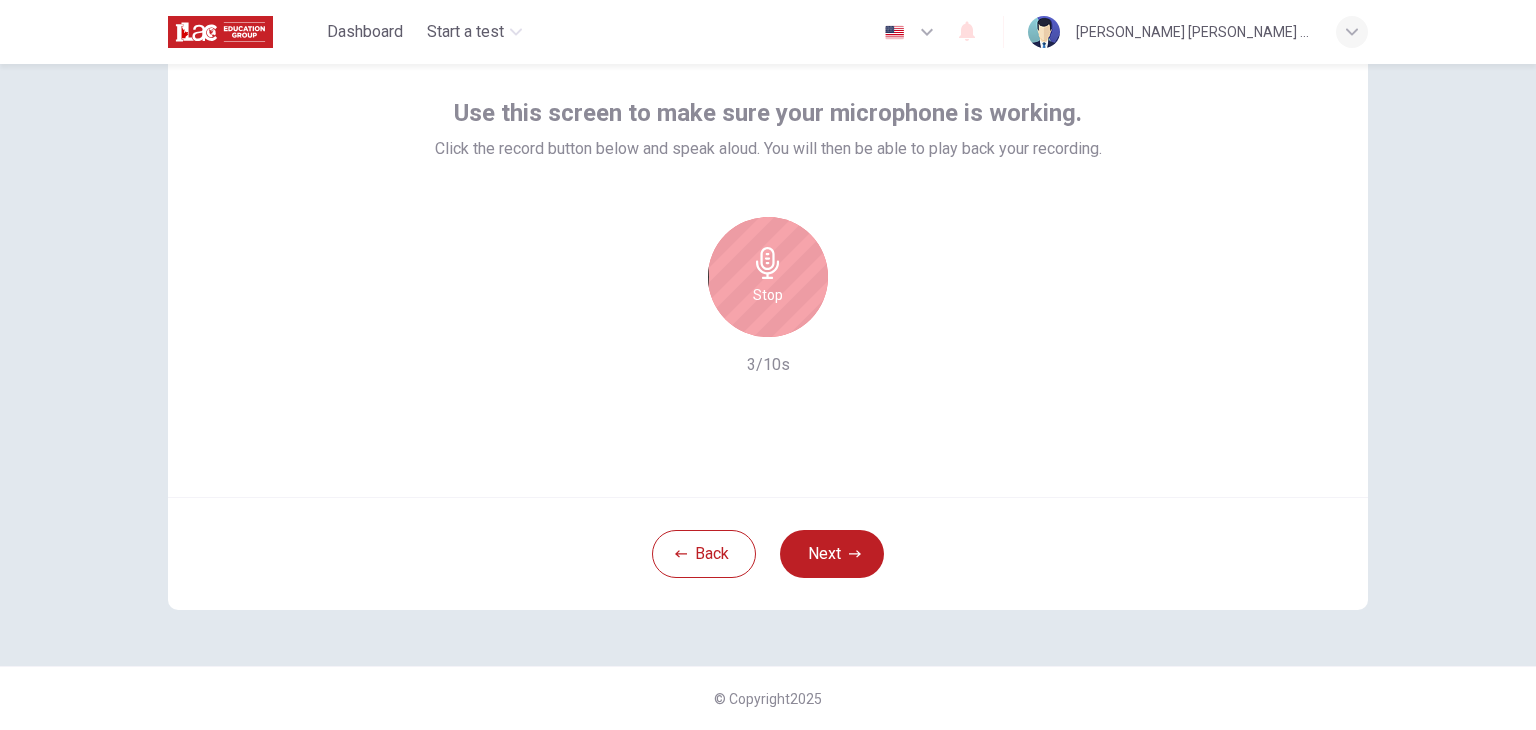 click on "Stop" at bounding box center (768, 277) 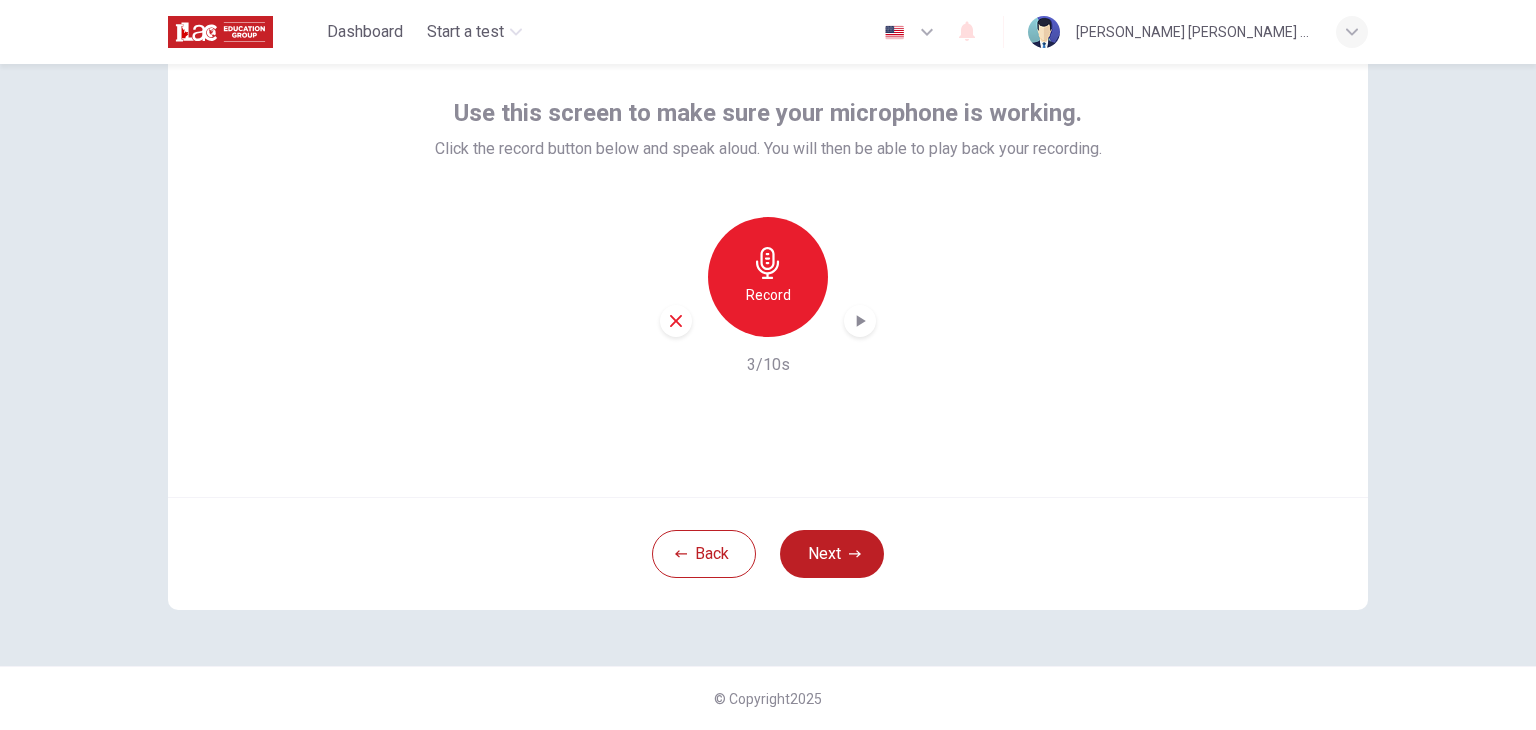 click on "Record 3/10s" at bounding box center [768, 297] 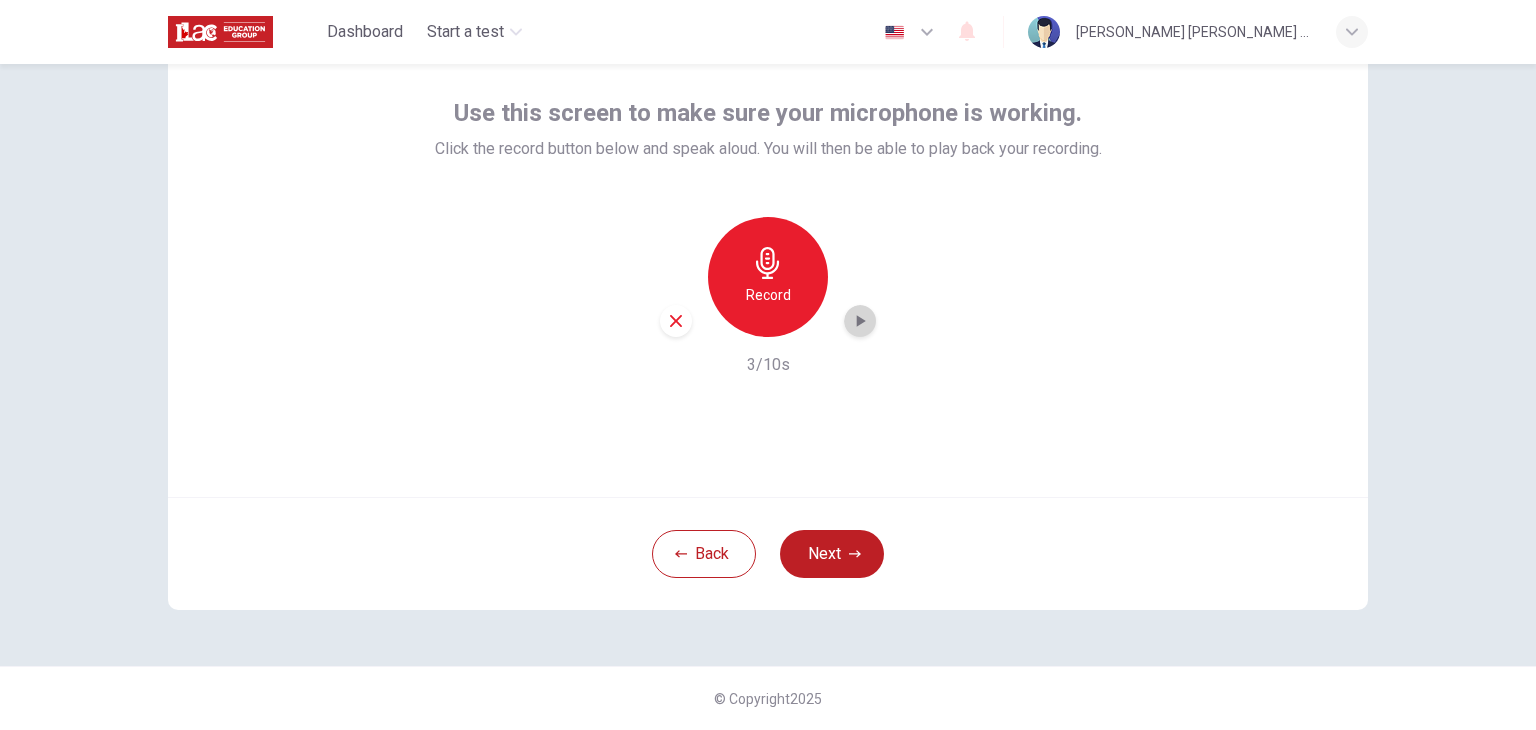 click 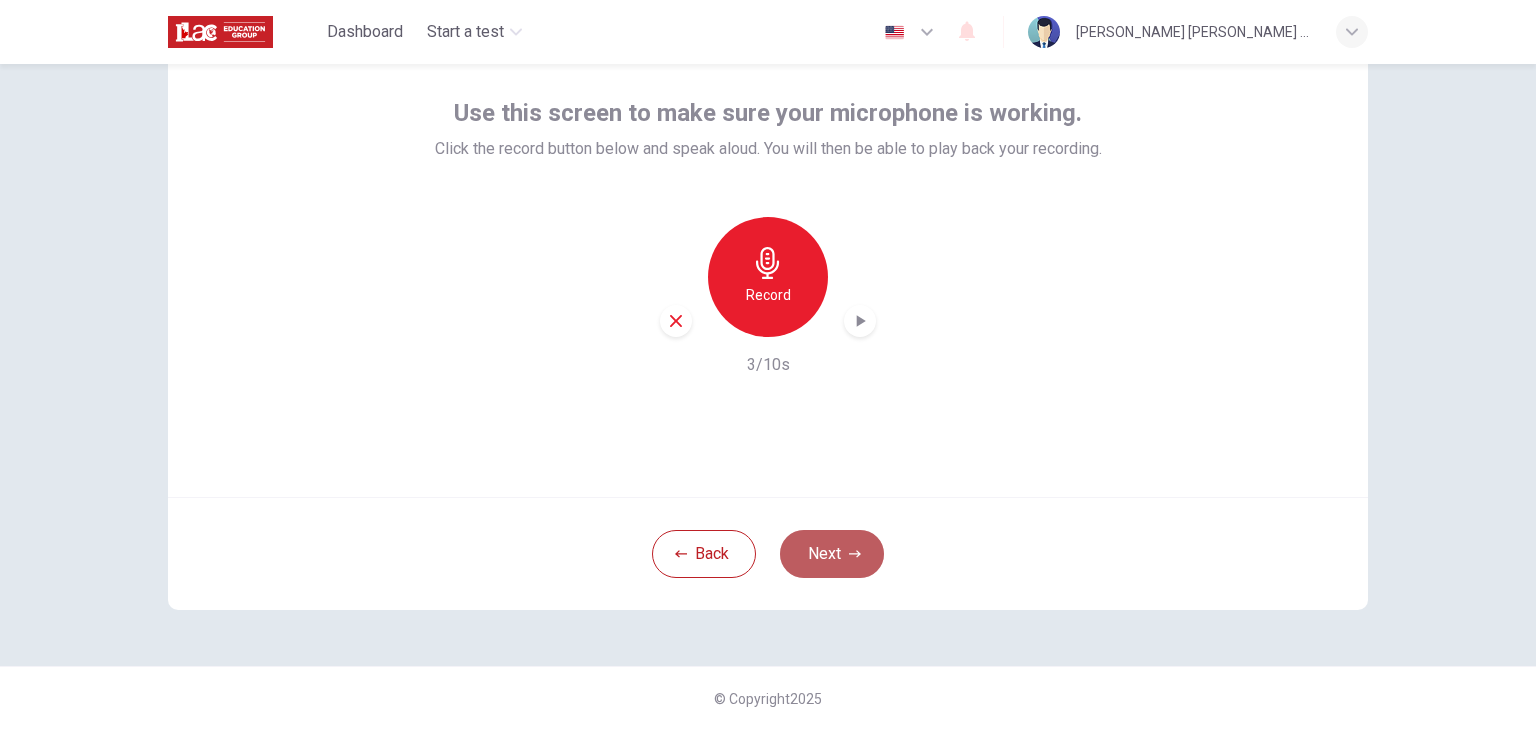 click on "Next" at bounding box center (832, 554) 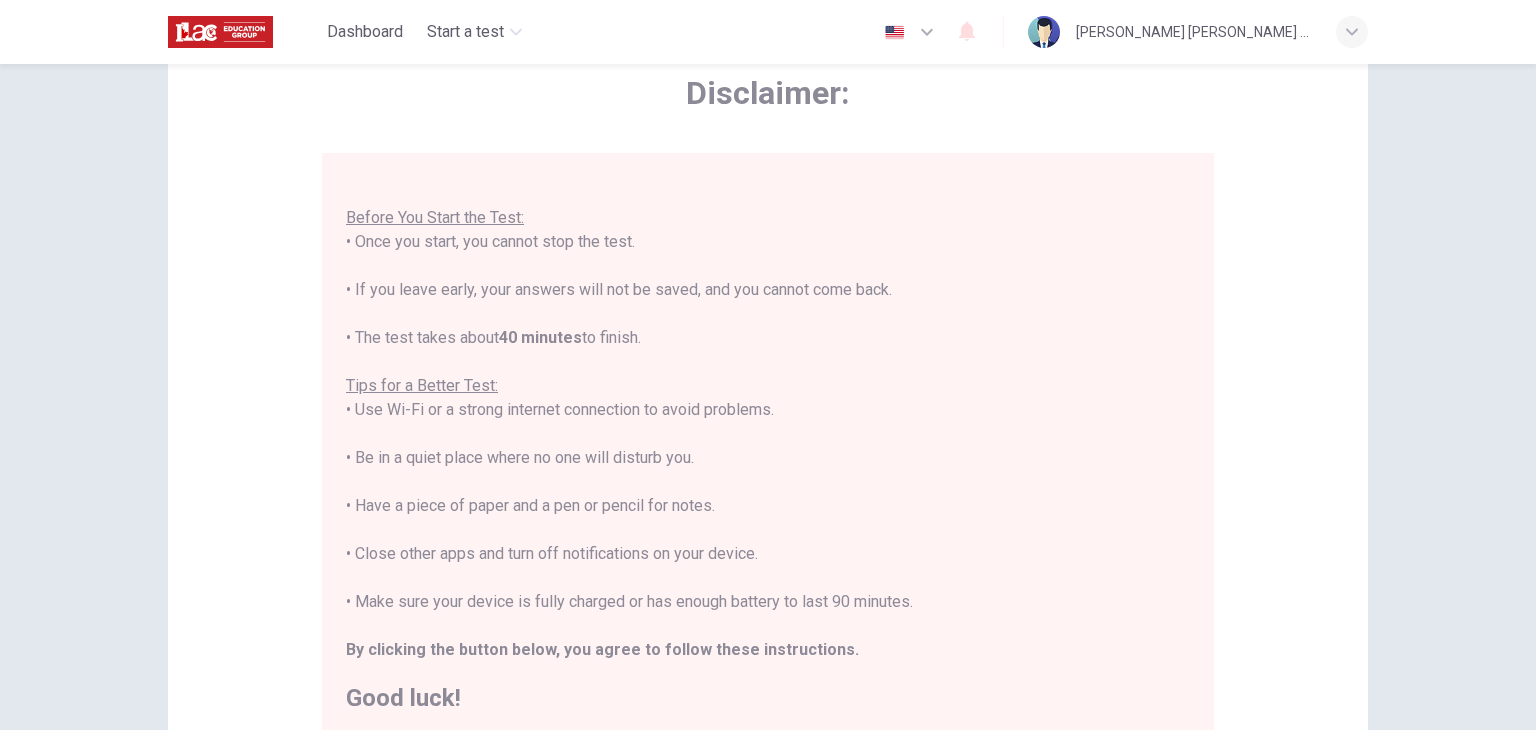scroll, scrollTop: 23, scrollLeft: 0, axis: vertical 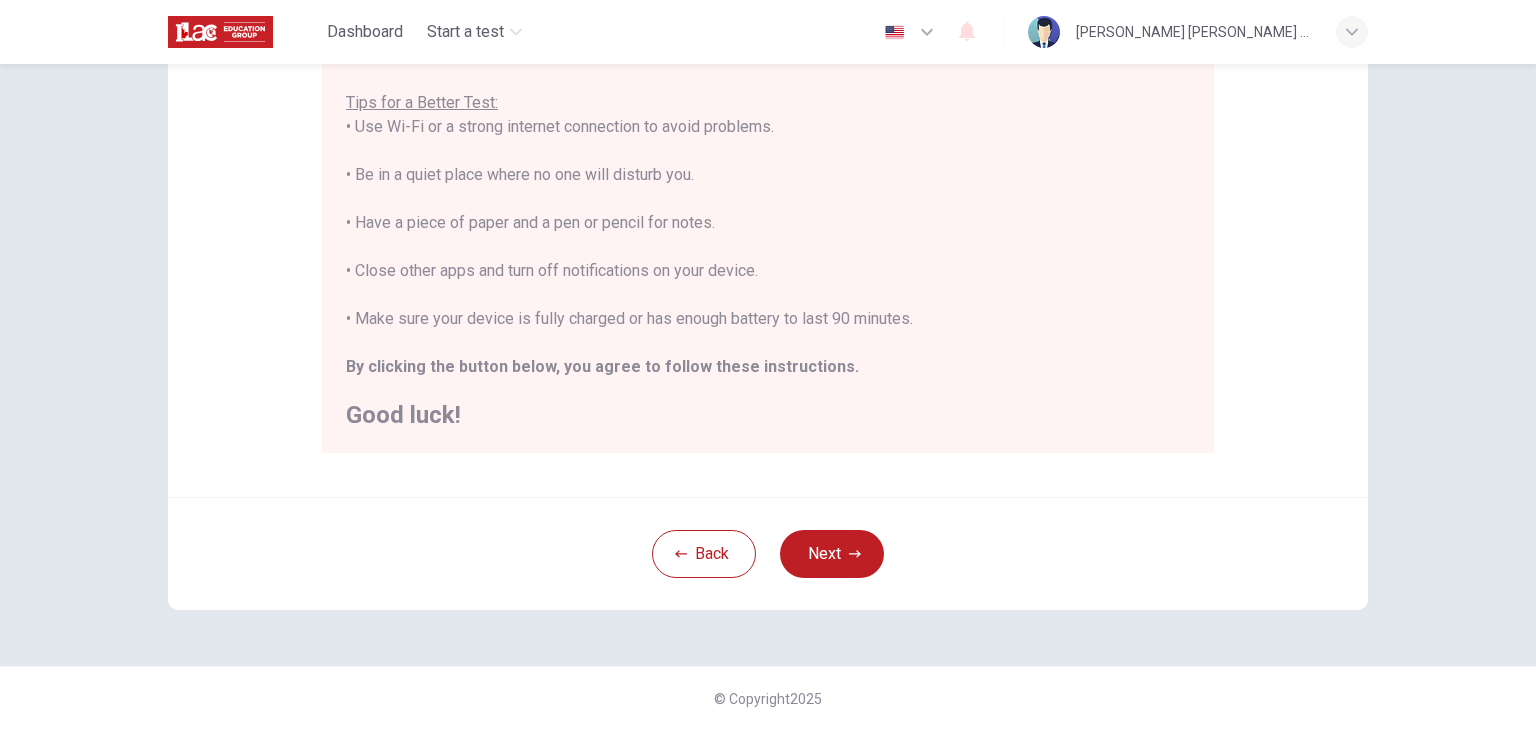 click on "Disclaimer: You are about to start a  Placement Test .
Before You Start the Test:
• Once you start, you cannot stop the test.
• If you leave early, your answers will not be saved, and you cannot come back.
• The test takes about  40 minutes  to finish.
Tips for a Better Test:
• Use Wi-Fi or a strong internet connection to avoid problems.
• Be in a quiet place where no one will disturb you.
• Have a piece of paper and a pen or pencil for notes.
• Close other apps and turn off notifications on your device.
• Make sure your device is fully charged or has enough battery to last 90 minutes.
By clicking the button below, you agree to follow these instructions.
Good luck!" at bounding box center (768, 117) 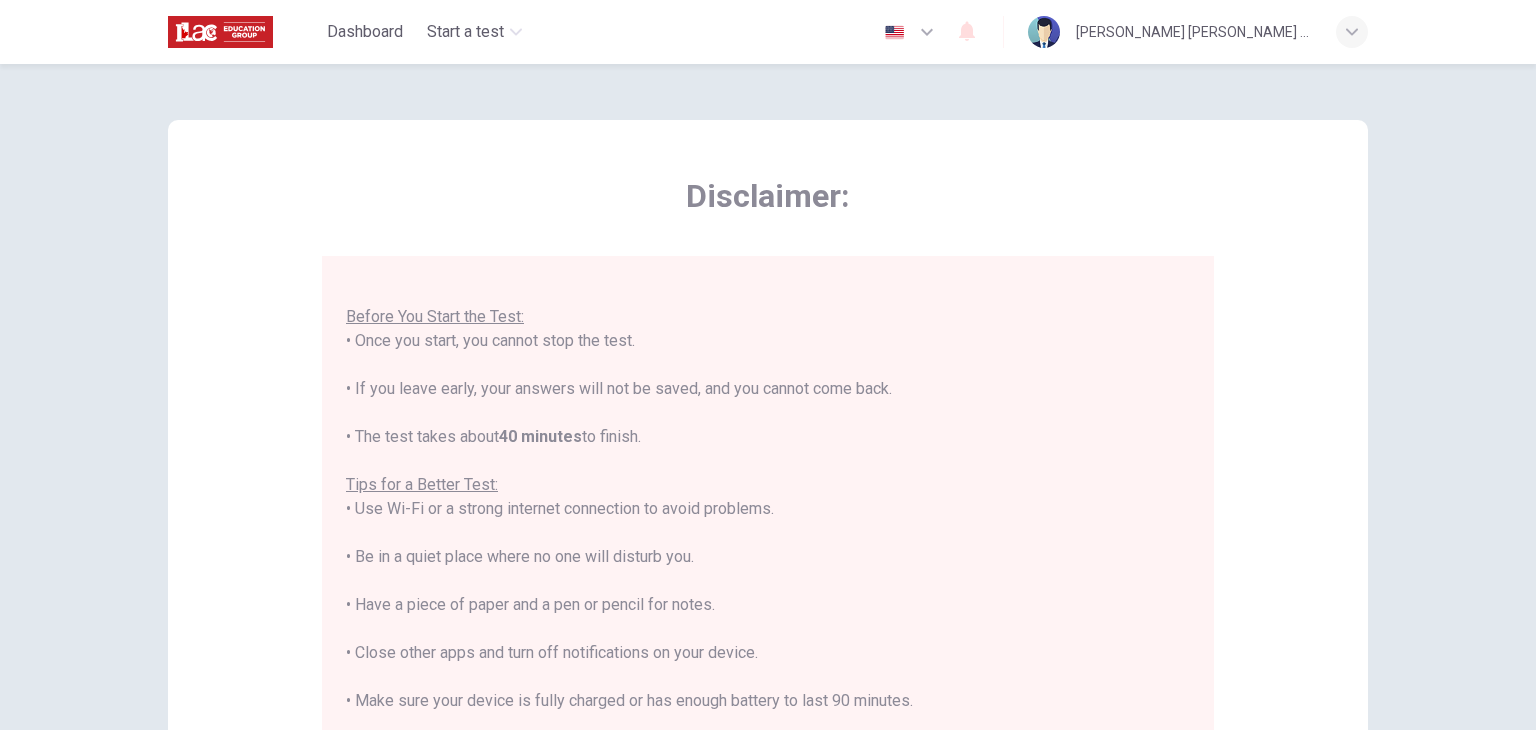 scroll, scrollTop: 382, scrollLeft: 0, axis: vertical 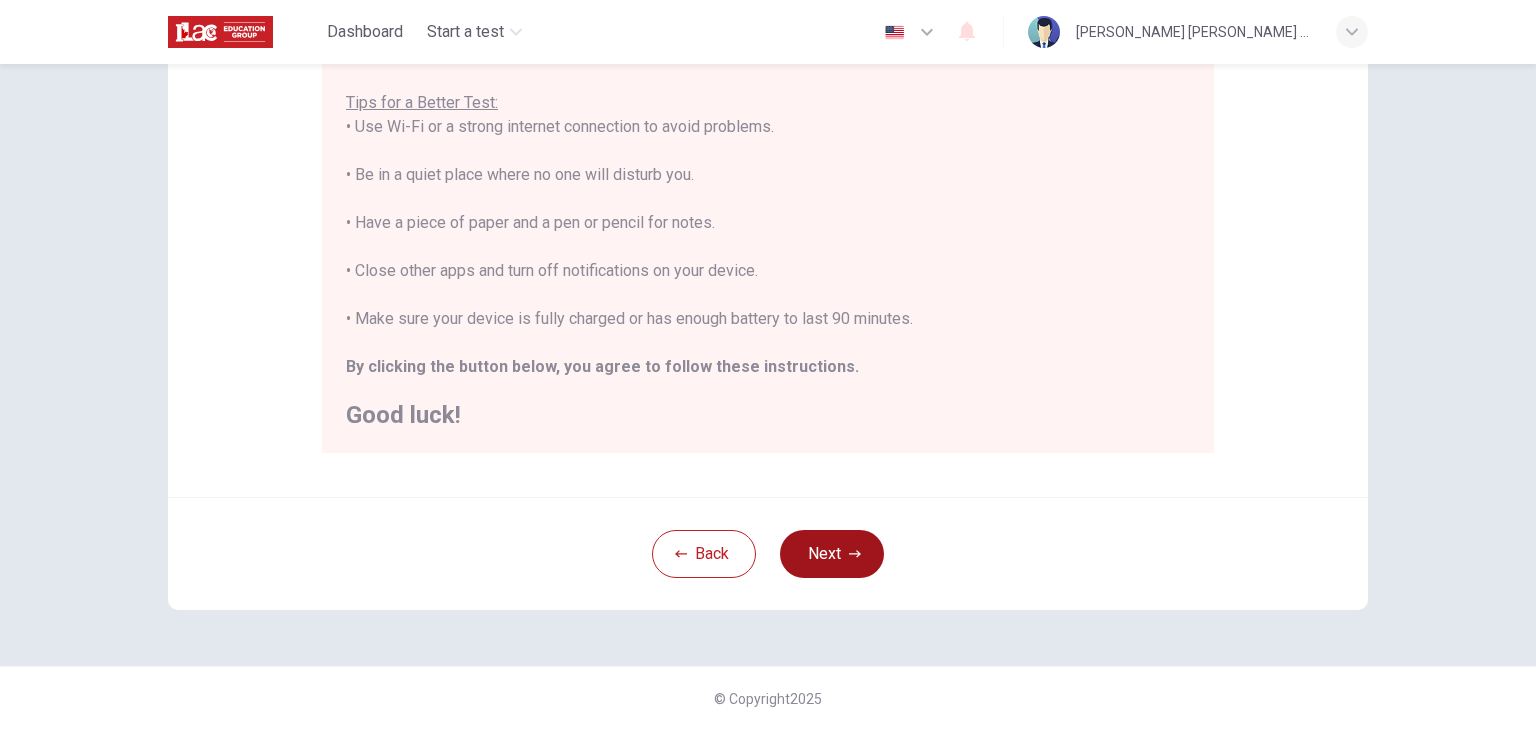 click on "Next" at bounding box center (832, 554) 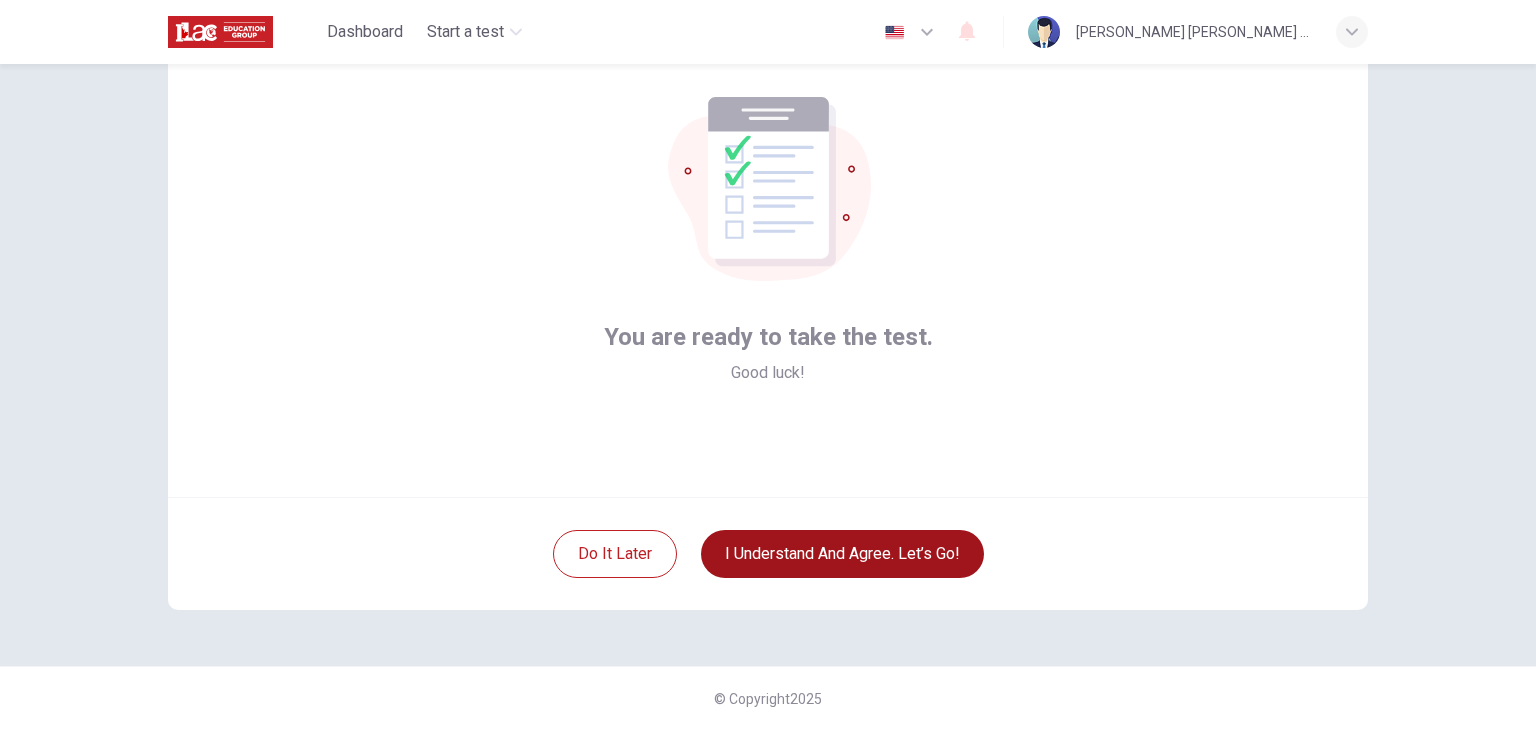 scroll, scrollTop: 103, scrollLeft: 0, axis: vertical 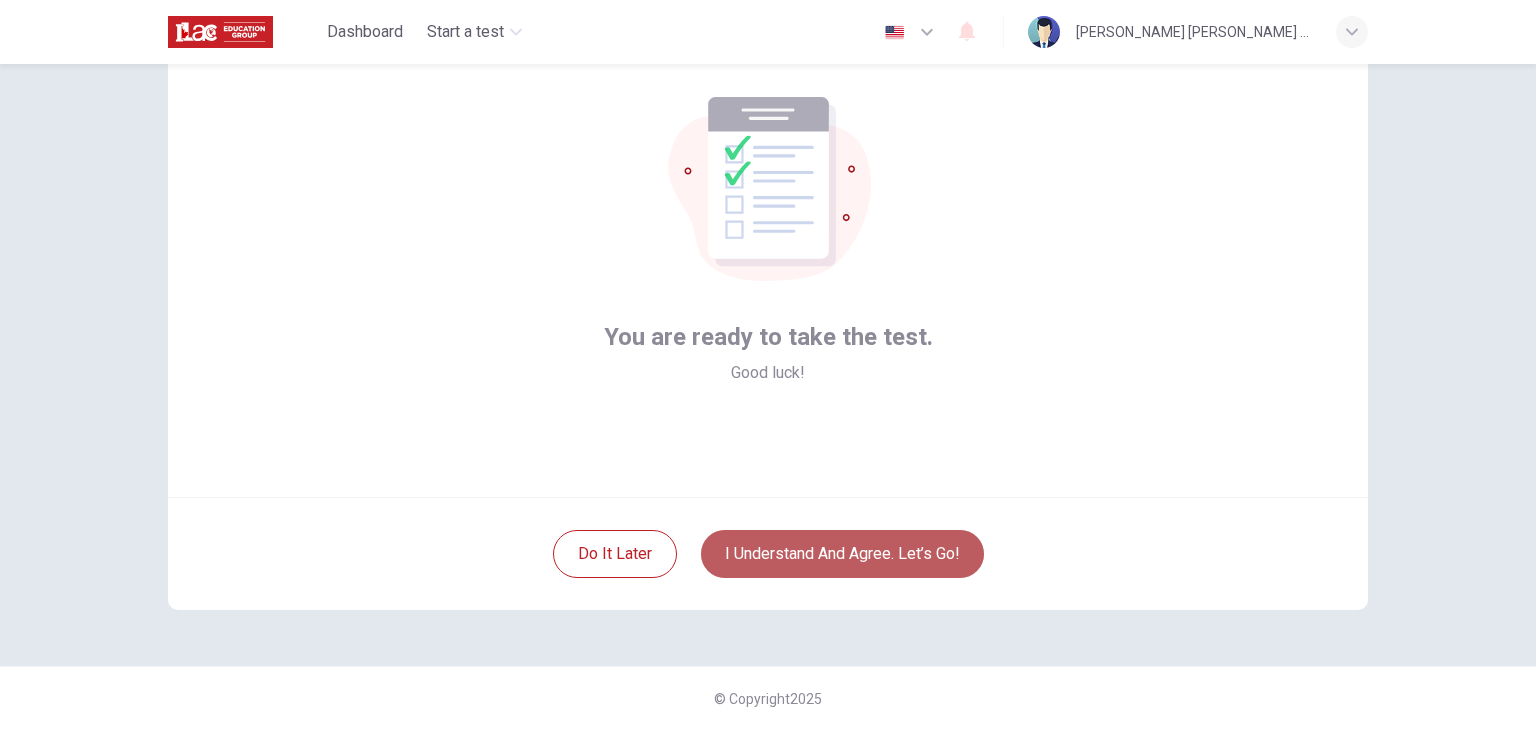 click on "I understand and agree. Let’s go!" at bounding box center (842, 554) 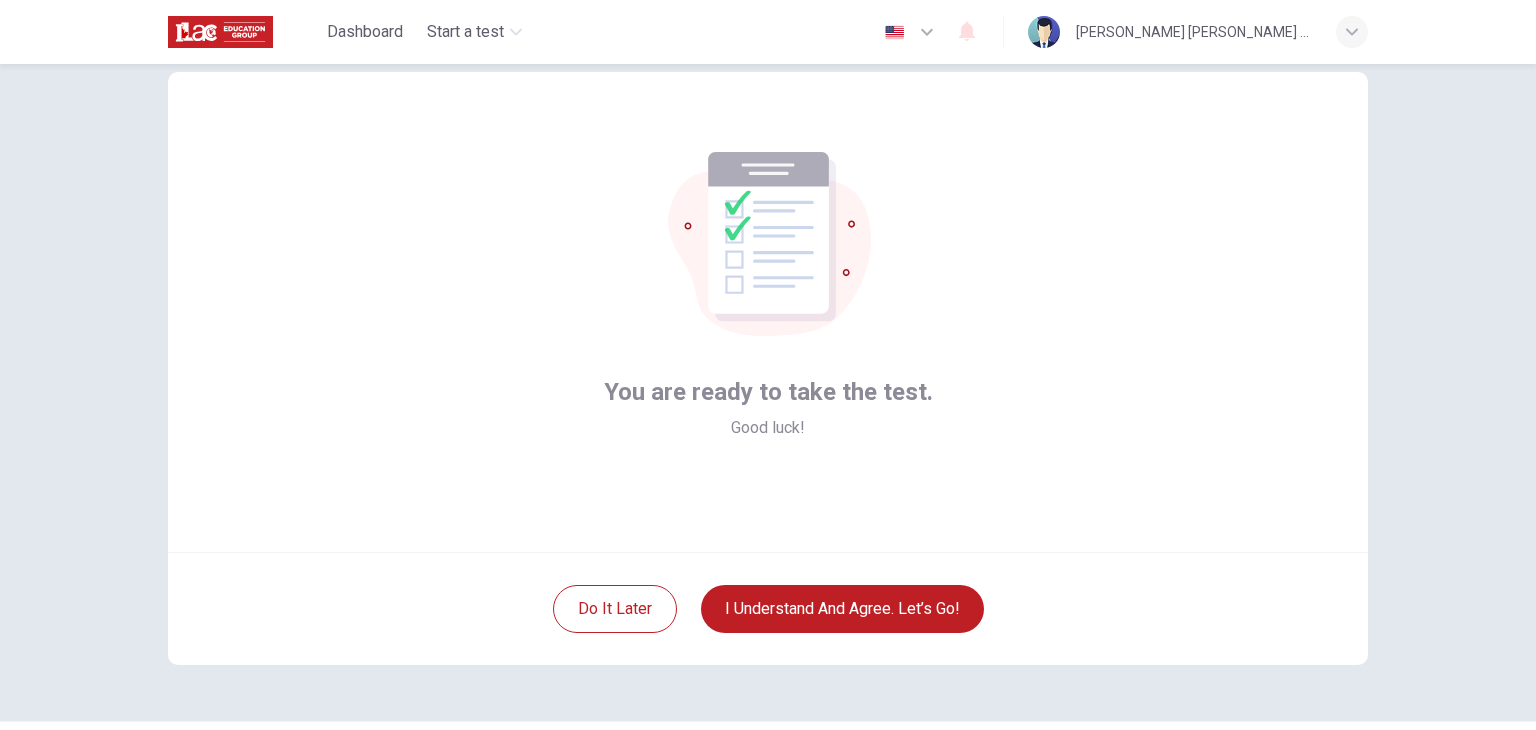 scroll, scrollTop: 3, scrollLeft: 0, axis: vertical 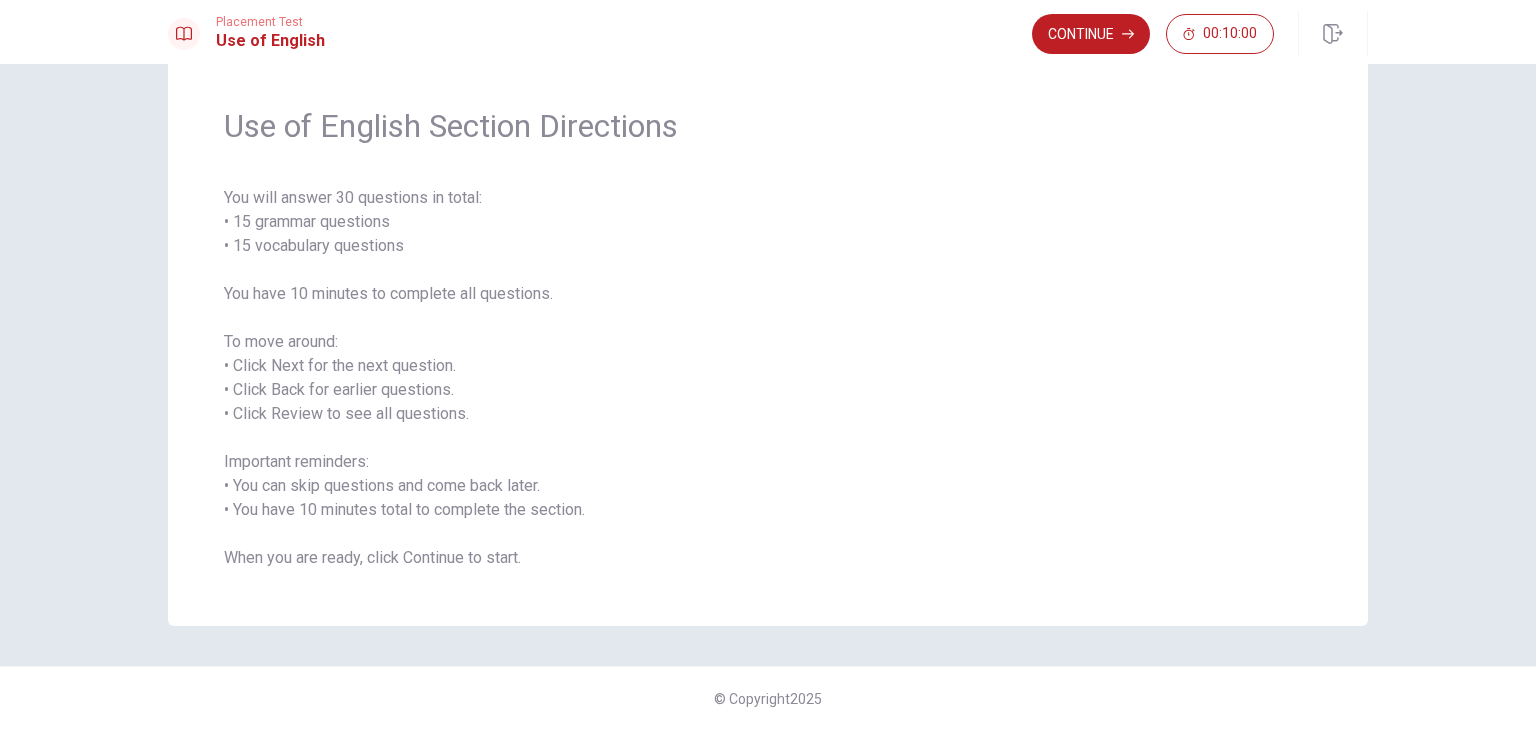 click on "You will answer 30 questions in total:
• 15 grammar questions
• 15 vocabulary questions
You have 10 minutes to complete all questions.
To move around:
• Click Next for the next question.
• Click Back for earlier questions.
• Click Review to see all questions.
Important reminders:
• You can skip questions and come back later.
• You have 10 minutes total to complete the section.
When you are ready, click Continue to start." at bounding box center [768, 378] 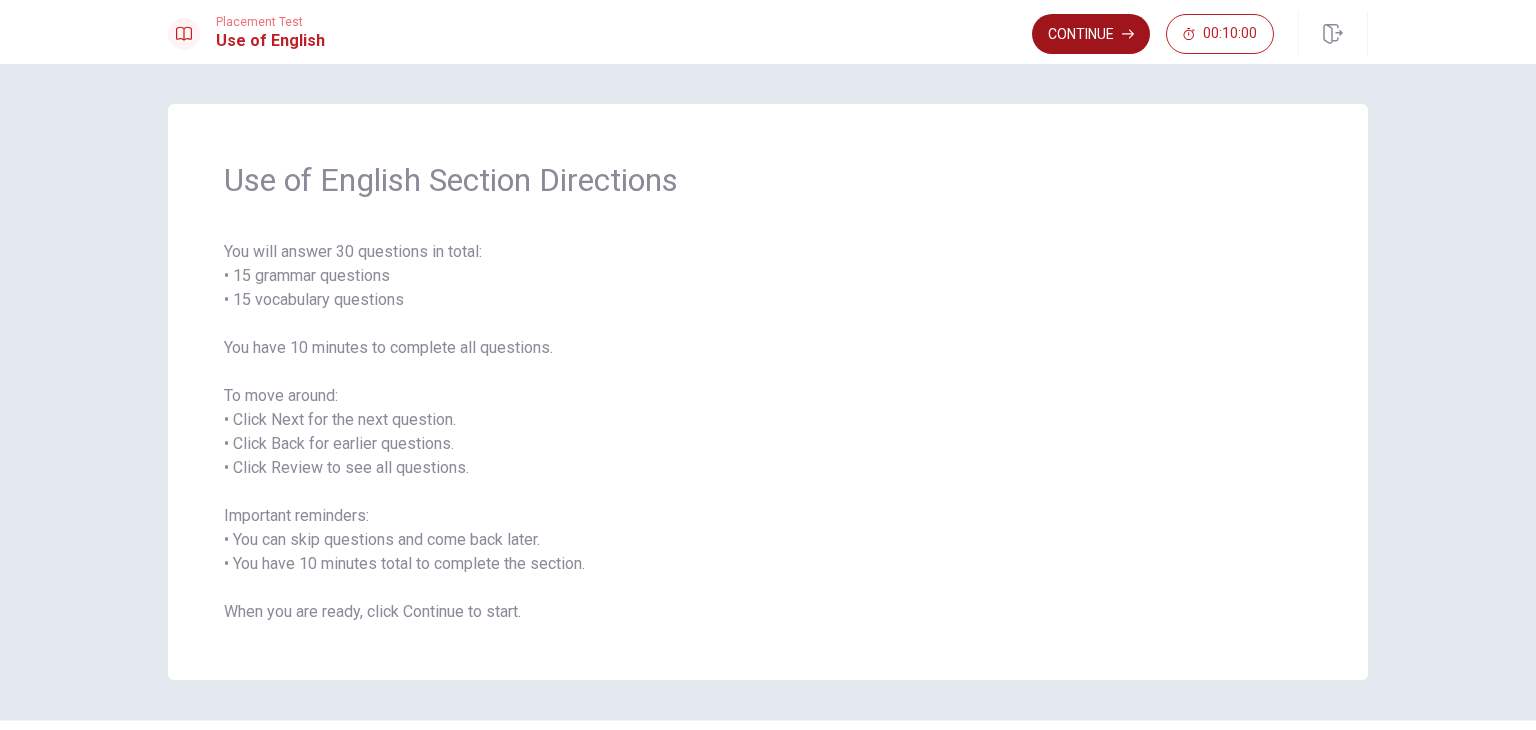 click on "Continue" at bounding box center [1091, 34] 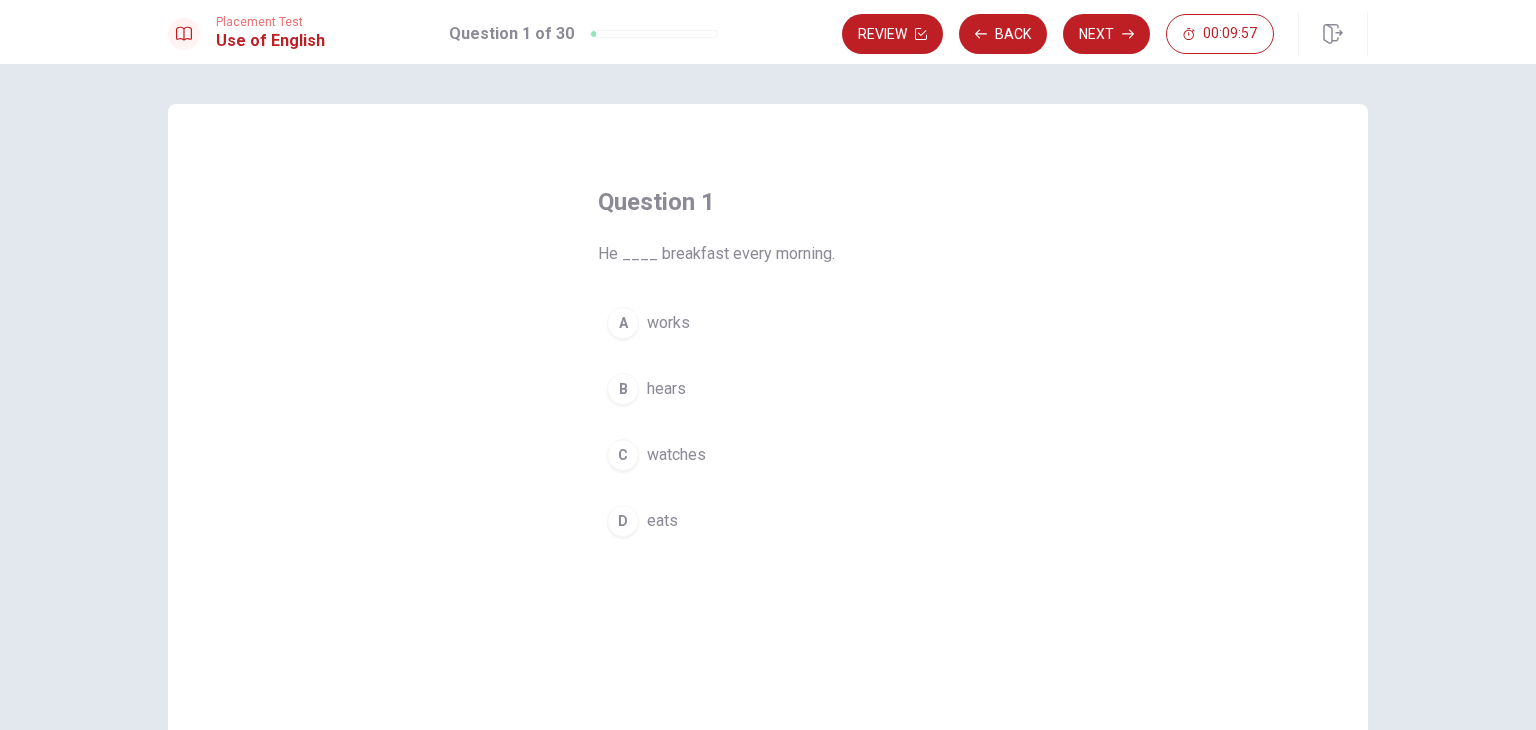 click on "D eats" at bounding box center [768, 521] 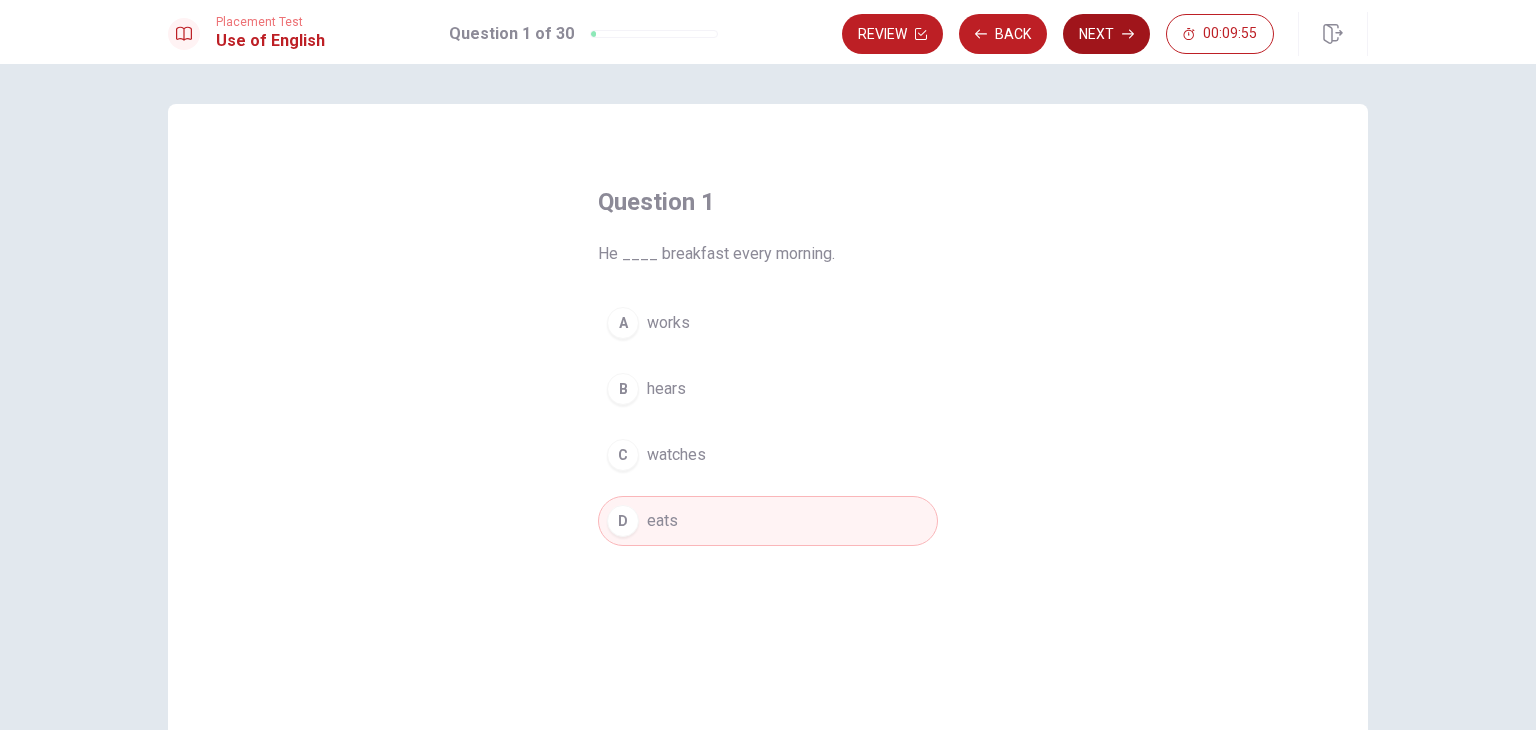 click on "Next" at bounding box center (1106, 34) 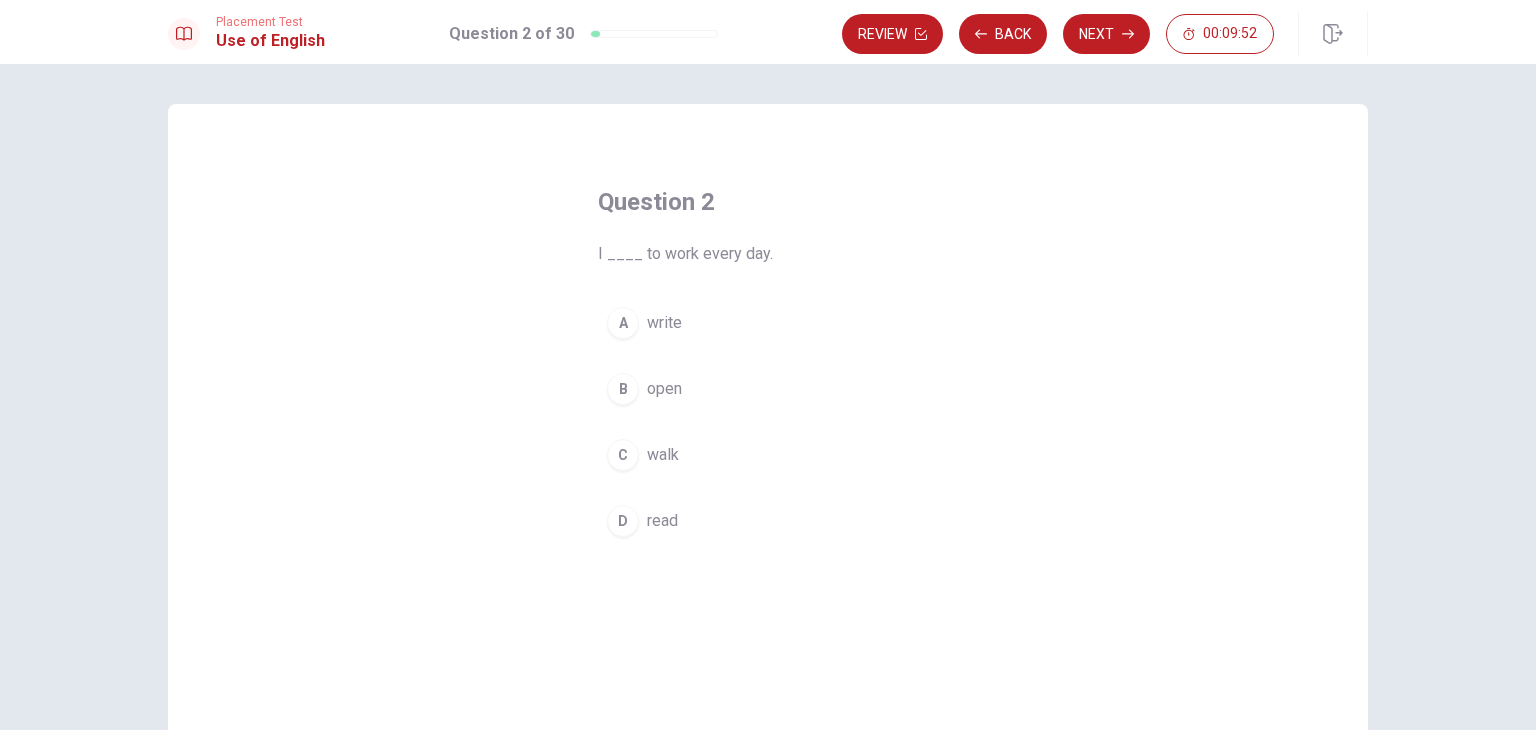 click on "C walk" at bounding box center [768, 455] 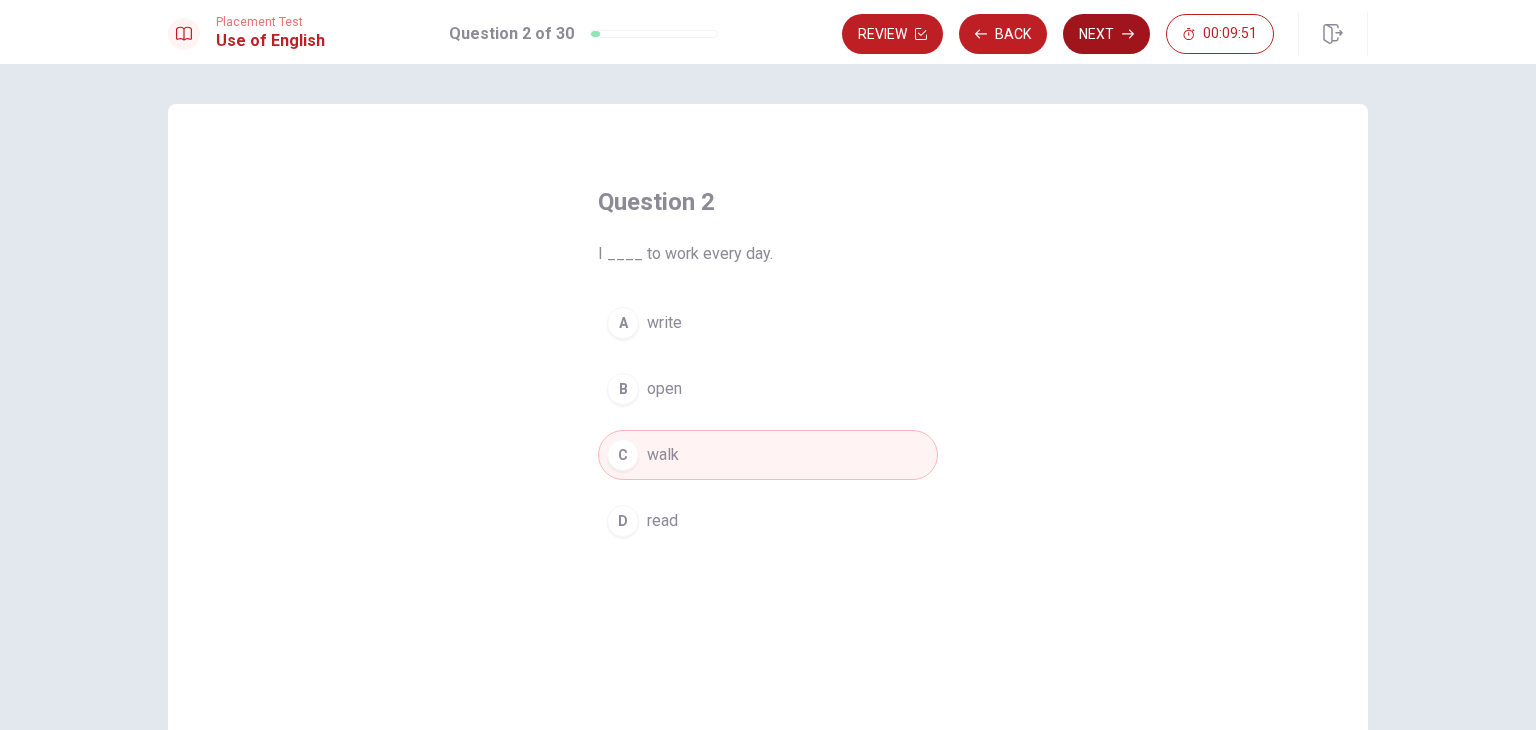 click on "Next" at bounding box center [1106, 34] 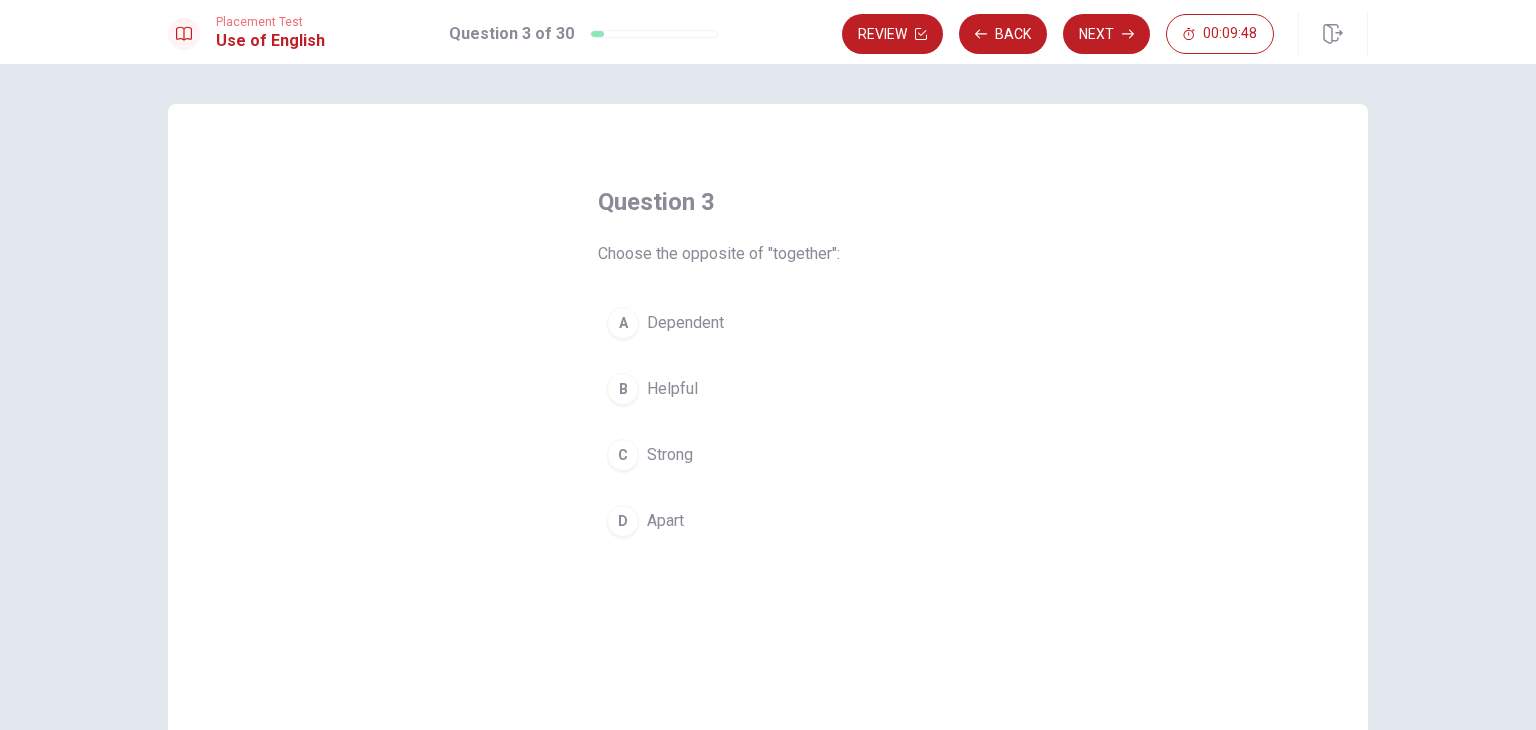 click on "Apart" at bounding box center (665, 521) 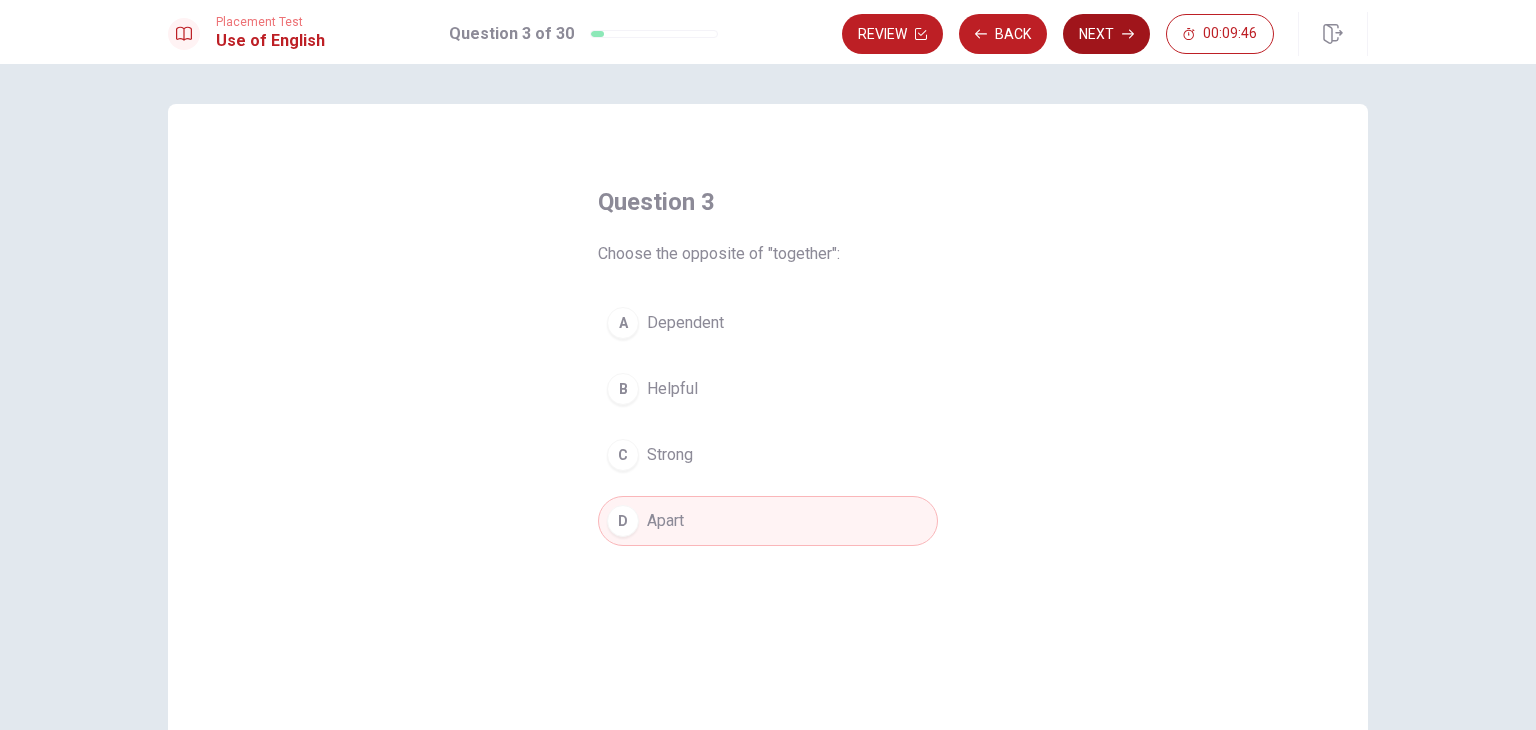 click on "Next" at bounding box center [1106, 34] 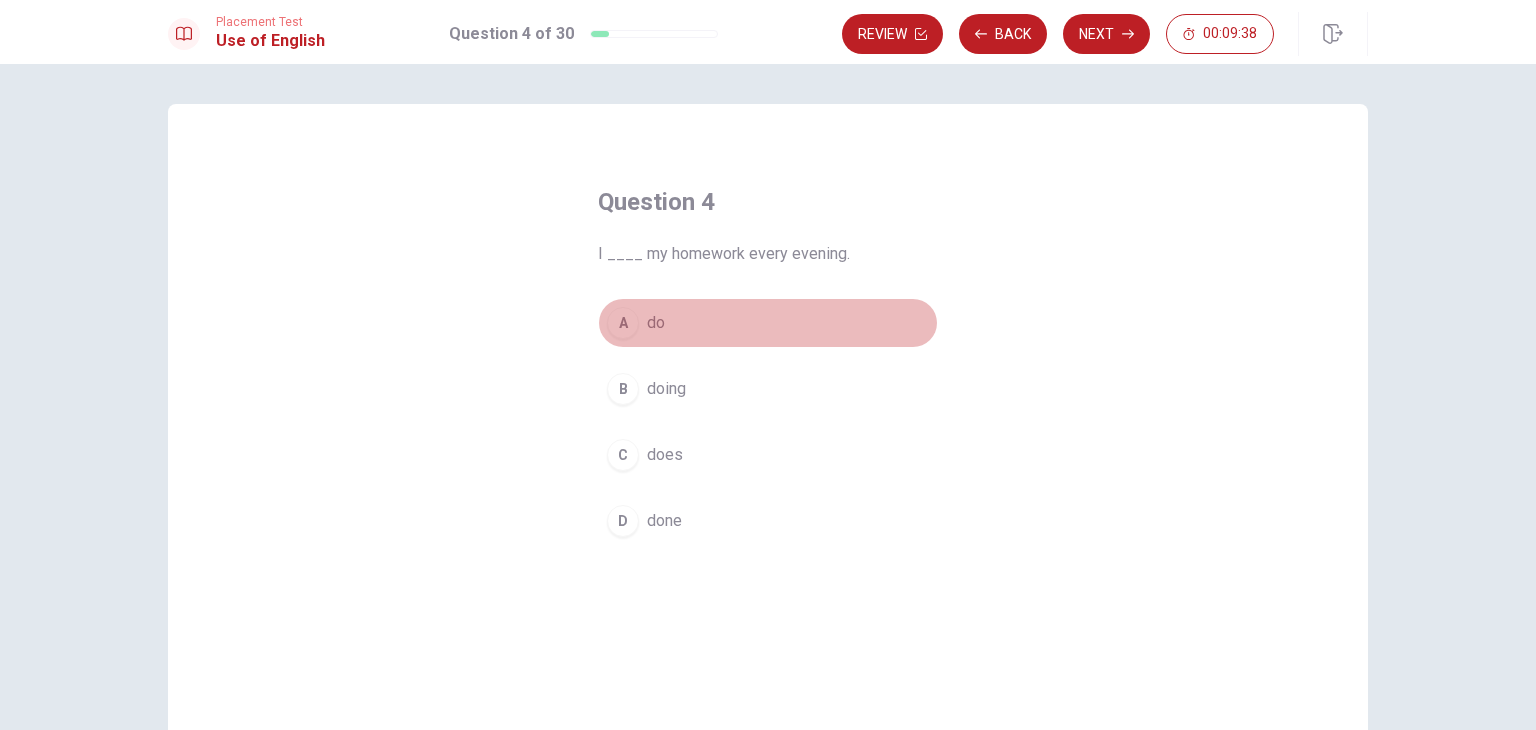 click on "do" at bounding box center (656, 323) 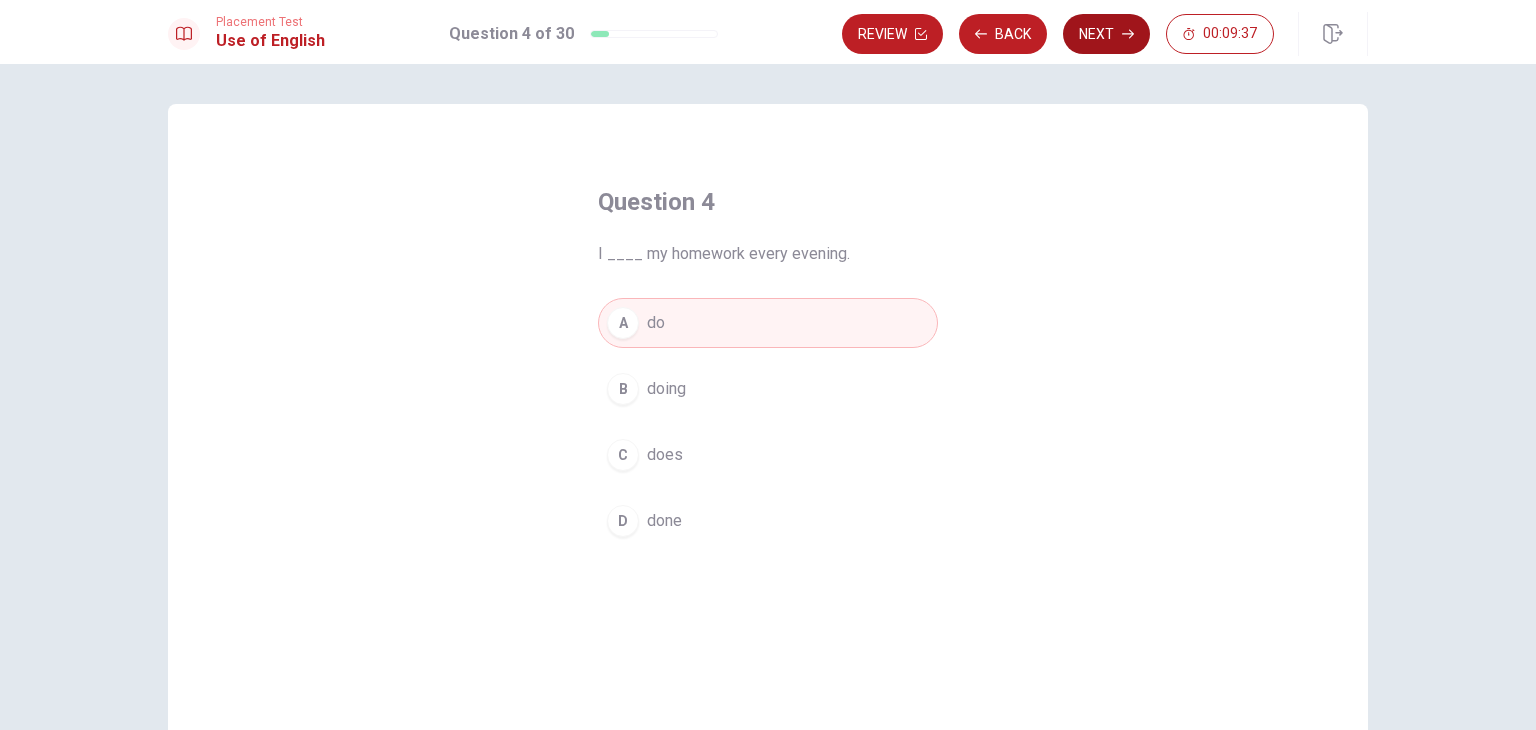 click on "Next" at bounding box center (1106, 34) 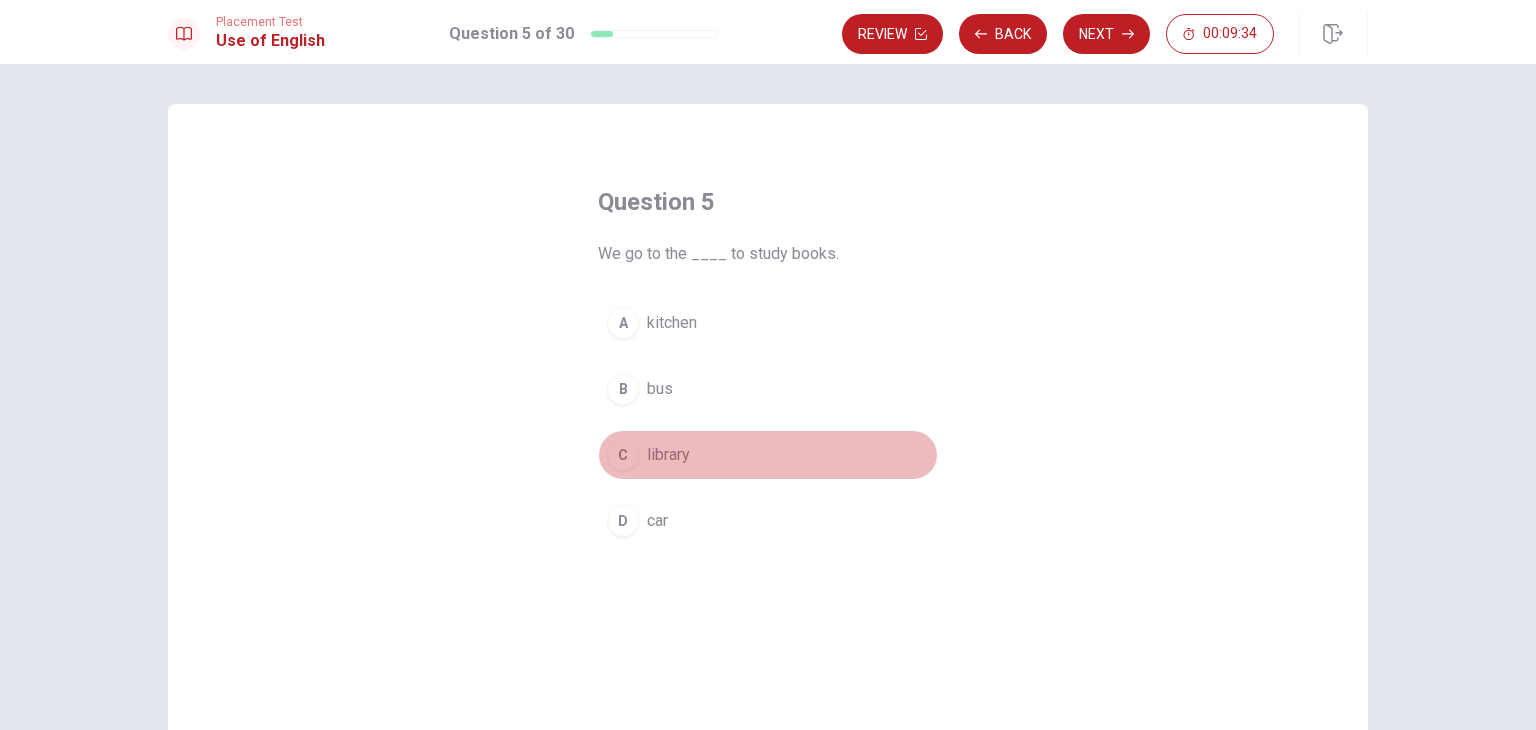 click on "library" at bounding box center [668, 455] 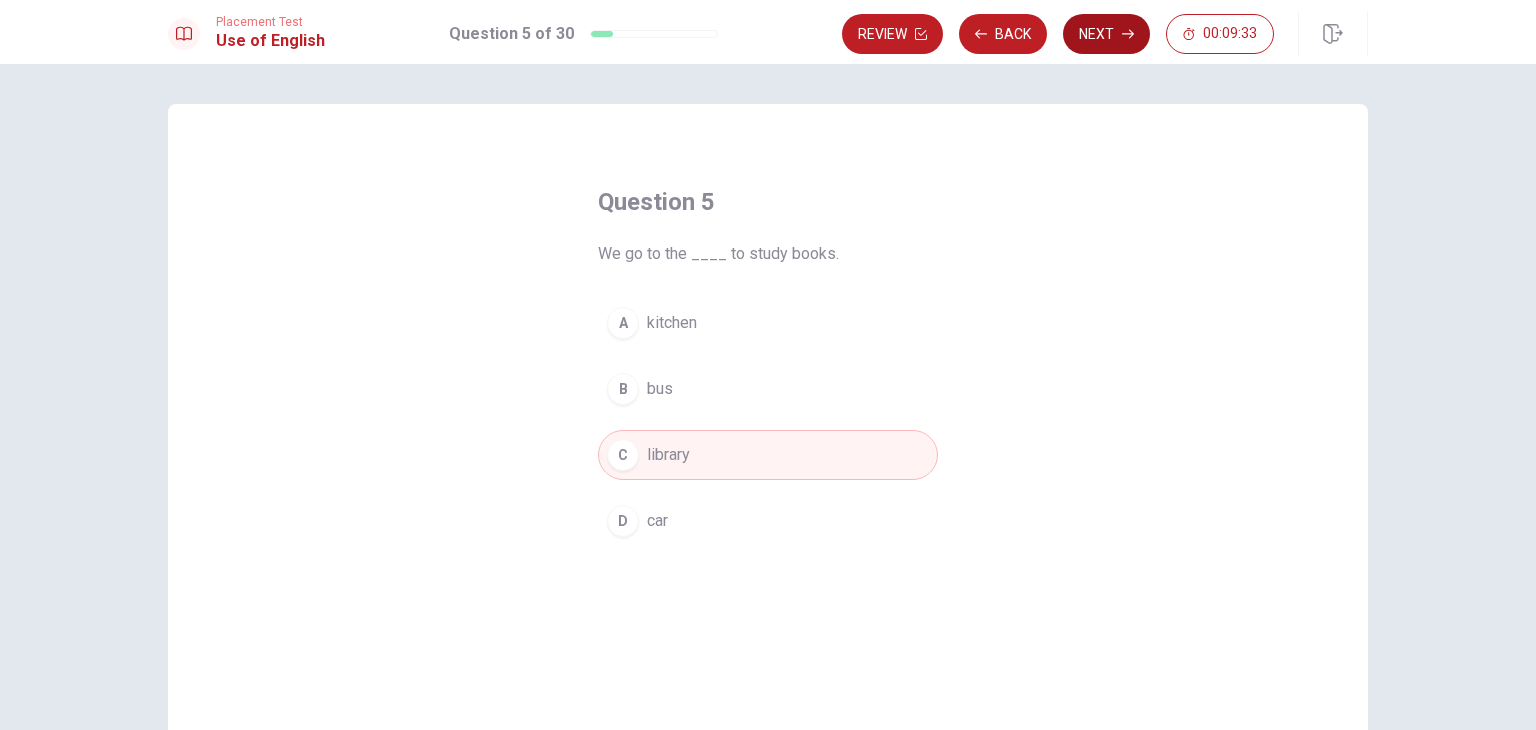 click on "Next" at bounding box center [1106, 34] 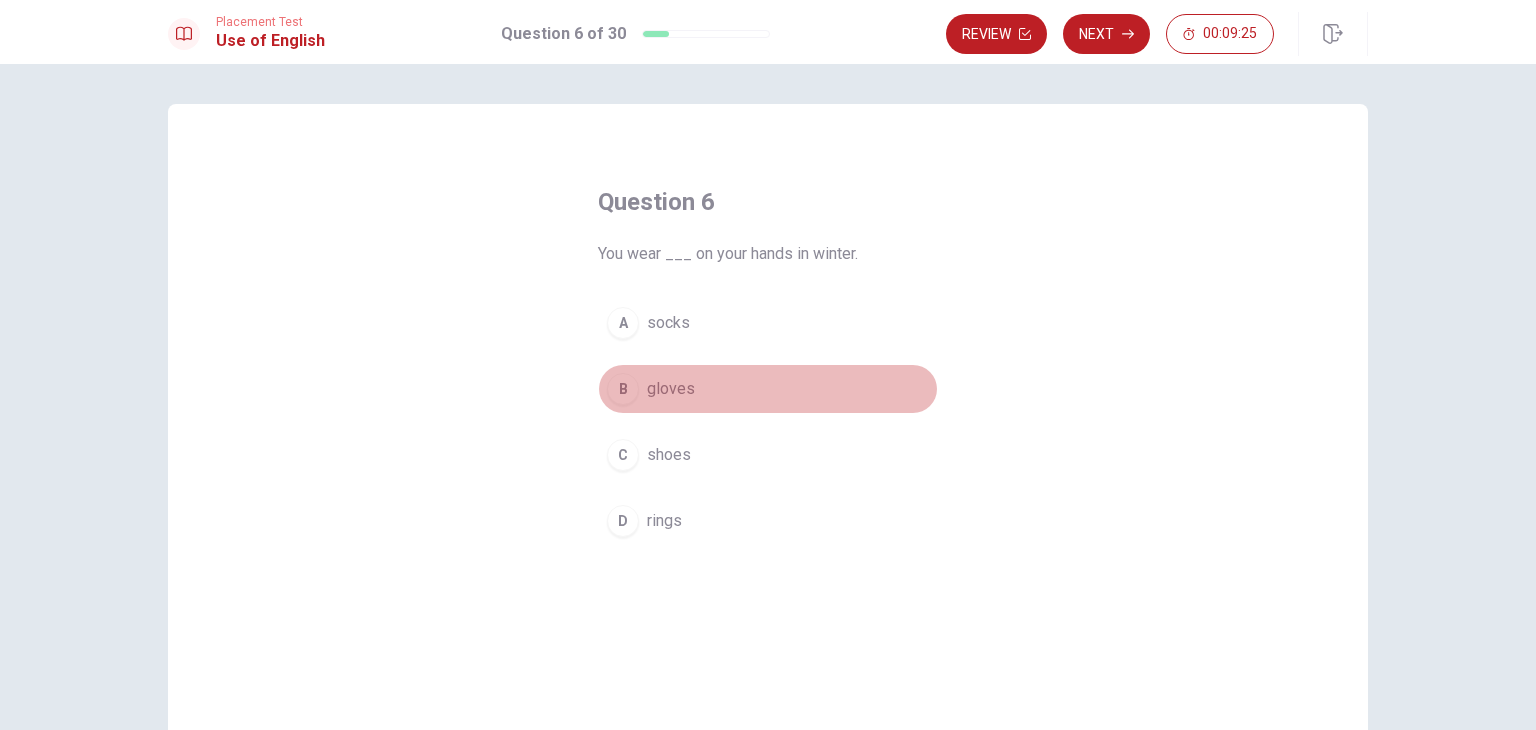 click on "gloves" at bounding box center [671, 389] 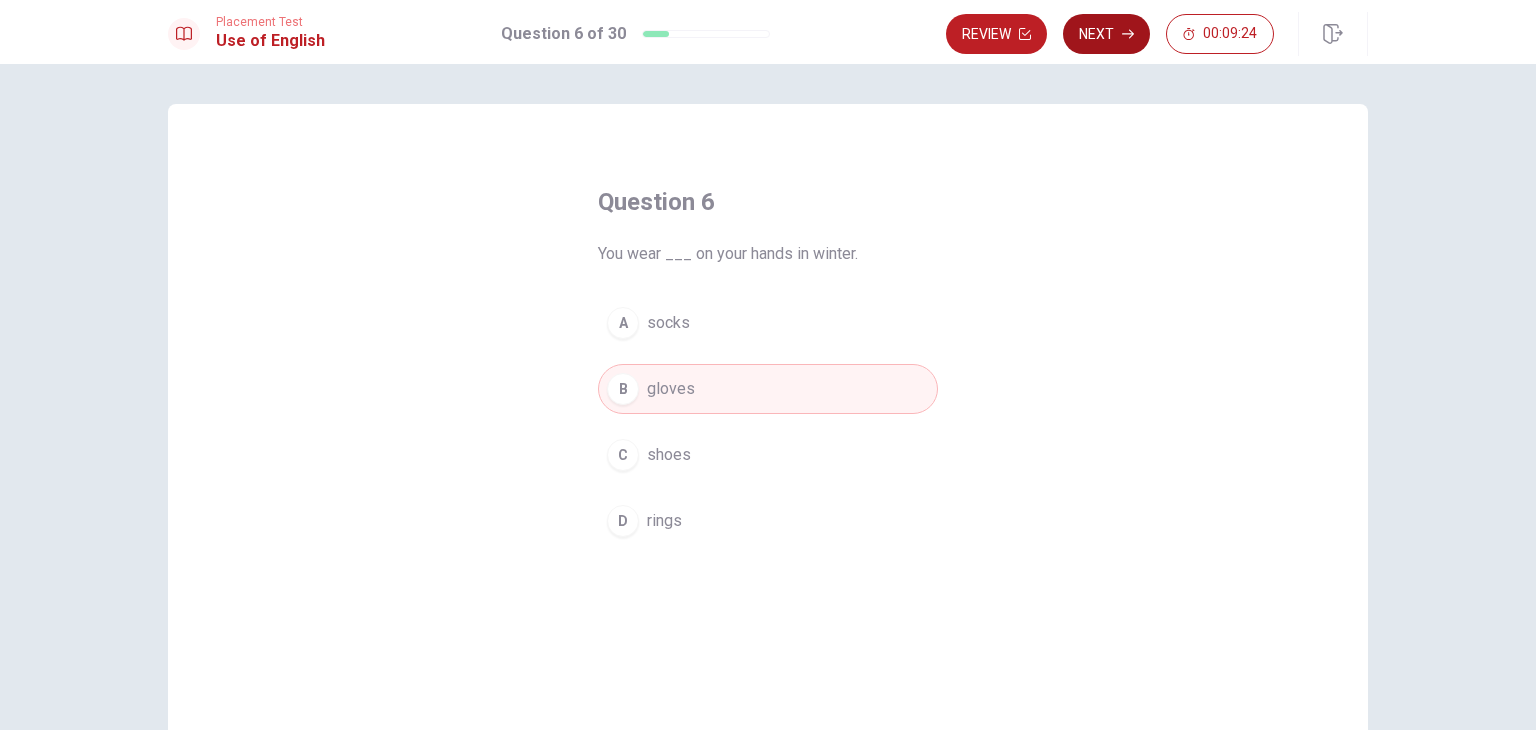 click on "Next" at bounding box center (1106, 34) 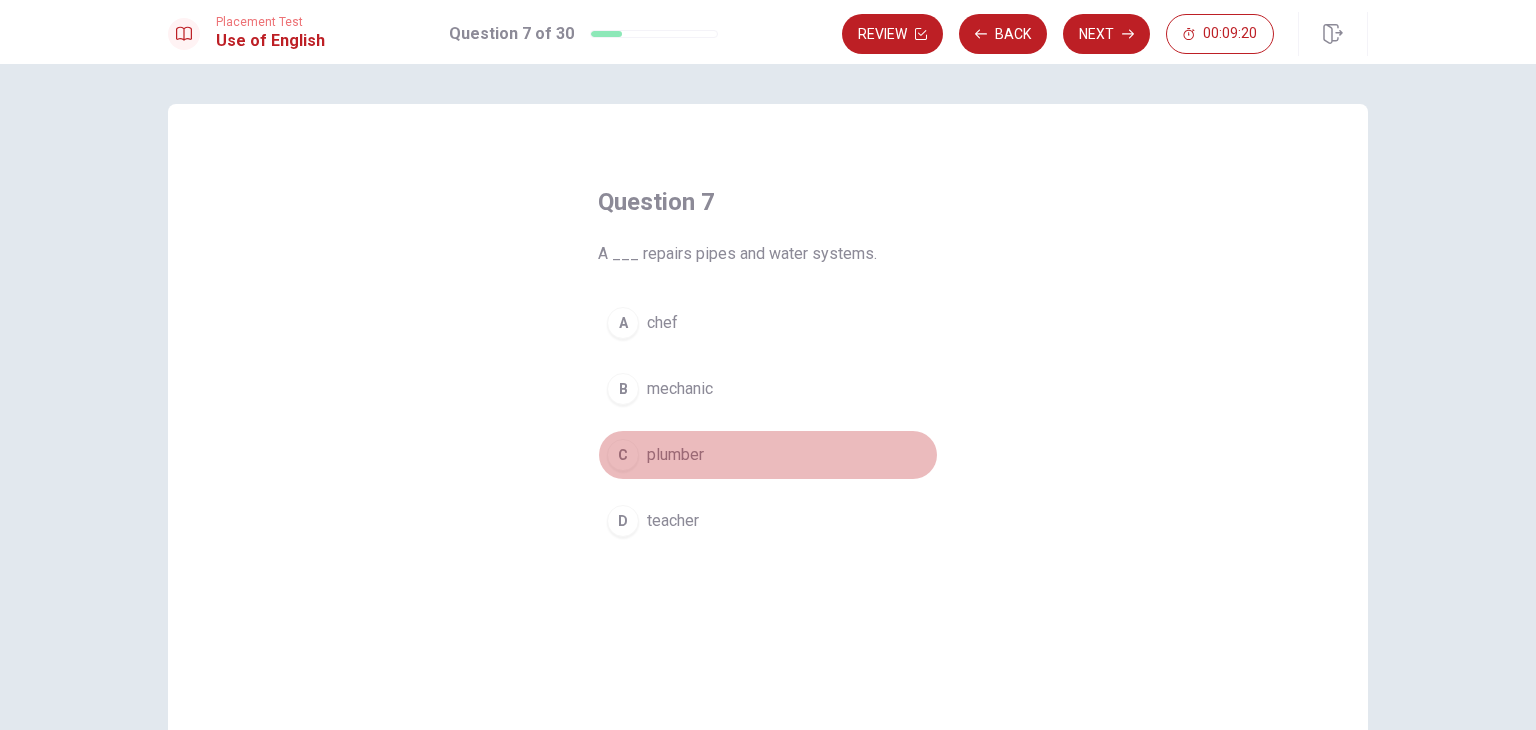 click on "plumber" at bounding box center (675, 455) 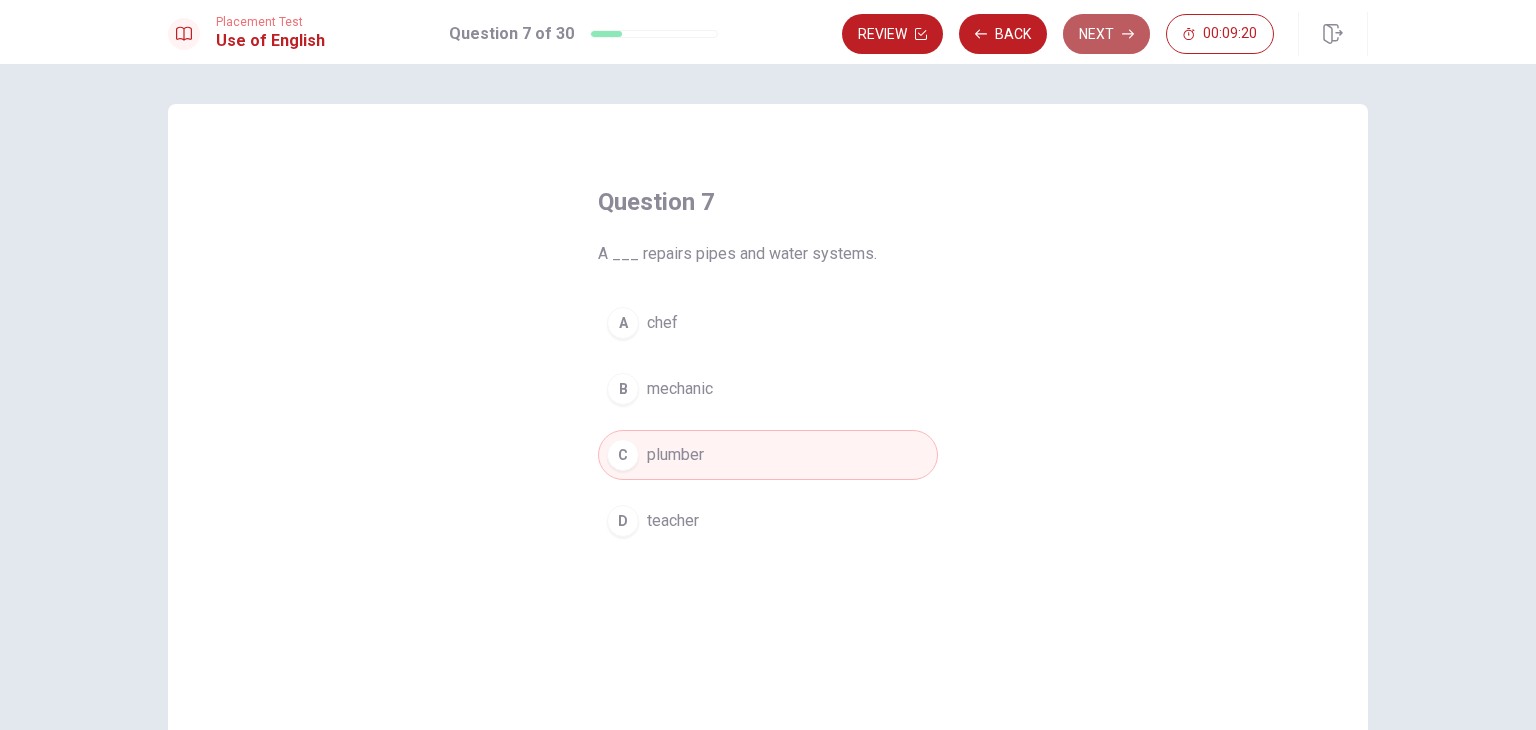 click on "Next" at bounding box center (1106, 34) 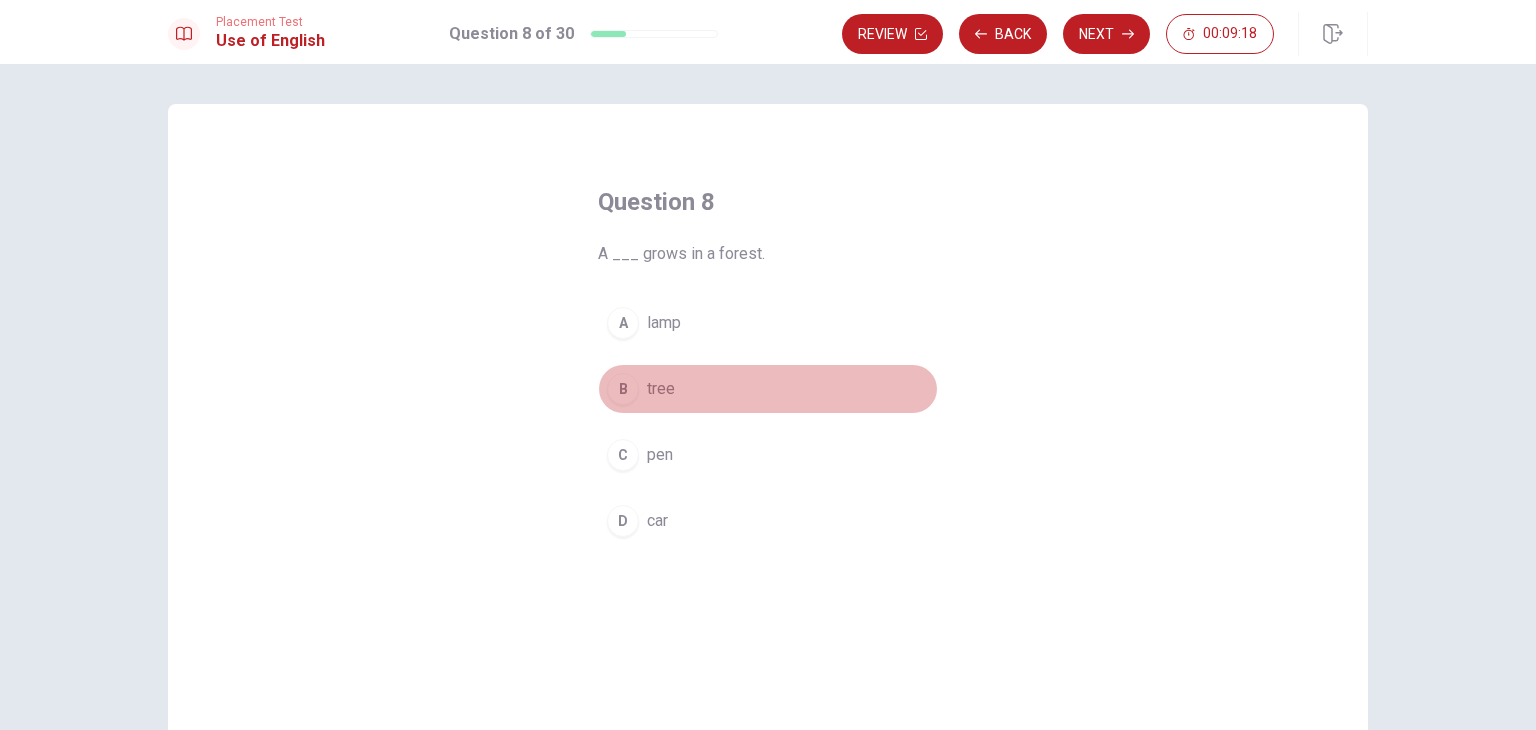 click on "tree" at bounding box center (661, 389) 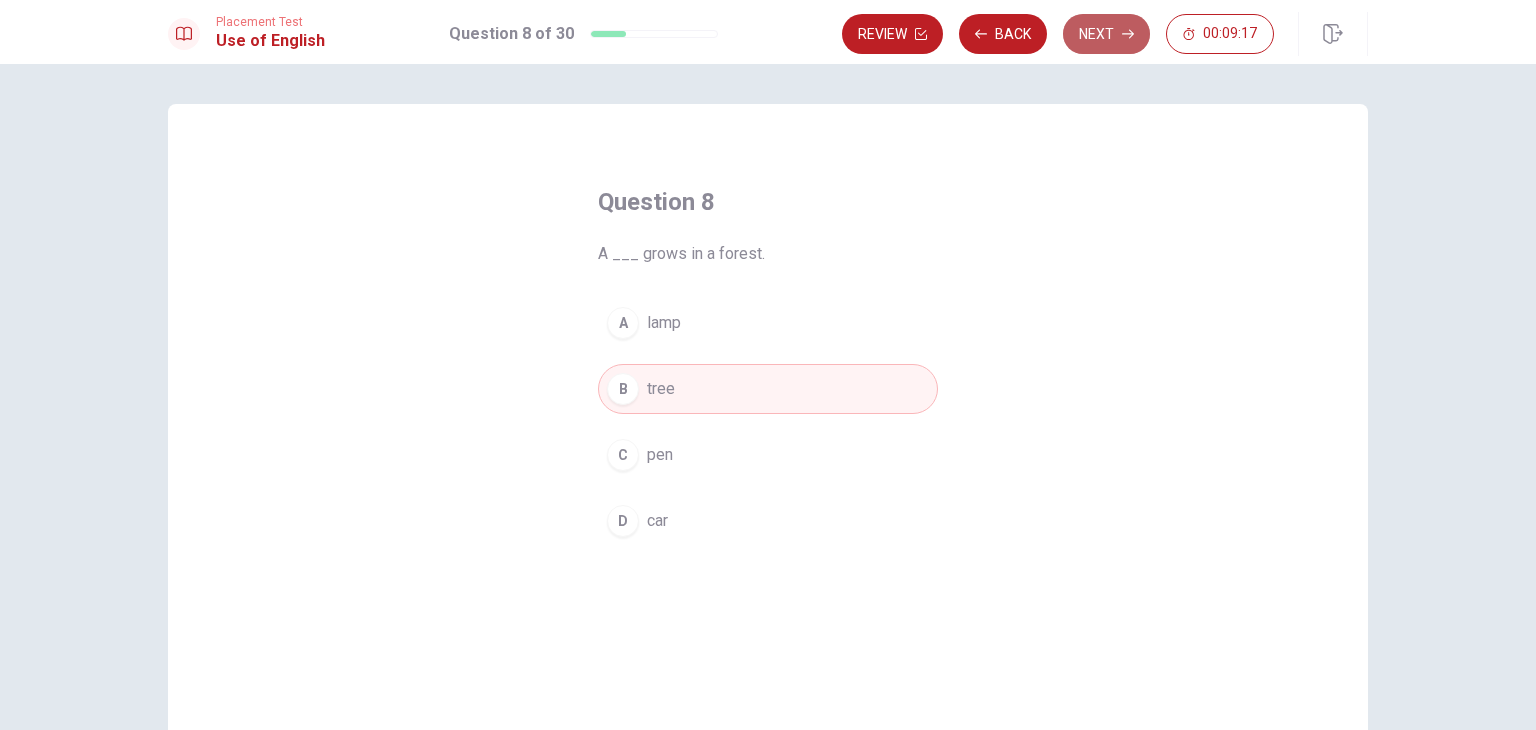 click on "Next" at bounding box center (1106, 34) 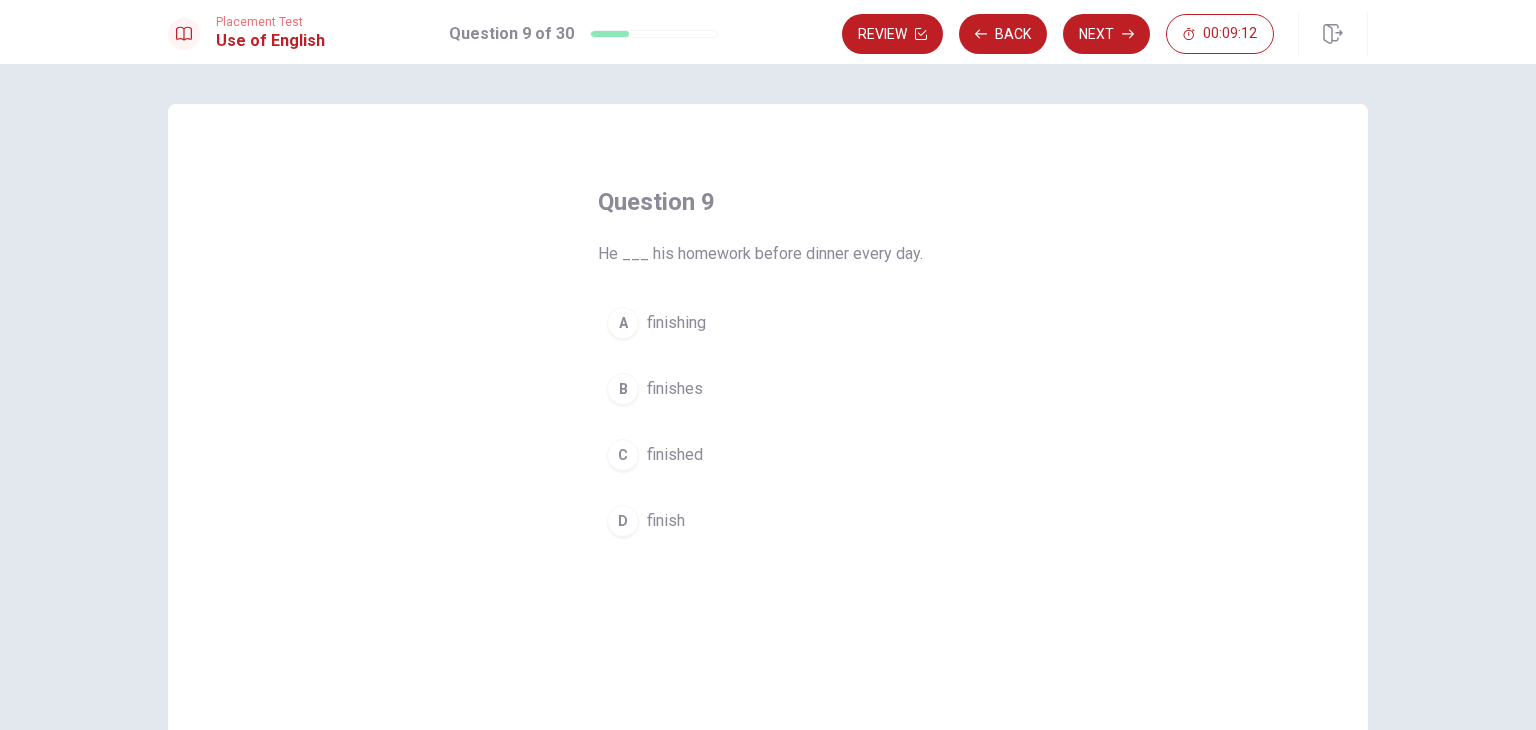 click on "finishes" at bounding box center [675, 389] 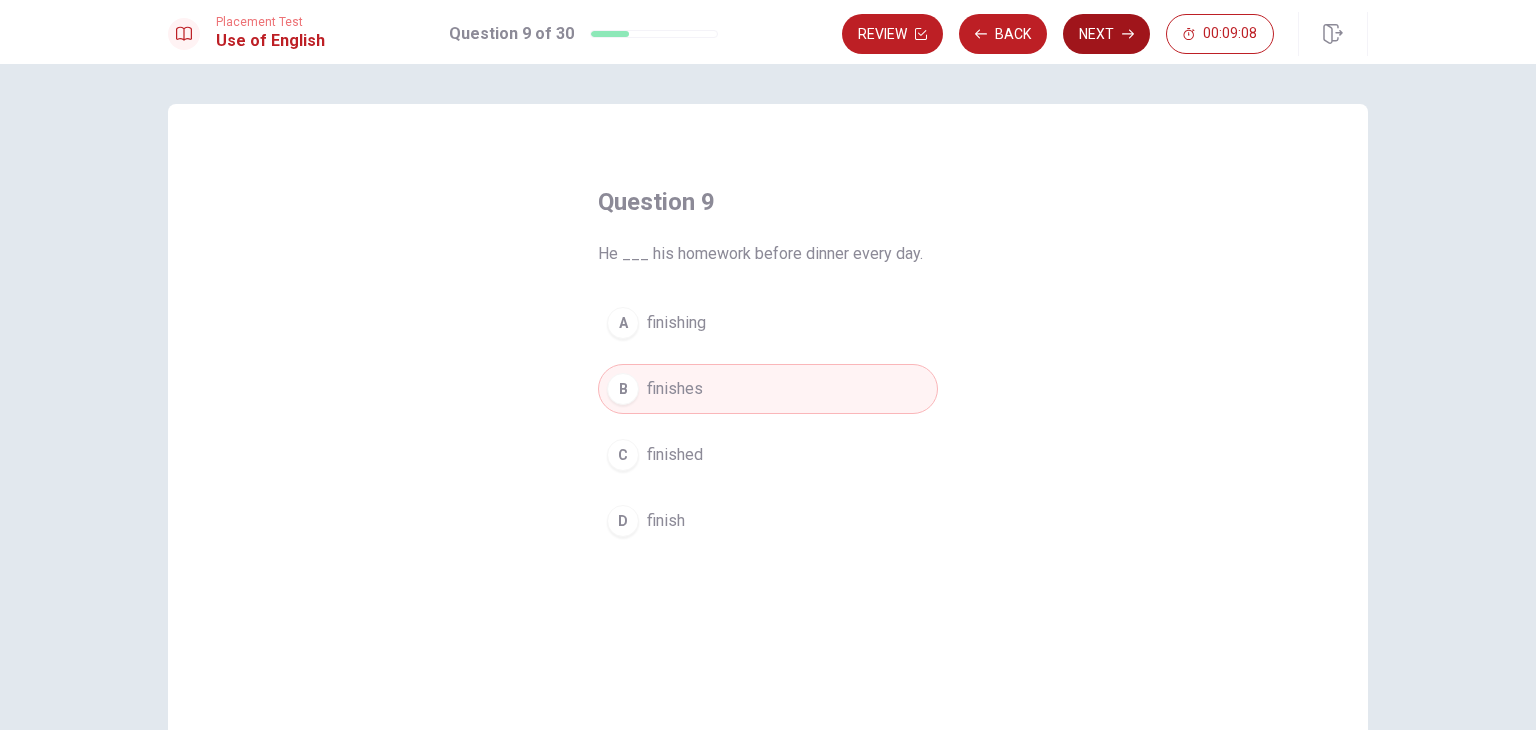 click on "Next" at bounding box center [1106, 34] 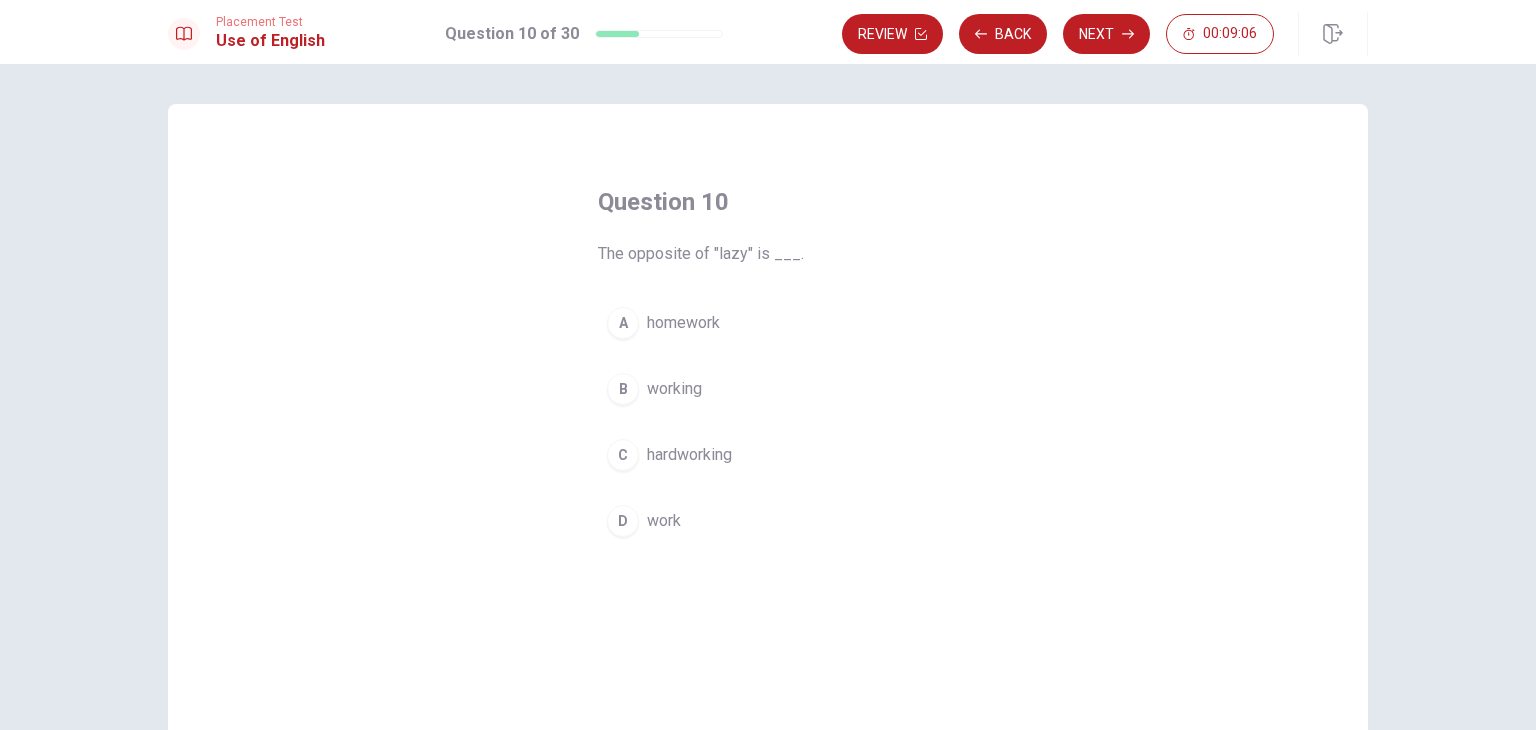 click on "hardworking" at bounding box center (689, 455) 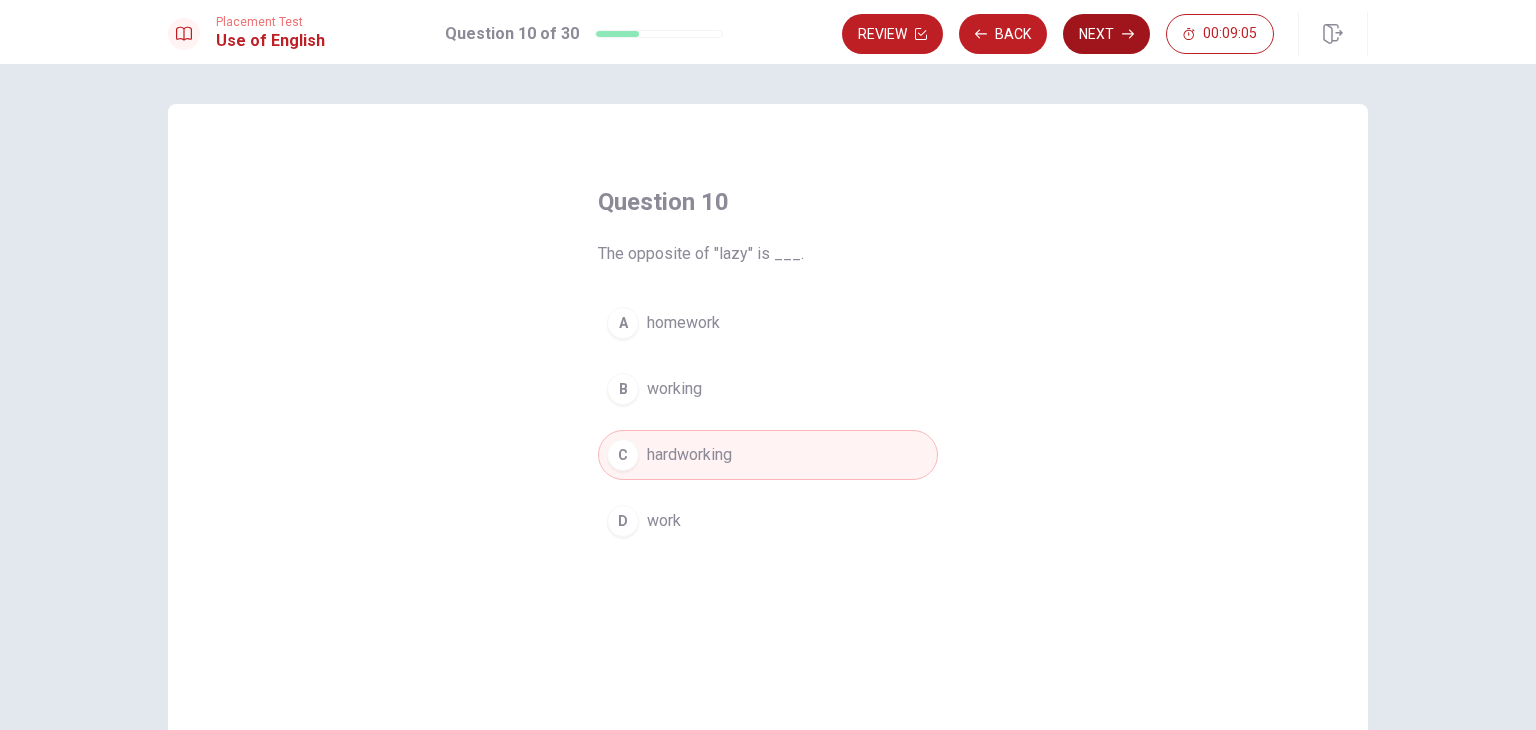 click on "Next" at bounding box center (1106, 34) 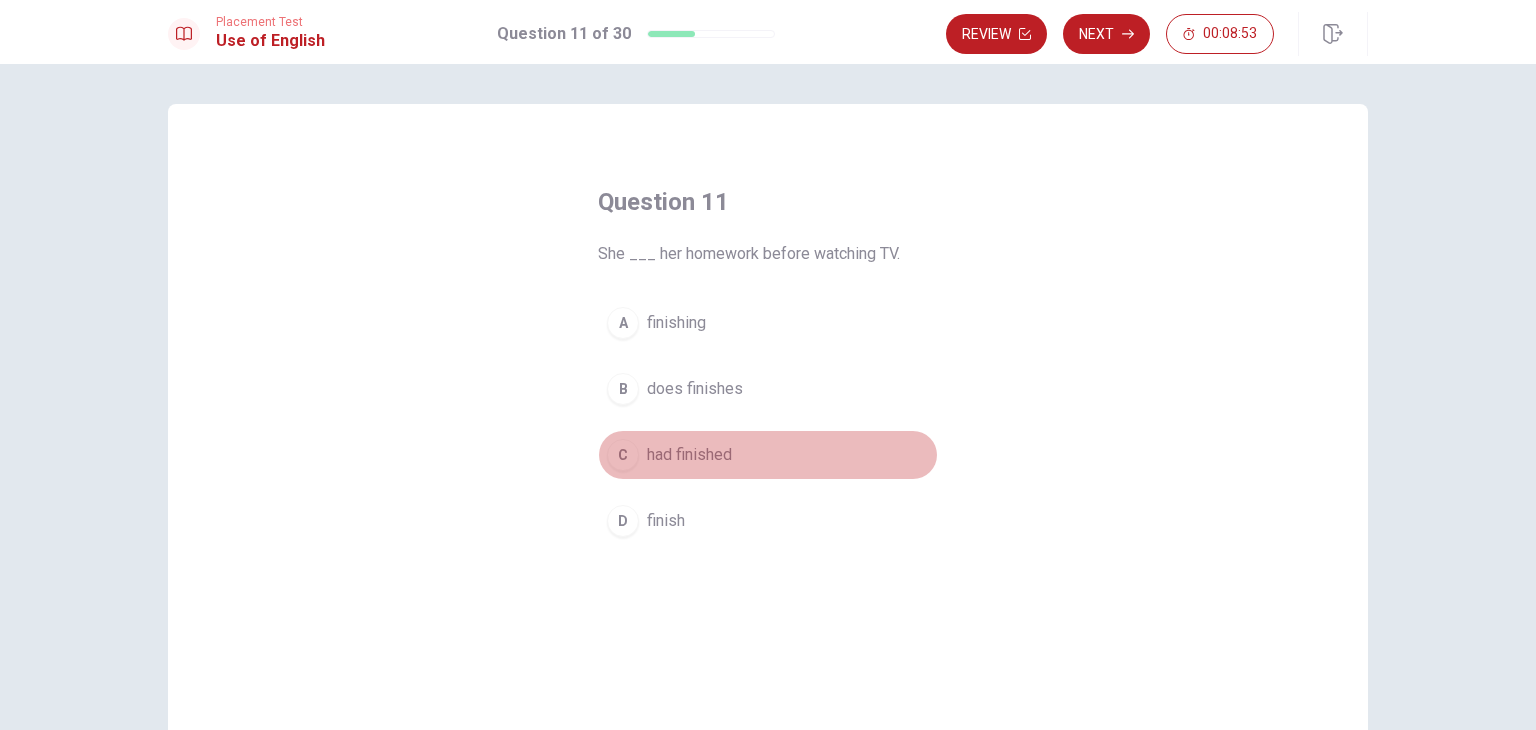 click on "had finished" at bounding box center [689, 455] 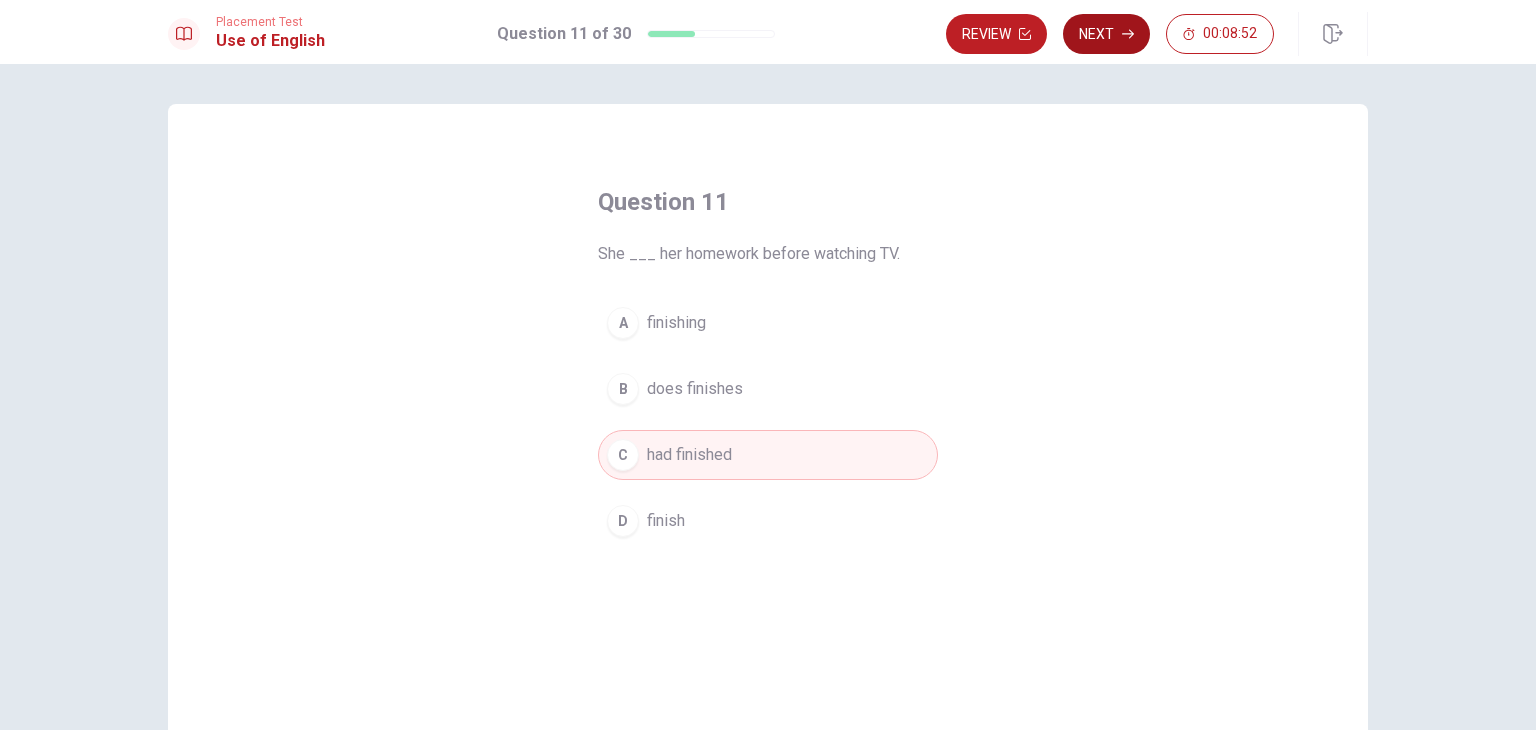 click on "Next" at bounding box center (1106, 34) 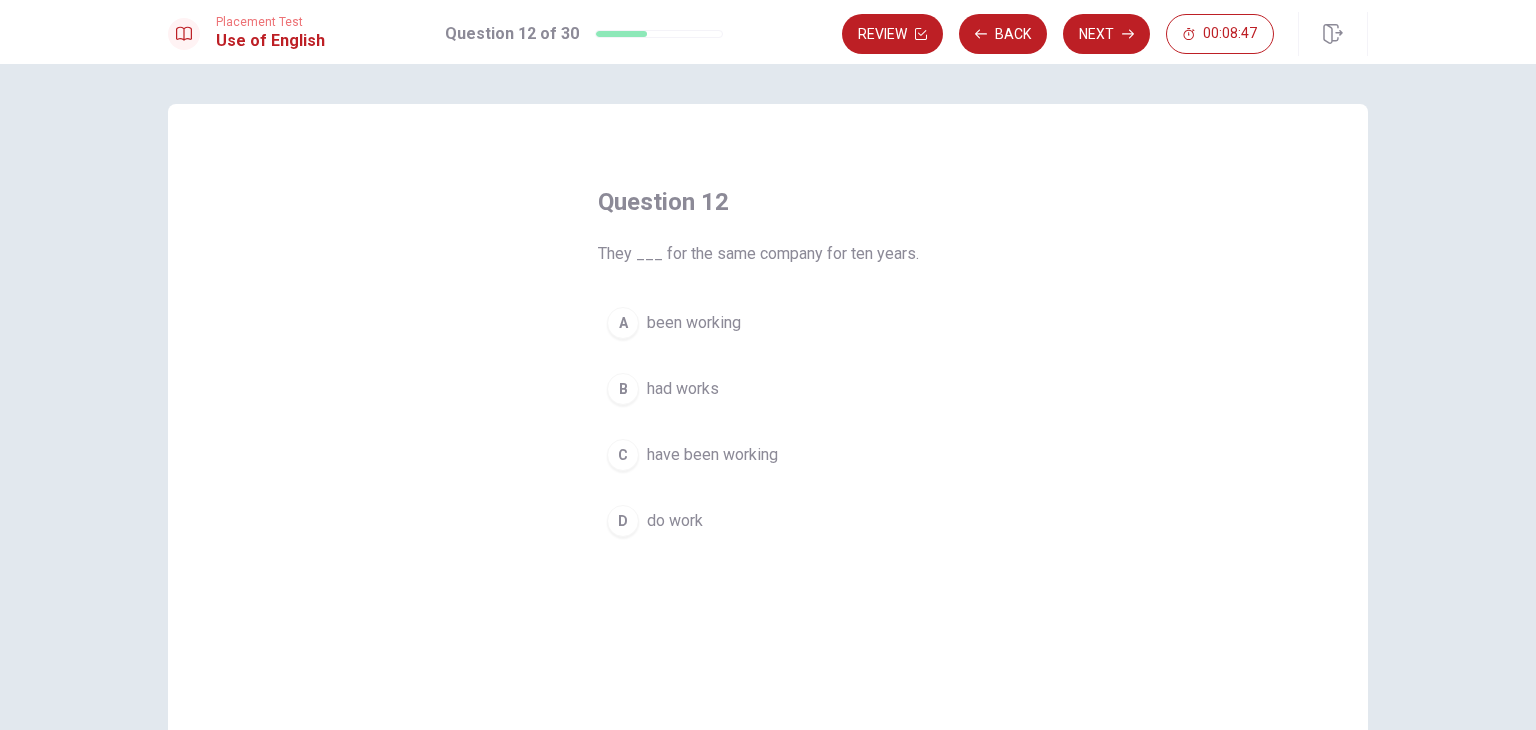 click on "have been working" at bounding box center (712, 455) 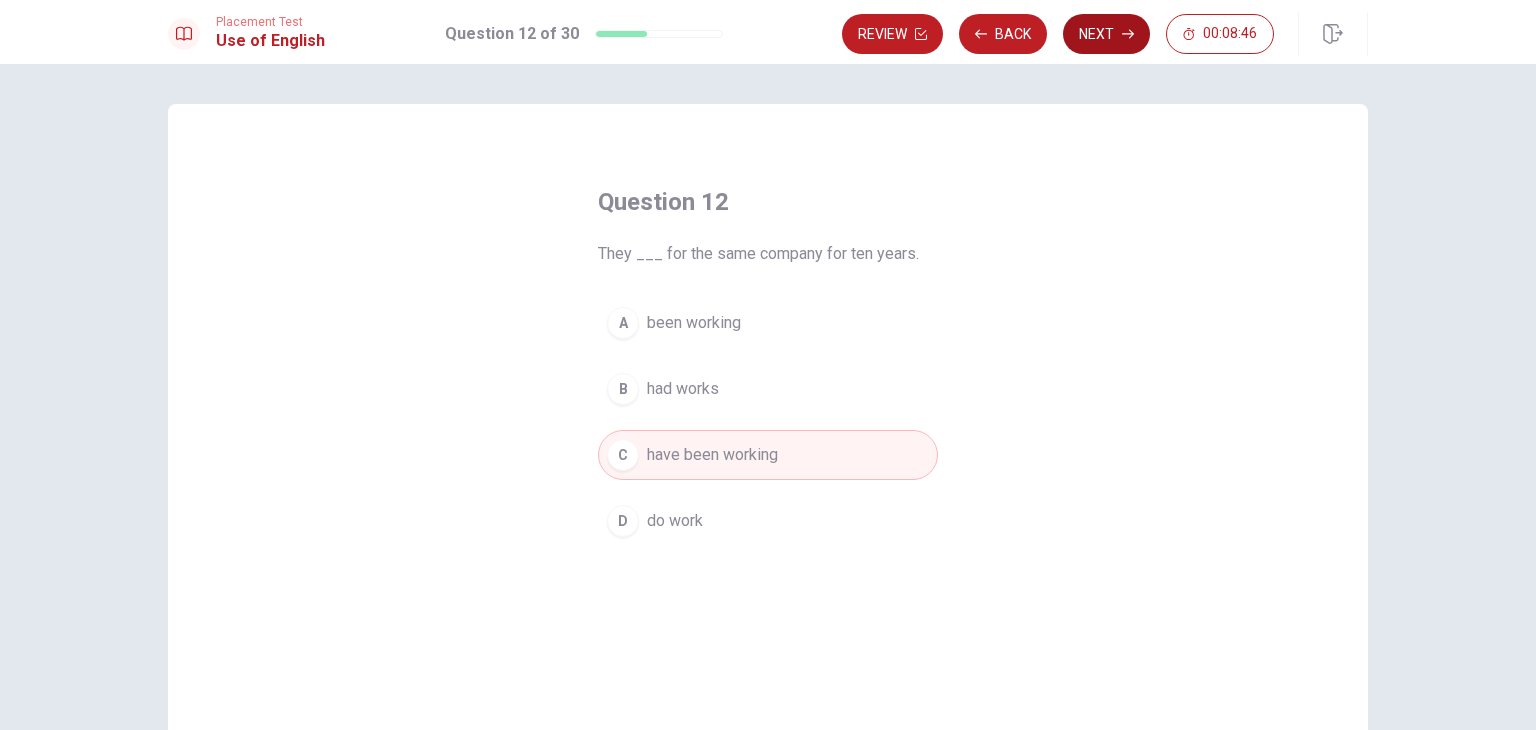 click on "Next" at bounding box center (1106, 34) 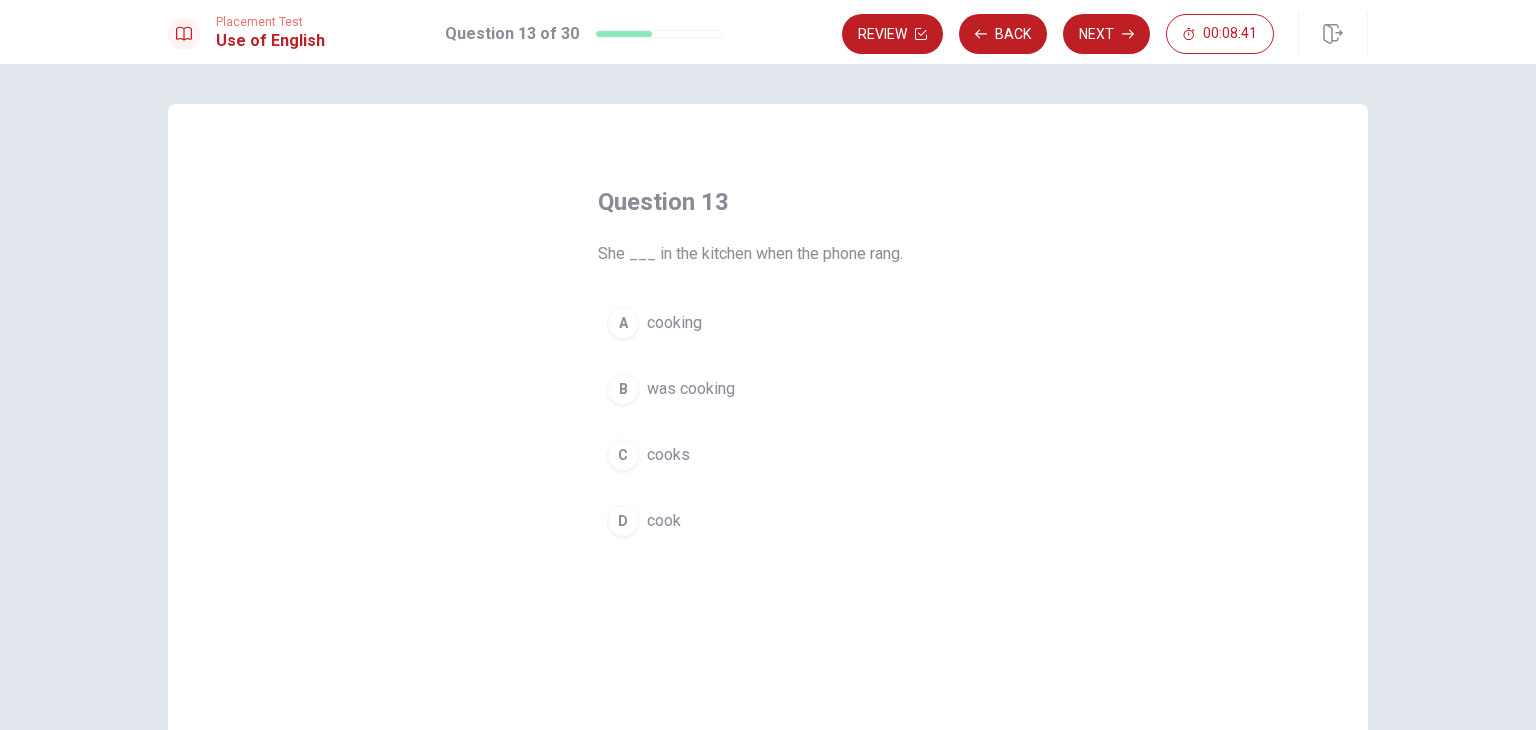 click on "B was cooking" at bounding box center [768, 389] 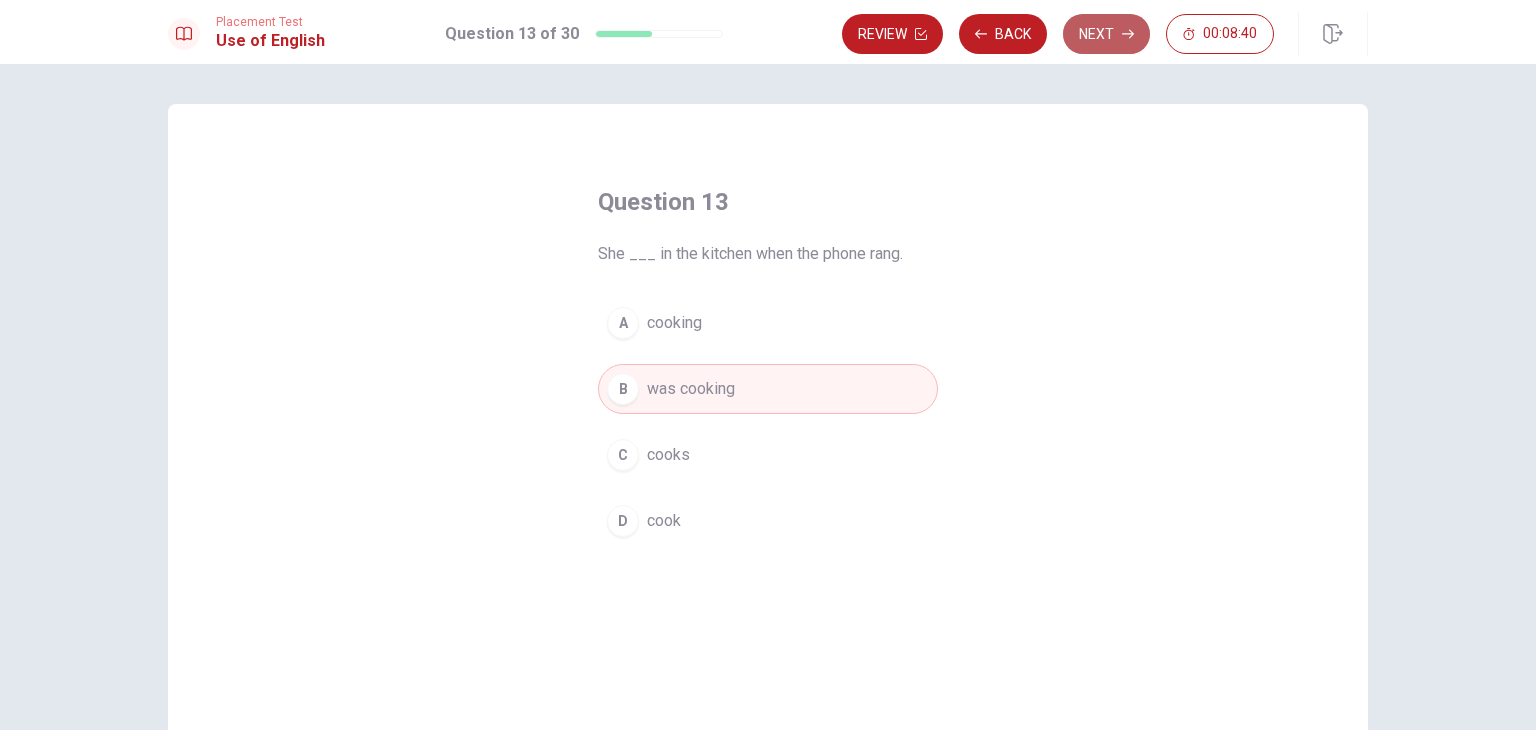 click on "Next" at bounding box center [1106, 34] 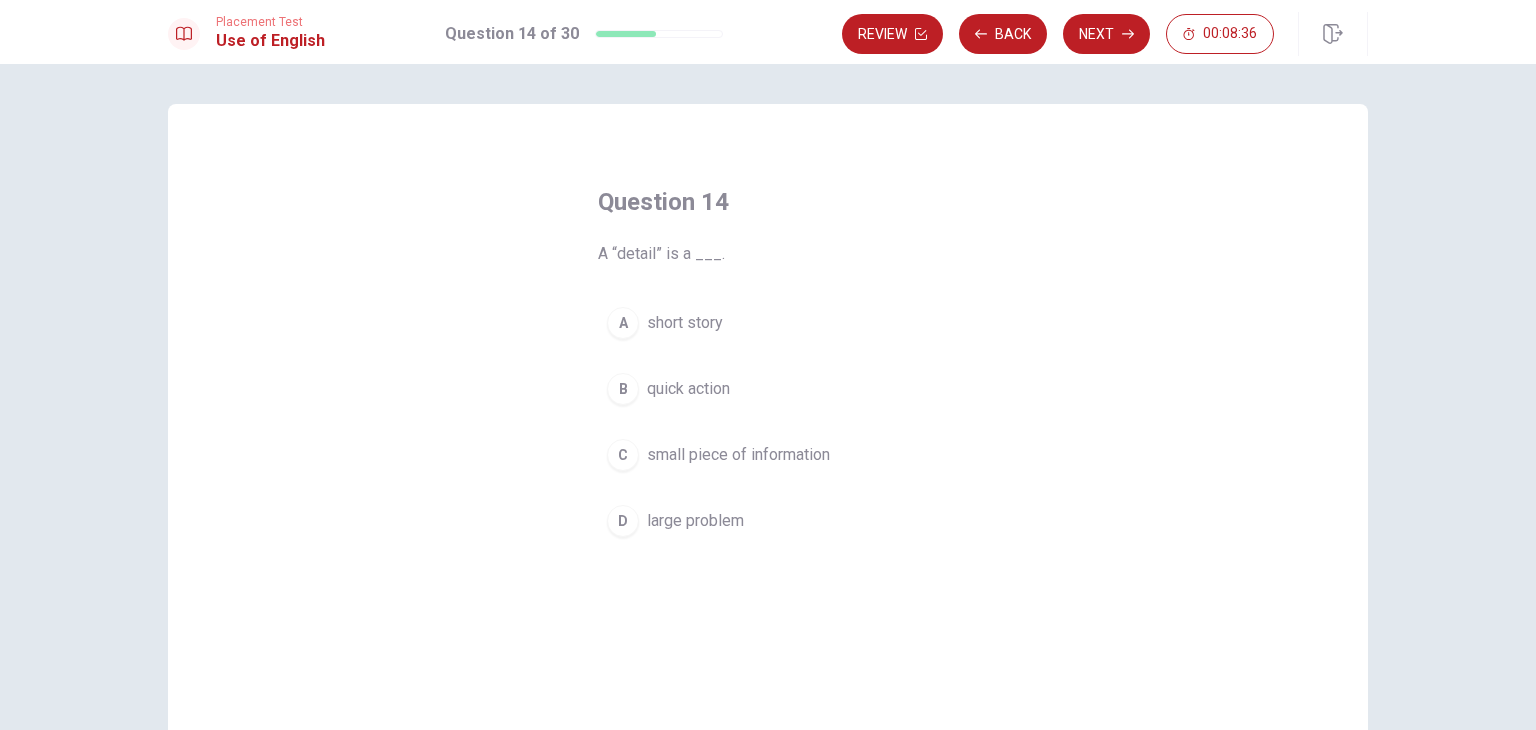 click on "C small piece of information" at bounding box center (768, 455) 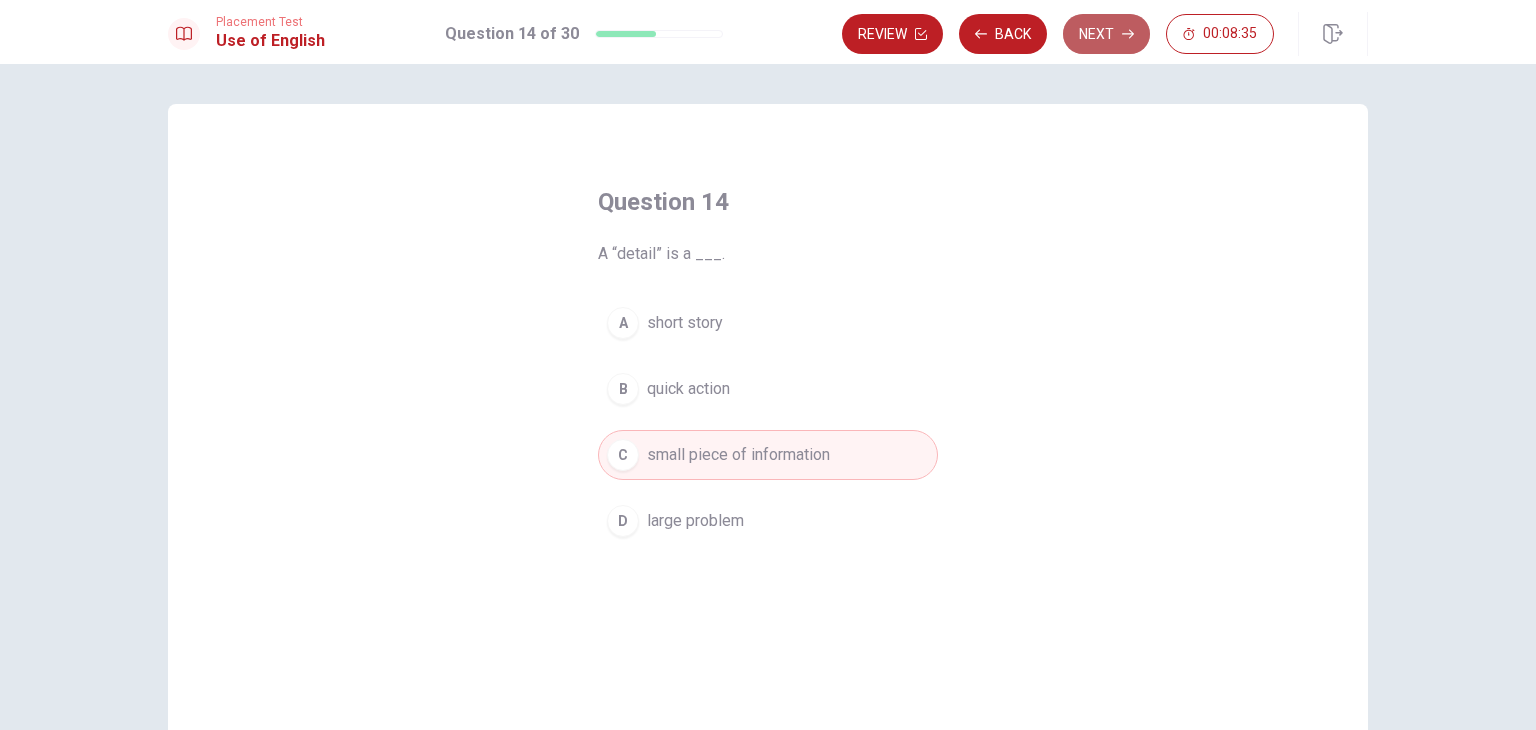 click on "Next" at bounding box center [1106, 34] 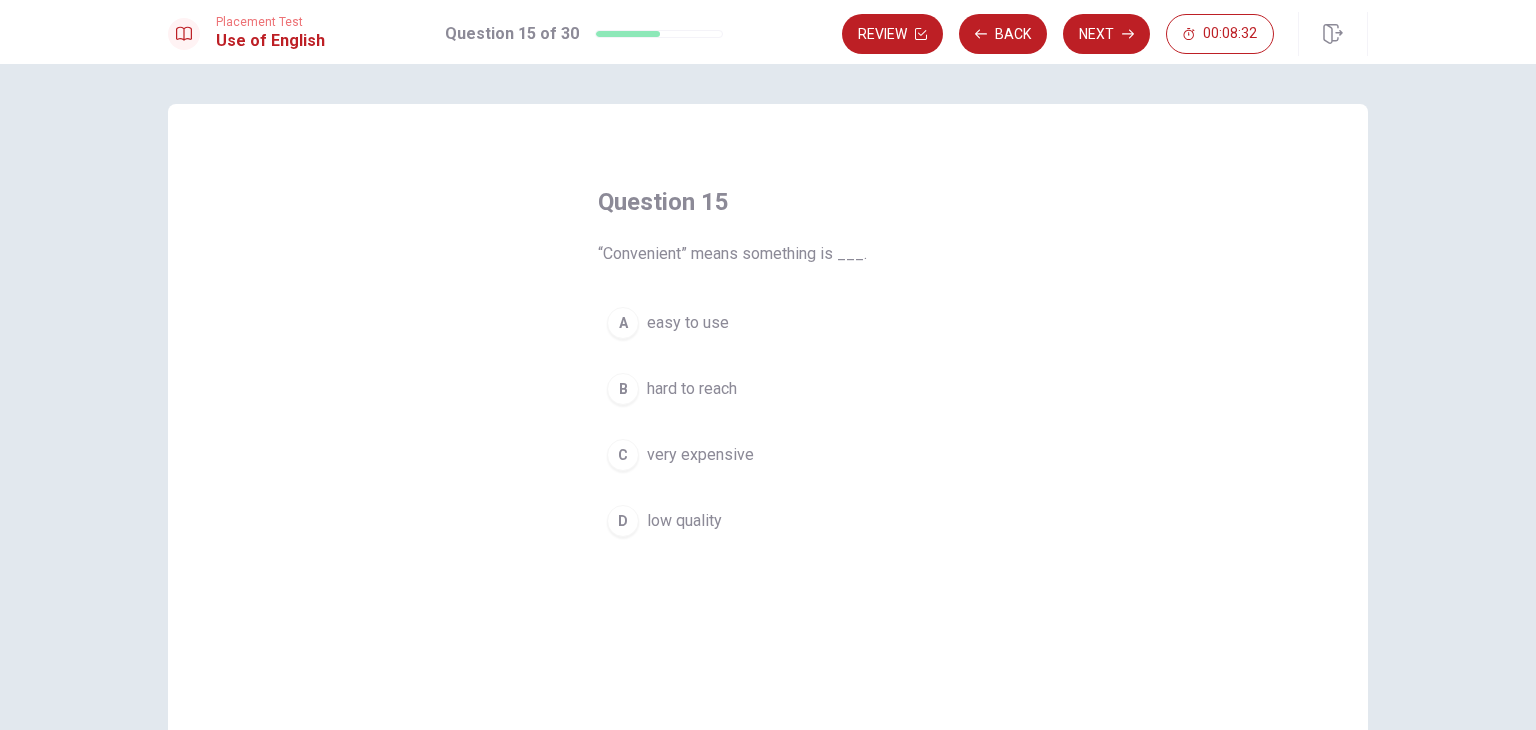 click on "A easy to use" at bounding box center (768, 323) 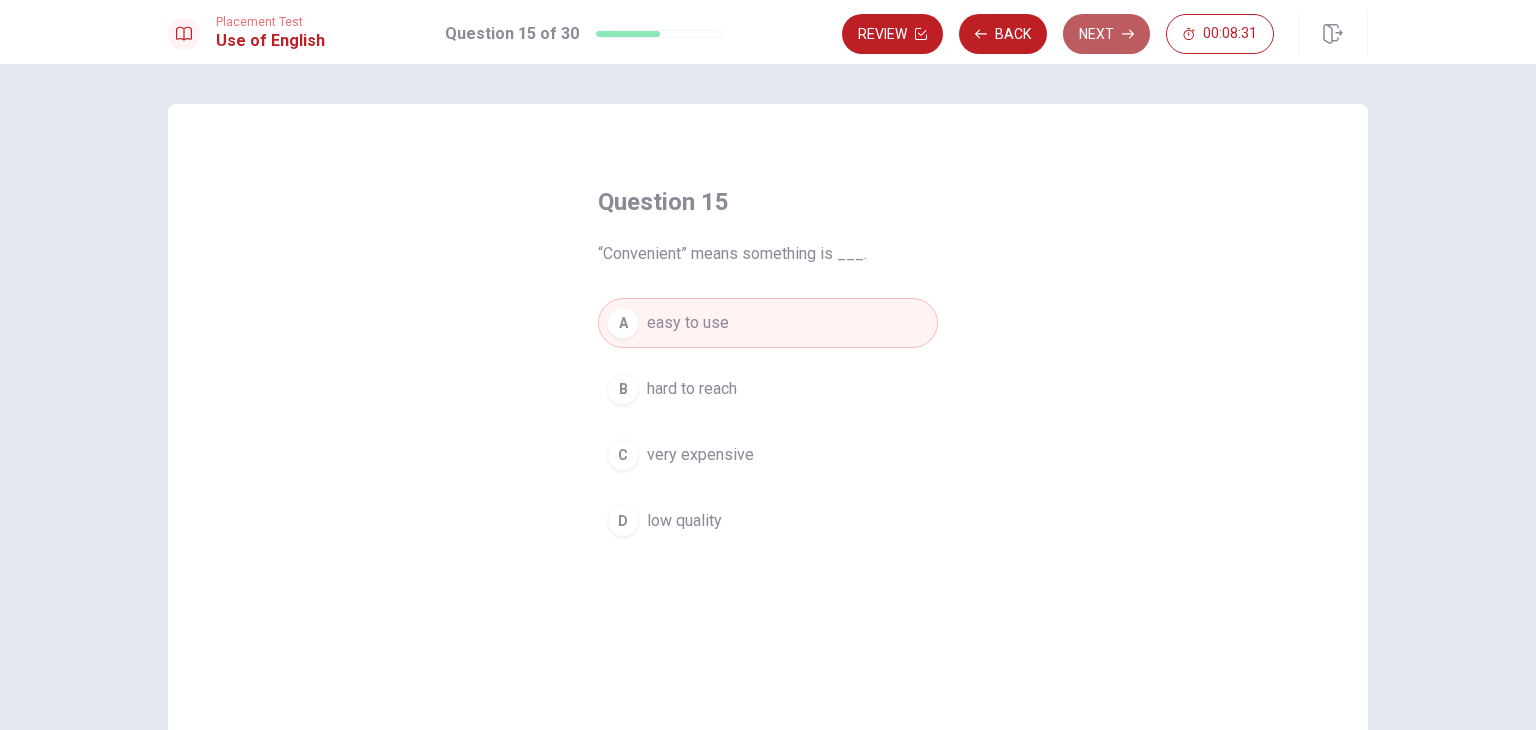 click on "Next" at bounding box center (1106, 34) 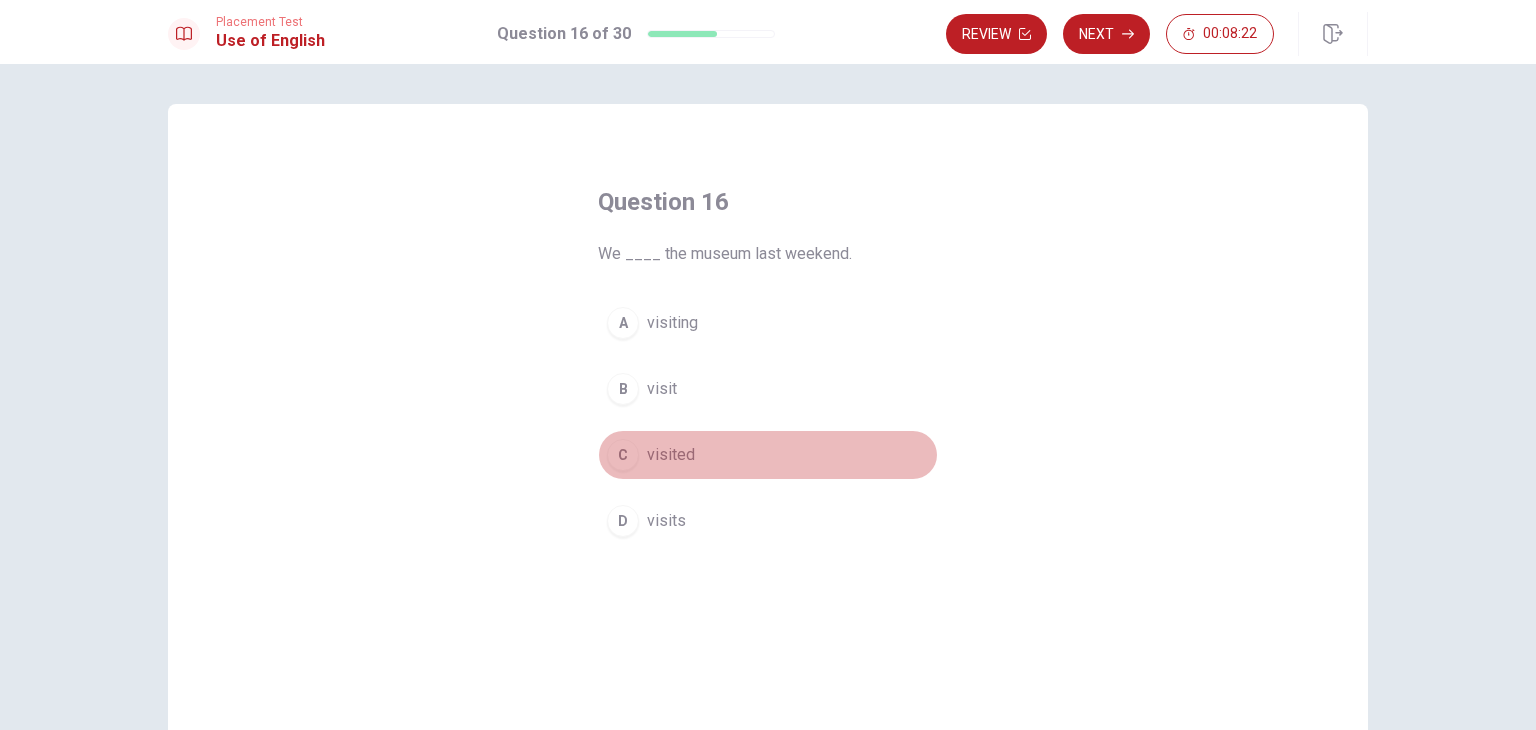 click on "visited" at bounding box center (671, 455) 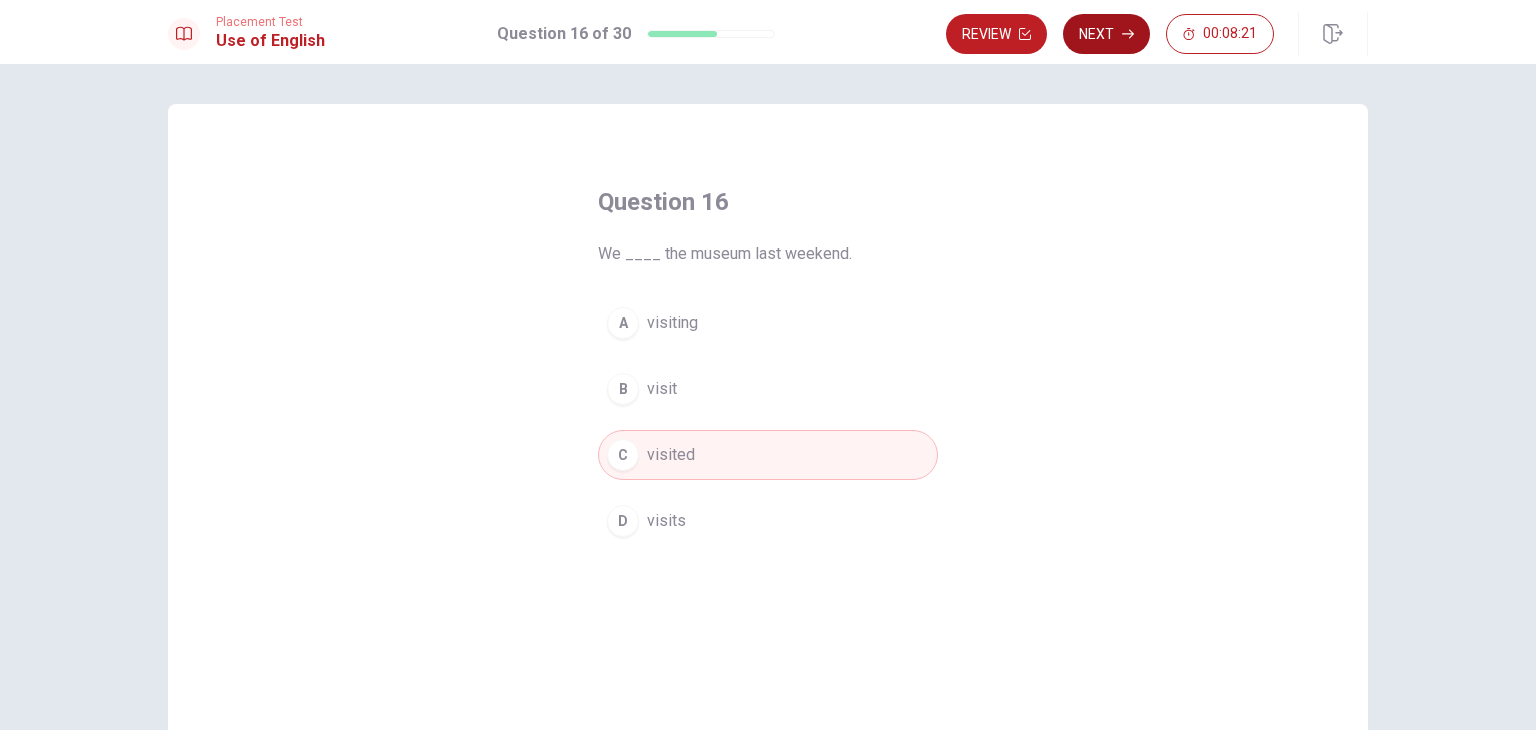click on "Next" at bounding box center (1106, 34) 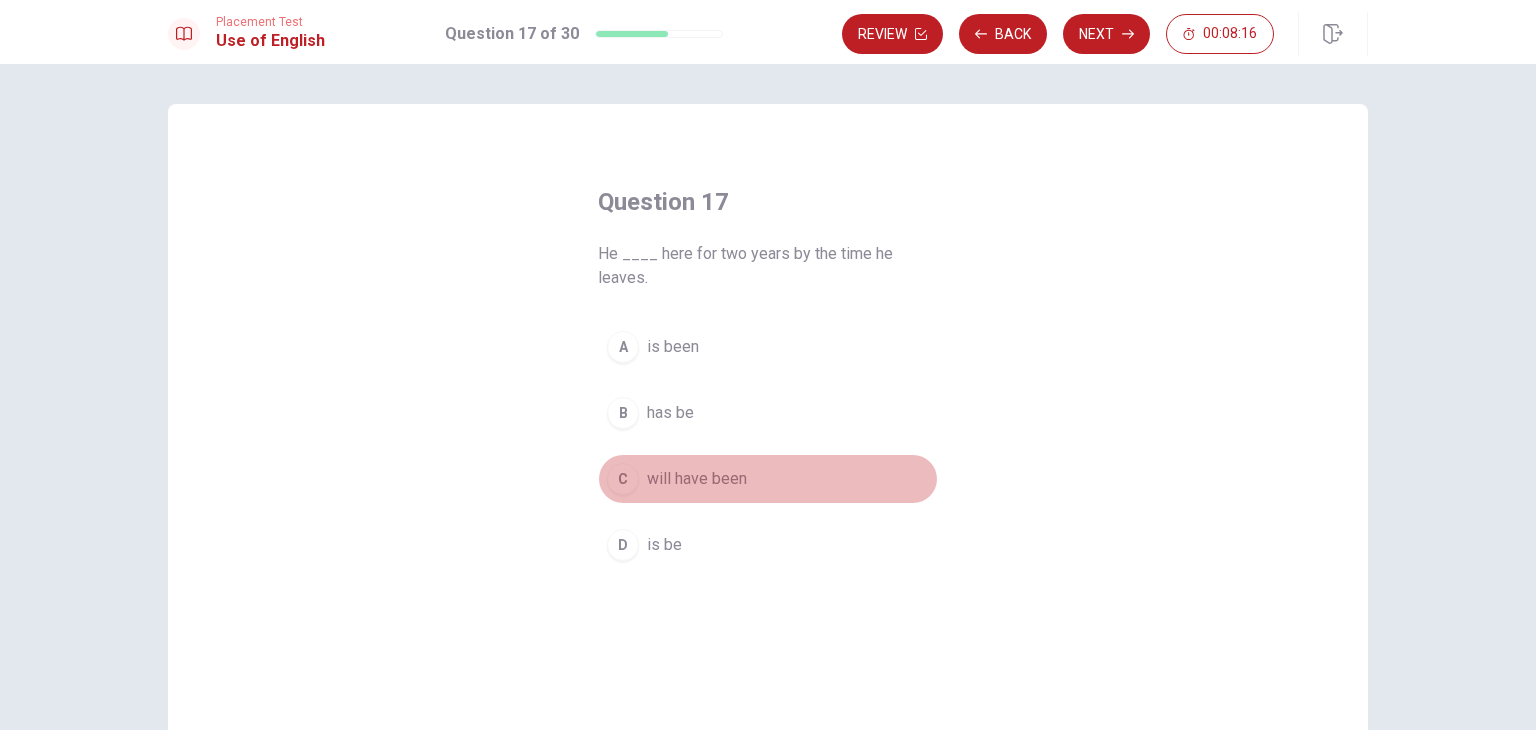 click on "will have been" at bounding box center [697, 479] 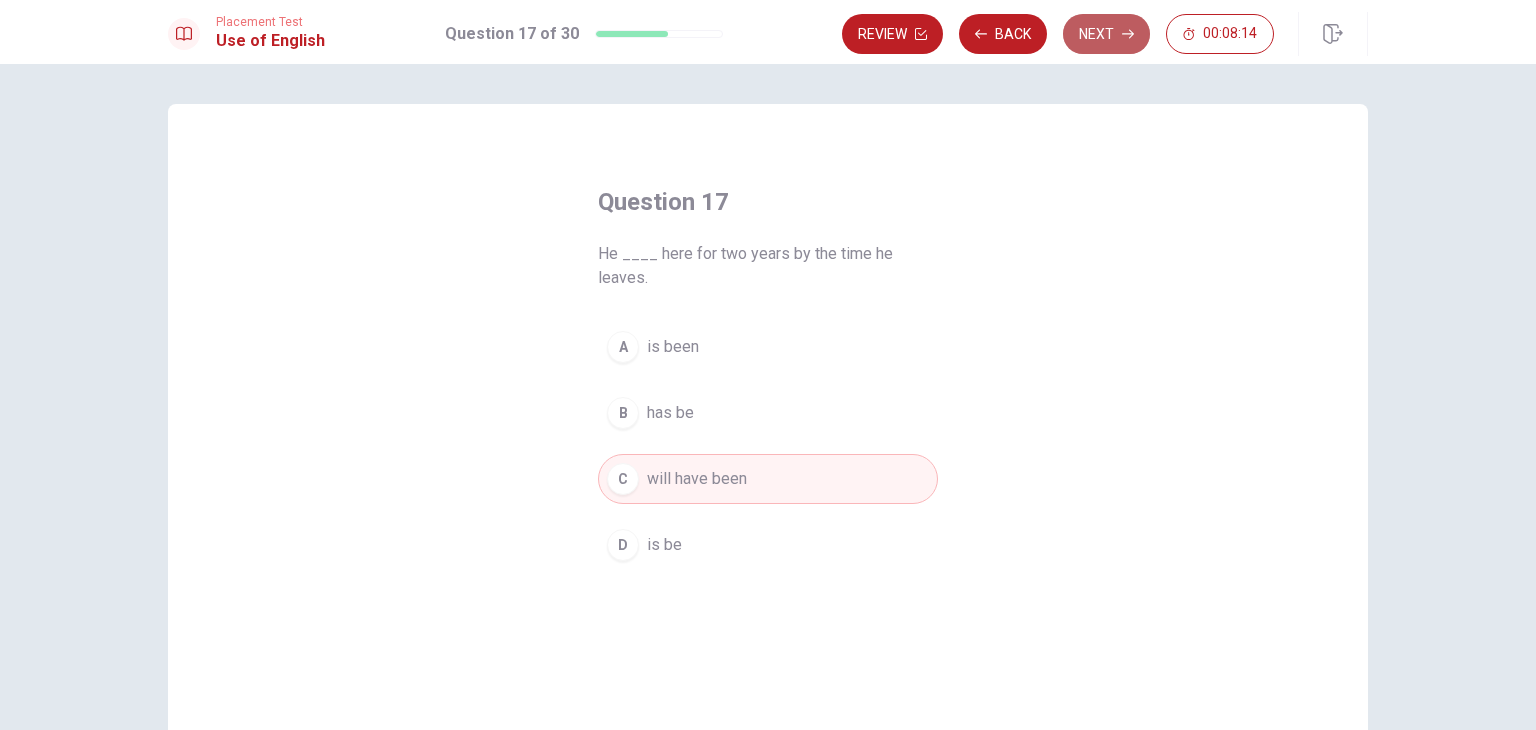 click on "Next" at bounding box center (1106, 34) 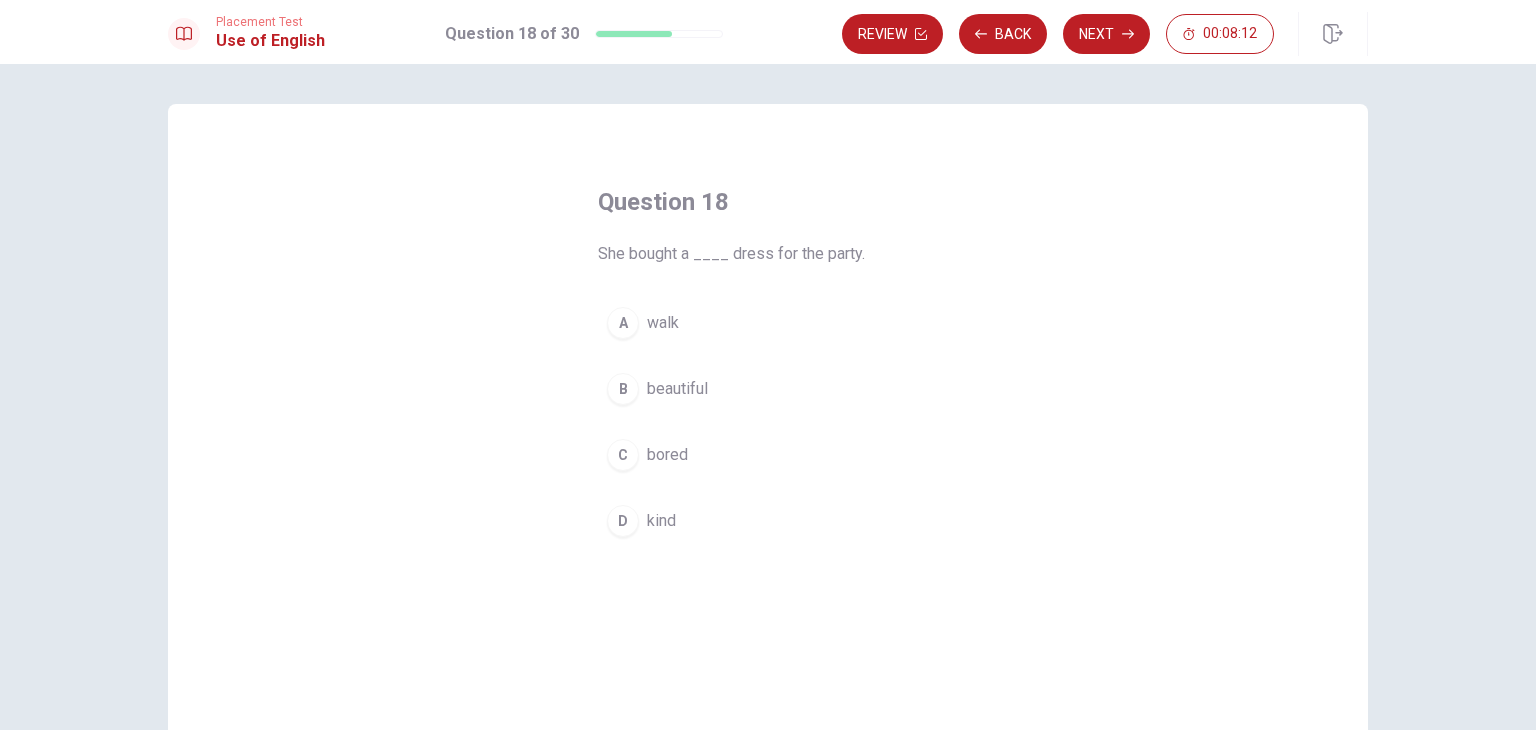 click on "beautiful" at bounding box center [677, 389] 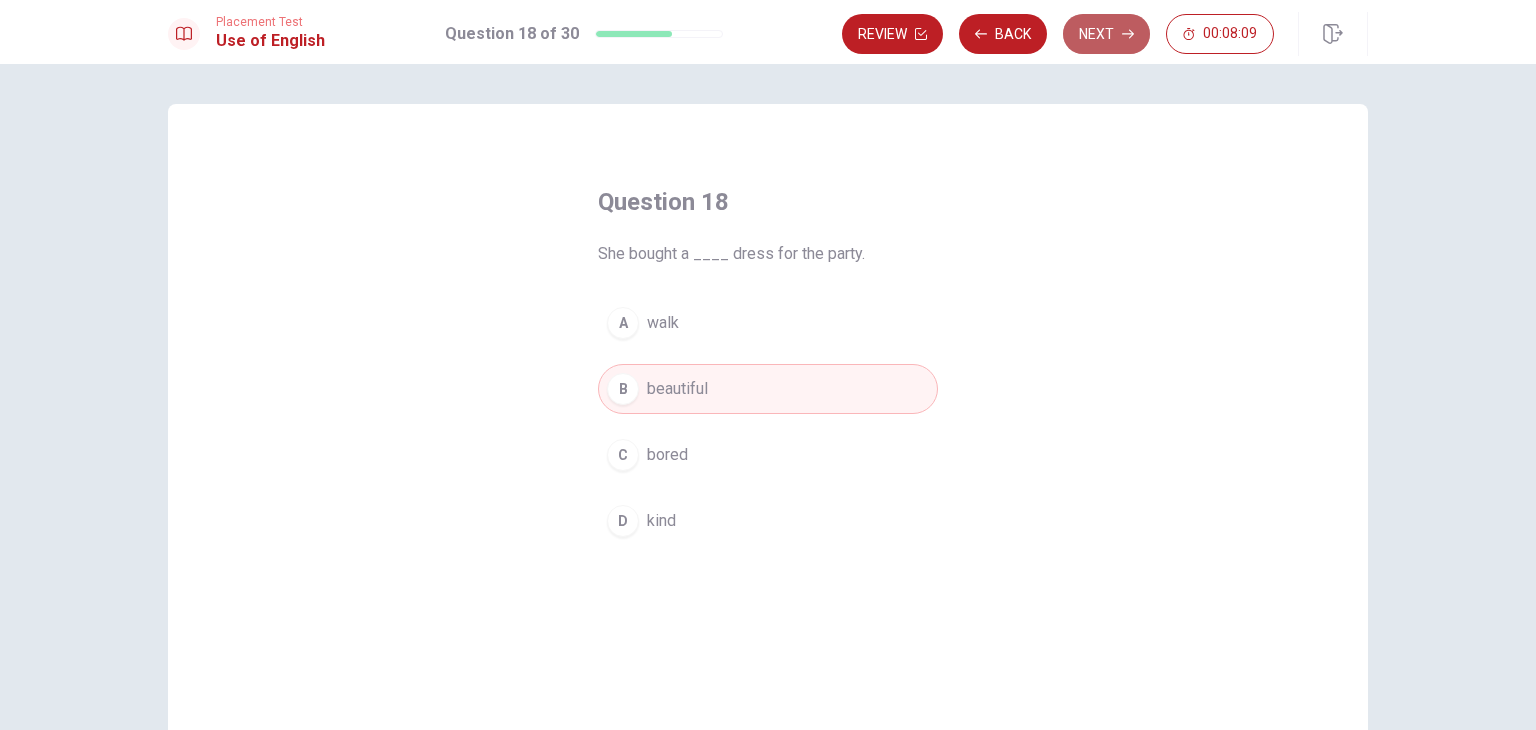 click on "Next" at bounding box center [1106, 34] 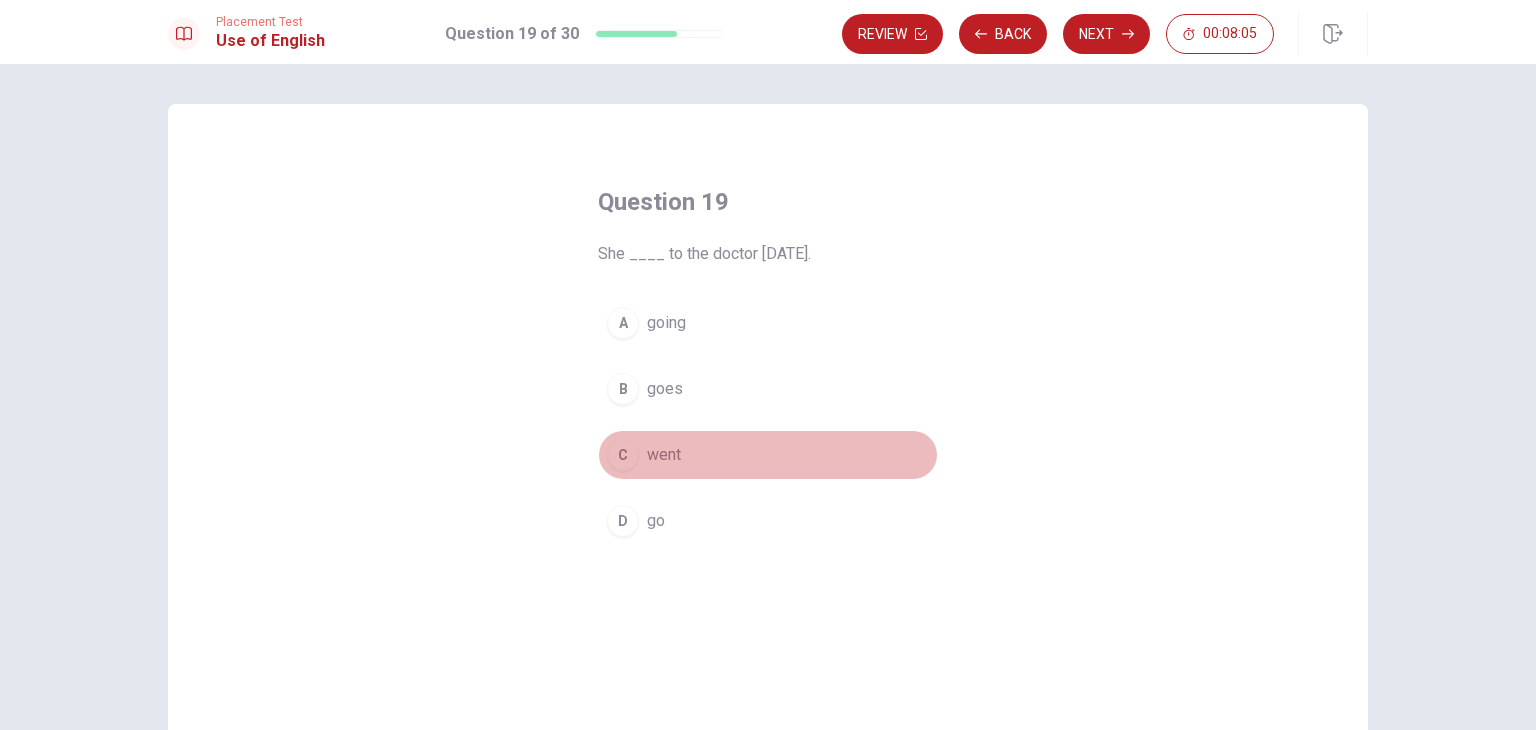 click on "C went" at bounding box center (768, 455) 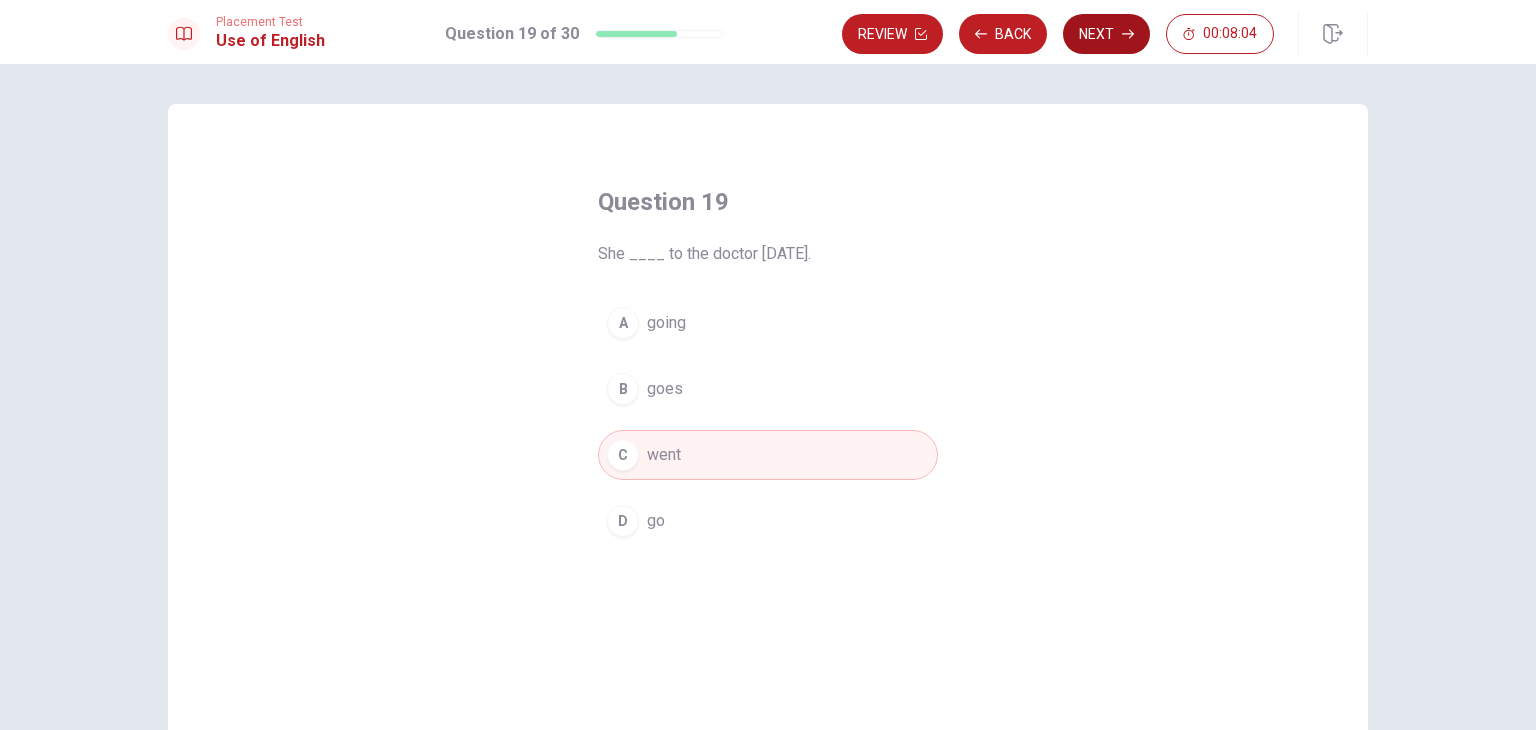 click on "Next" at bounding box center [1106, 34] 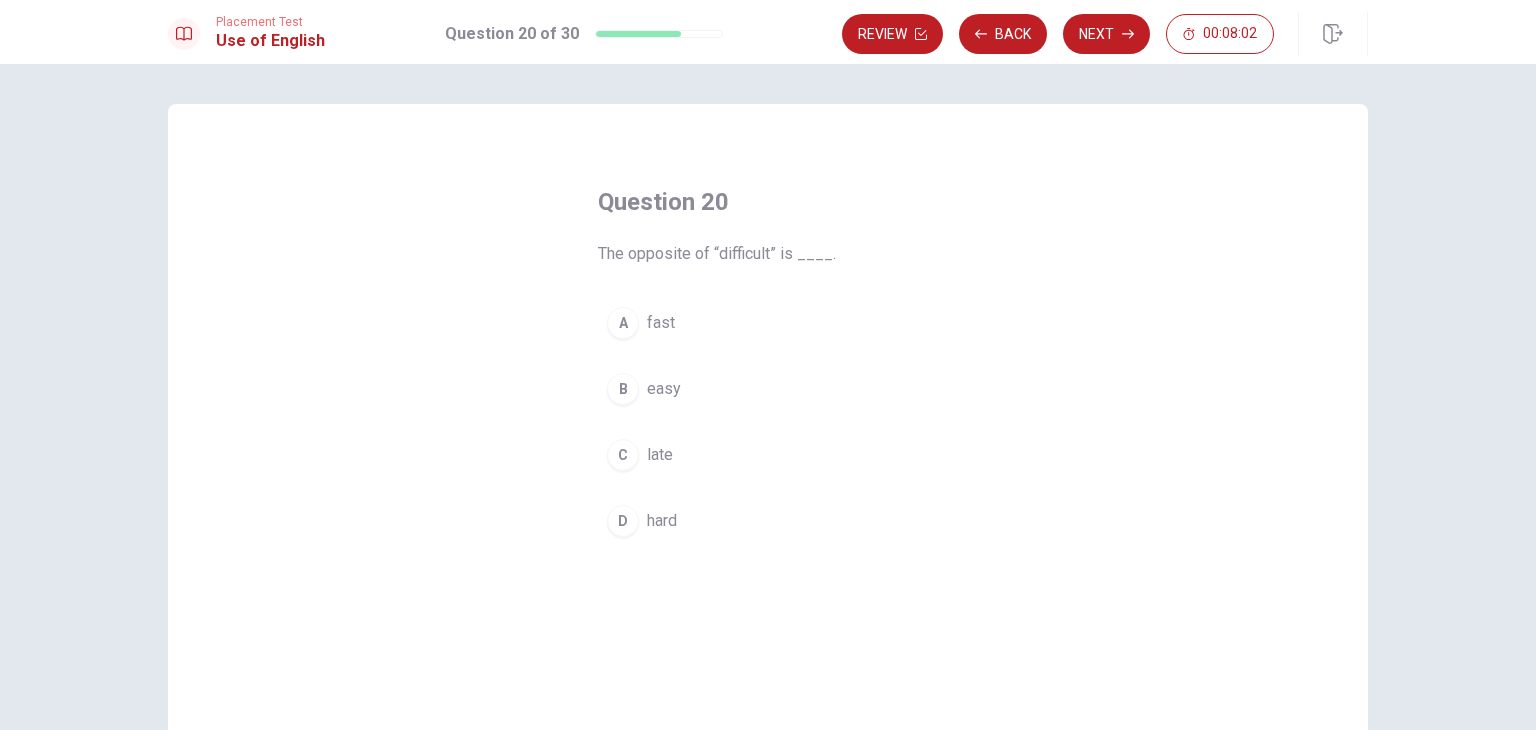 click on "A fast B easy C late D hard" at bounding box center [768, 422] 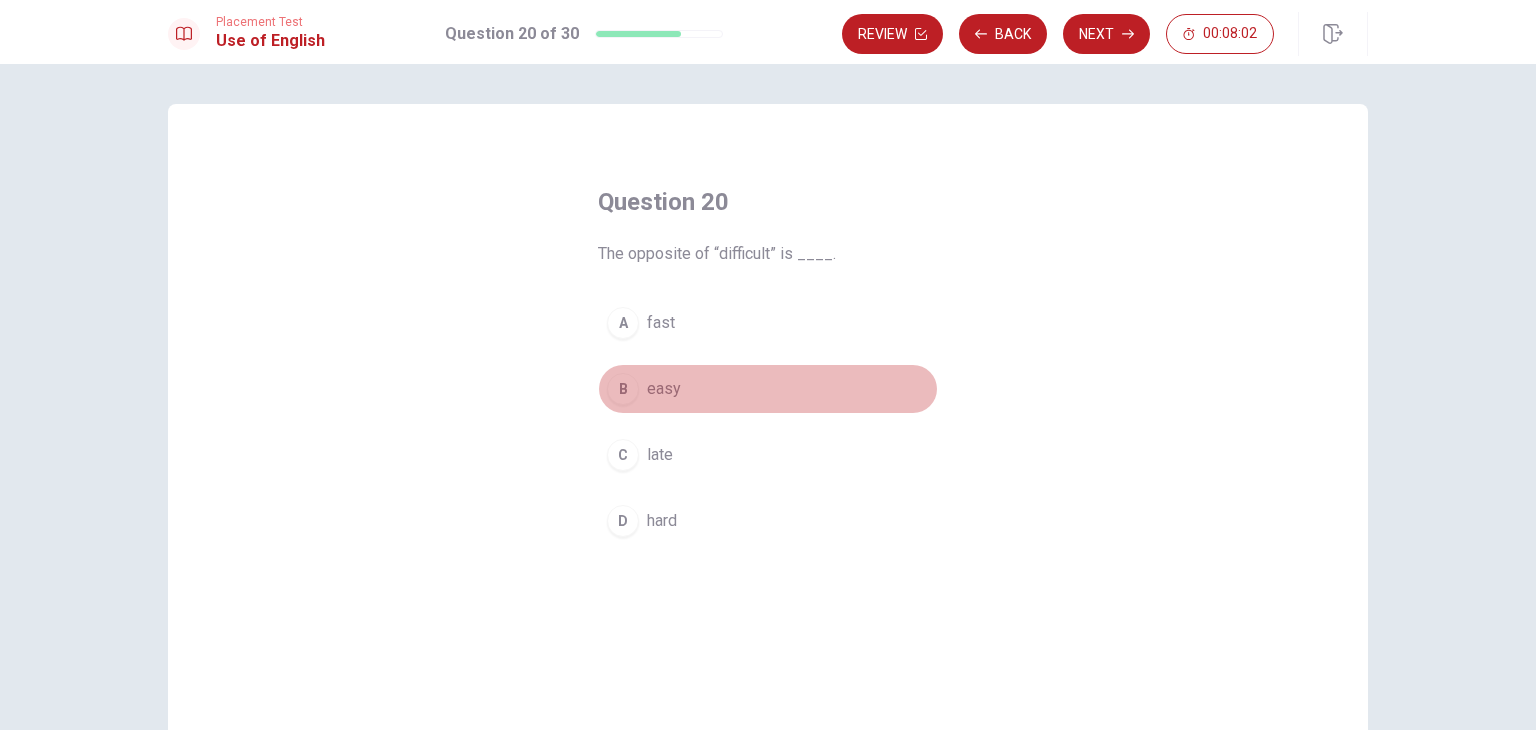 click on "B easy" at bounding box center (768, 389) 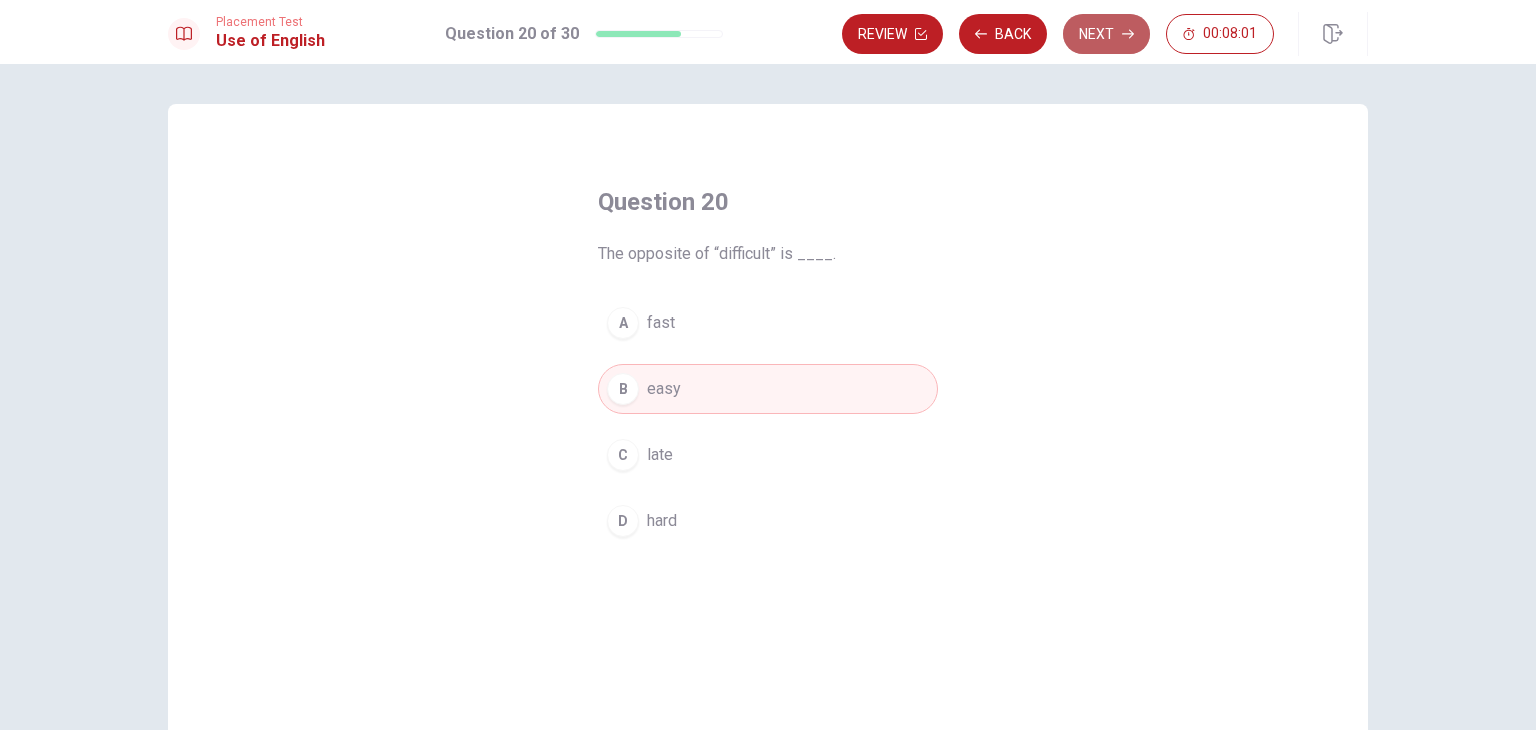 click on "Next" at bounding box center [1106, 34] 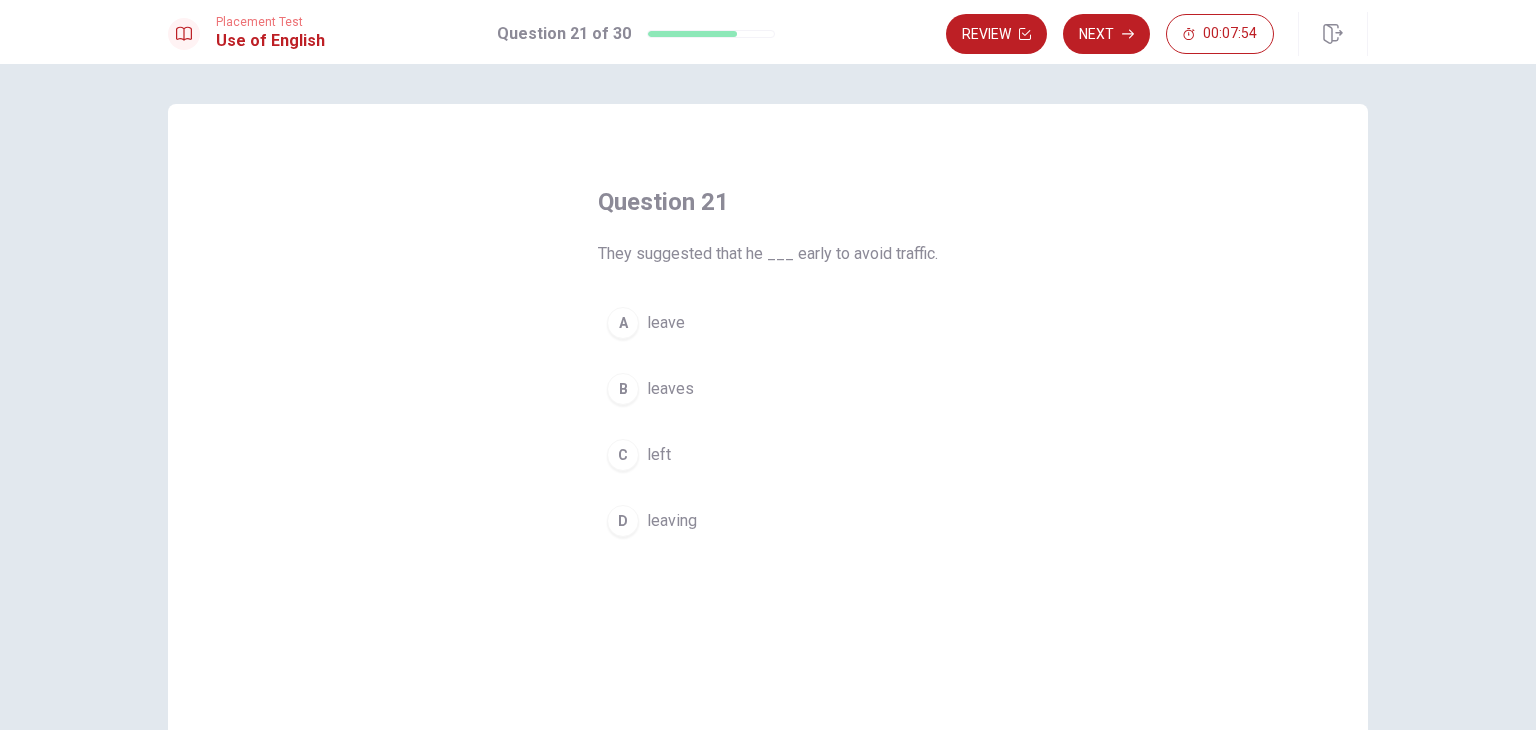 click on "C left" at bounding box center (768, 455) 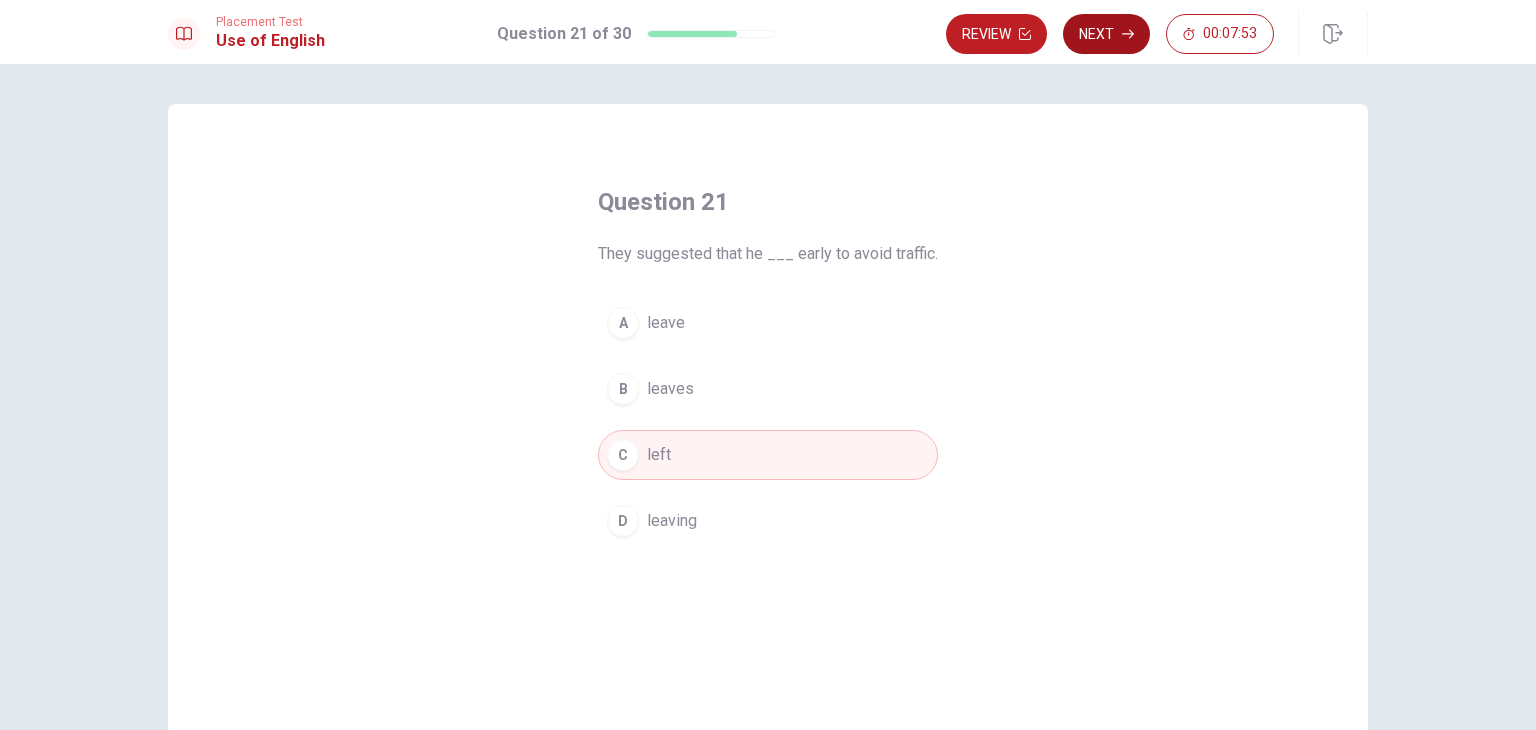 click on "Next" at bounding box center (1106, 34) 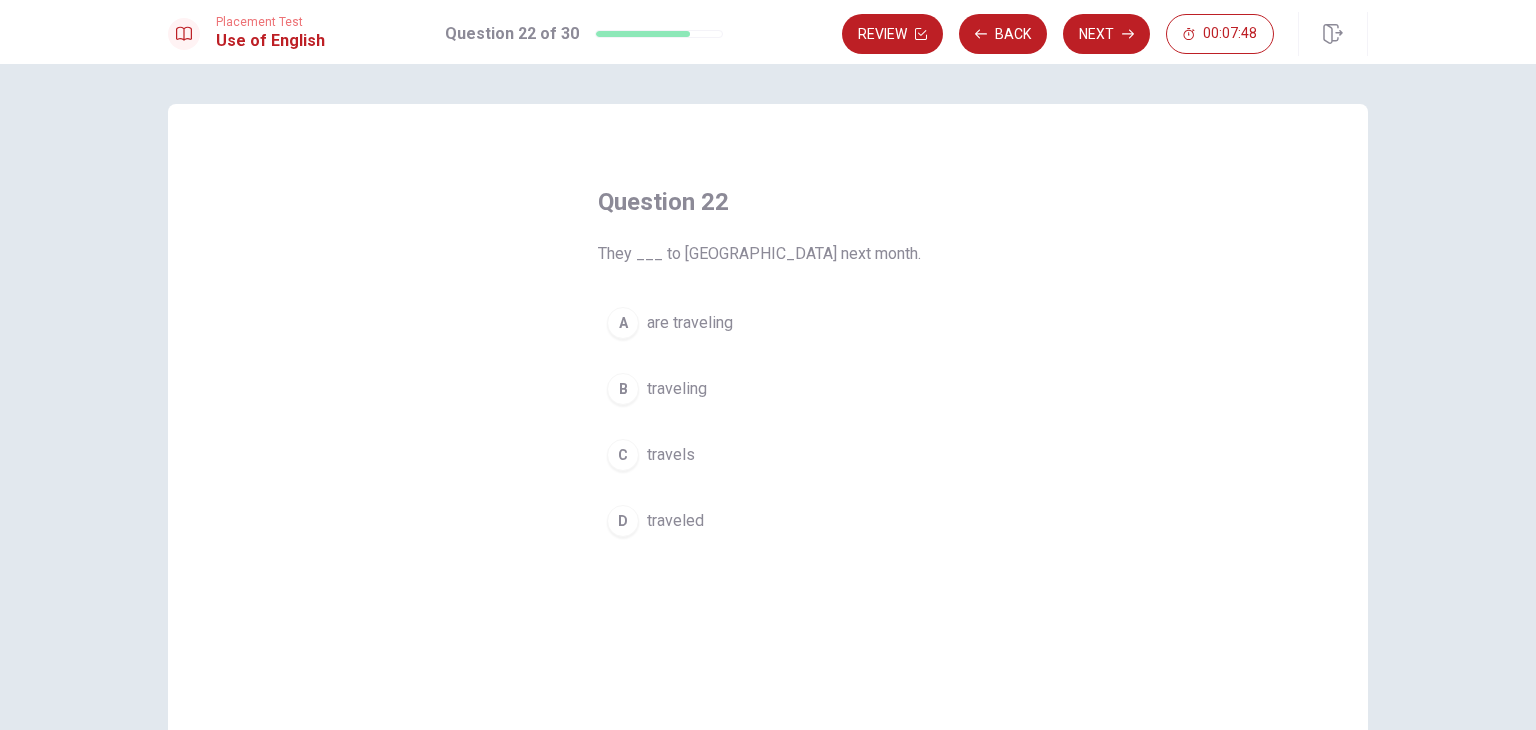 click on "are traveling" at bounding box center (690, 323) 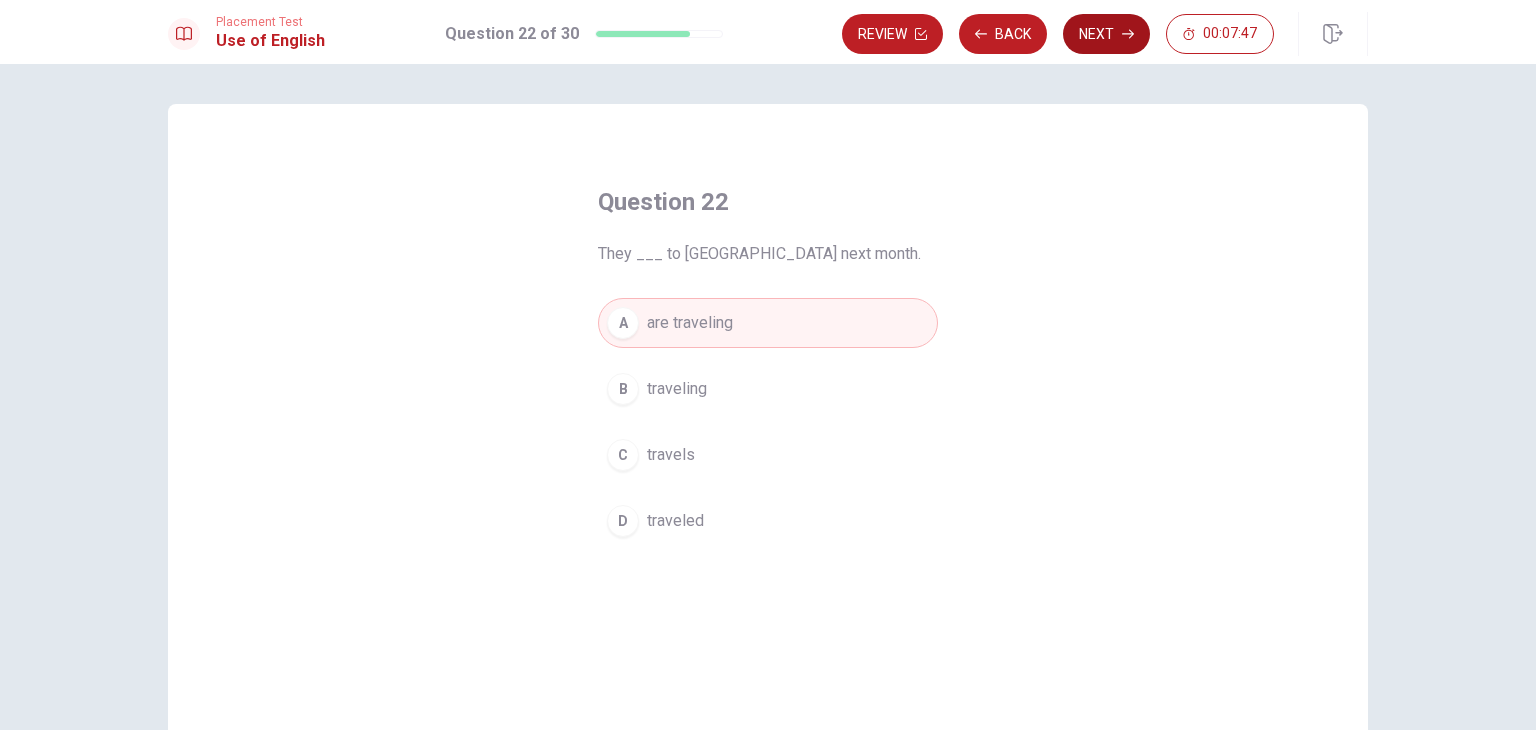 click on "Next" at bounding box center [1106, 34] 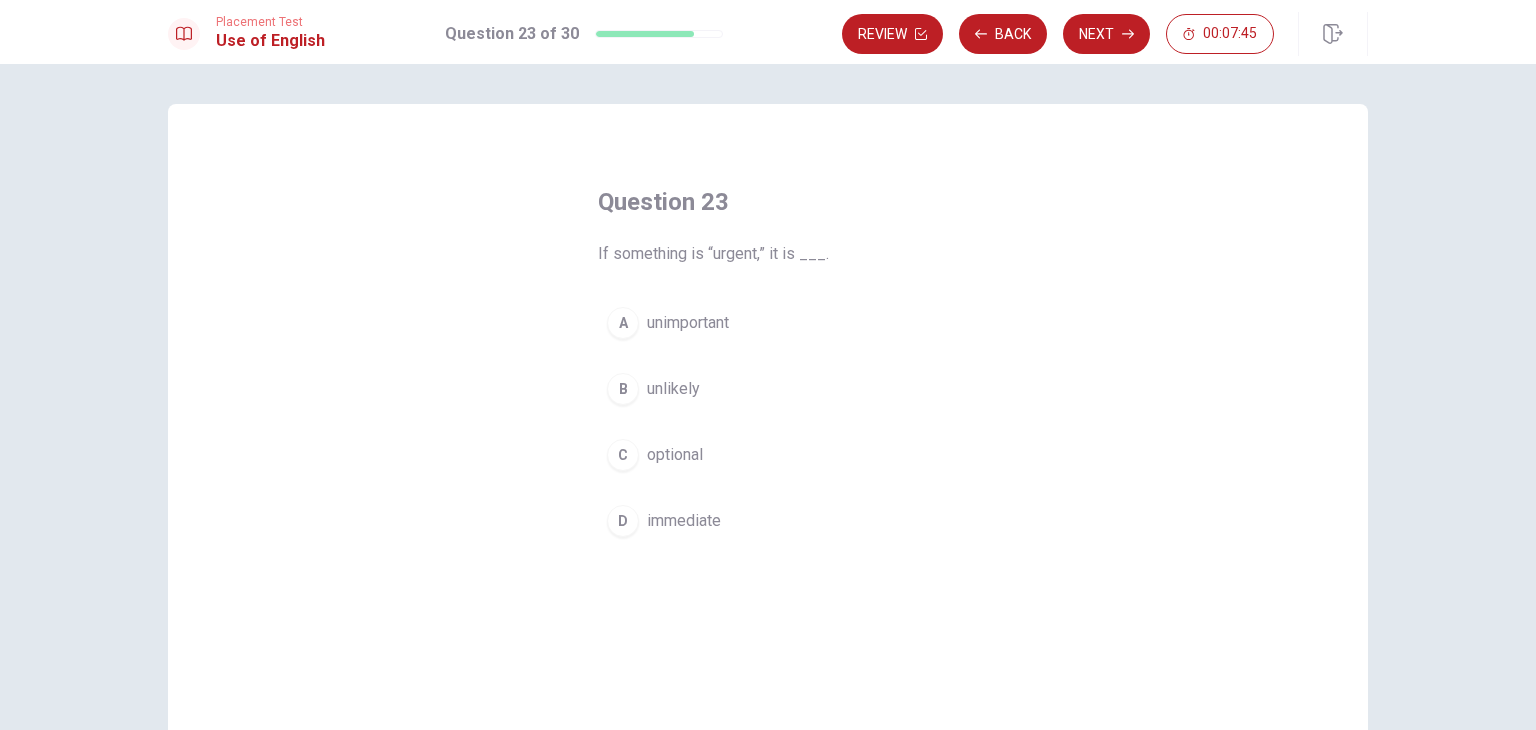 click on "immediate" at bounding box center [684, 521] 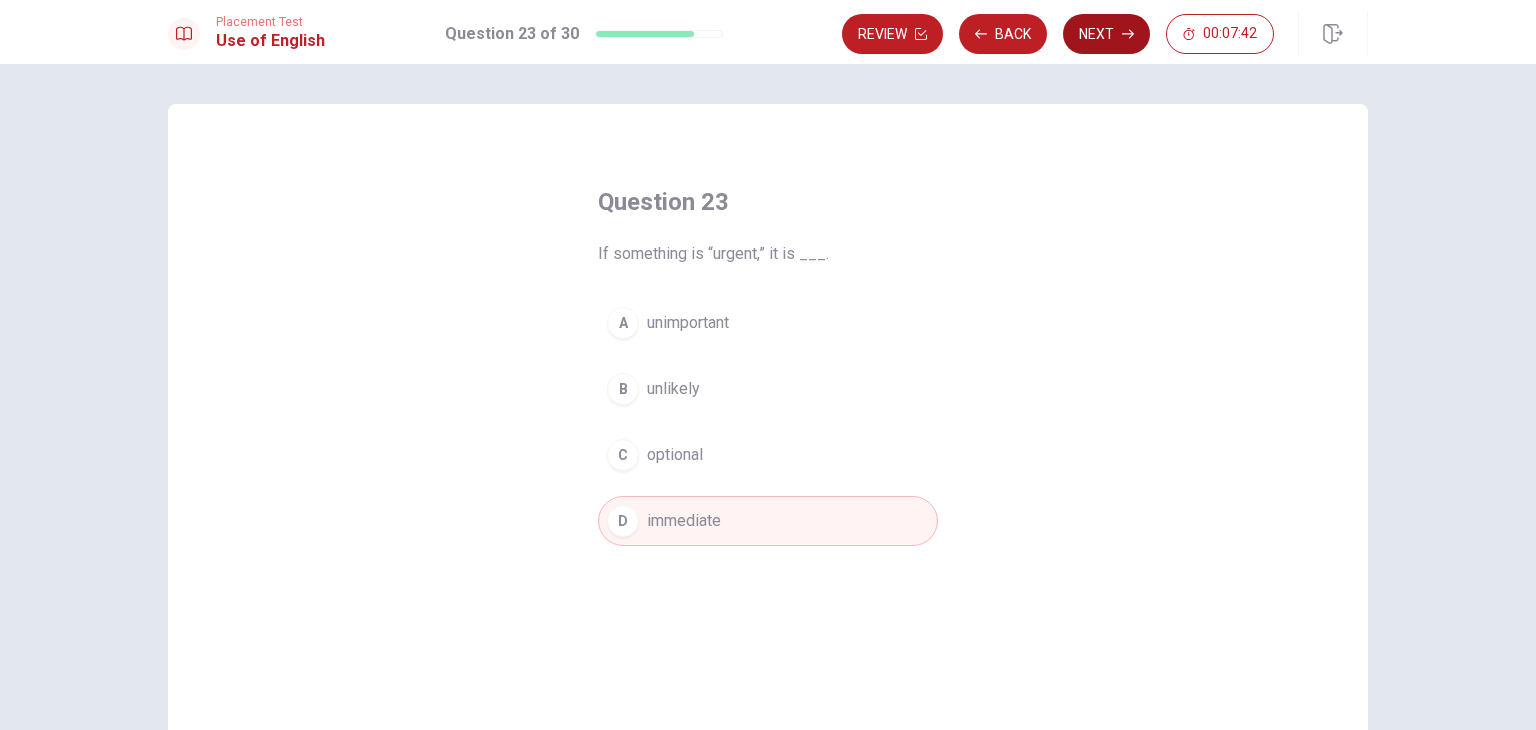 click on "Next" at bounding box center (1106, 34) 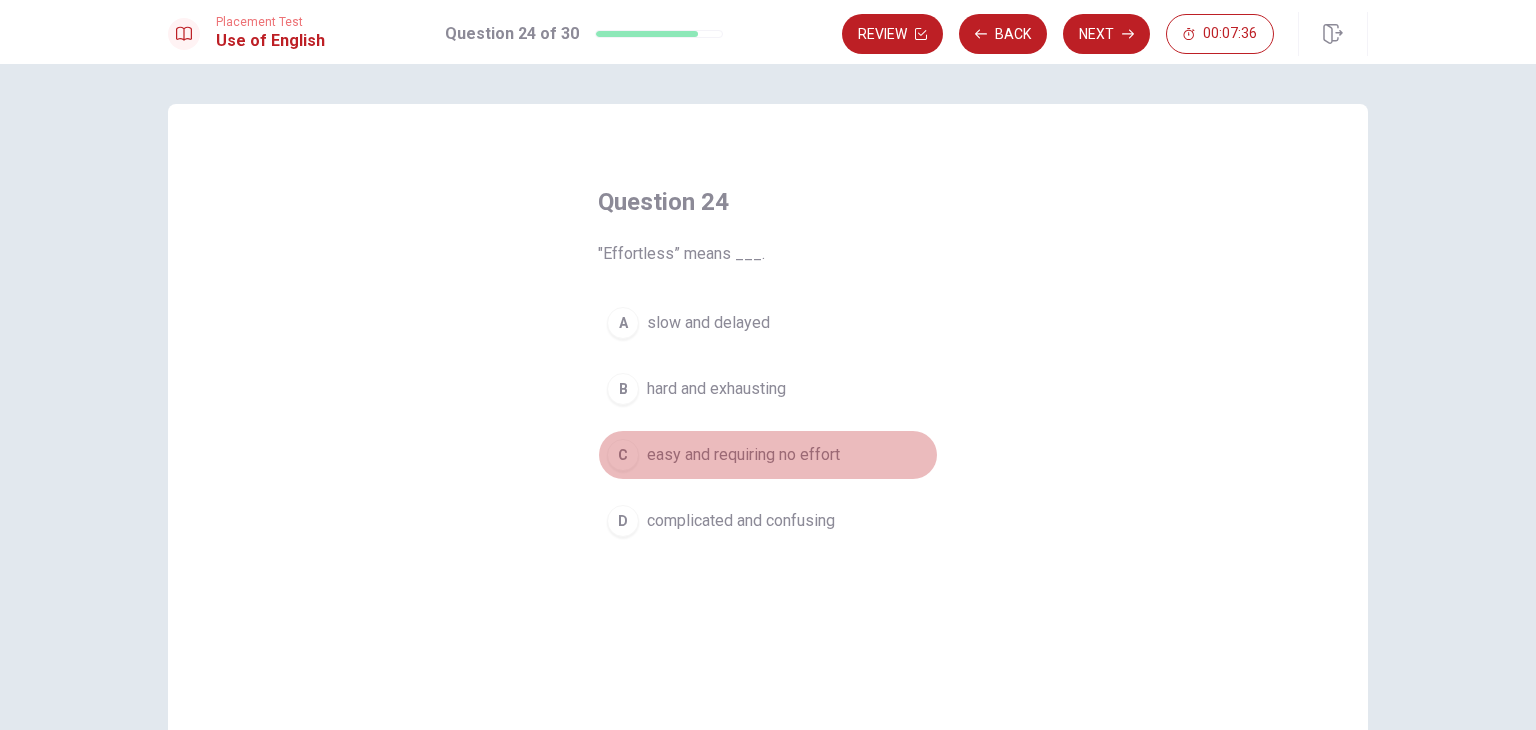 click on "easy and requiring no effort" at bounding box center [743, 455] 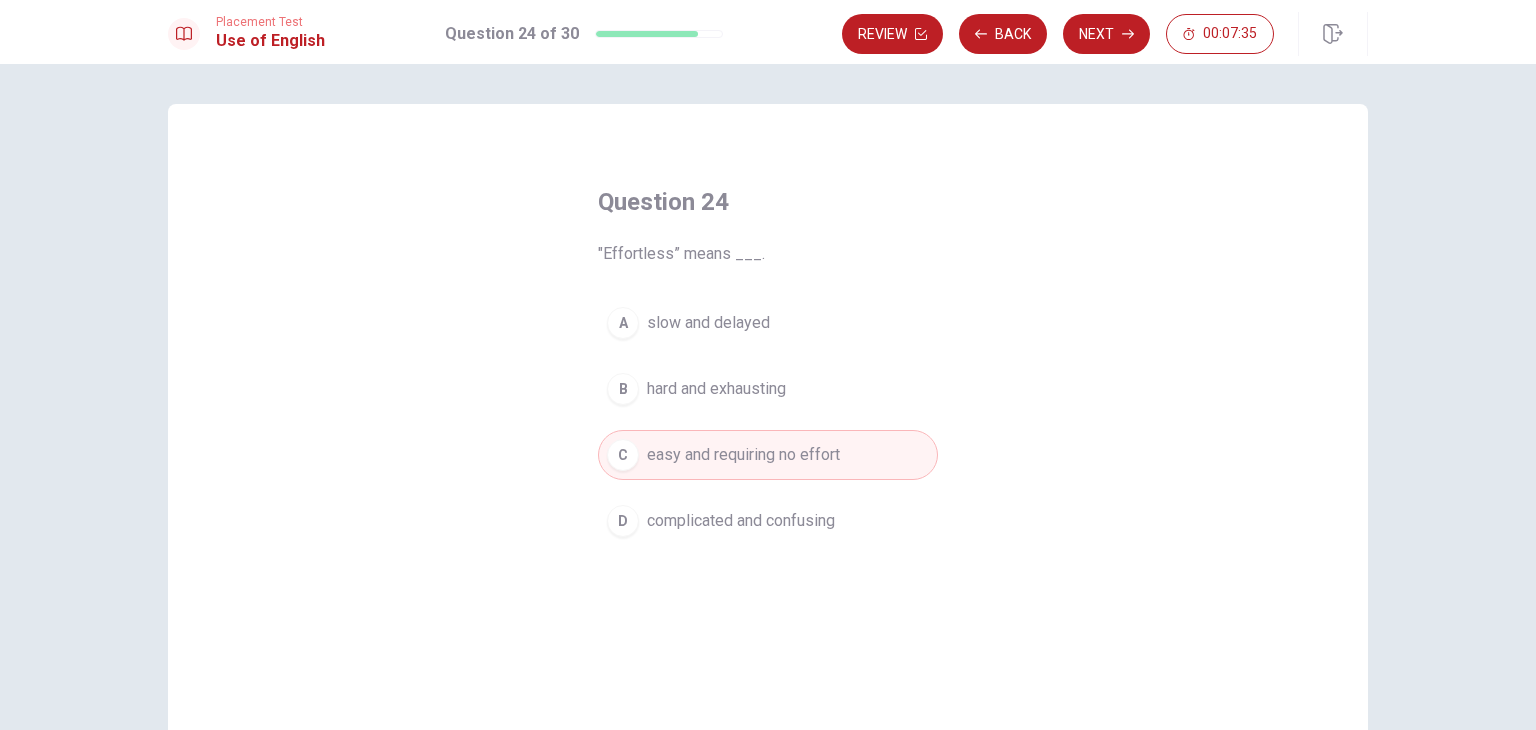 click on "Placement Test   Use of English Question 24 of 30 Review Back Next 00:07:35" at bounding box center (768, 32) 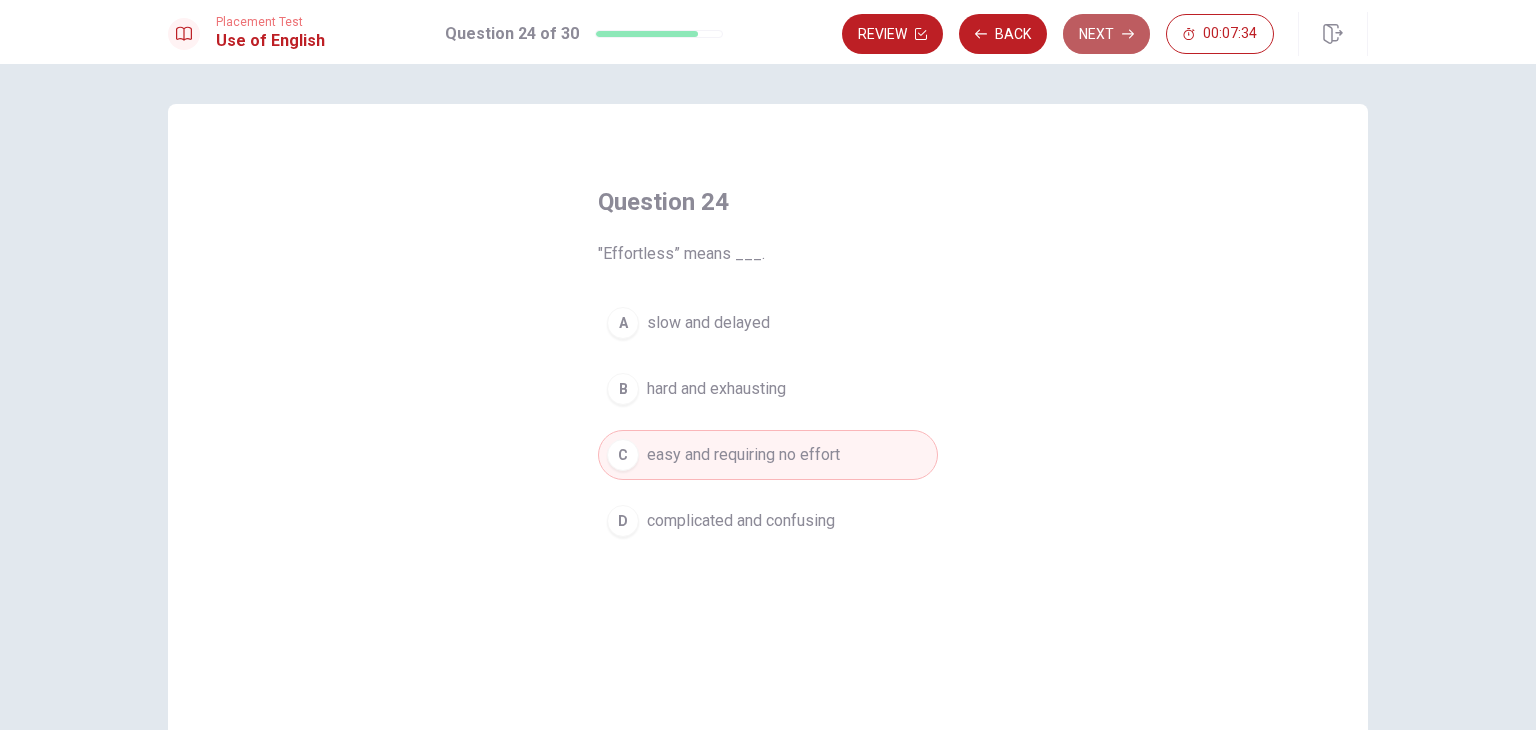 click on "Next" at bounding box center [1106, 34] 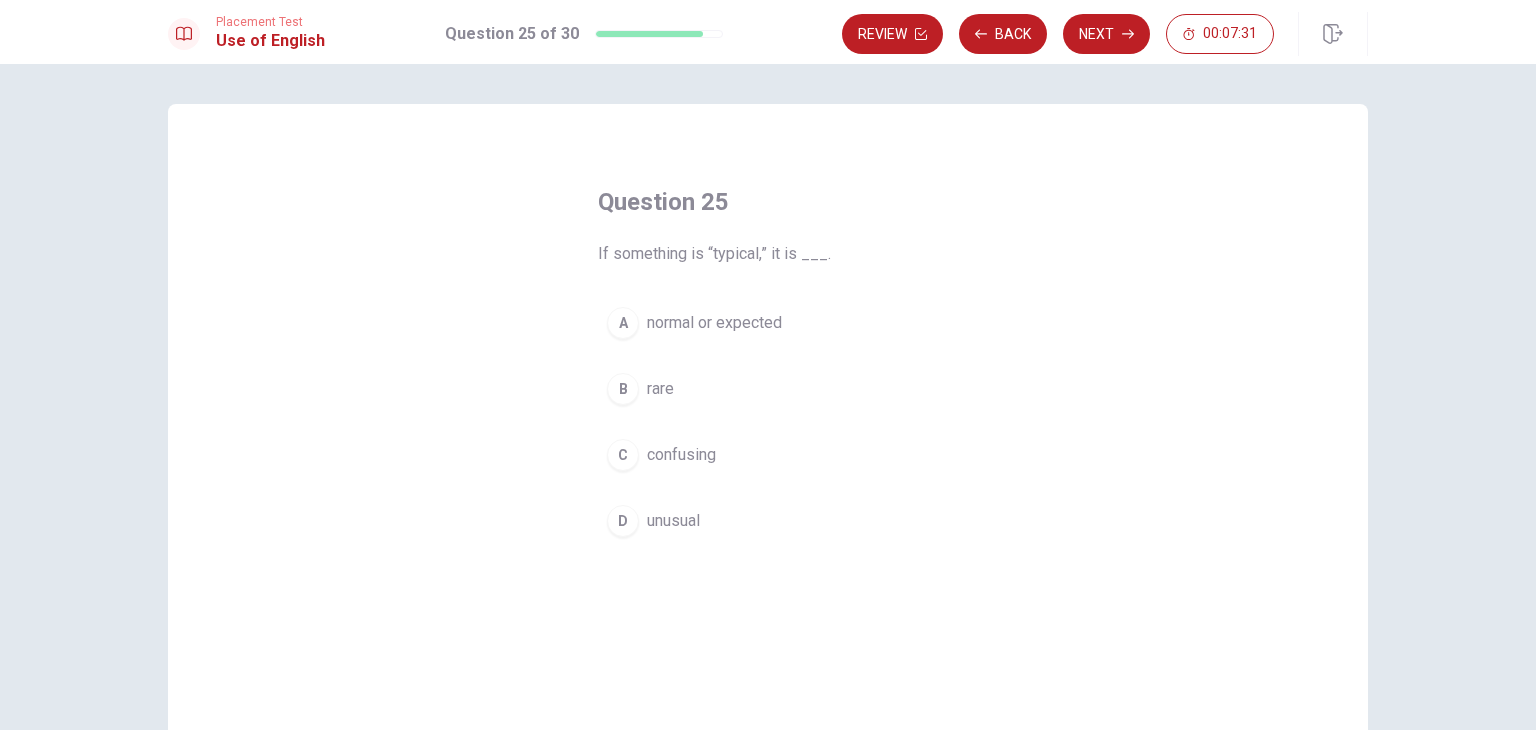 click on "normal or expected" at bounding box center (714, 323) 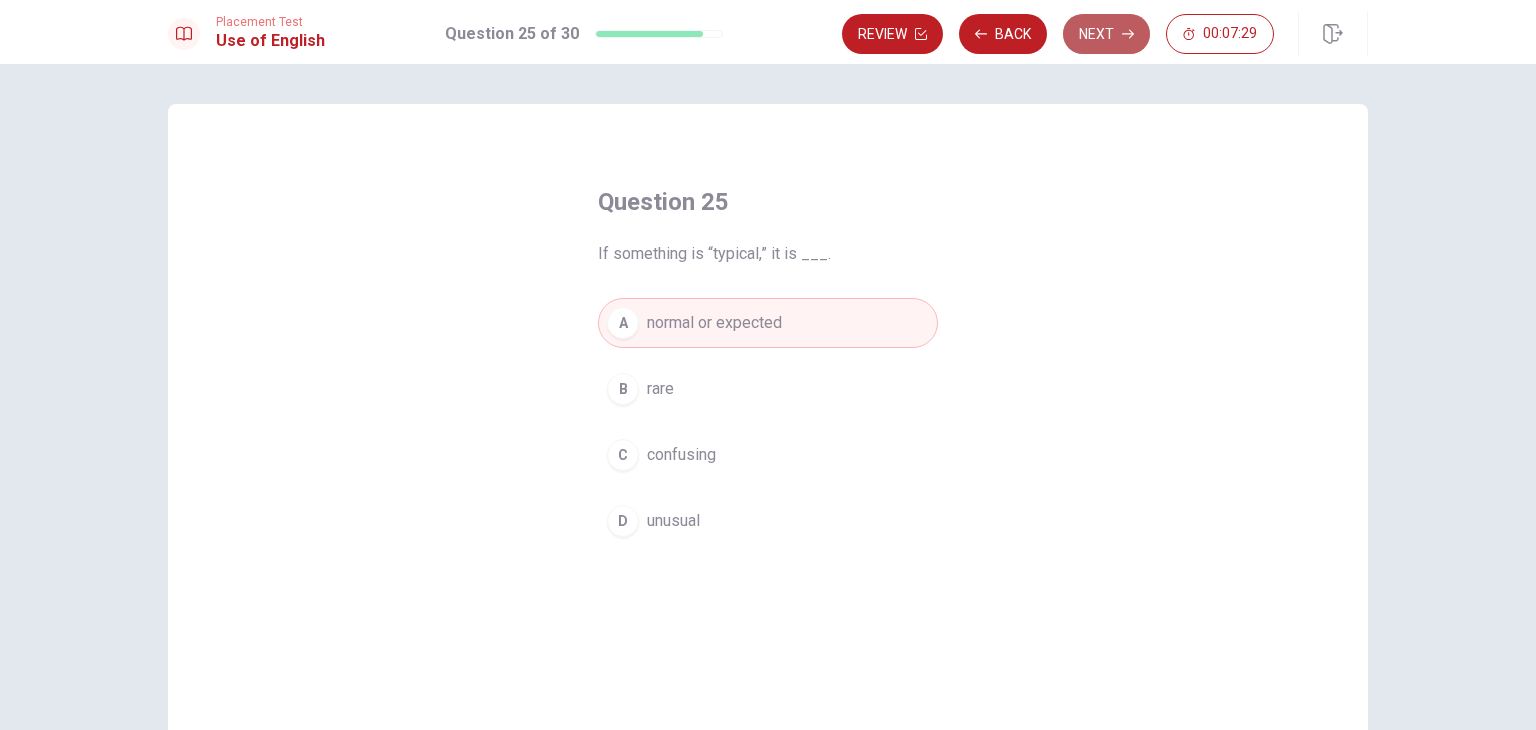 click on "Next" at bounding box center (1106, 34) 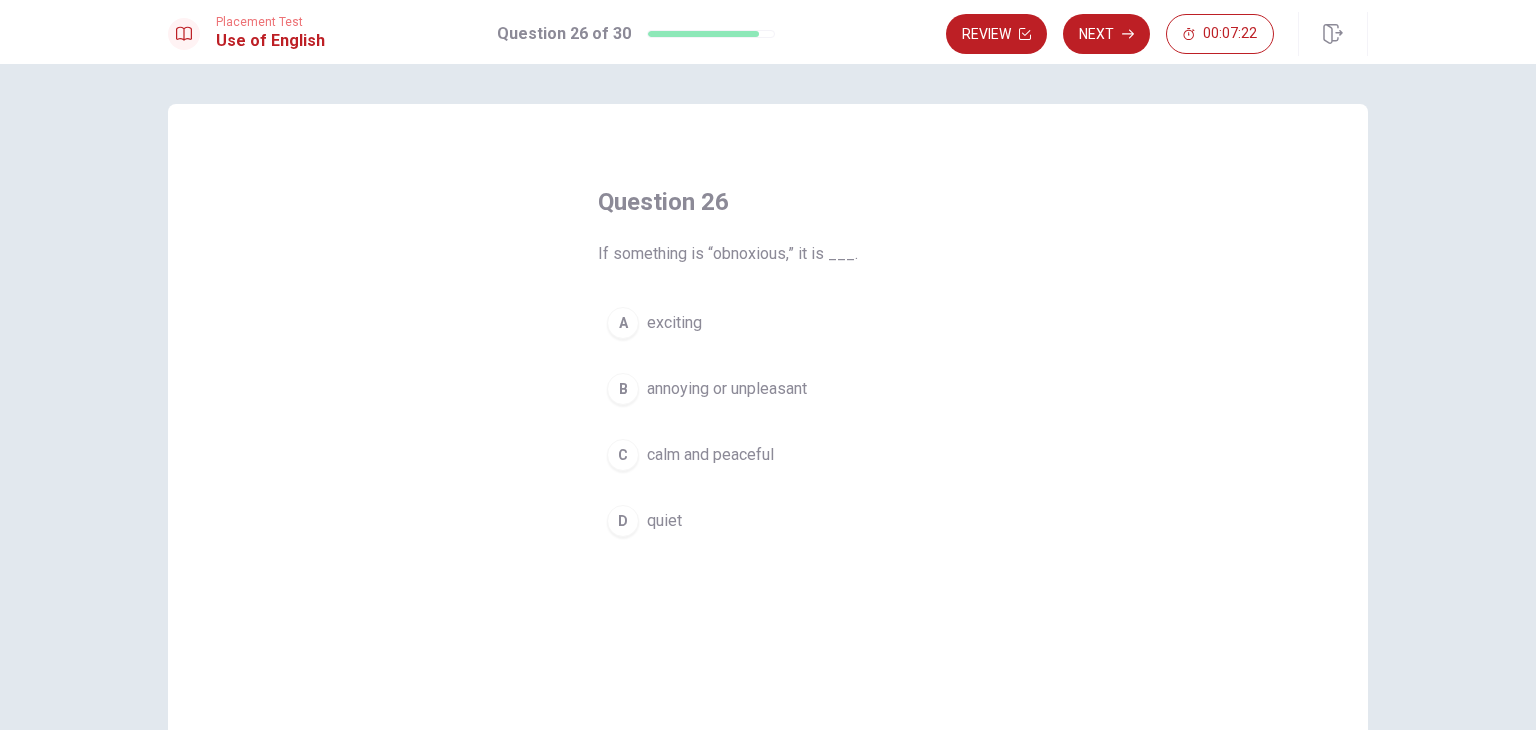 click on "annoying or unpleasant" at bounding box center [727, 389] 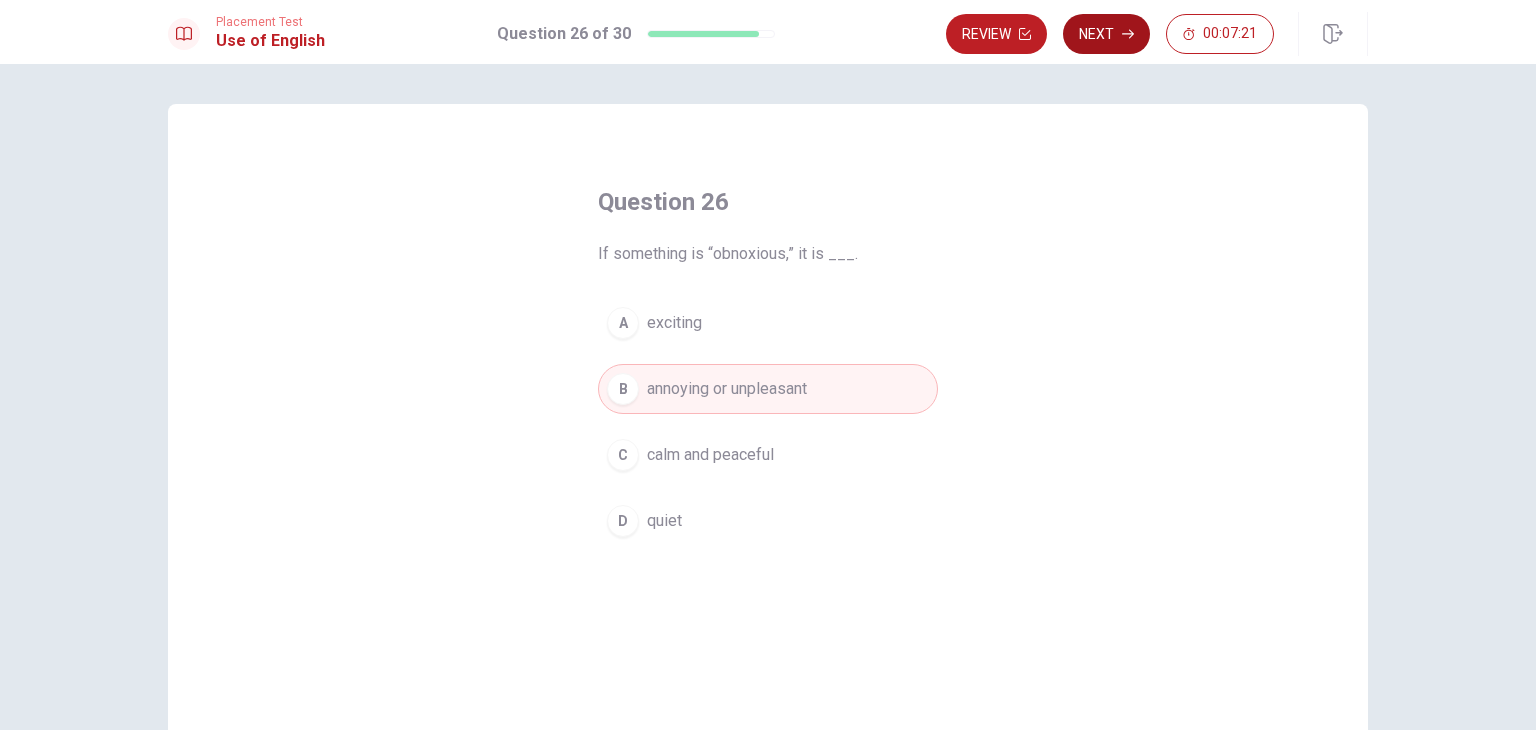click on "Next" at bounding box center (1106, 34) 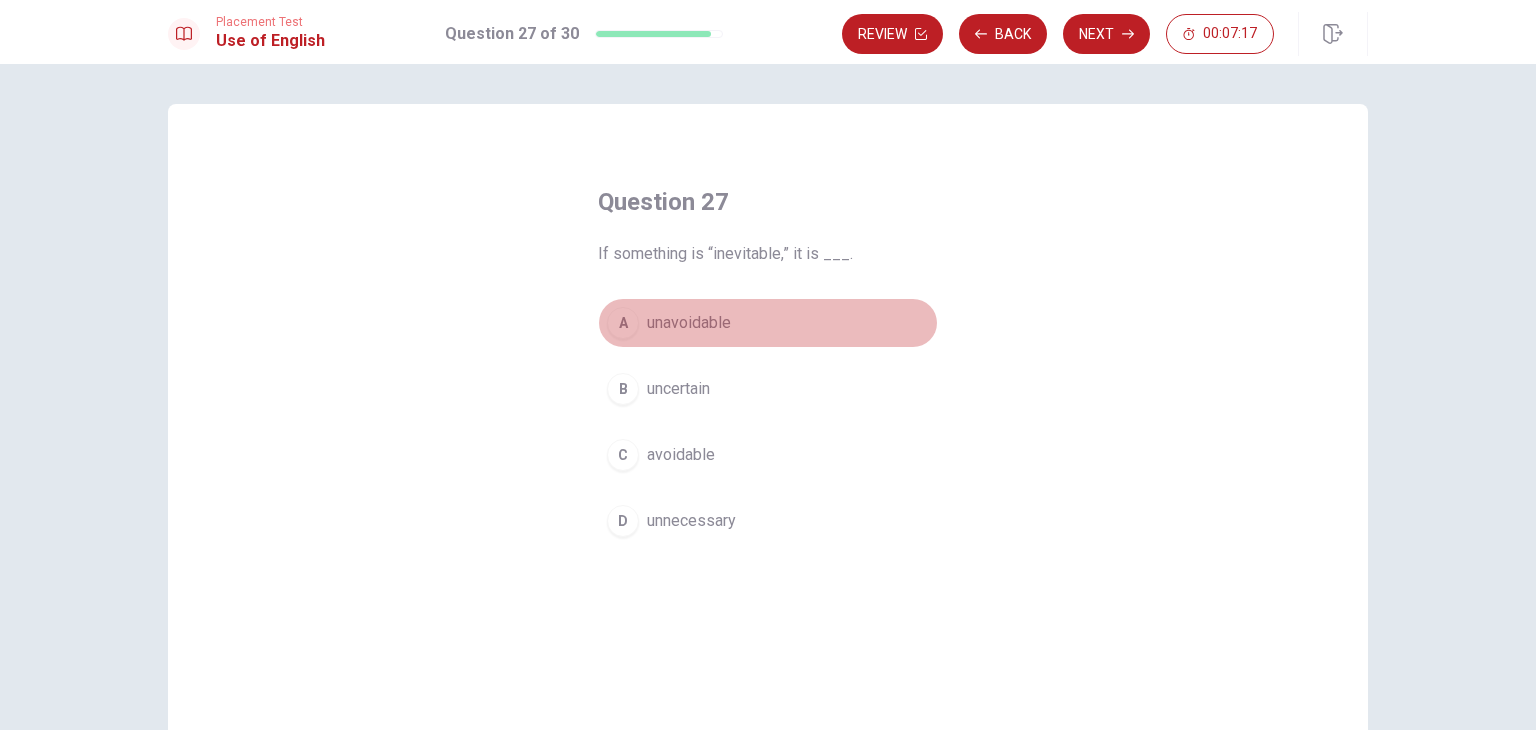 click on "A unavoidable" at bounding box center [768, 323] 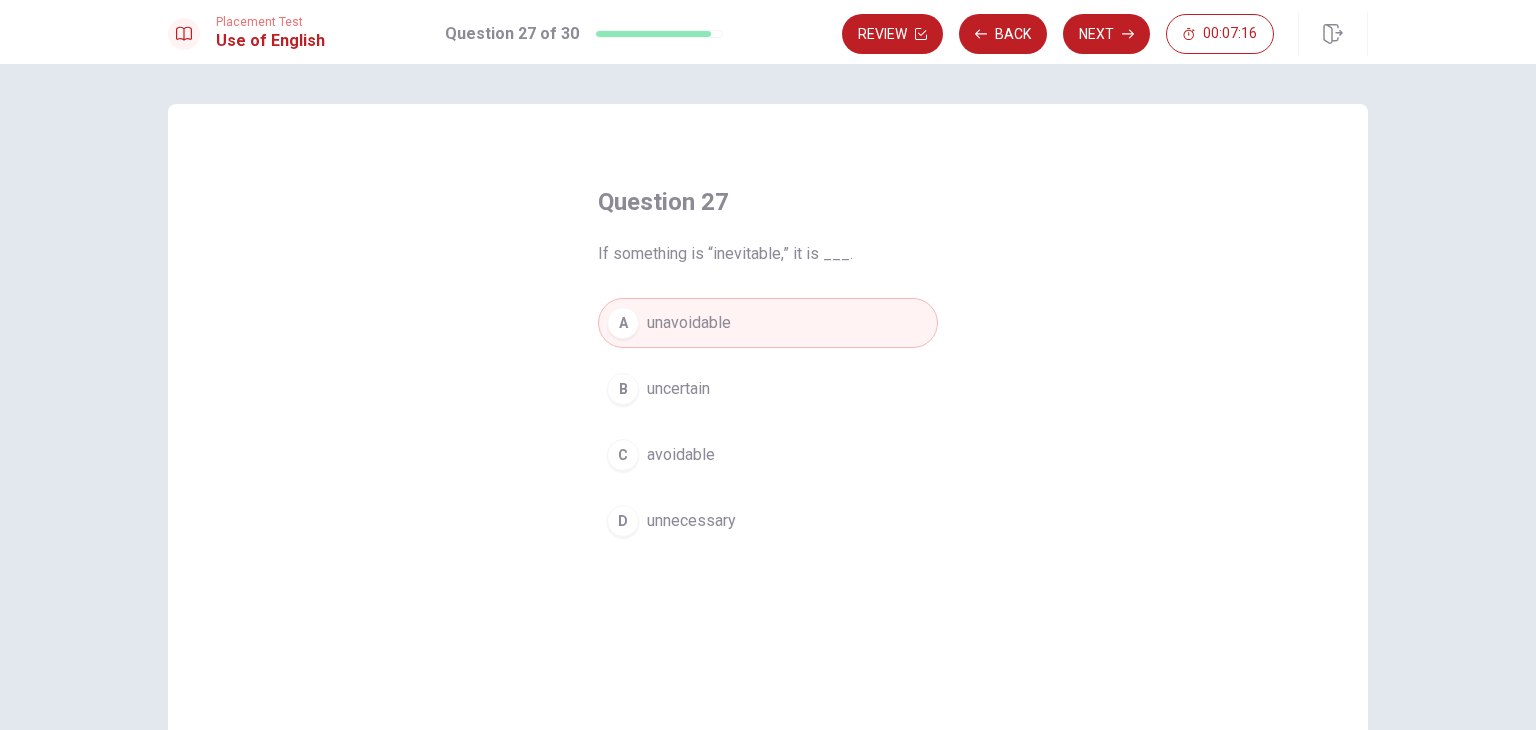 click on "Next" at bounding box center [1106, 34] 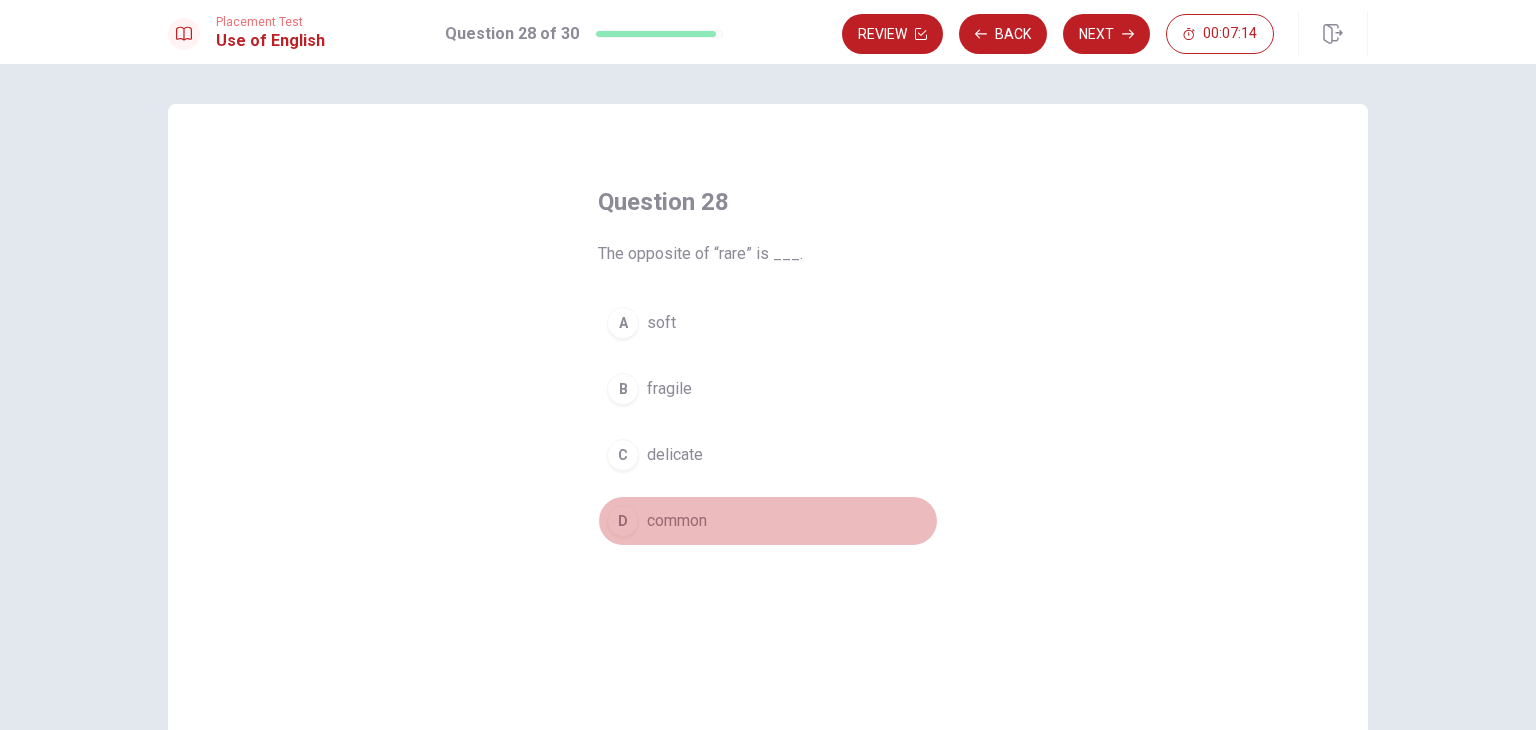 click on "D common" at bounding box center [768, 521] 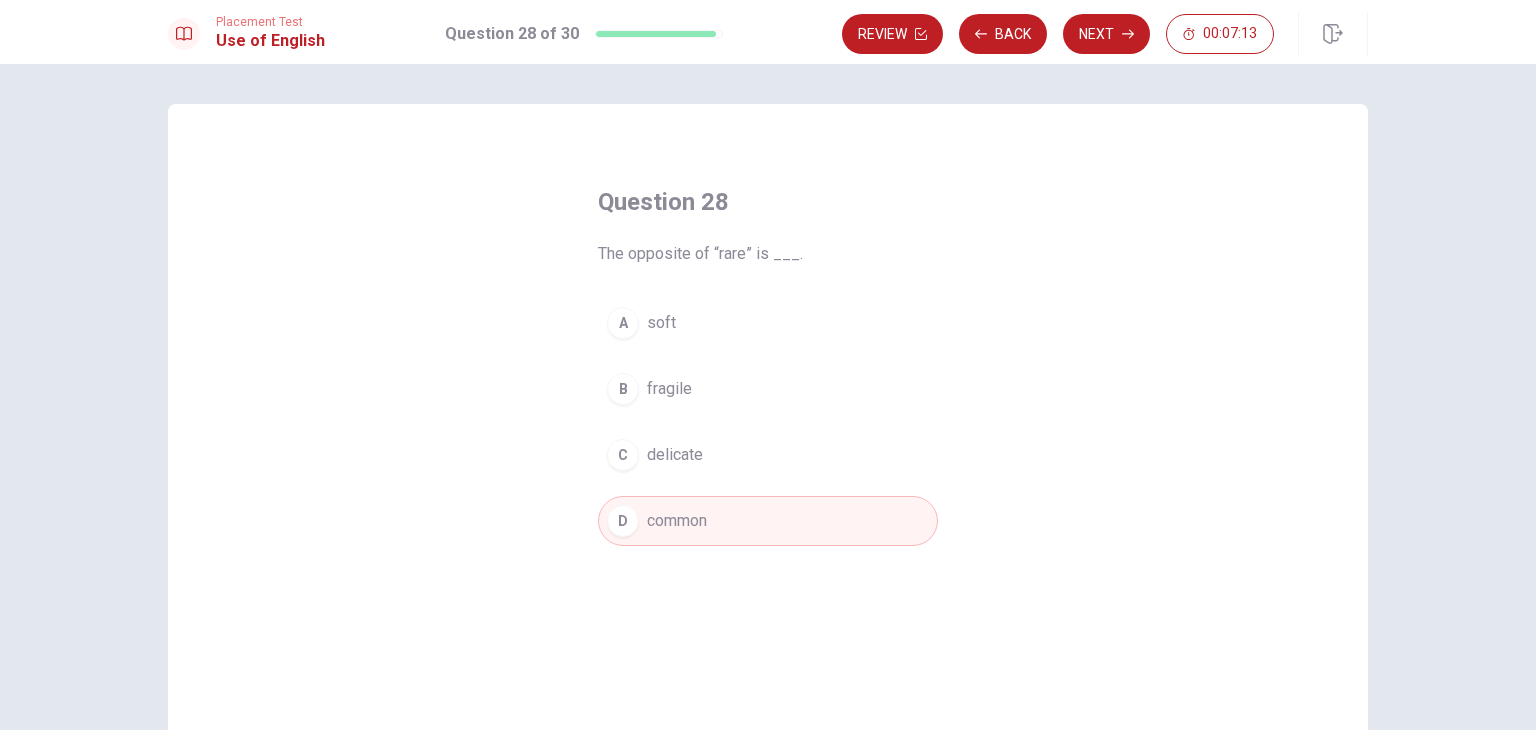 click on "Review Back Next 00:07:13" at bounding box center (1058, 34) 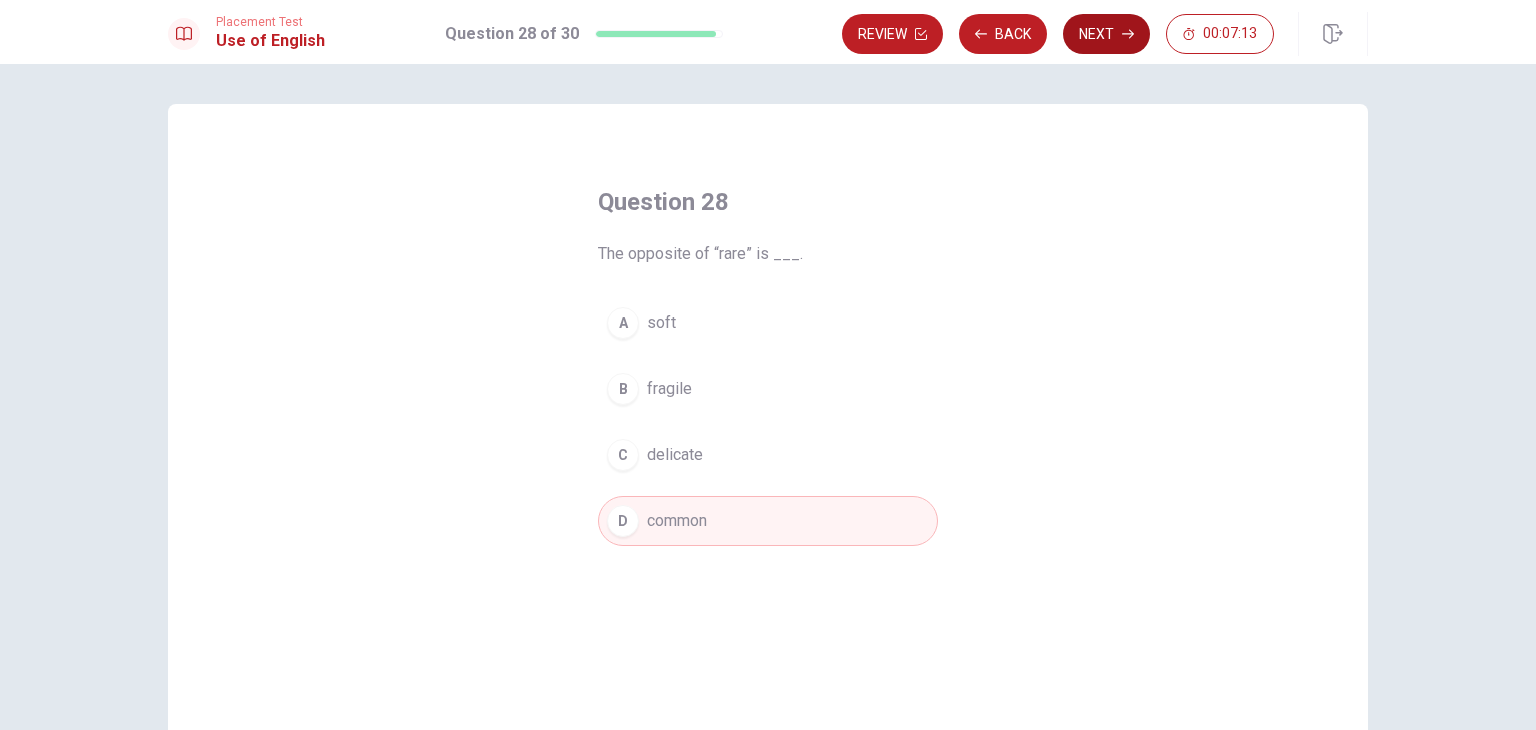 click 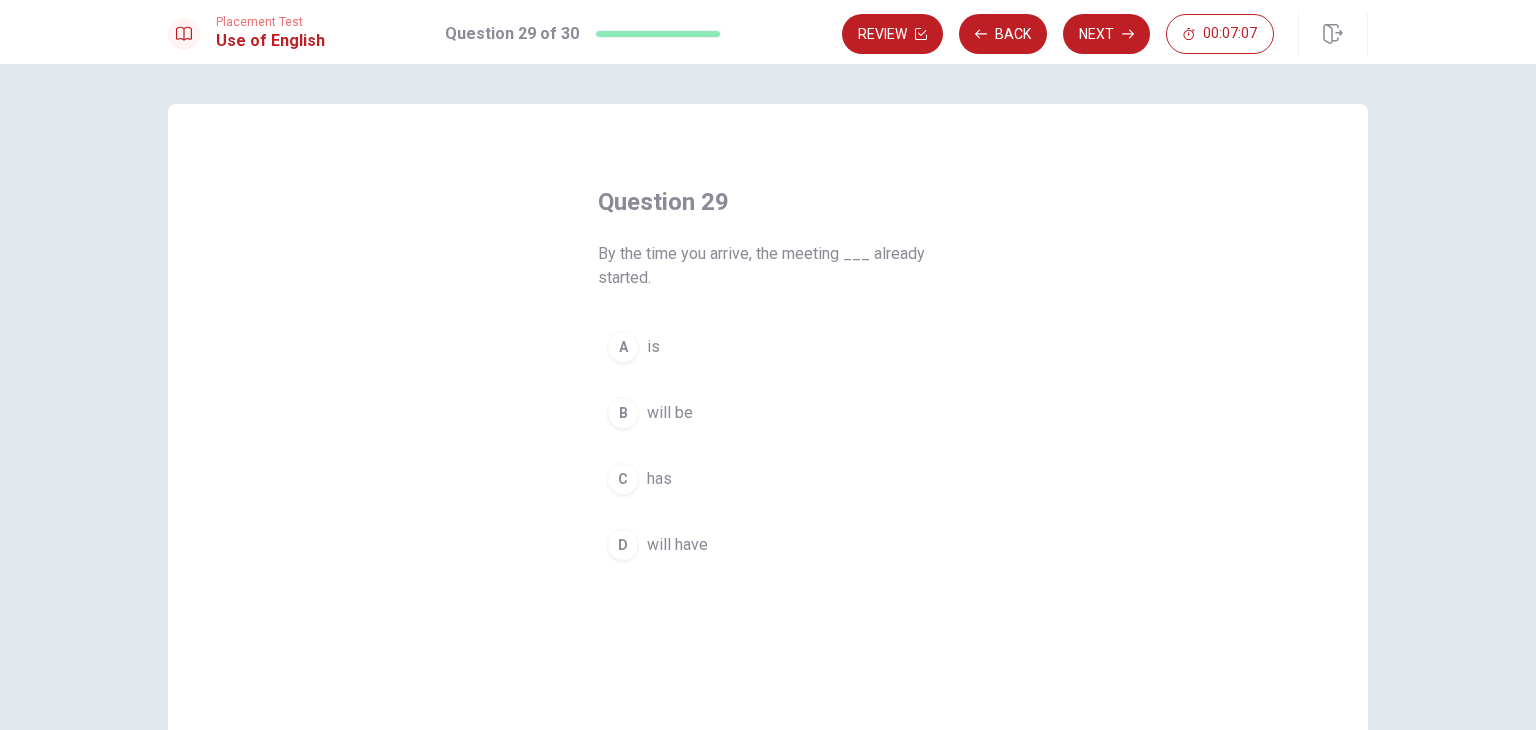 click on "will be" at bounding box center (670, 413) 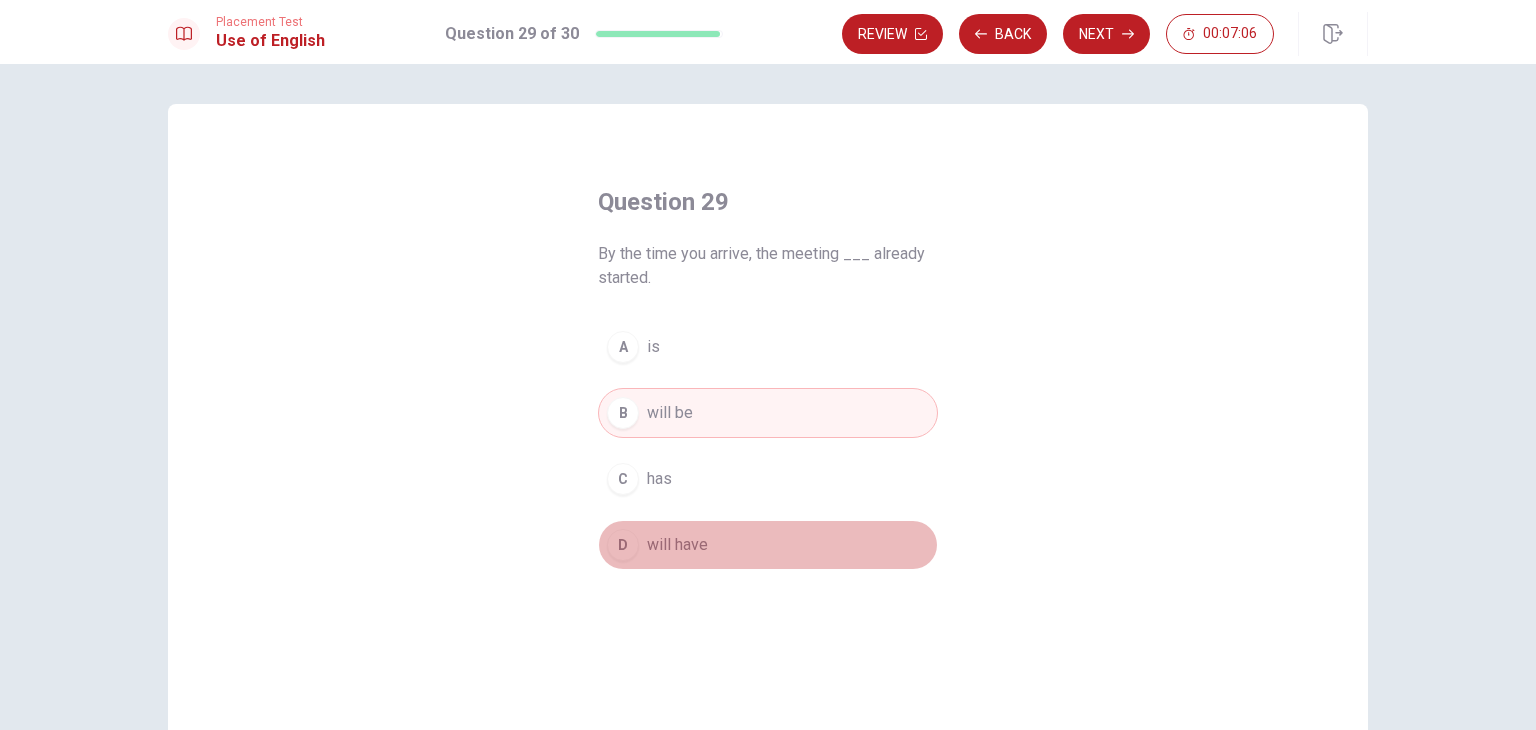 click on "D will have" at bounding box center [768, 545] 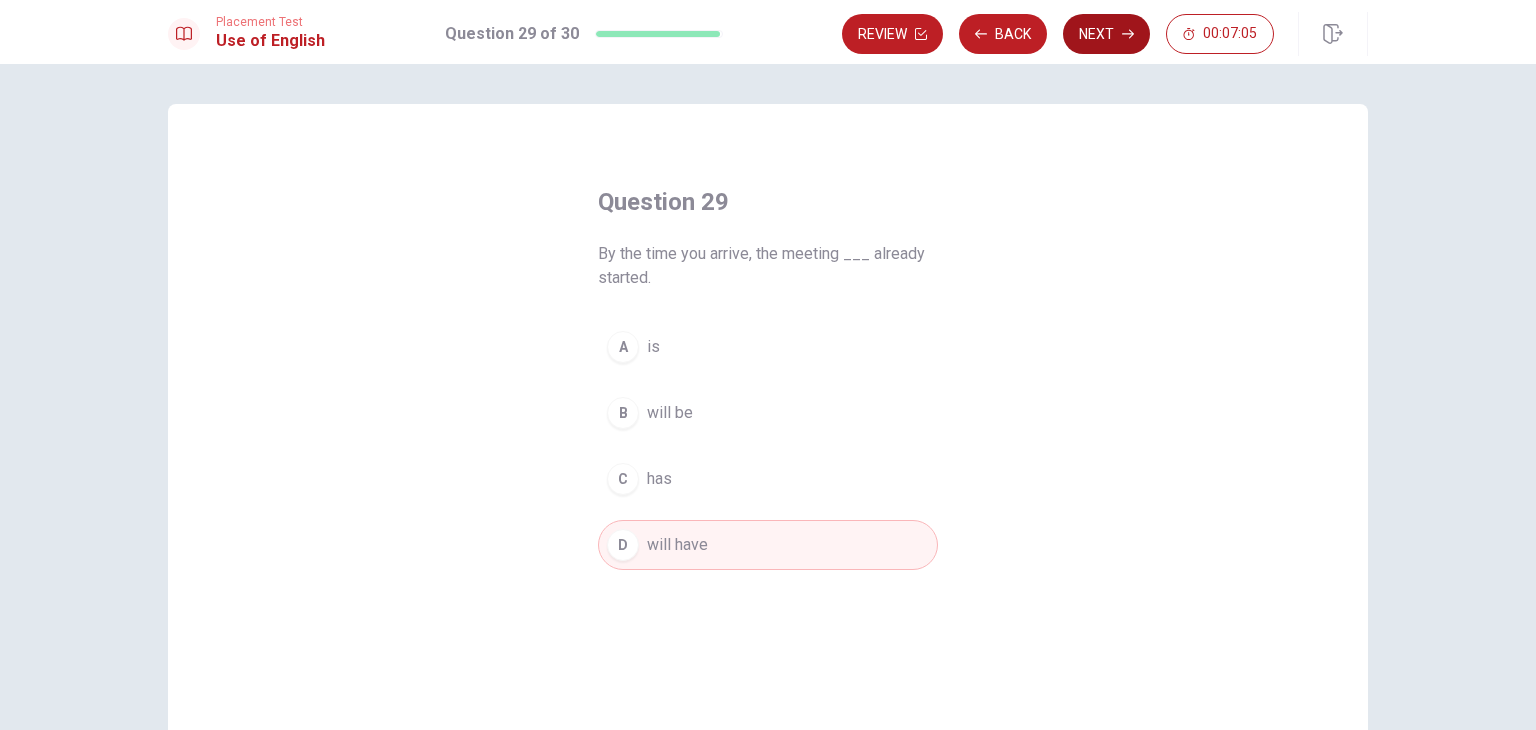 click on "Next" at bounding box center (1106, 34) 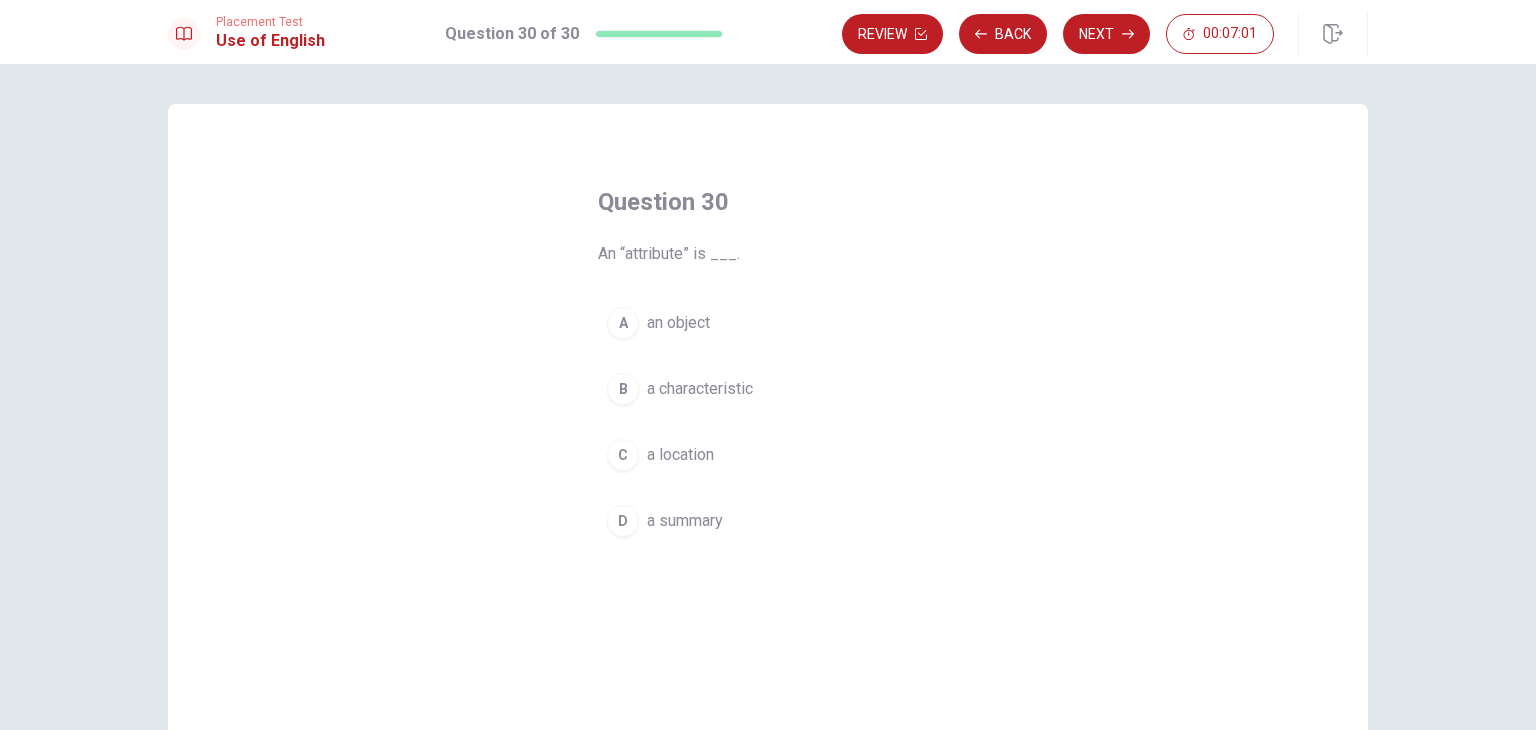 click on "a characteristic" at bounding box center [700, 389] 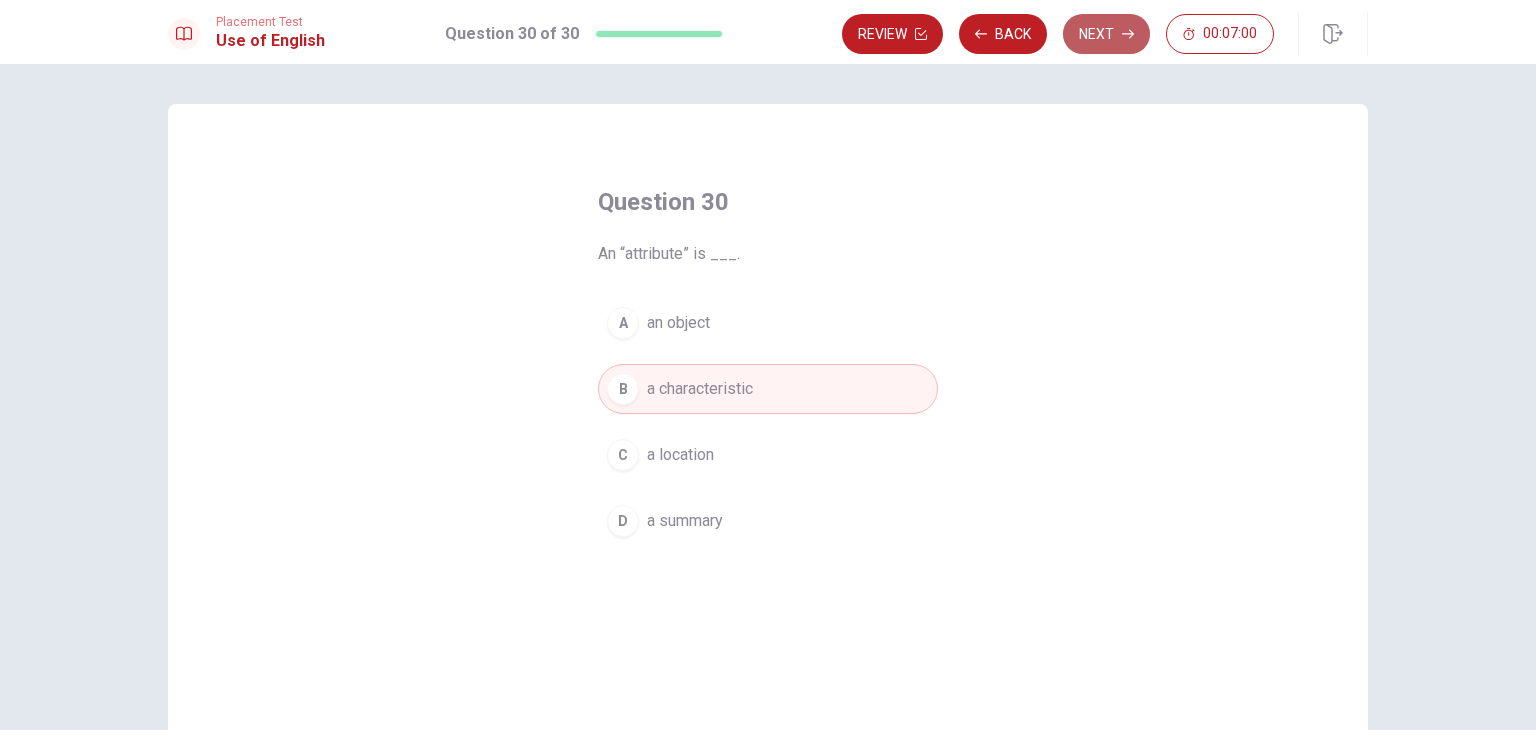 click on "Next" at bounding box center (1106, 34) 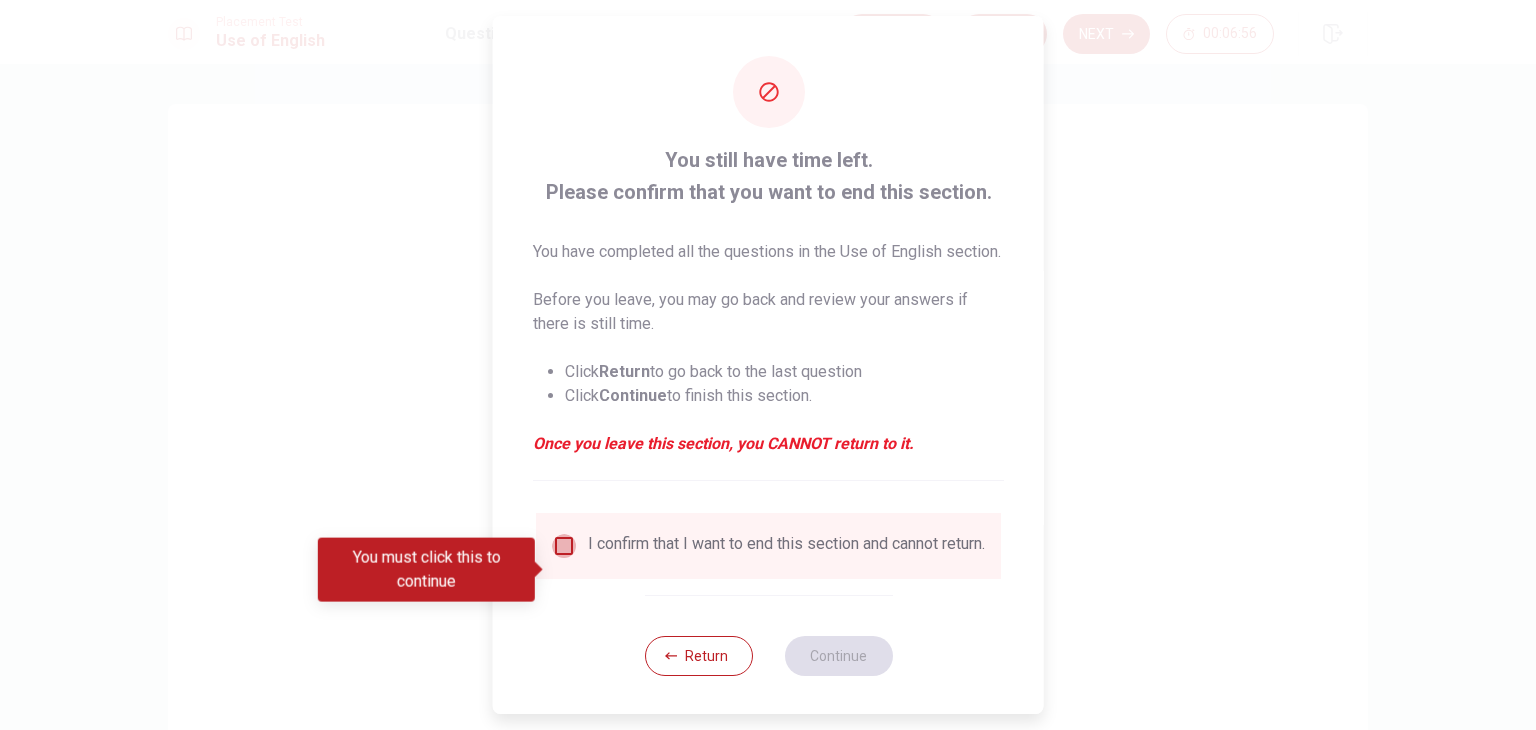 click at bounding box center (564, 546) 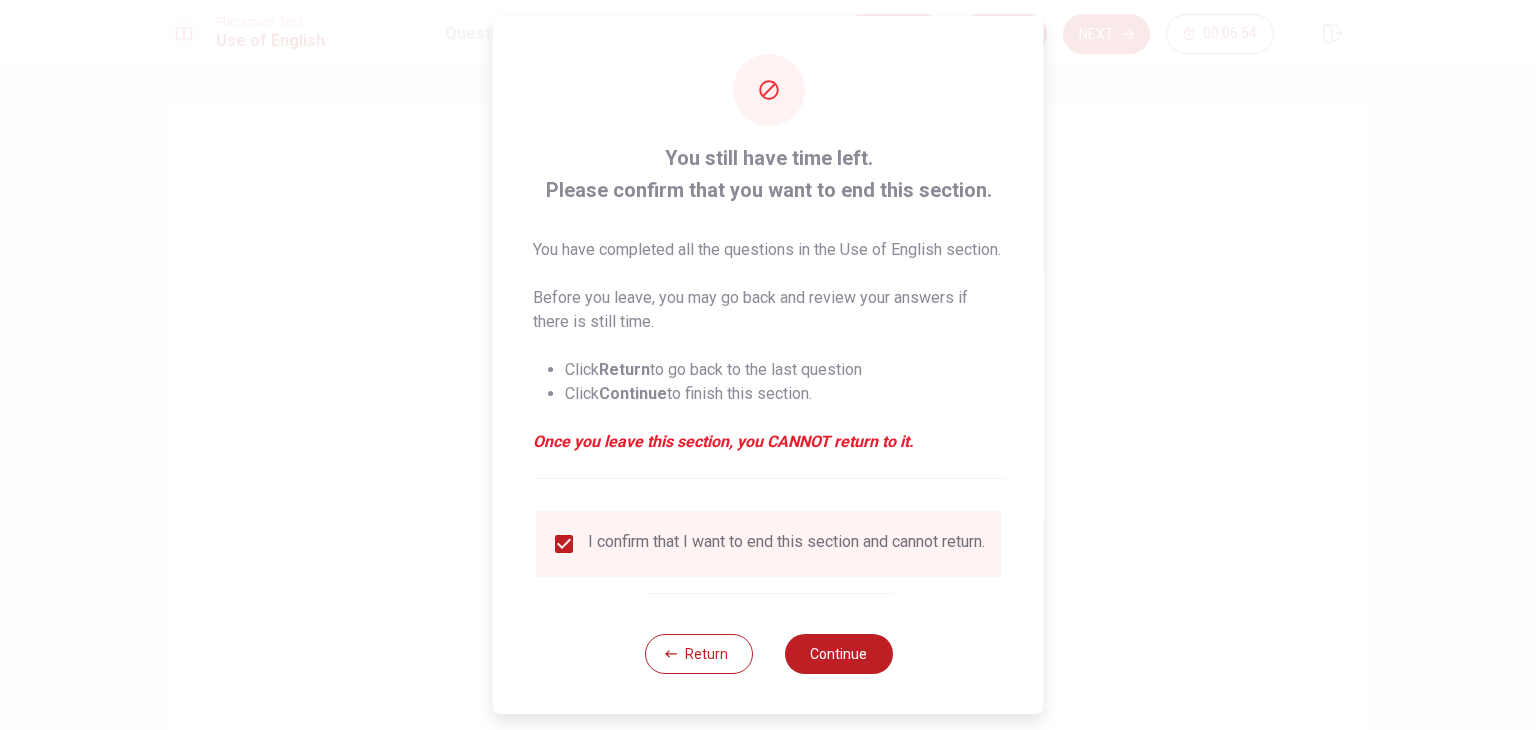 scroll, scrollTop: 40, scrollLeft: 0, axis: vertical 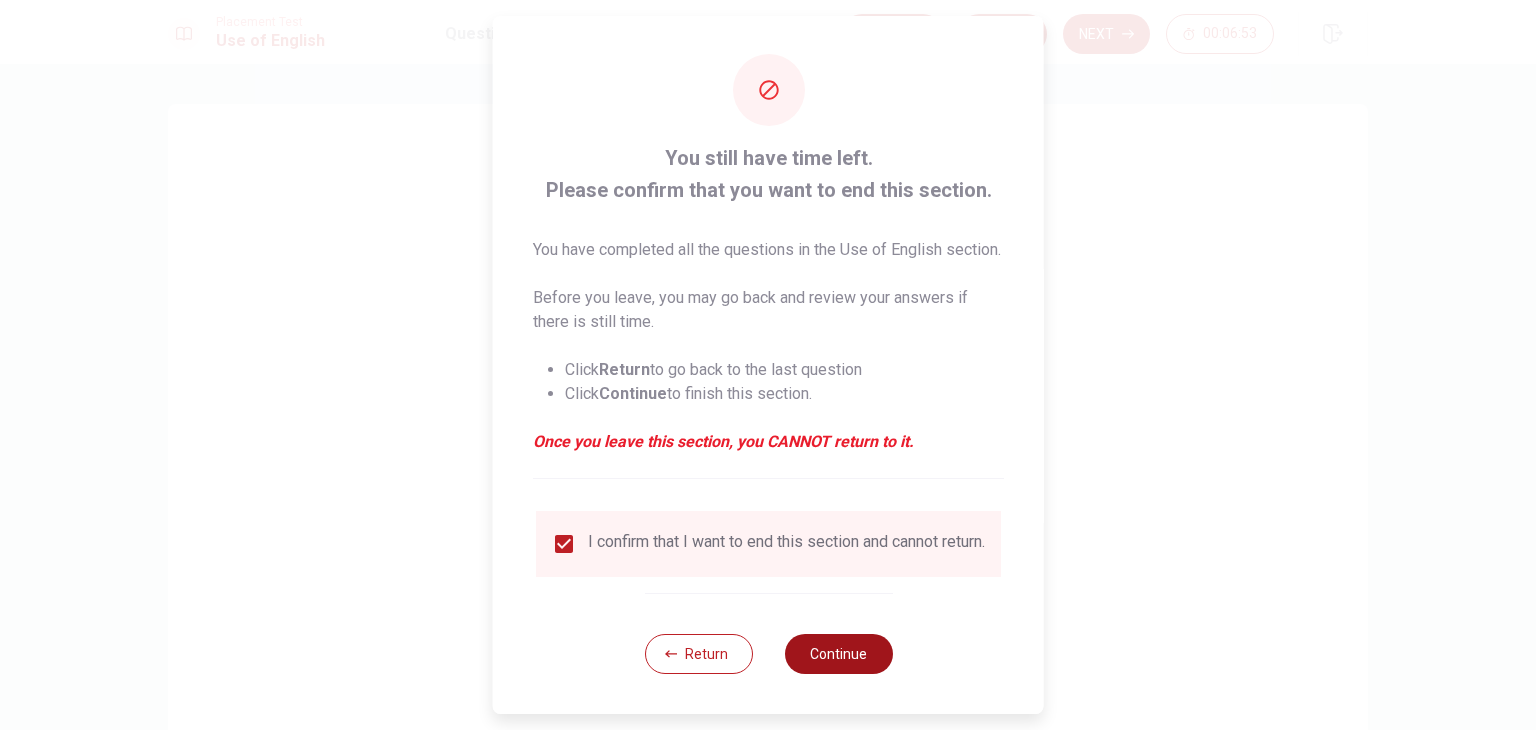 click on "Continue" at bounding box center (838, 654) 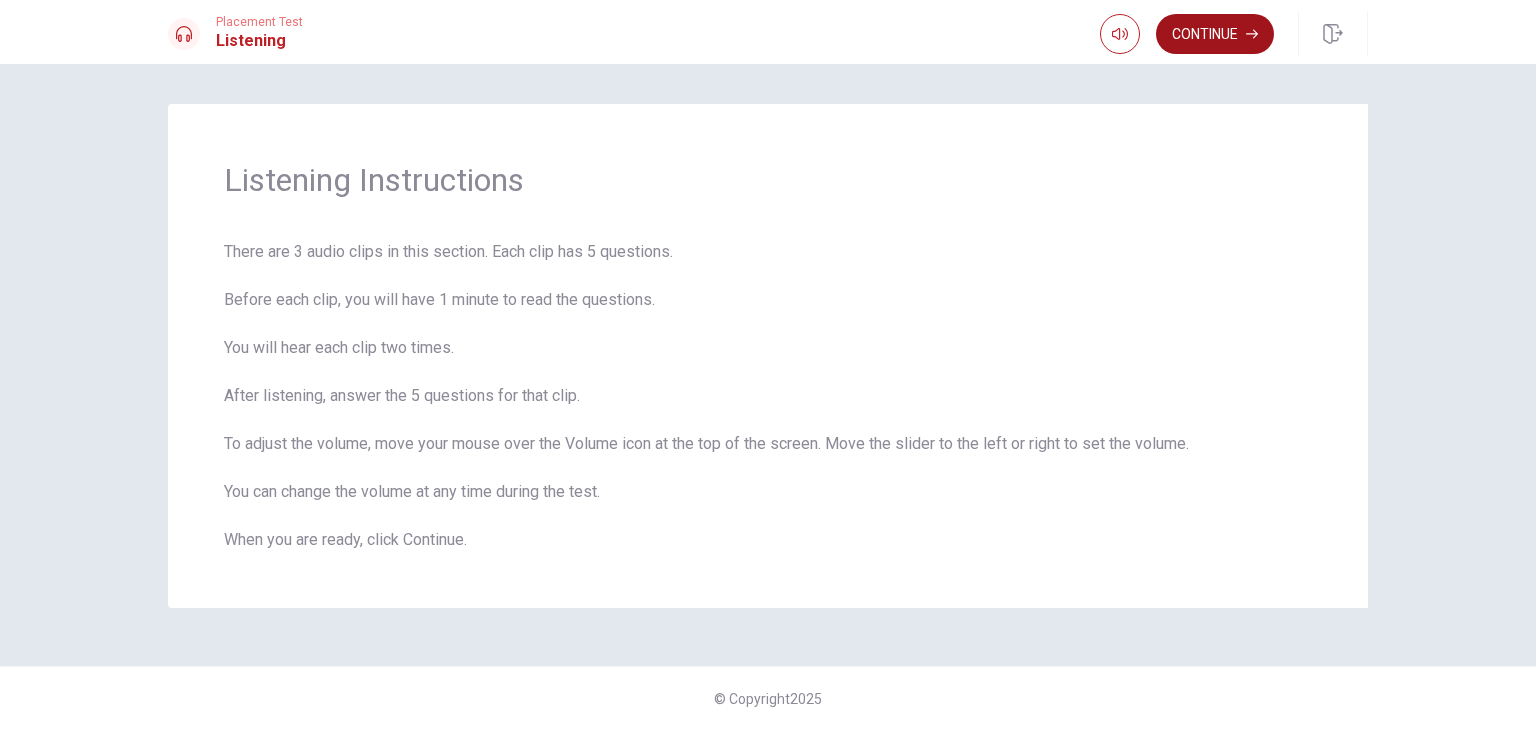click on "Continue" at bounding box center (1215, 34) 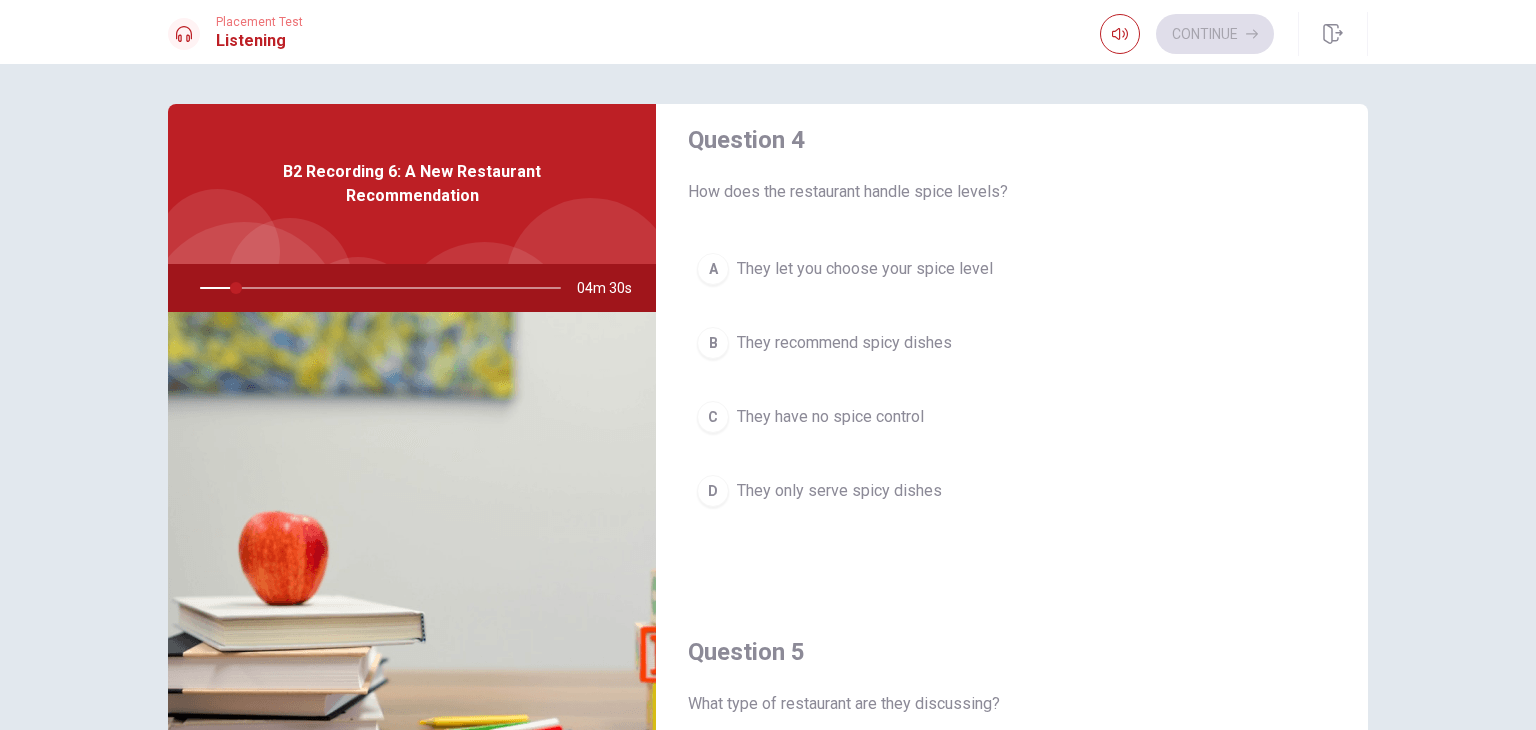 scroll, scrollTop: 1856, scrollLeft: 0, axis: vertical 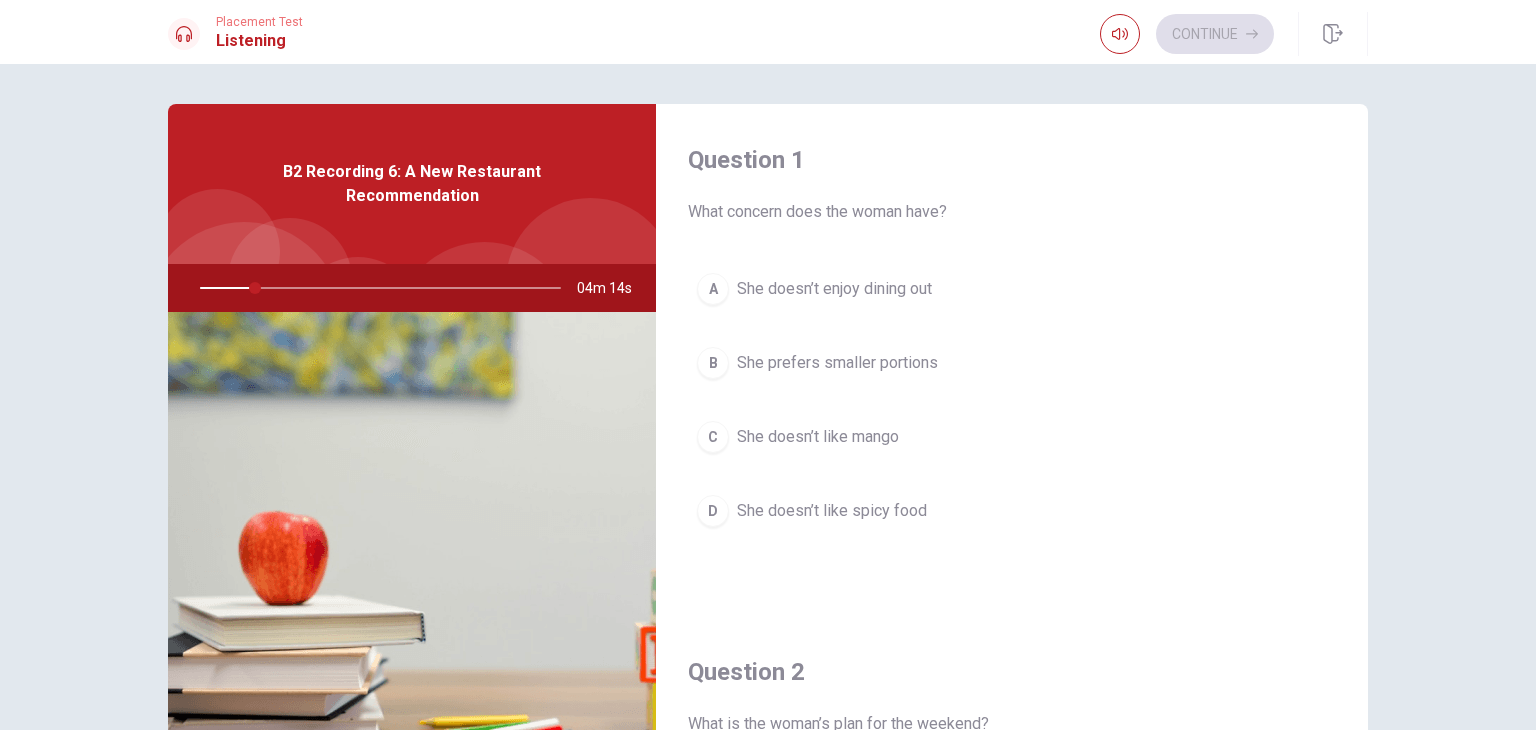 drag, startPoint x: 248, startPoint y: 287, endPoint x: 268, endPoint y: 288, distance: 20.024984 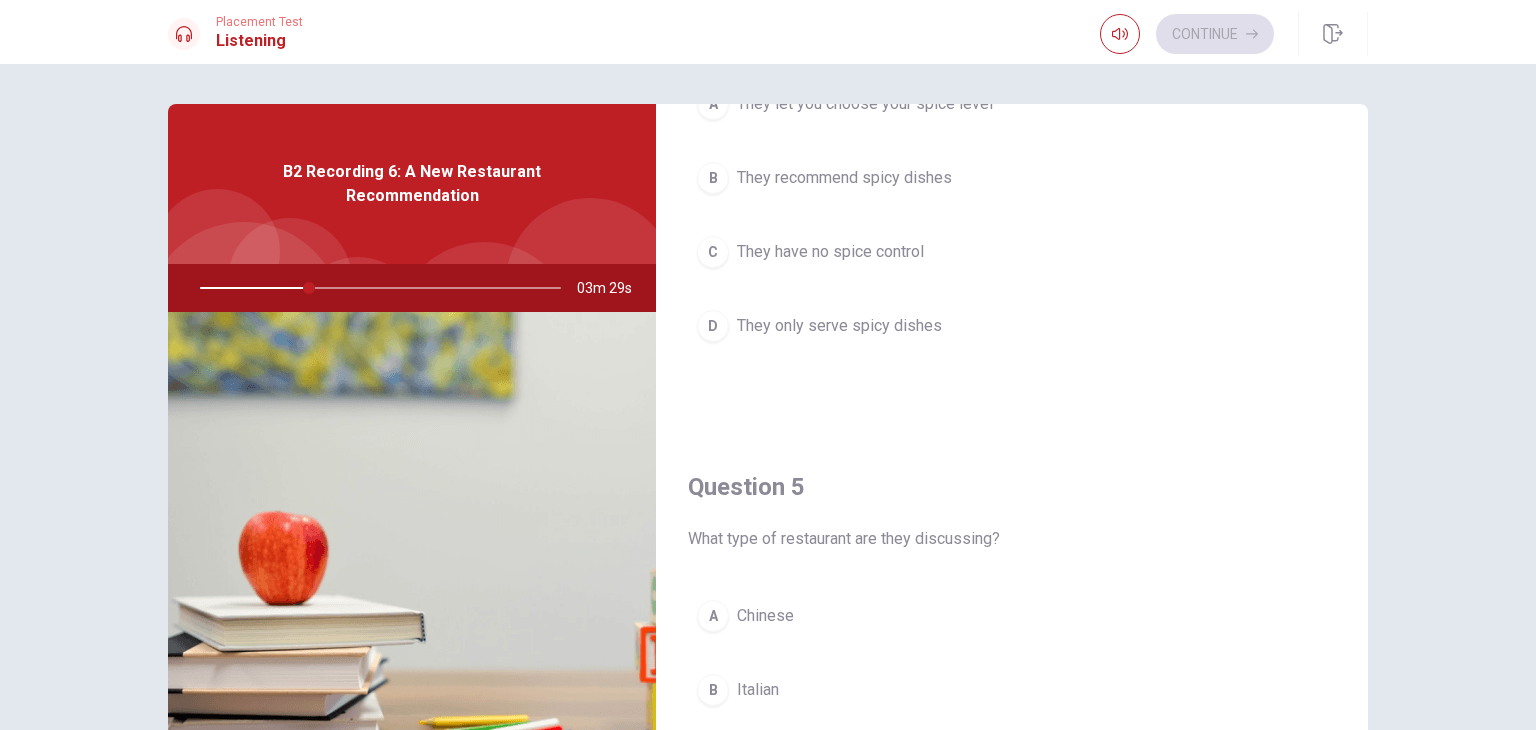 scroll, scrollTop: 1856, scrollLeft: 0, axis: vertical 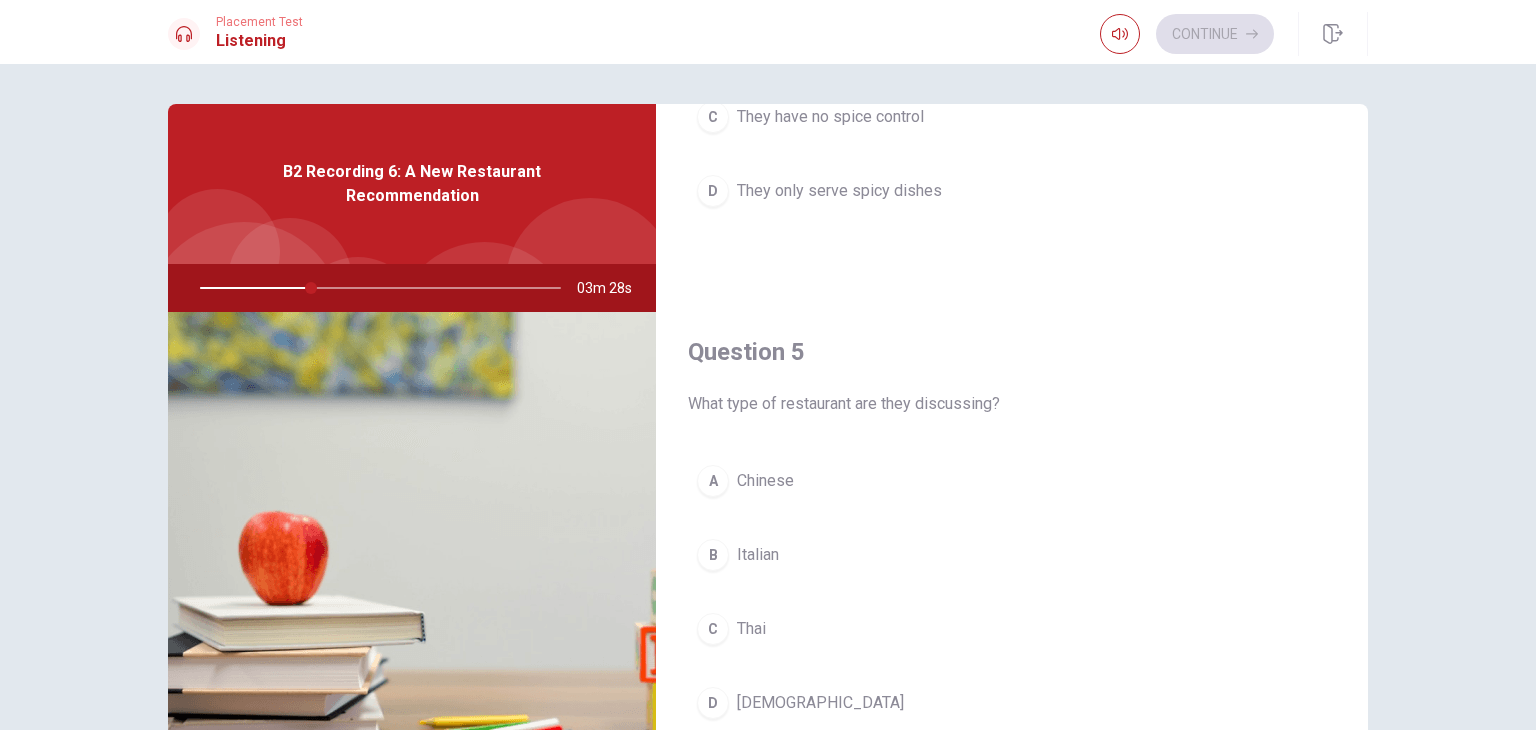 click on "C Thai" at bounding box center (1012, 629) 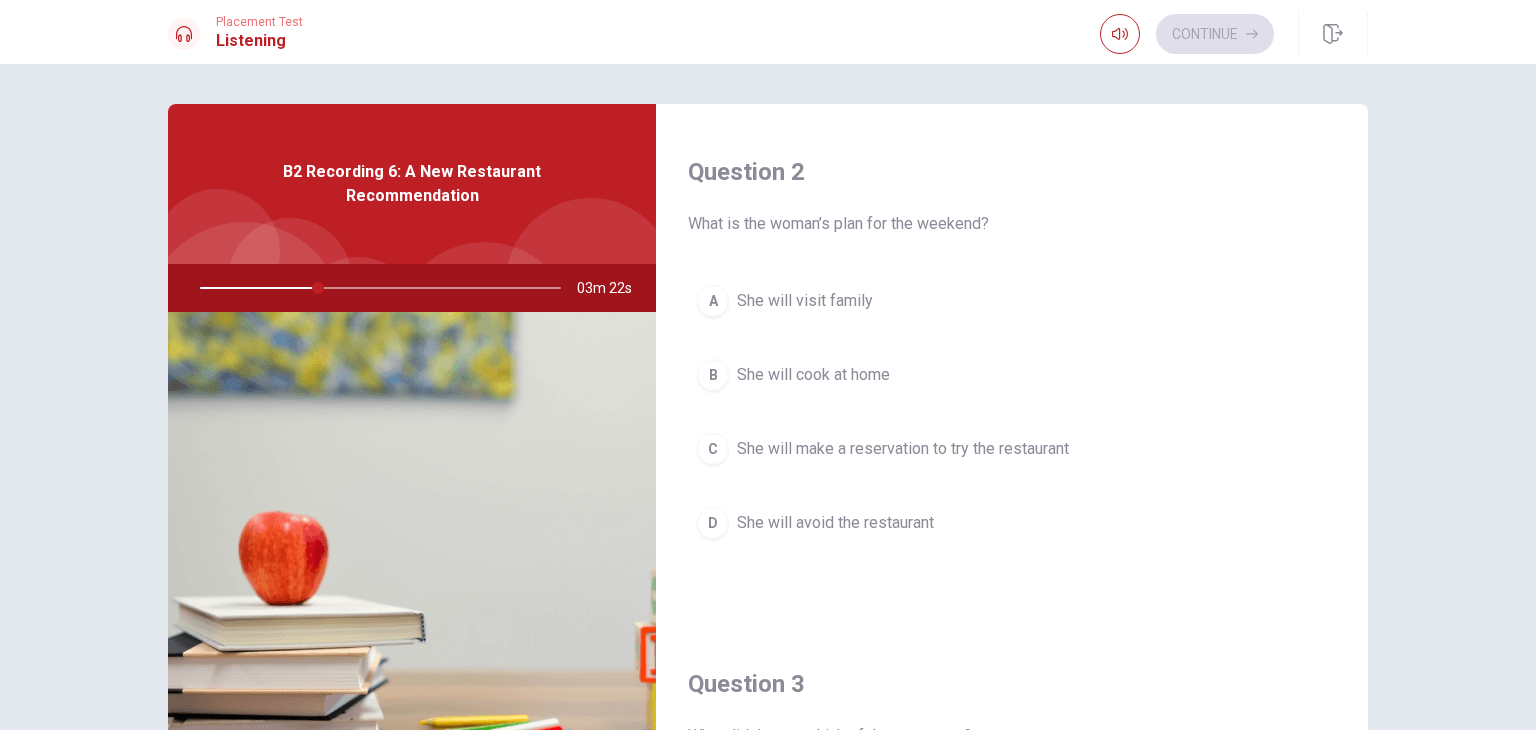 scroll, scrollTop: 900, scrollLeft: 0, axis: vertical 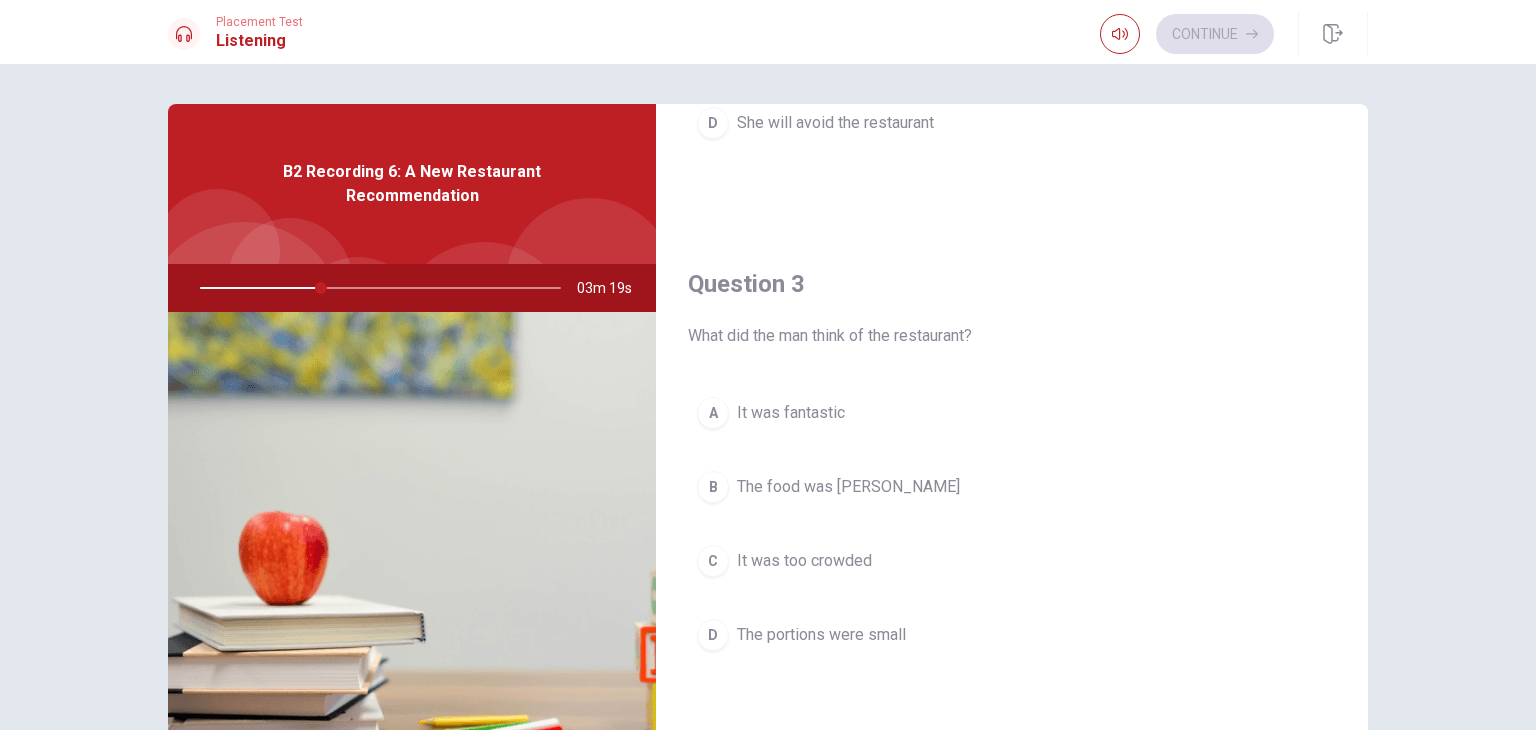click on "A It was fantastic" at bounding box center (1012, 413) 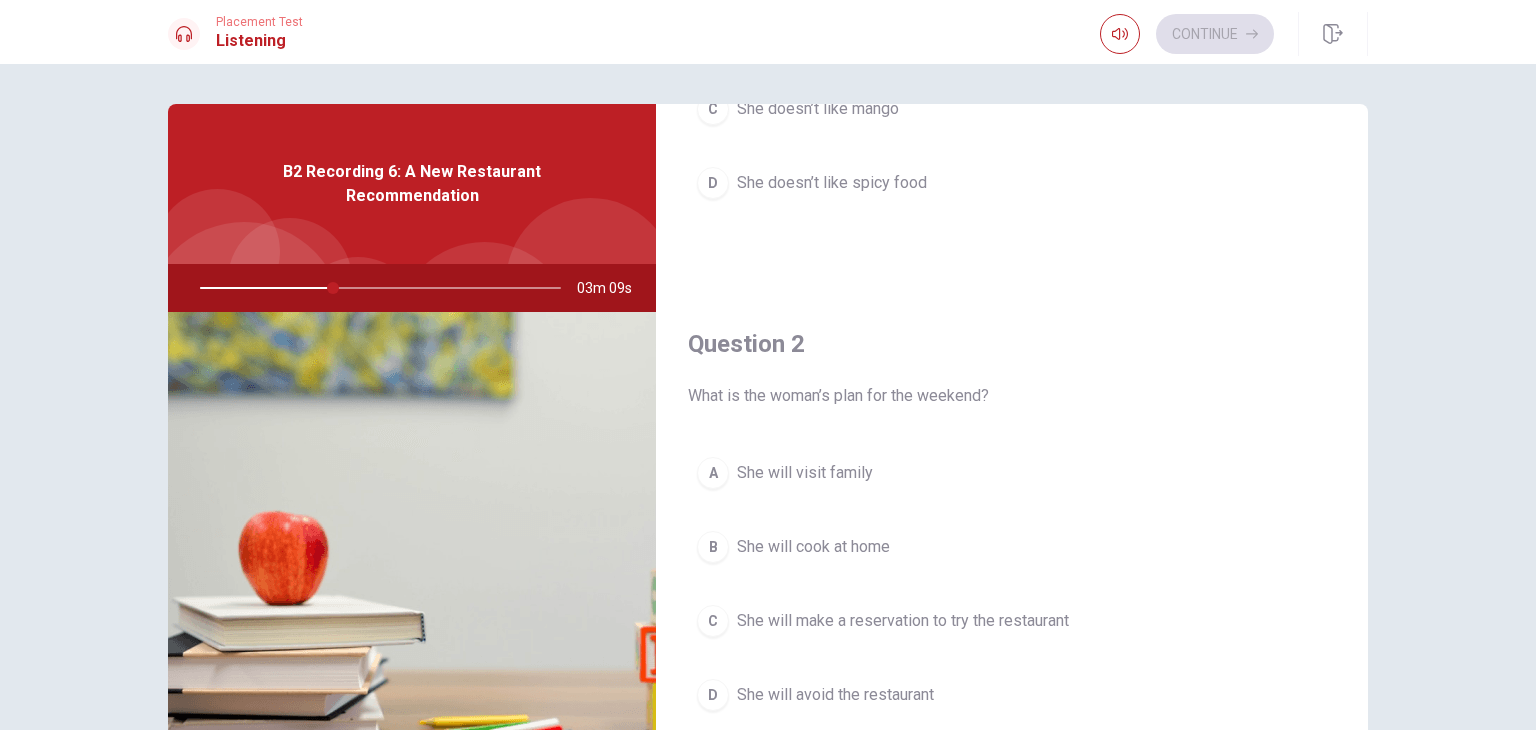 scroll, scrollTop: 0, scrollLeft: 0, axis: both 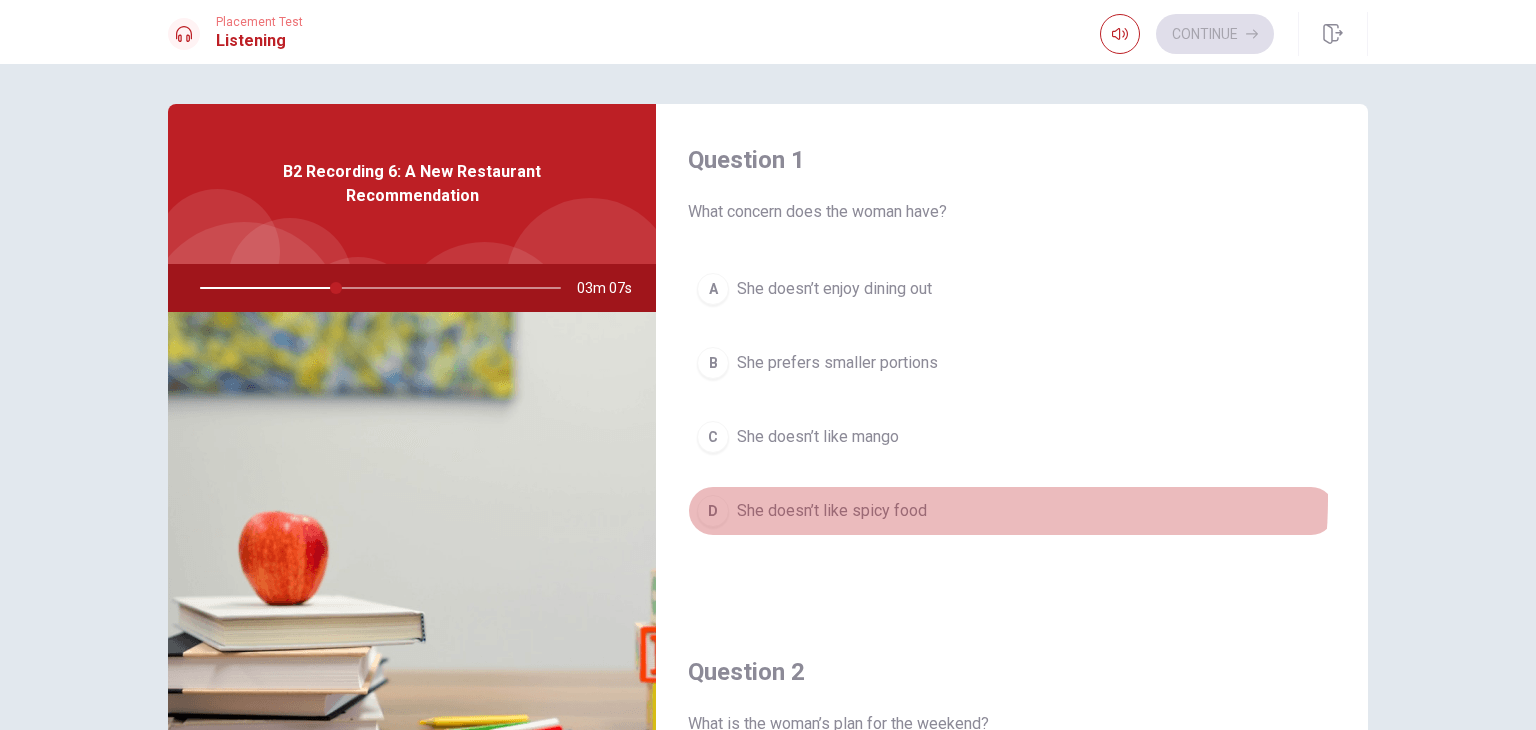 click on "She doesn’t like spicy food" at bounding box center (832, 511) 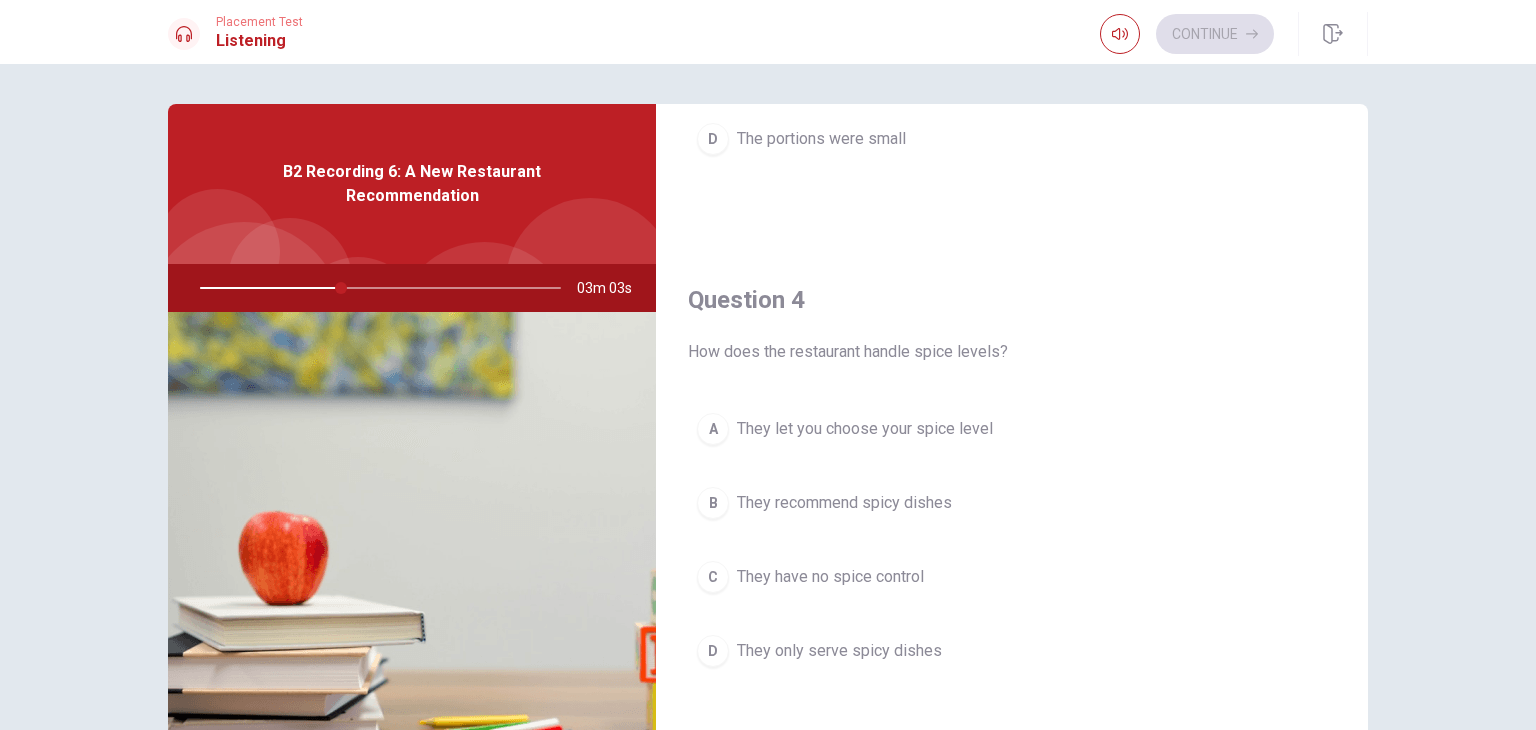scroll, scrollTop: 1400, scrollLeft: 0, axis: vertical 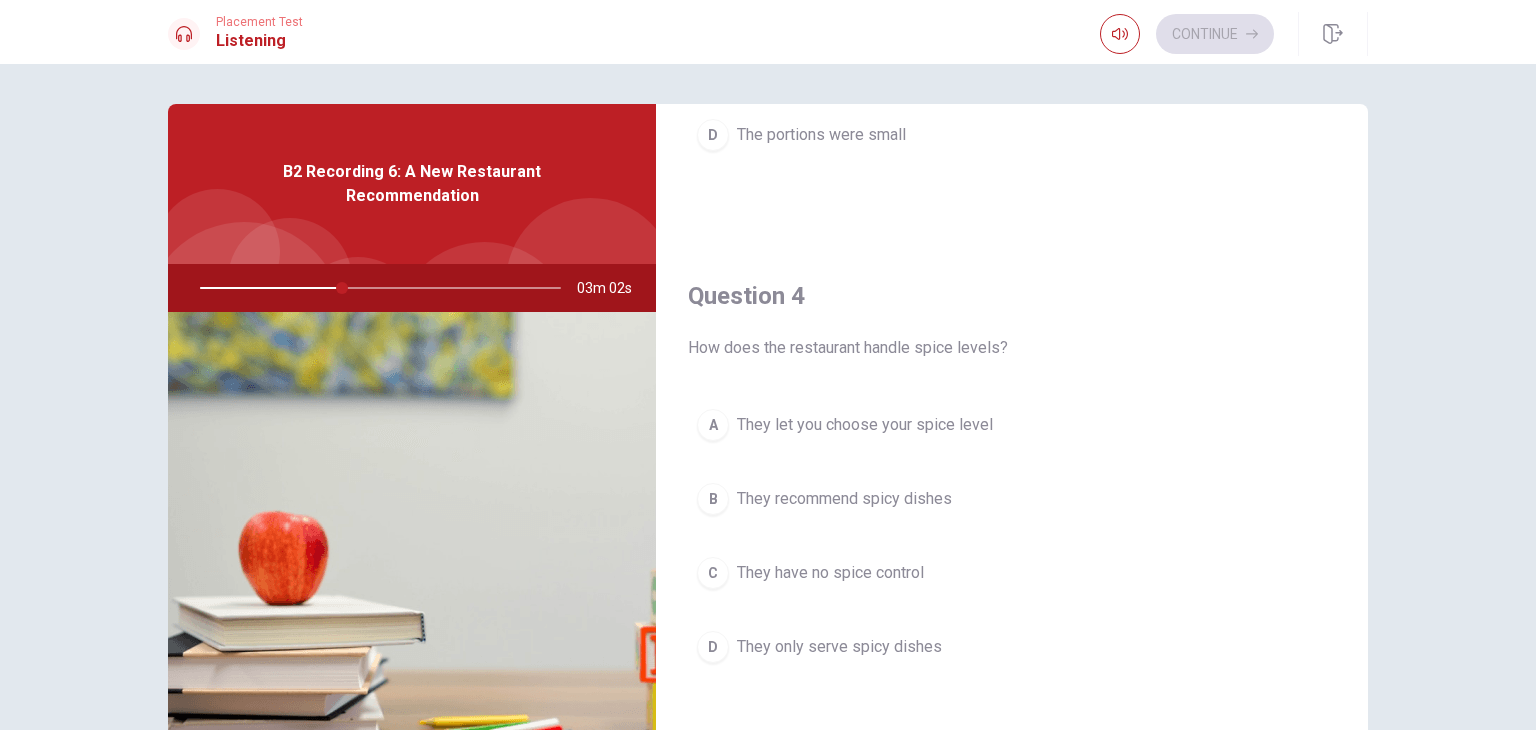 click on "A They let you choose your spice level" at bounding box center (1012, 425) 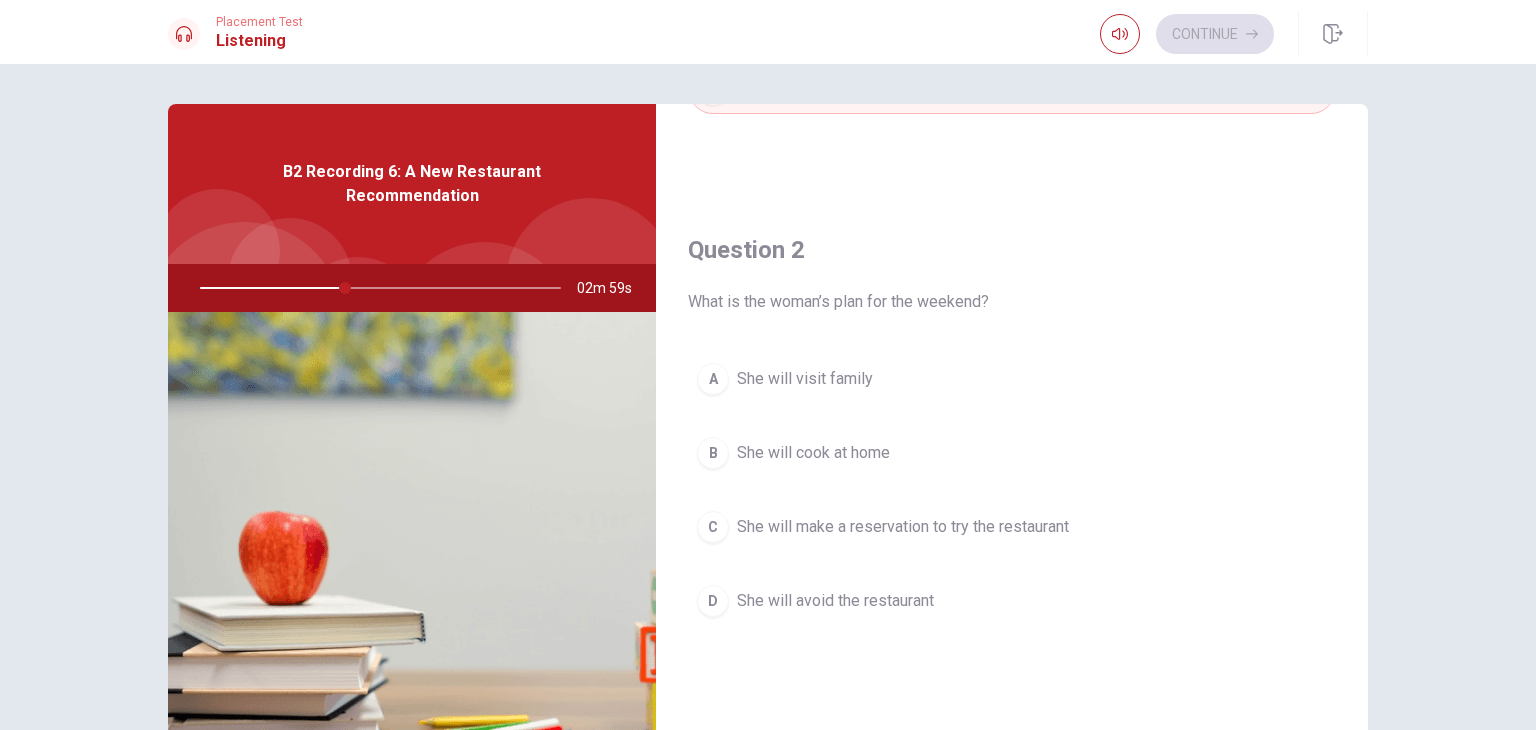 scroll, scrollTop: 400, scrollLeft: 0, axis: vertical 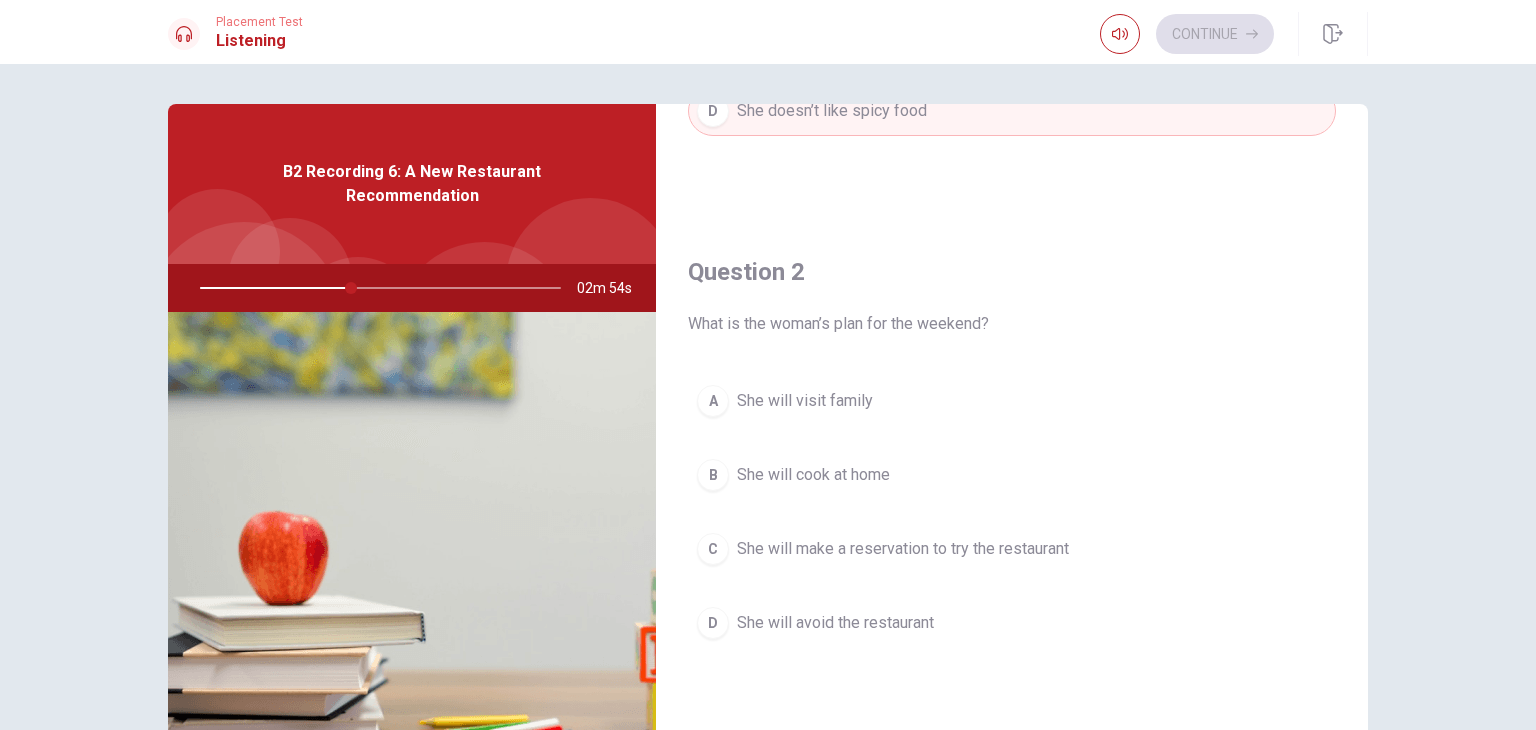 click on "C She will make a reservation to try the restaurant" at bounding box center (1012, 549) 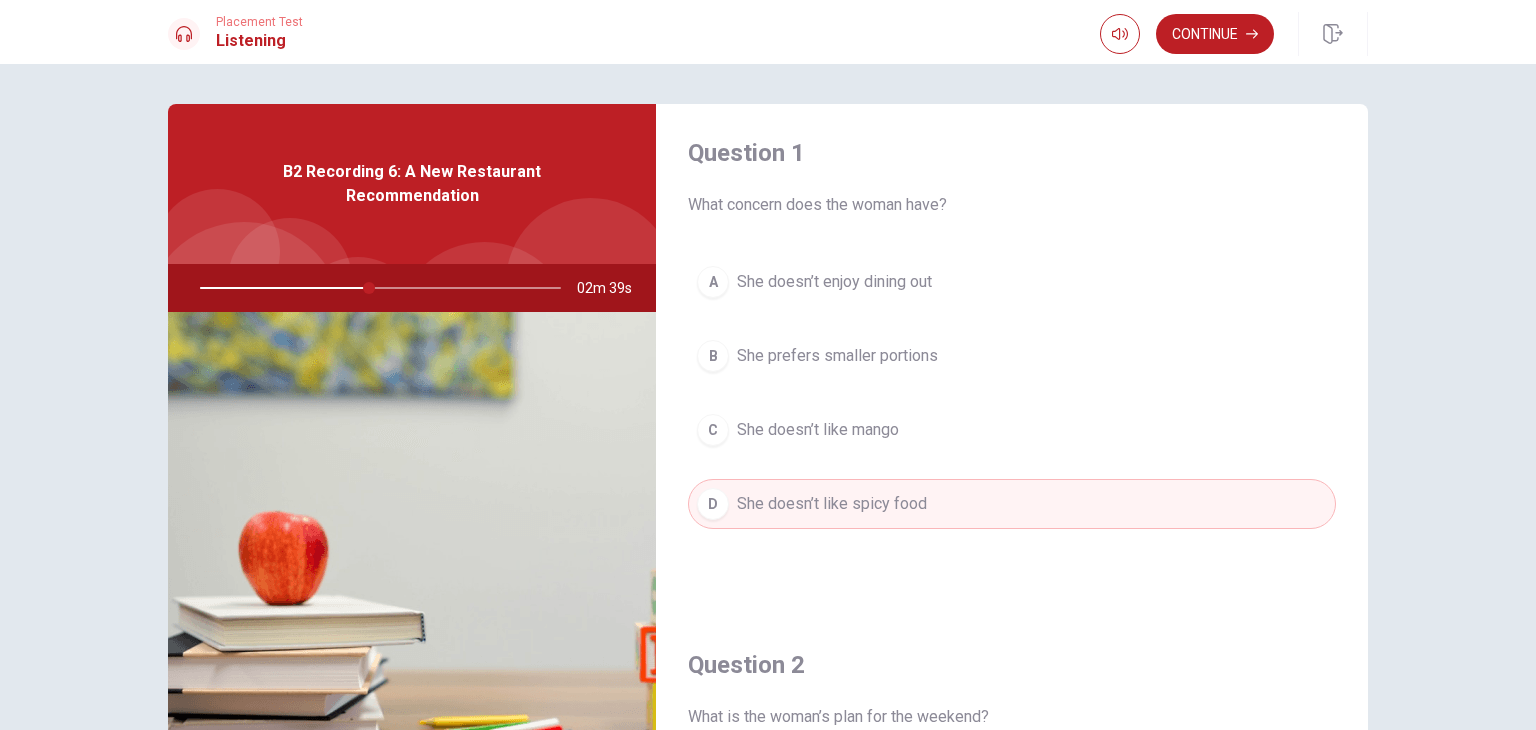 scroll, scrollTop: 0, scrollLeft: 0, axis: both 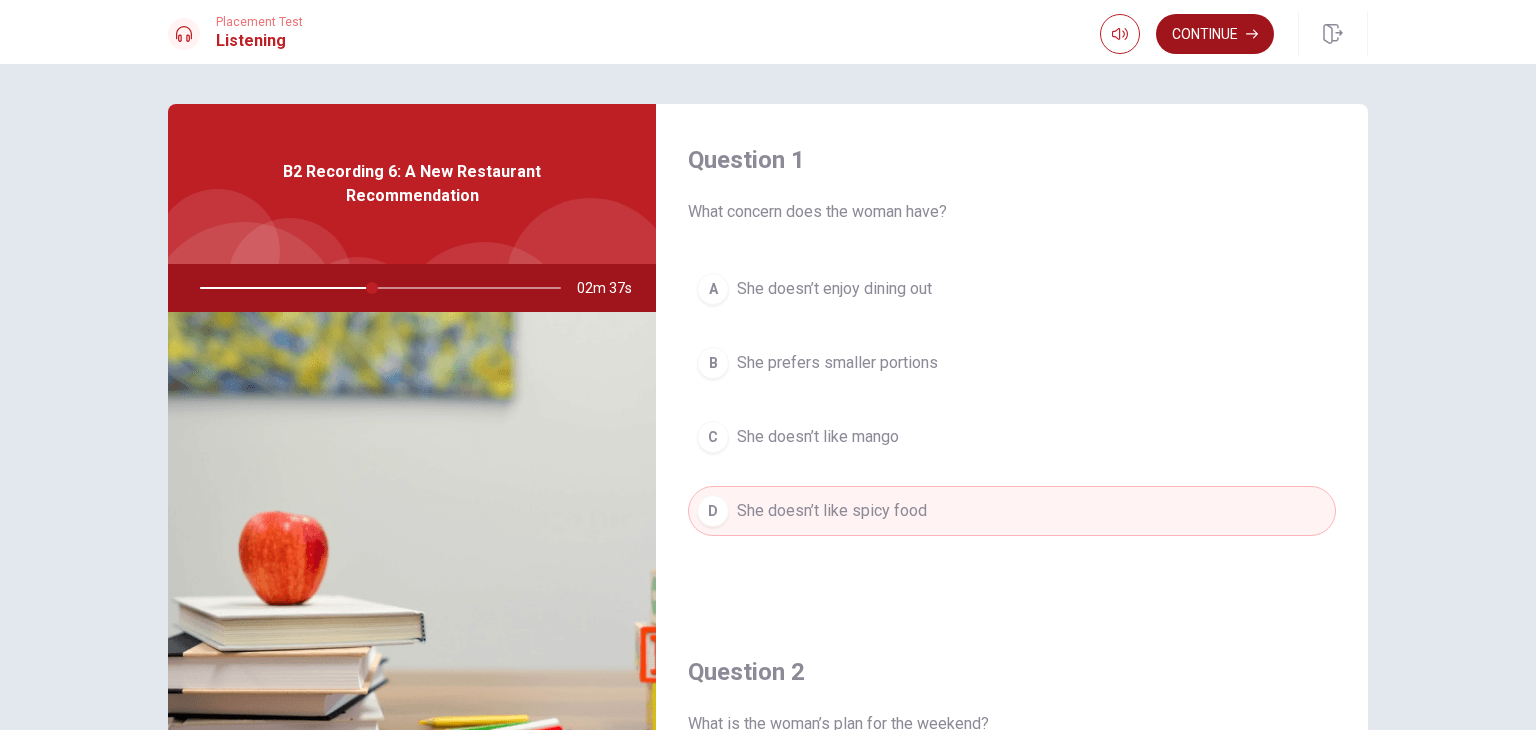 click on "Continue" at bounding box center (1215, 34) 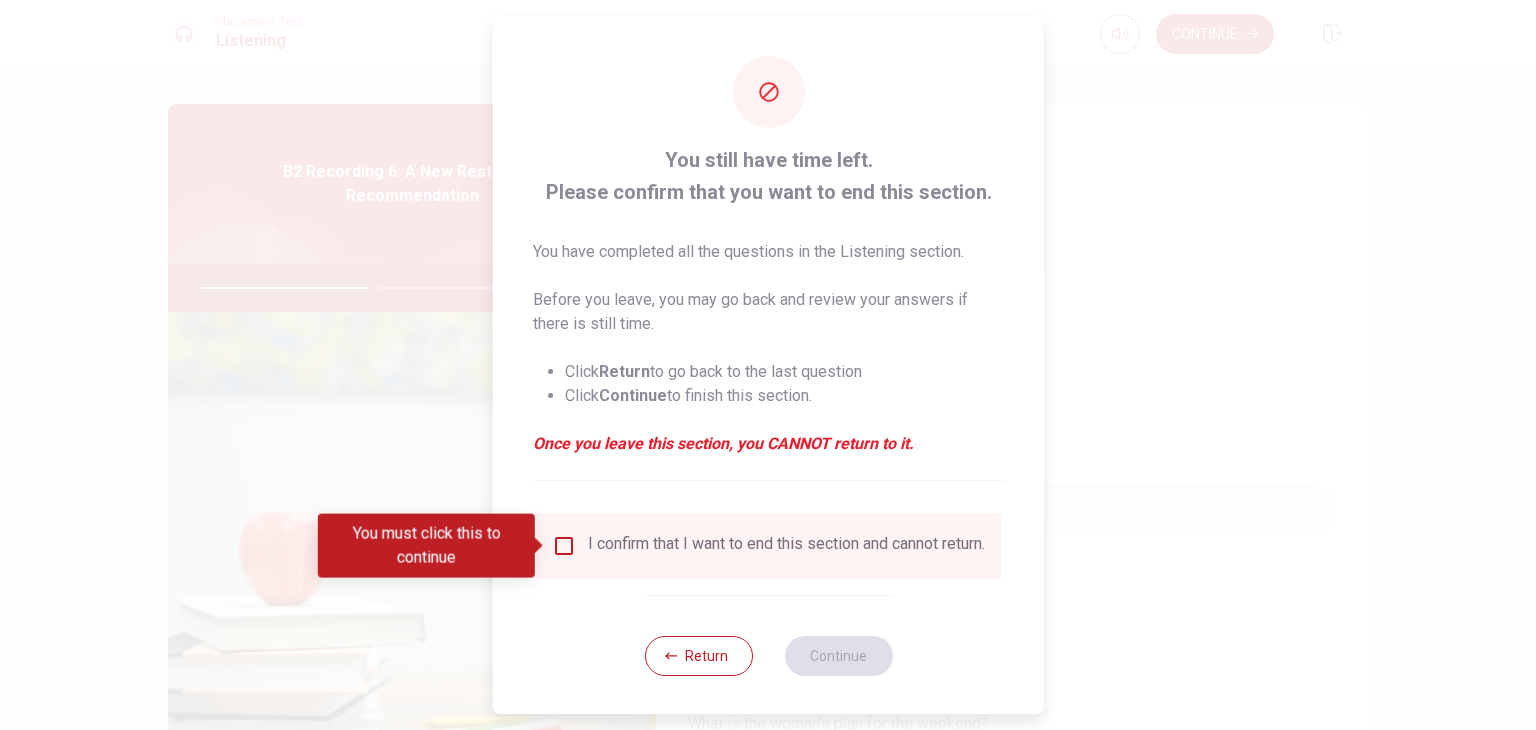 click at bounding box center (768, 365) 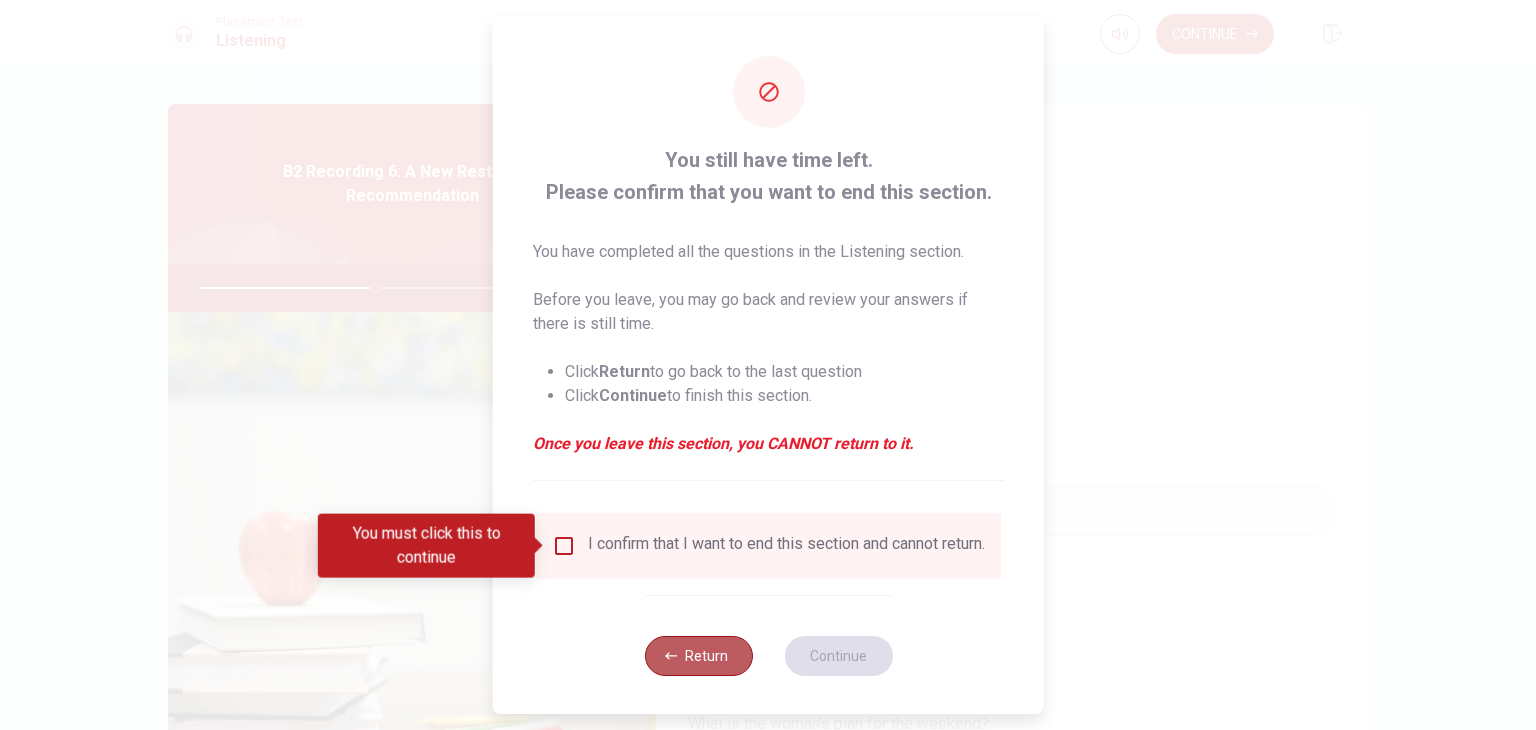 click on "Return" at bounding box center [698, 656] 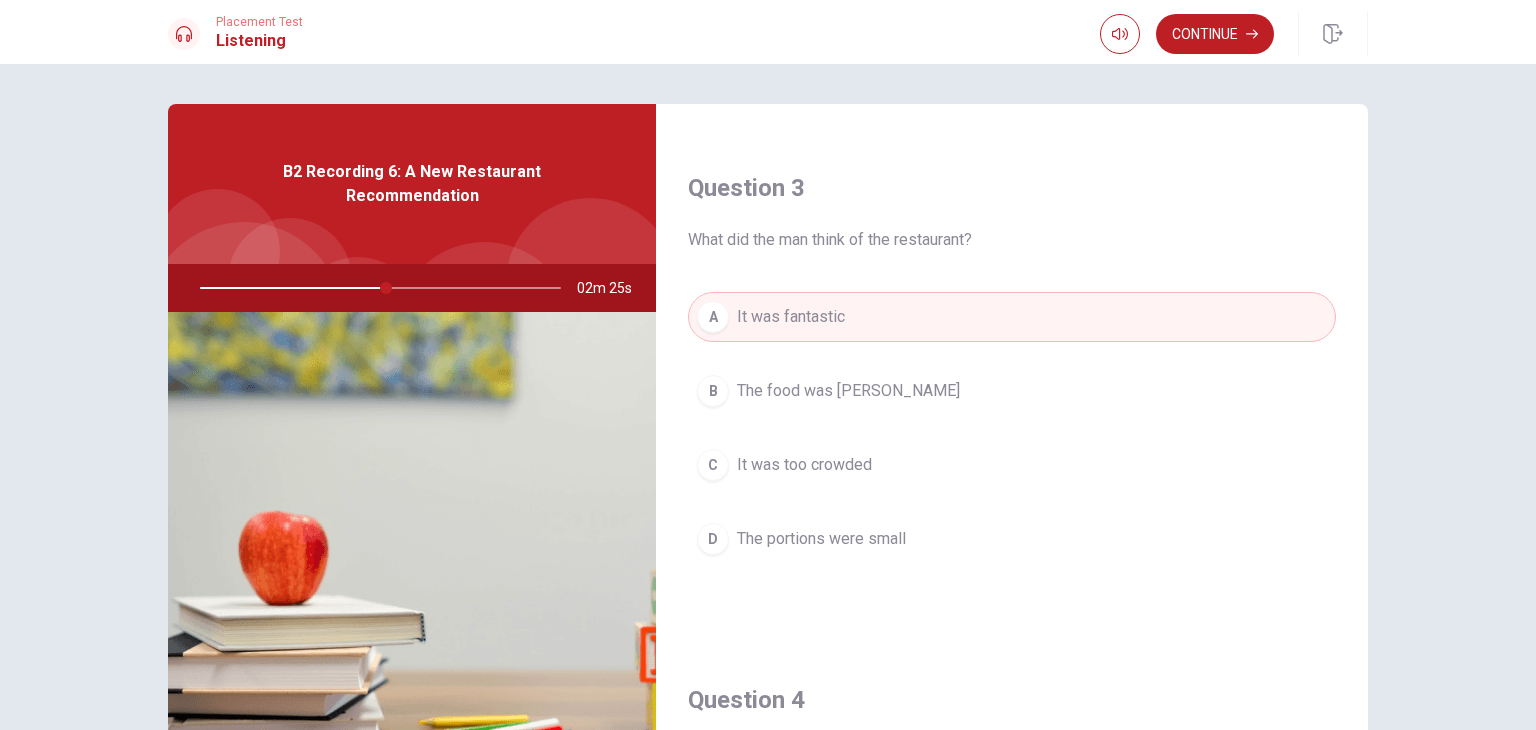 scroll, scrollTop: 900, scrollLeft: 0, axis: vertical 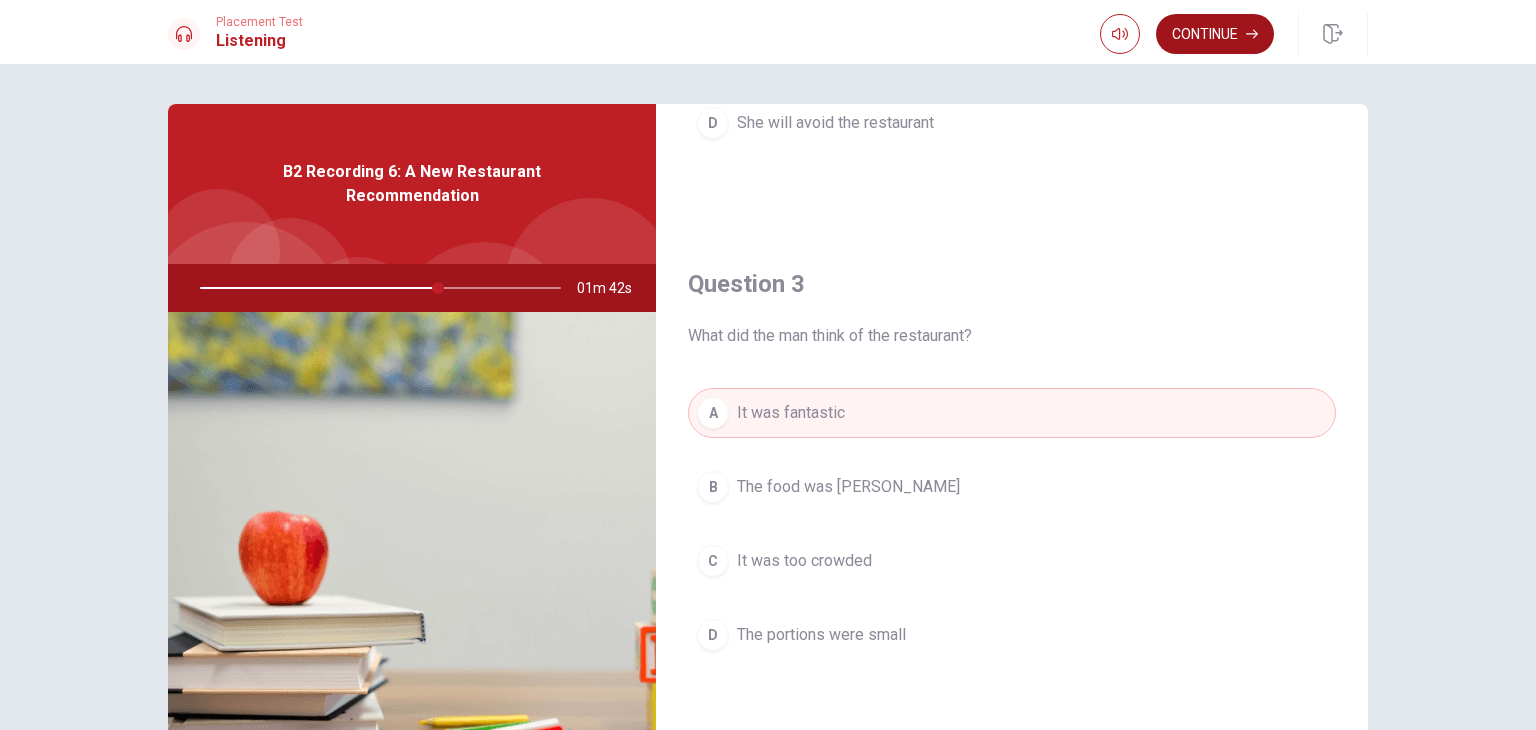 click on "Continue" at bounding box center [1215, 34] 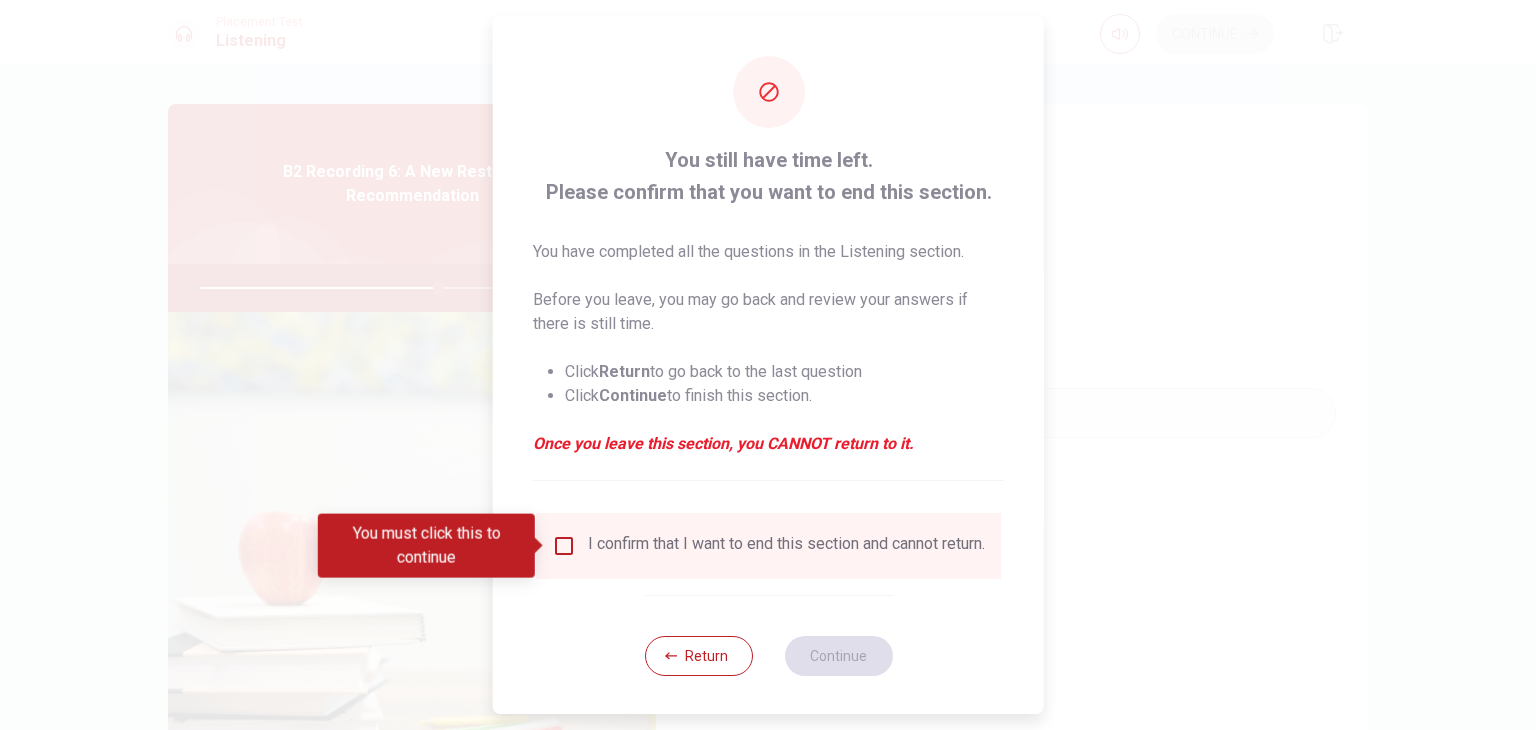 click on "I confirm that I want to end this section and cannot return." at bounding box center [786, 546] 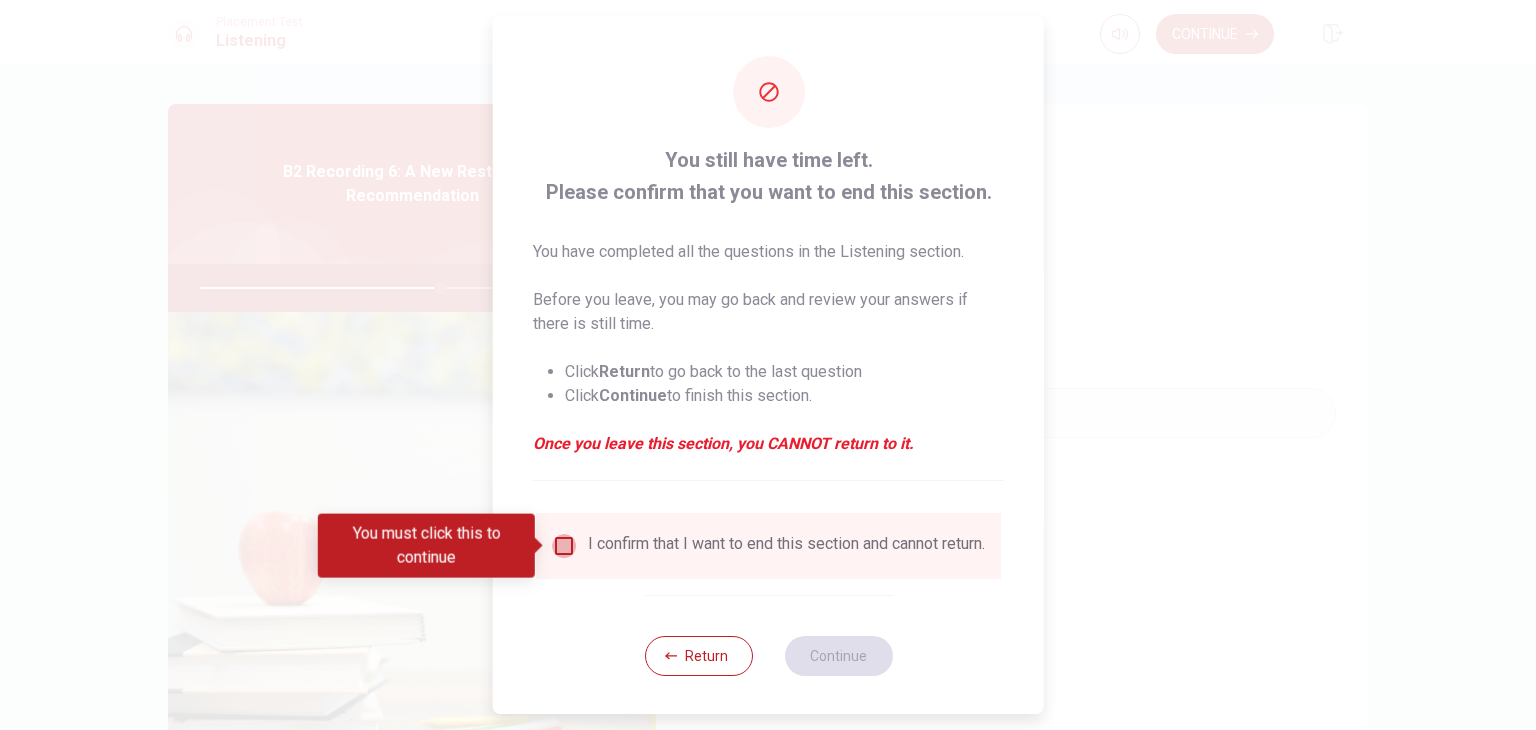 click at bounding box center (564, 546) 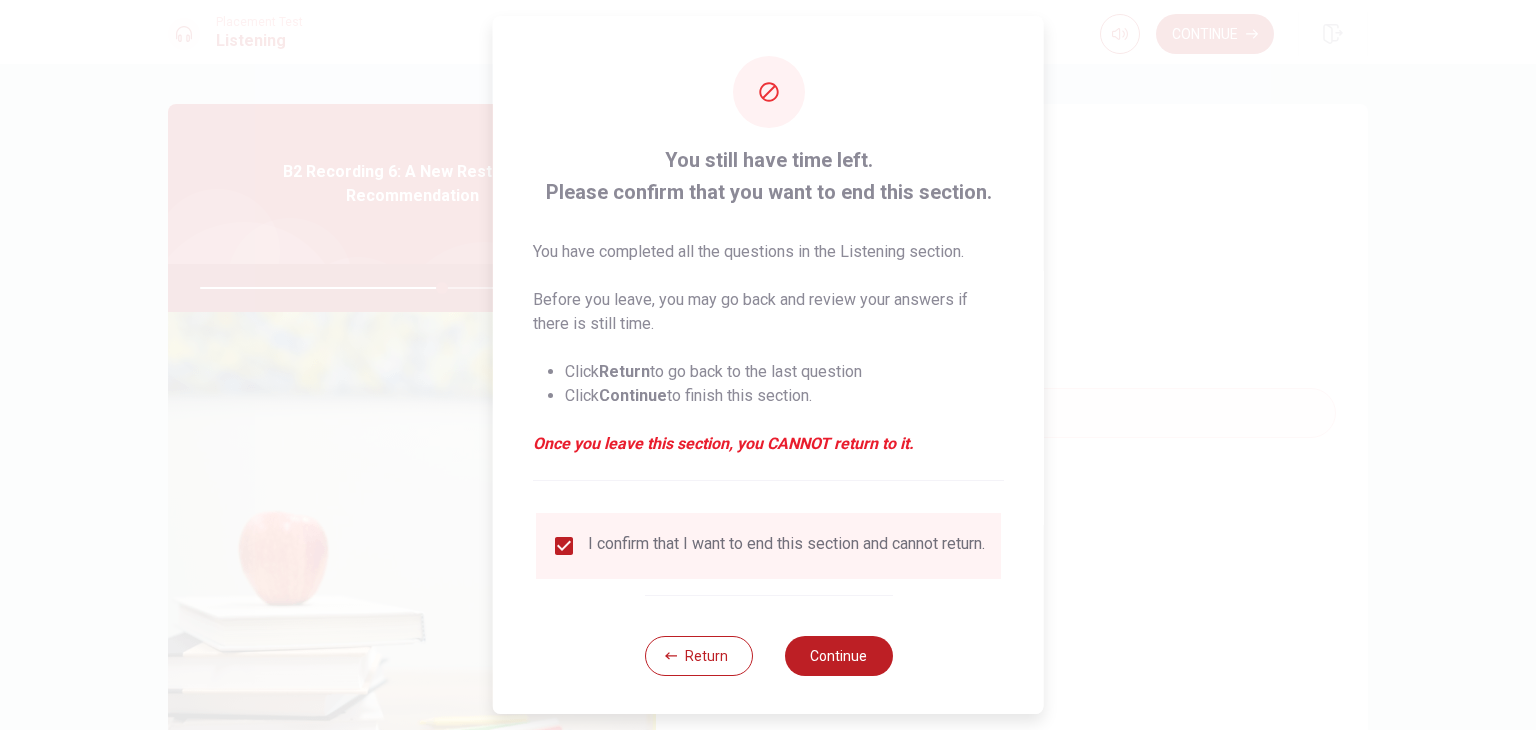 click on "Return Continue" at bounding box center (768, 655) 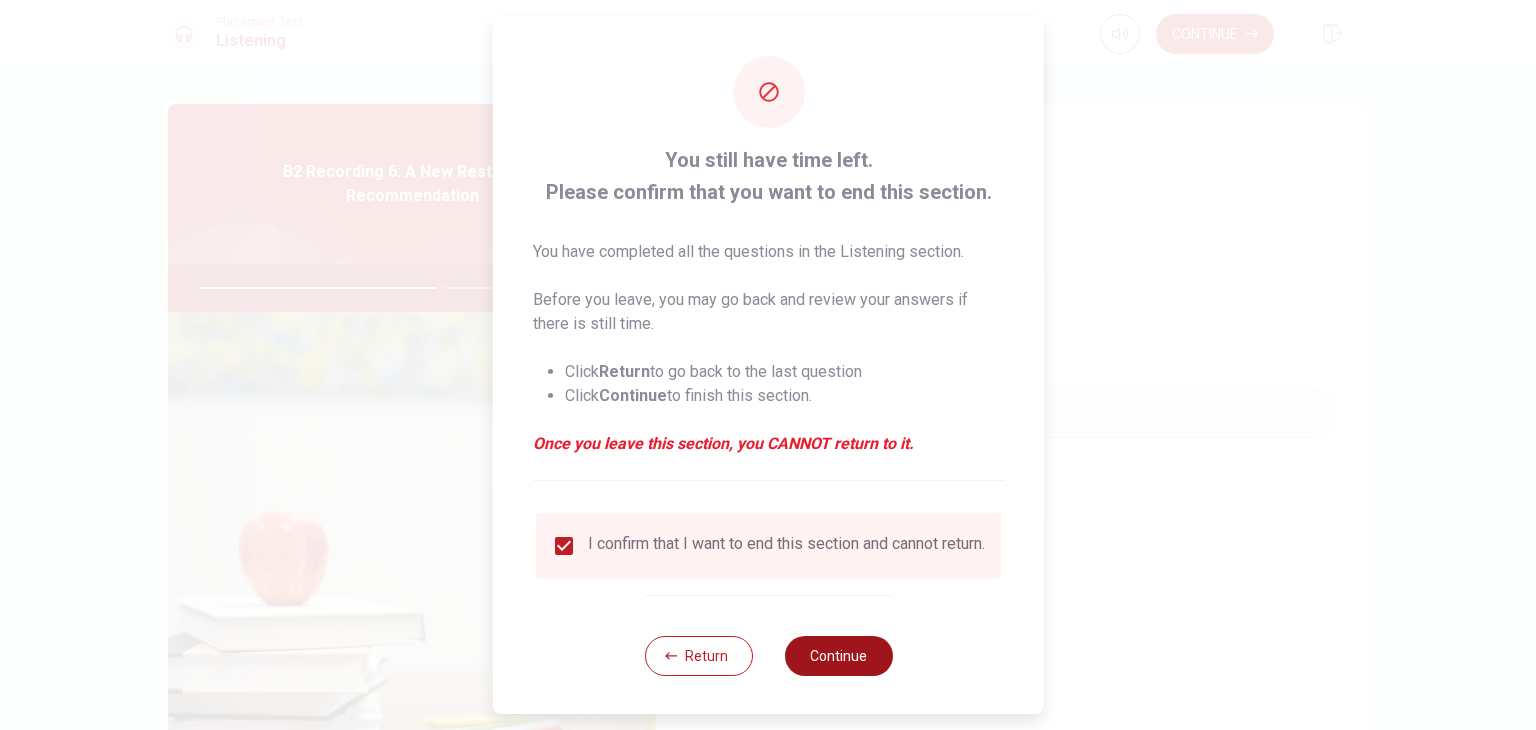 click on "Continue" at bounding box center (838, 656) 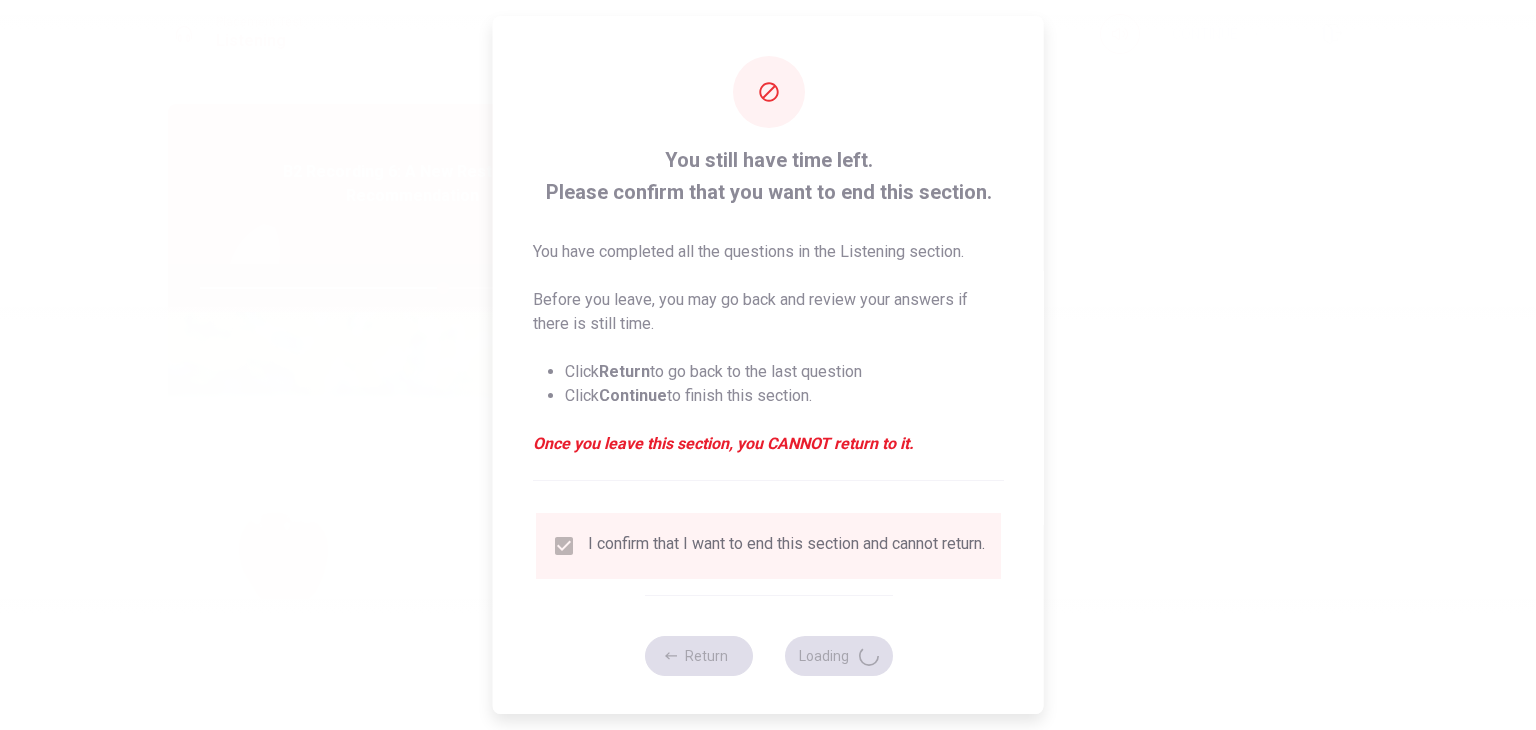 type on "68" 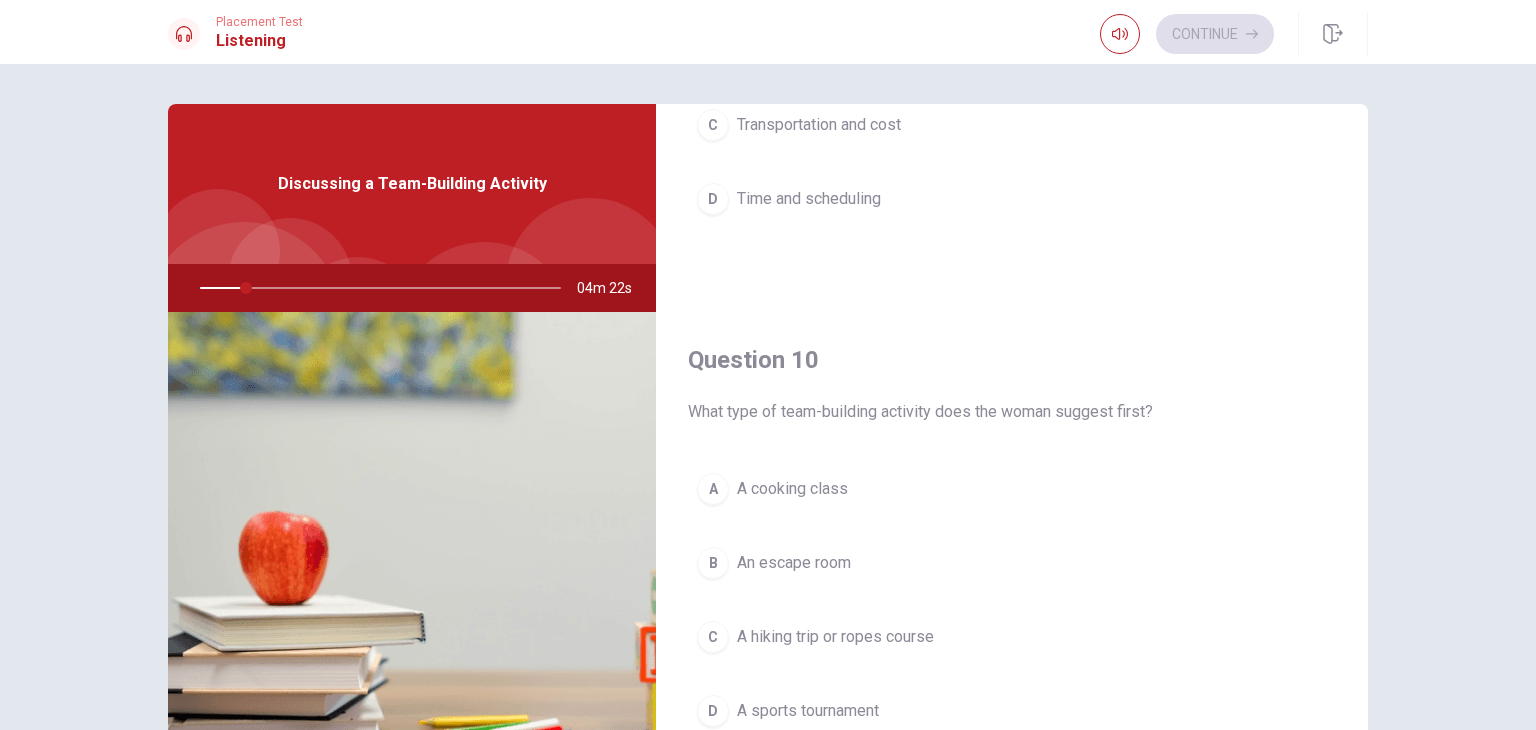 scroll, scrollTop: 1856, scrollLeft: 0, axis: vertical 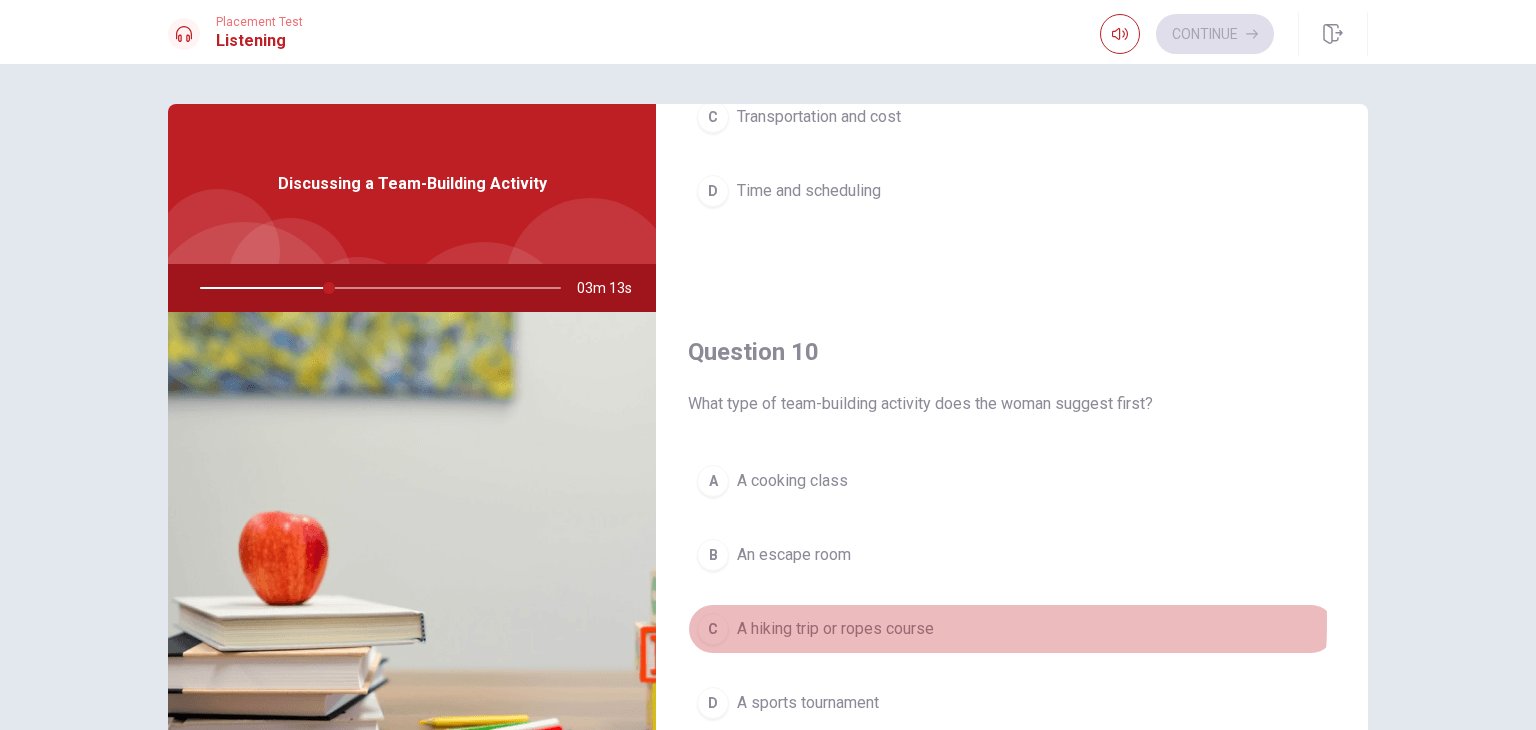 click on "A hiking trip or ropes course" at bounding box center [835, 629] 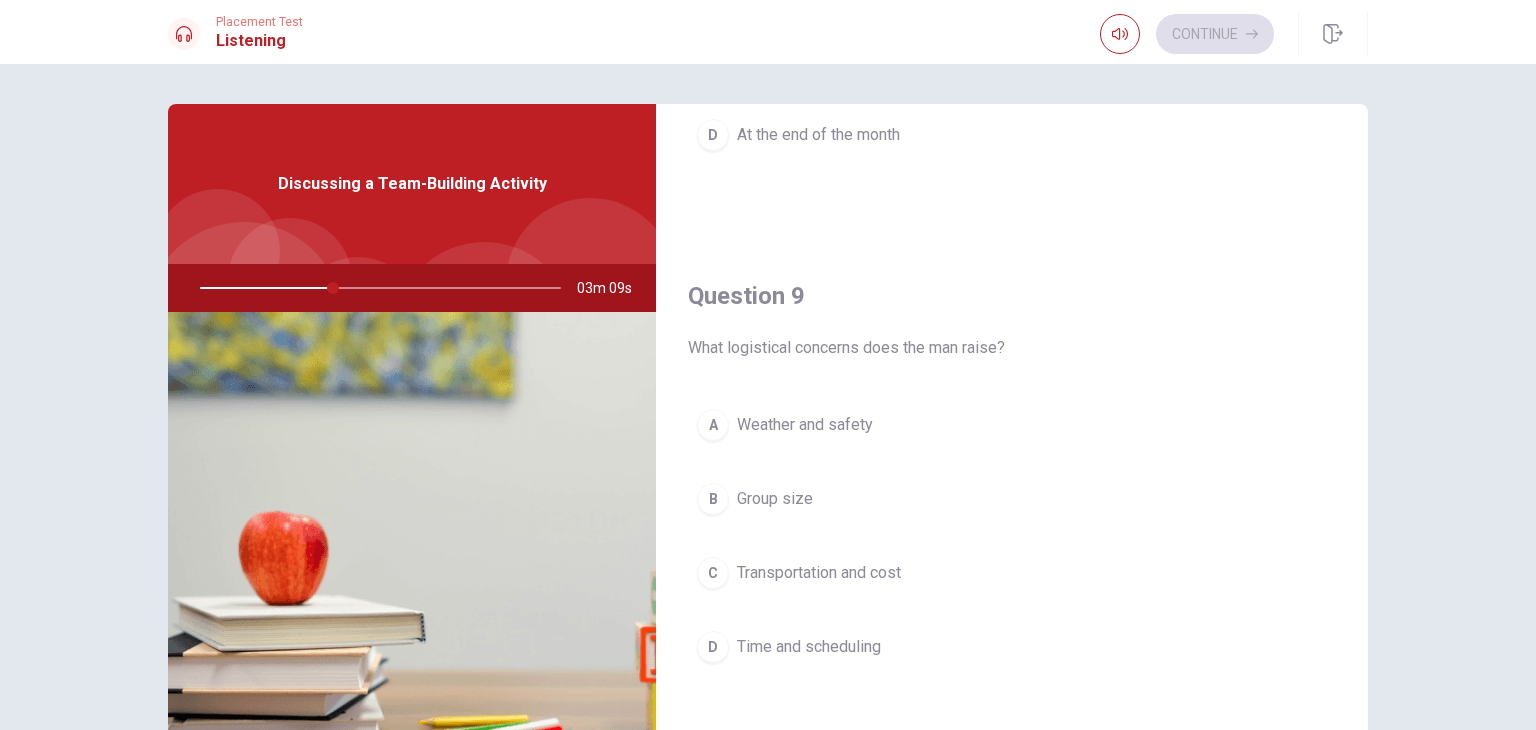 scroll, scrollTop: 1500, scrollLeft: 0, axis: vertical 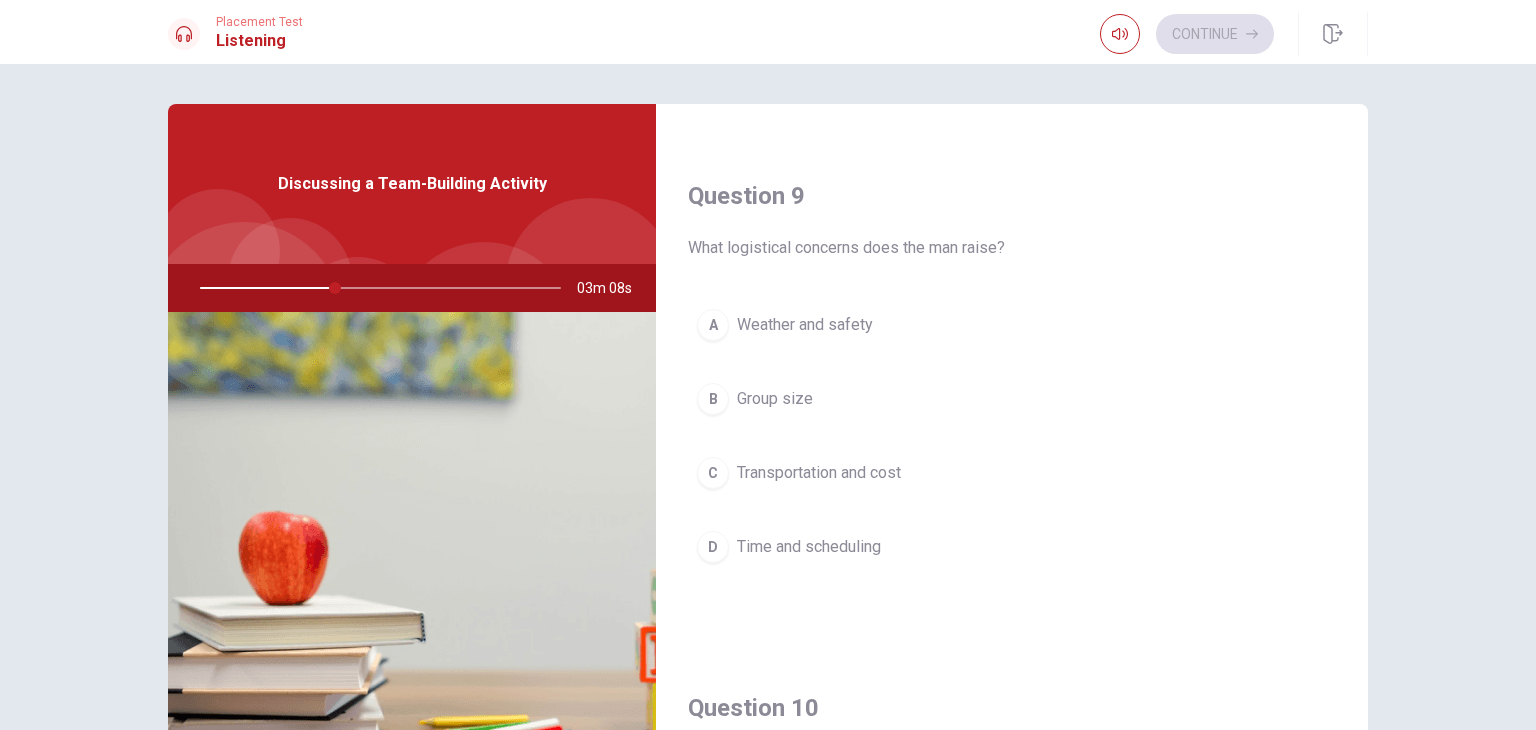 click on "Transportation and cost" at bounding box center (819, 473) 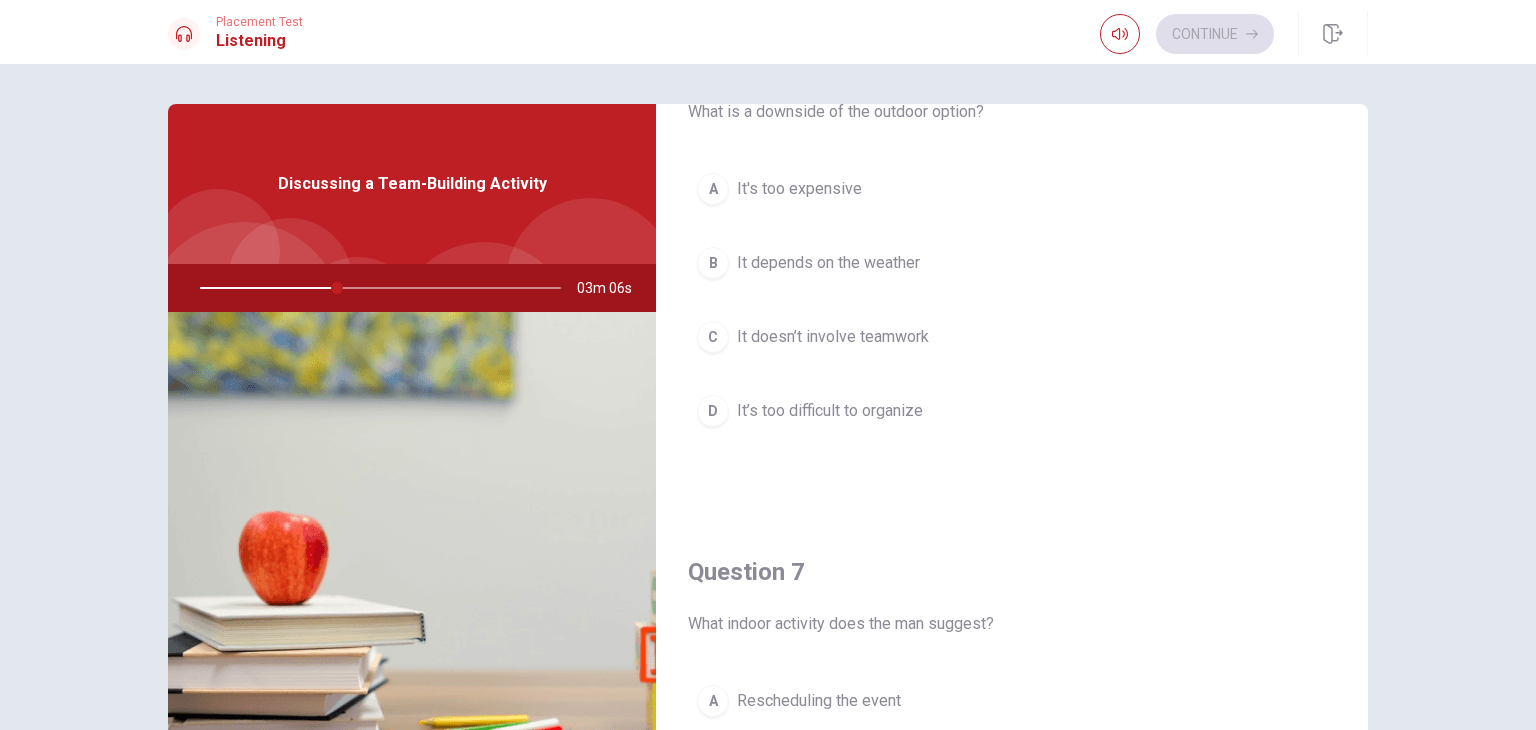 scroll, scrollTop: 0, scrollLeft: 0, axis: both 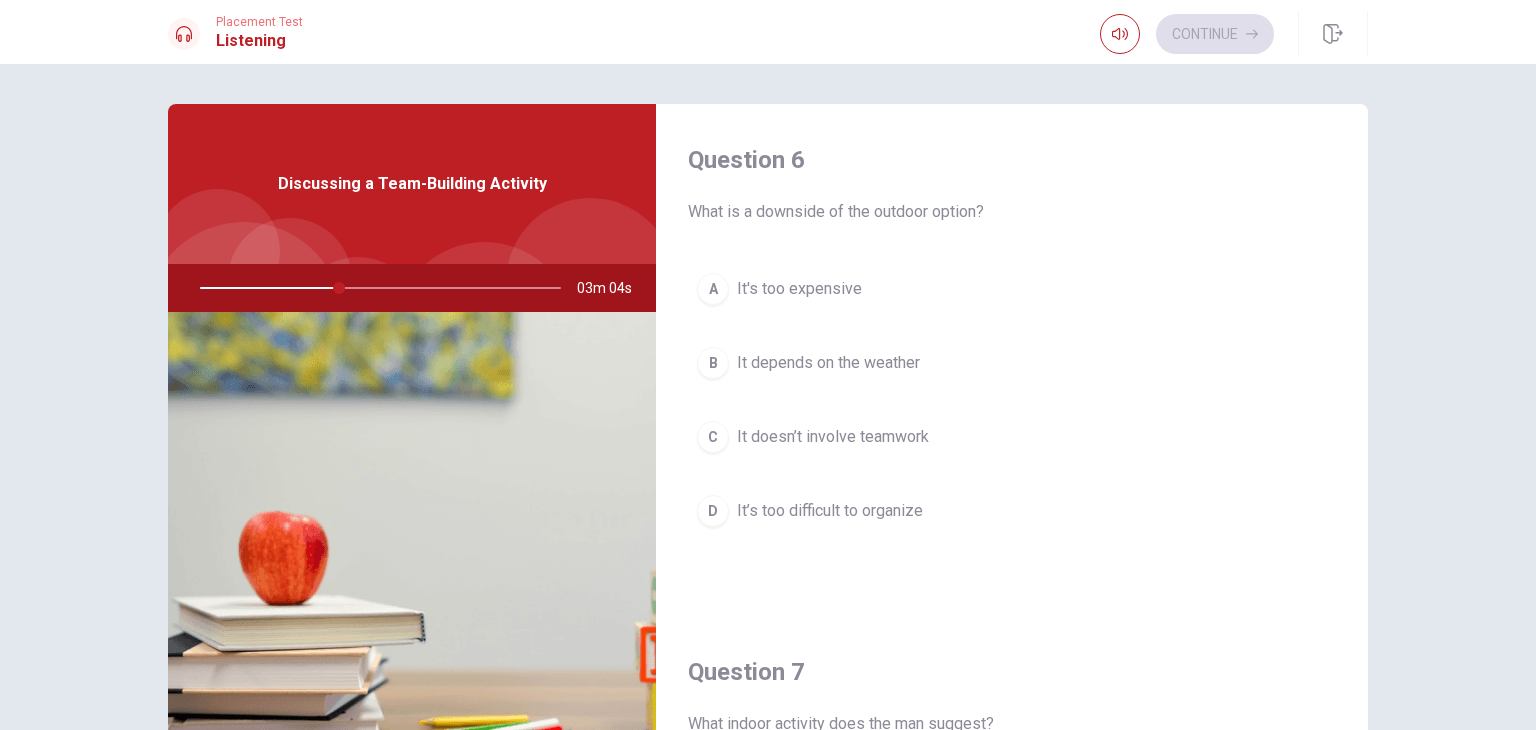 click on "It depends on the weather" at bounding box center (828, 363) 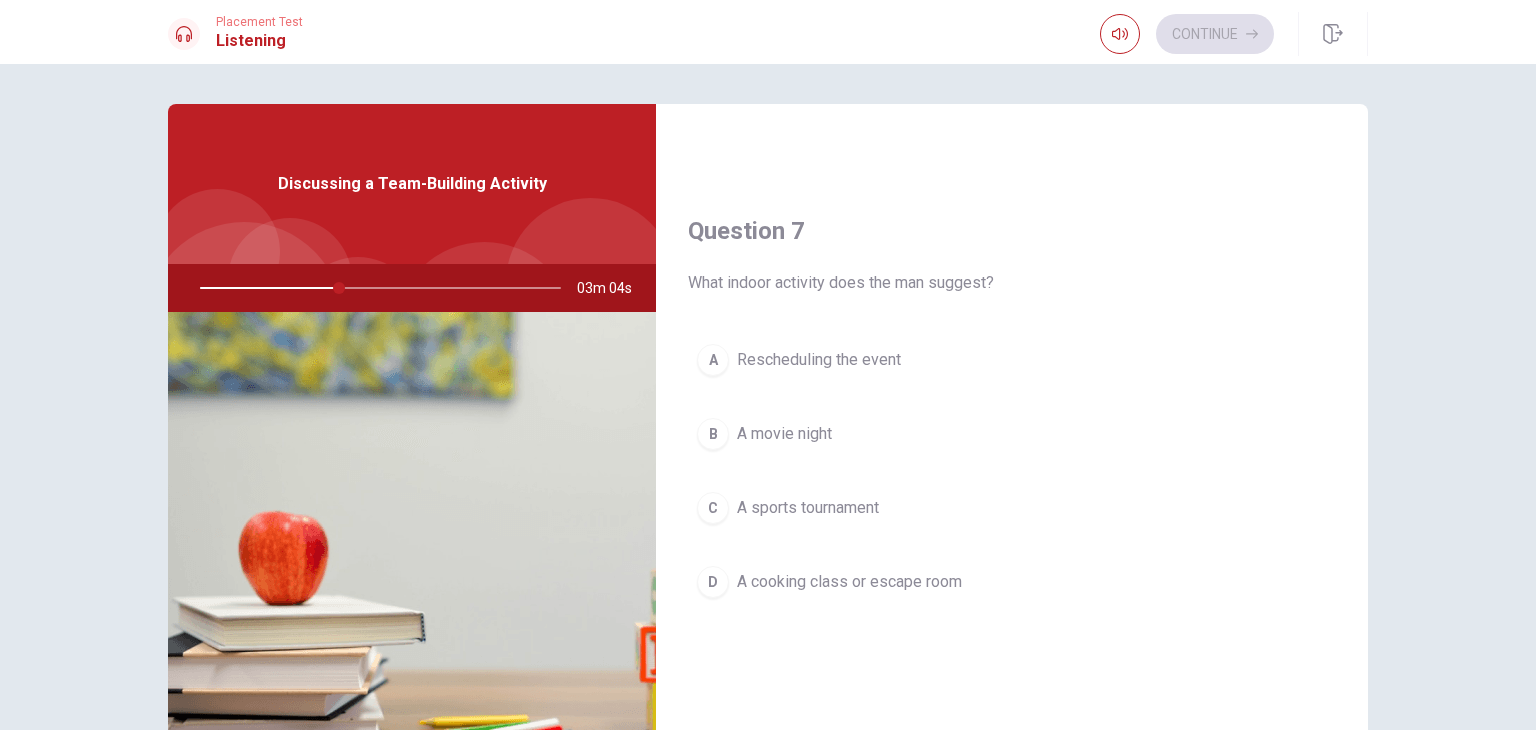 scroll, scrollTop: 500, scrollLeft: 0, axis: vertical 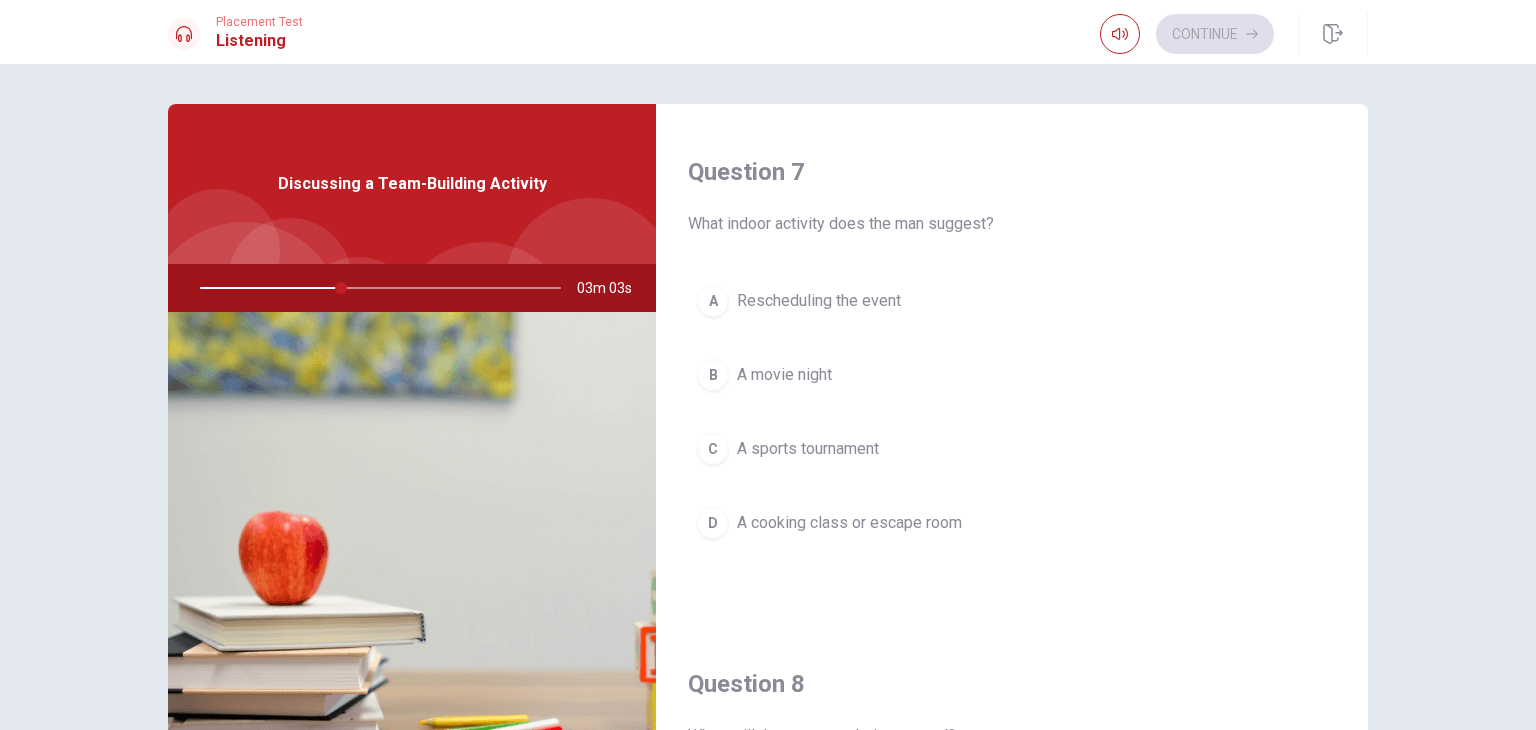 click on "A cooking class or escape room" at bounding box center (849, 523) 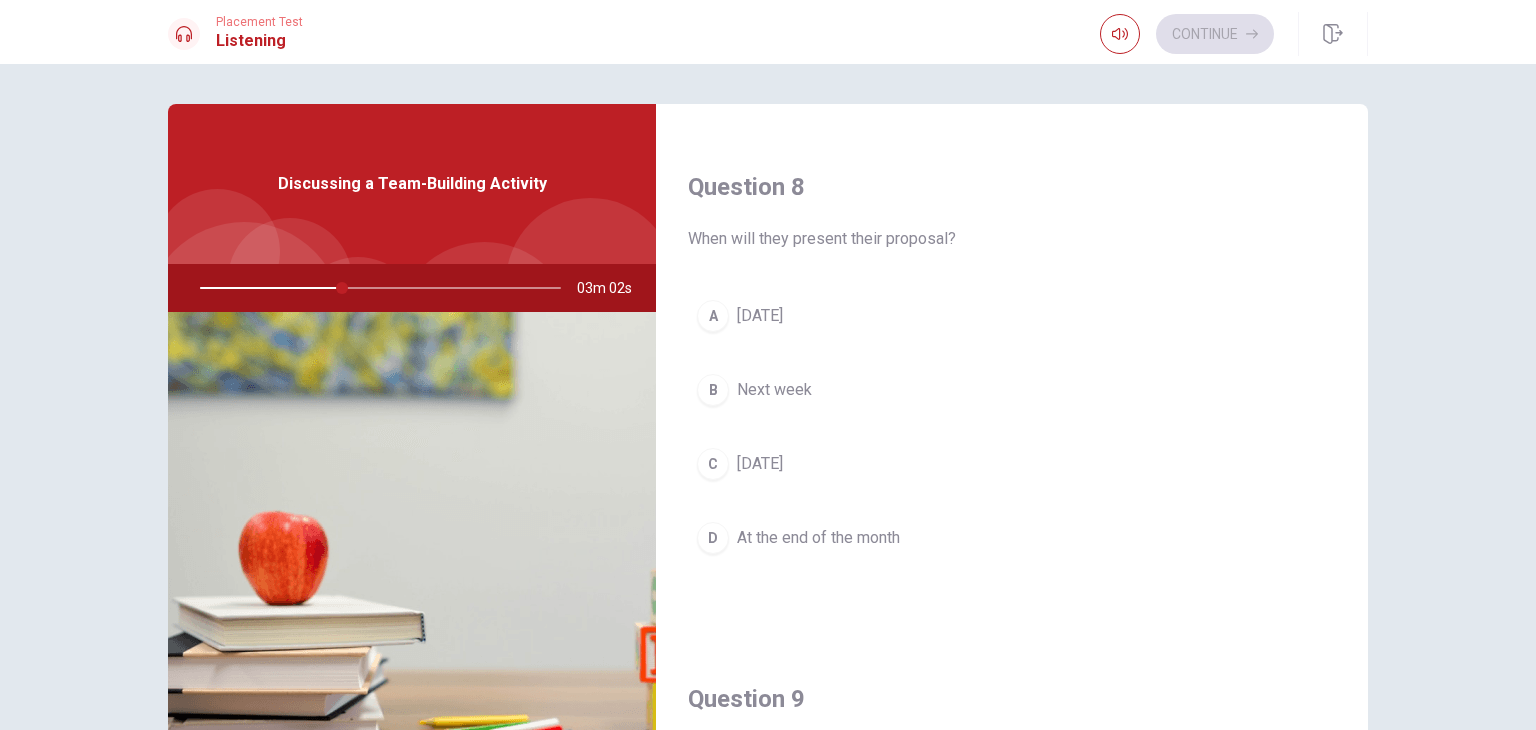 scroll, scrollTop: 1000, scrollLeft: 0, axis: vertical 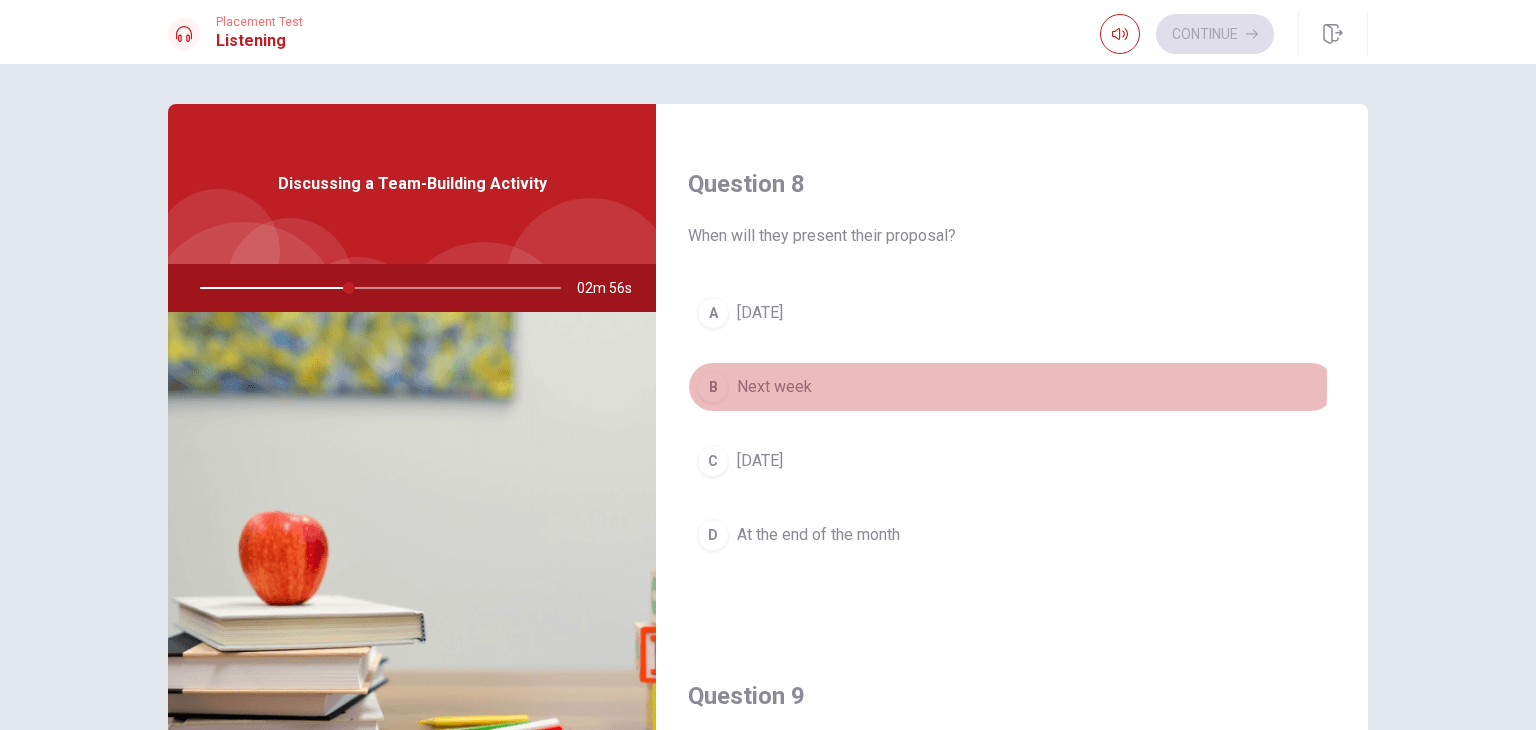 click on "B Next week" at bounding box center [1012, 387] 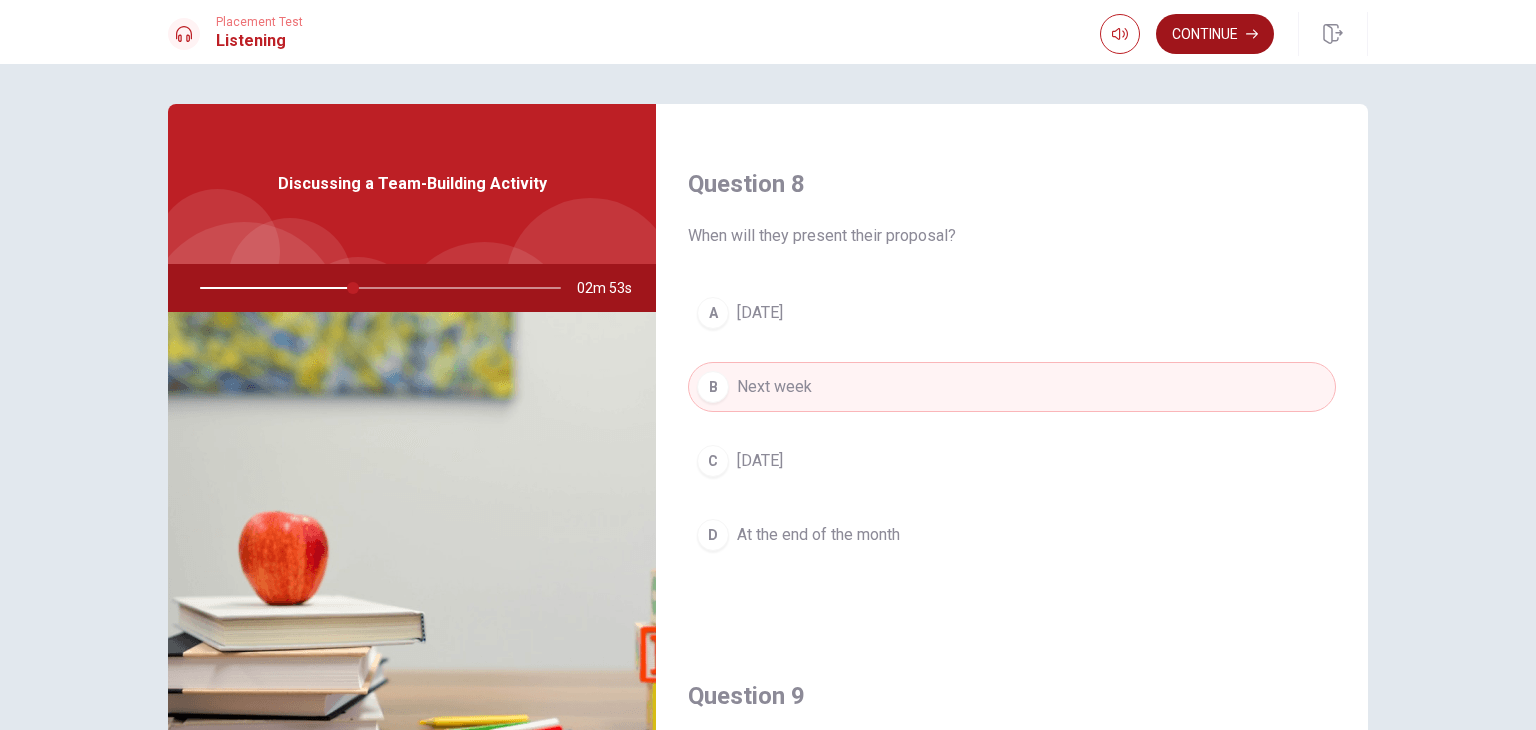 click on "Continue" at bounding box center [1215, 34] 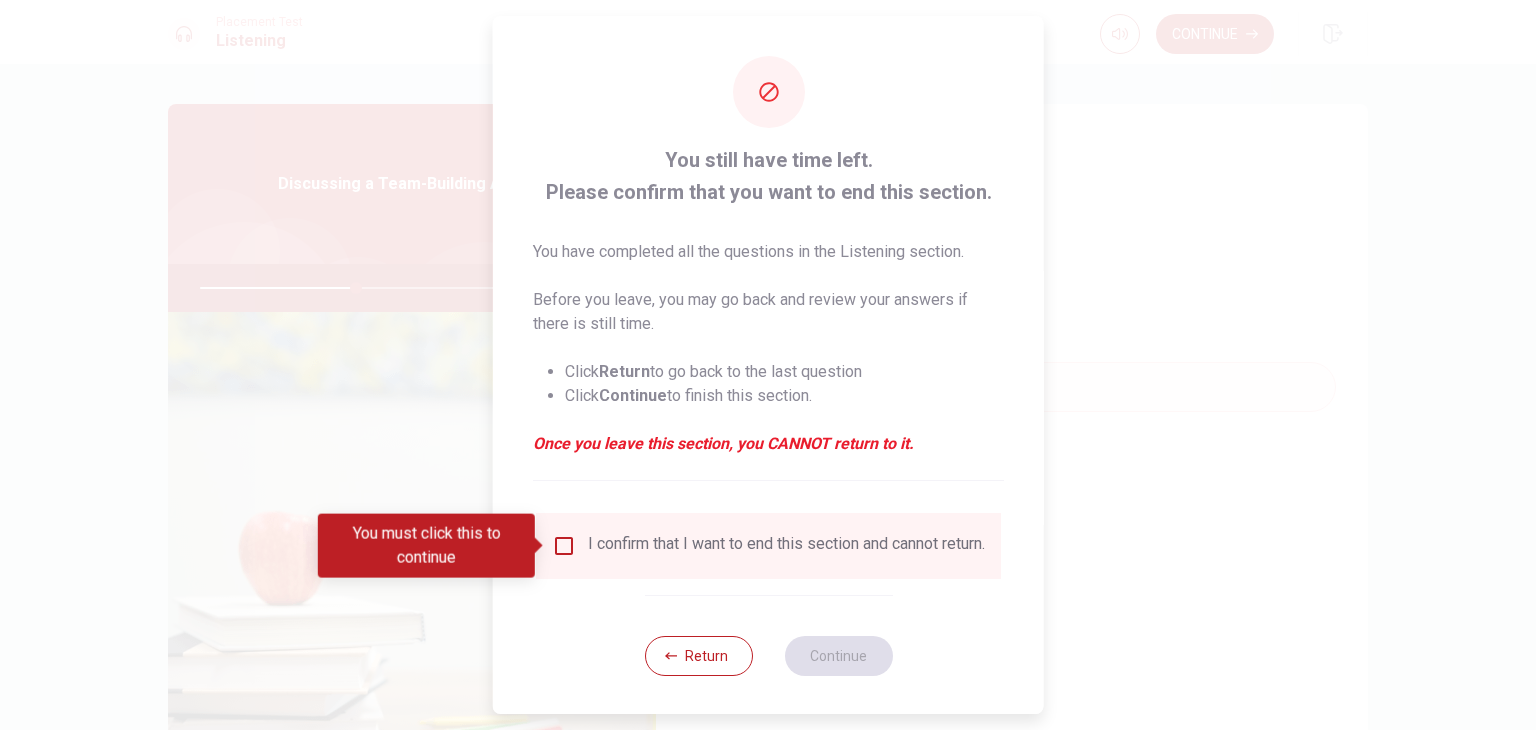 click at bounding box center [564, 546] 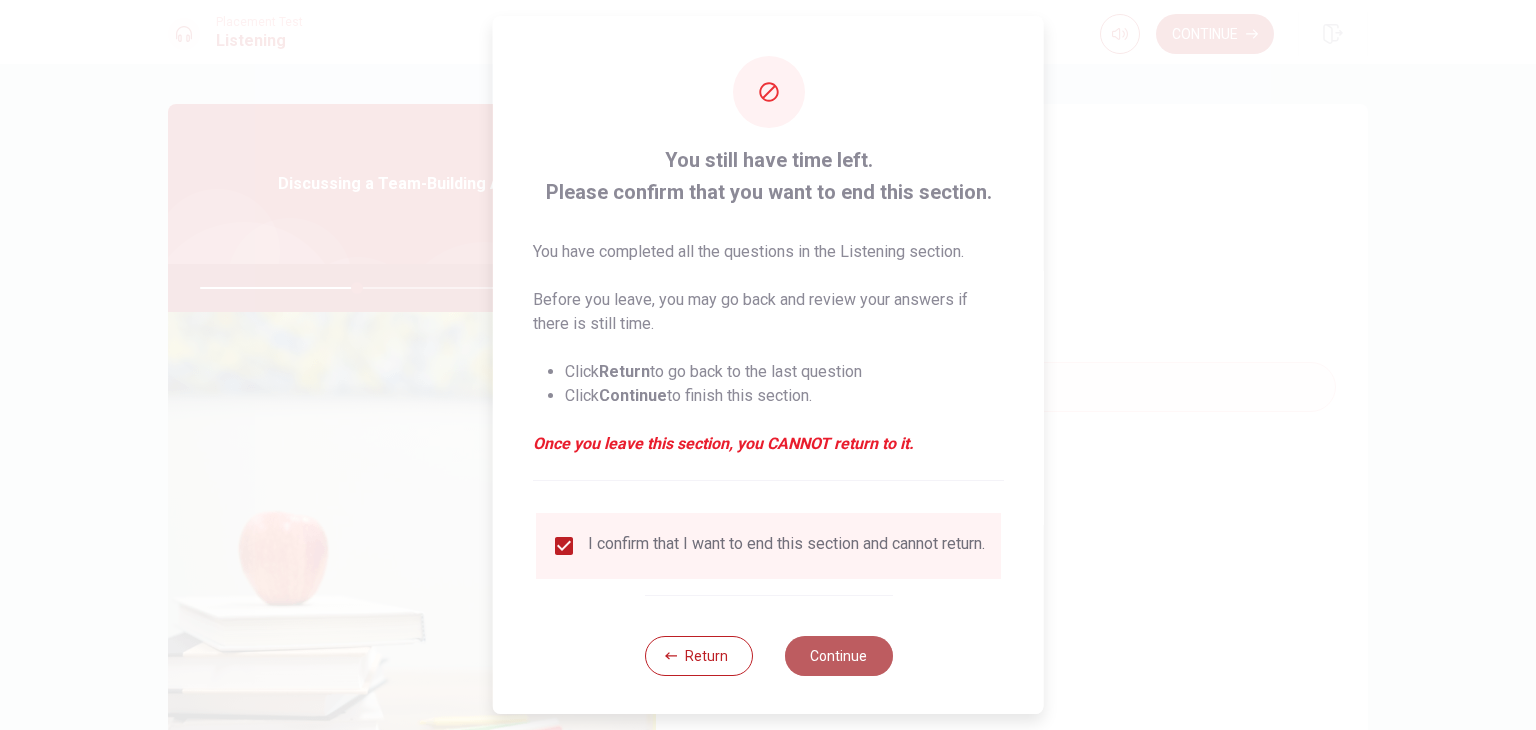 click on "Continue" at bounding box center [838, 656] 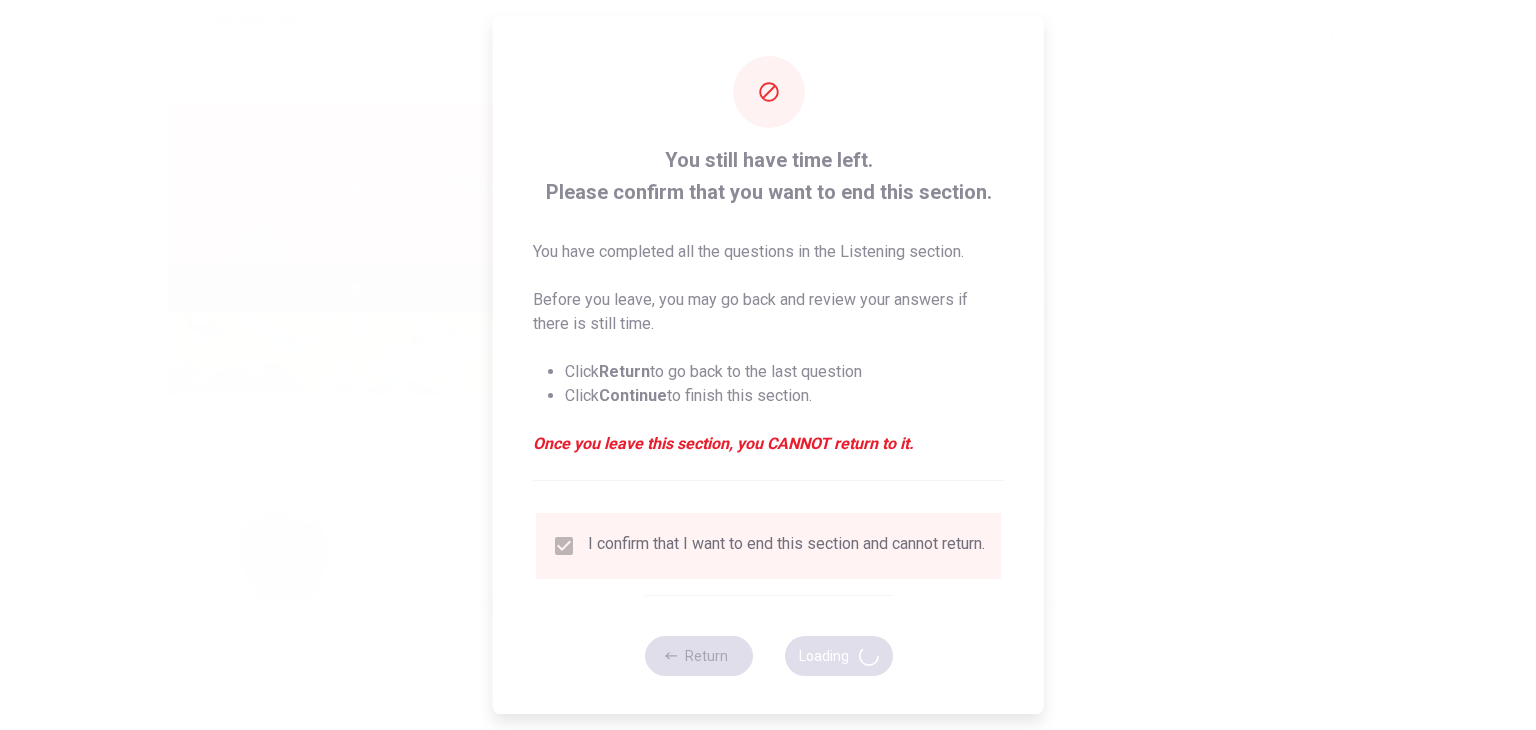 type on "44" 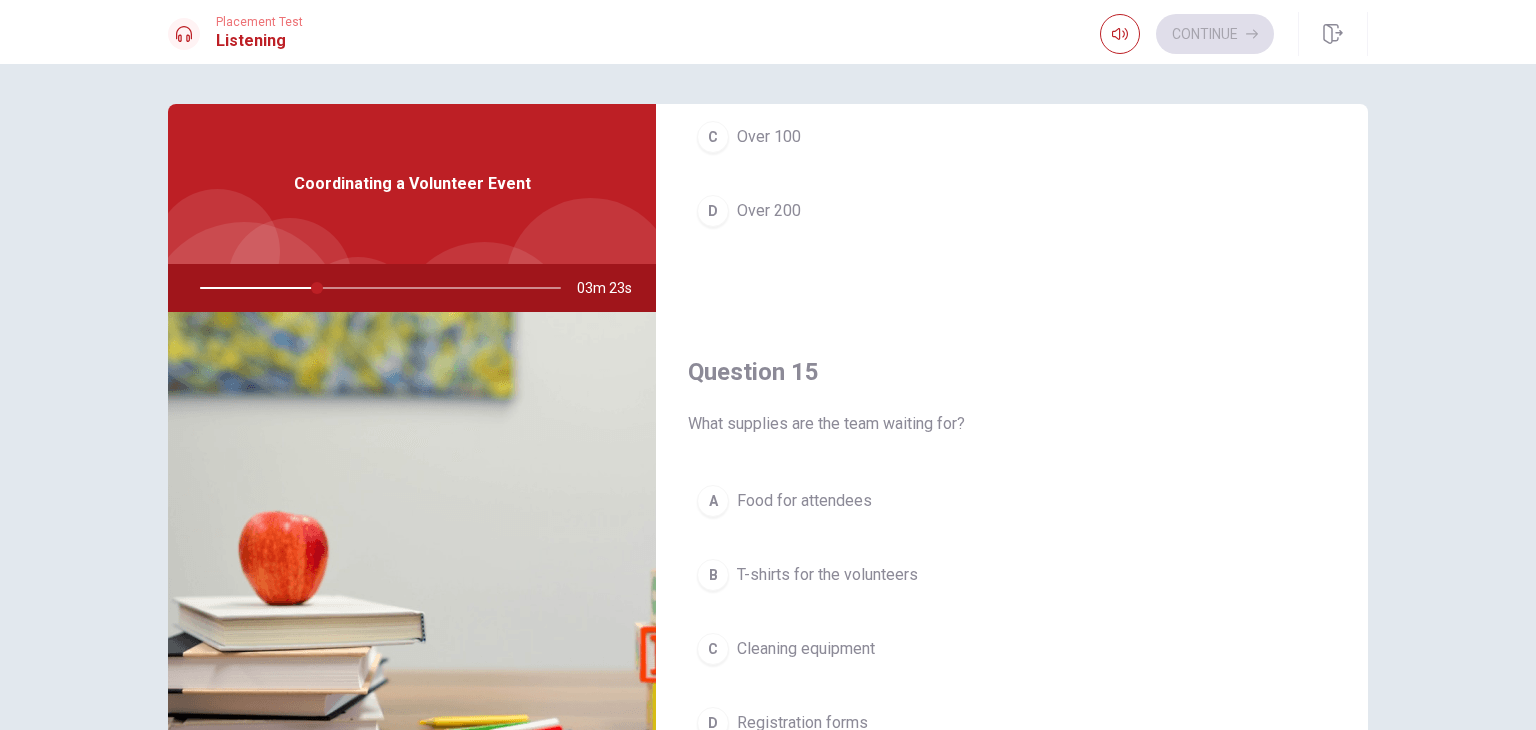 scroll, scrollTop: 1856, scrollLeft: 0, axis: vertical 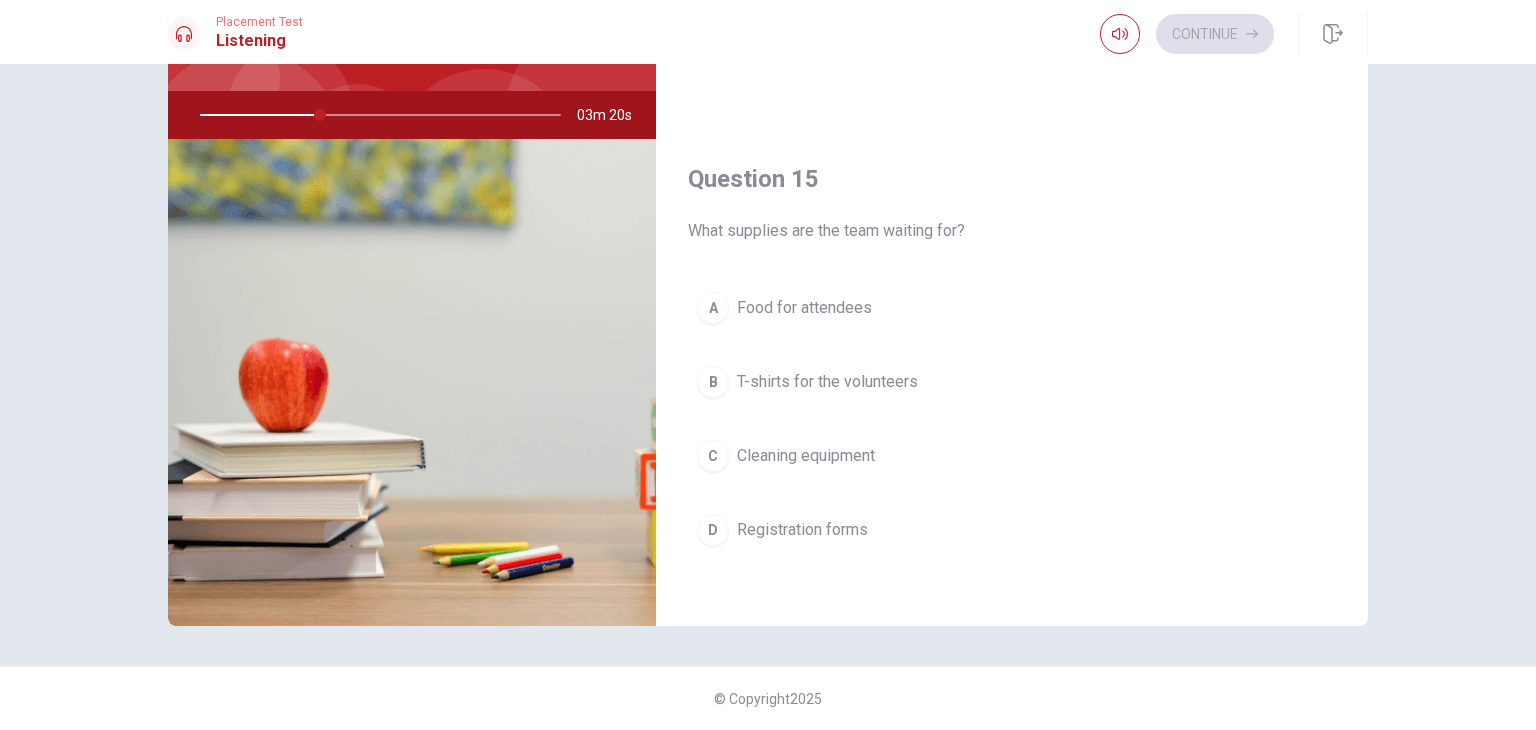 click on "B T-shirts for the volunteers" at bounding box center [1012, 382] 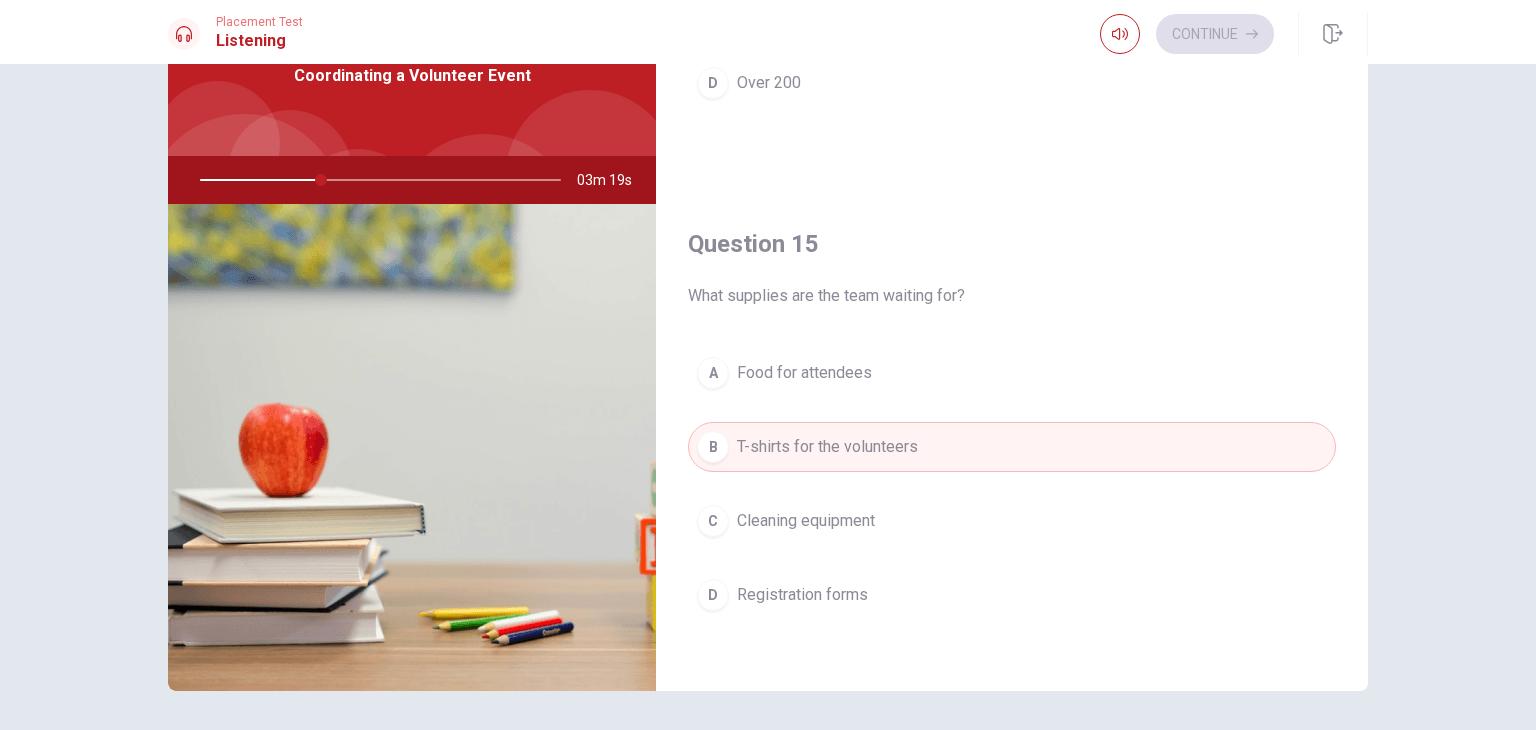 scroll, scrollTop: 73, scrollLeft: 0, axis: vertical 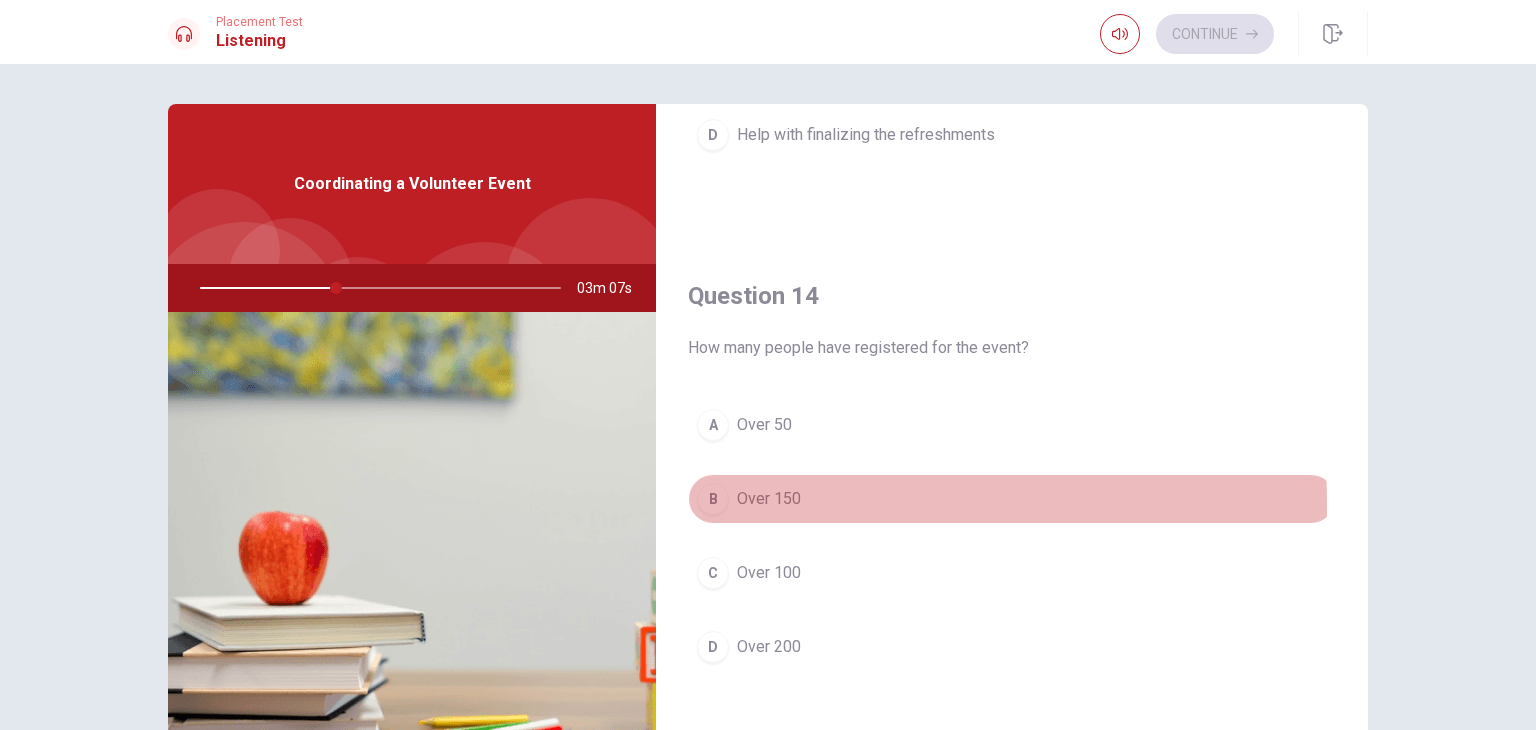 click on "B Over 150" at bounding box center [1012, 499] 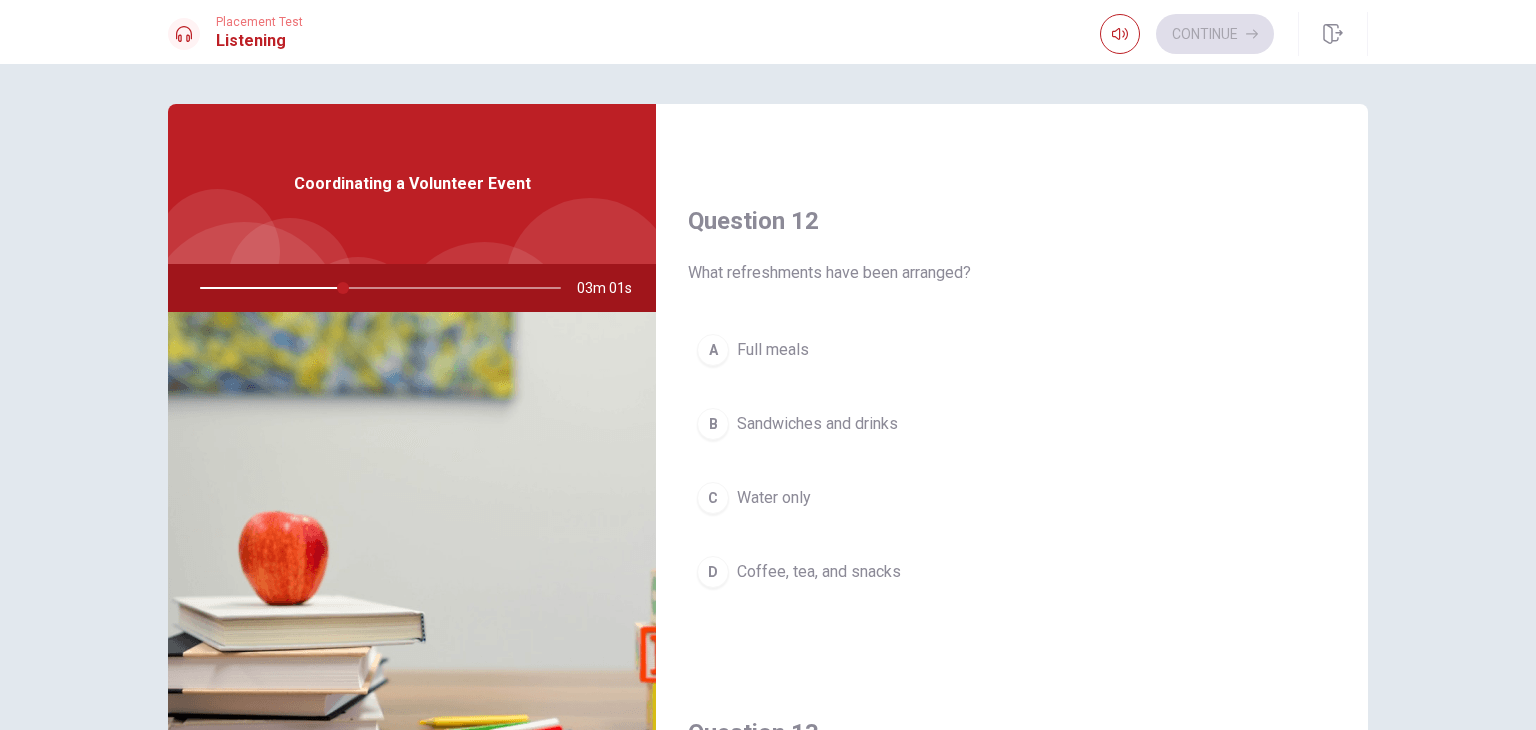 scroll, scrollTop: 356, scrollLeft: 0, axis: vertical 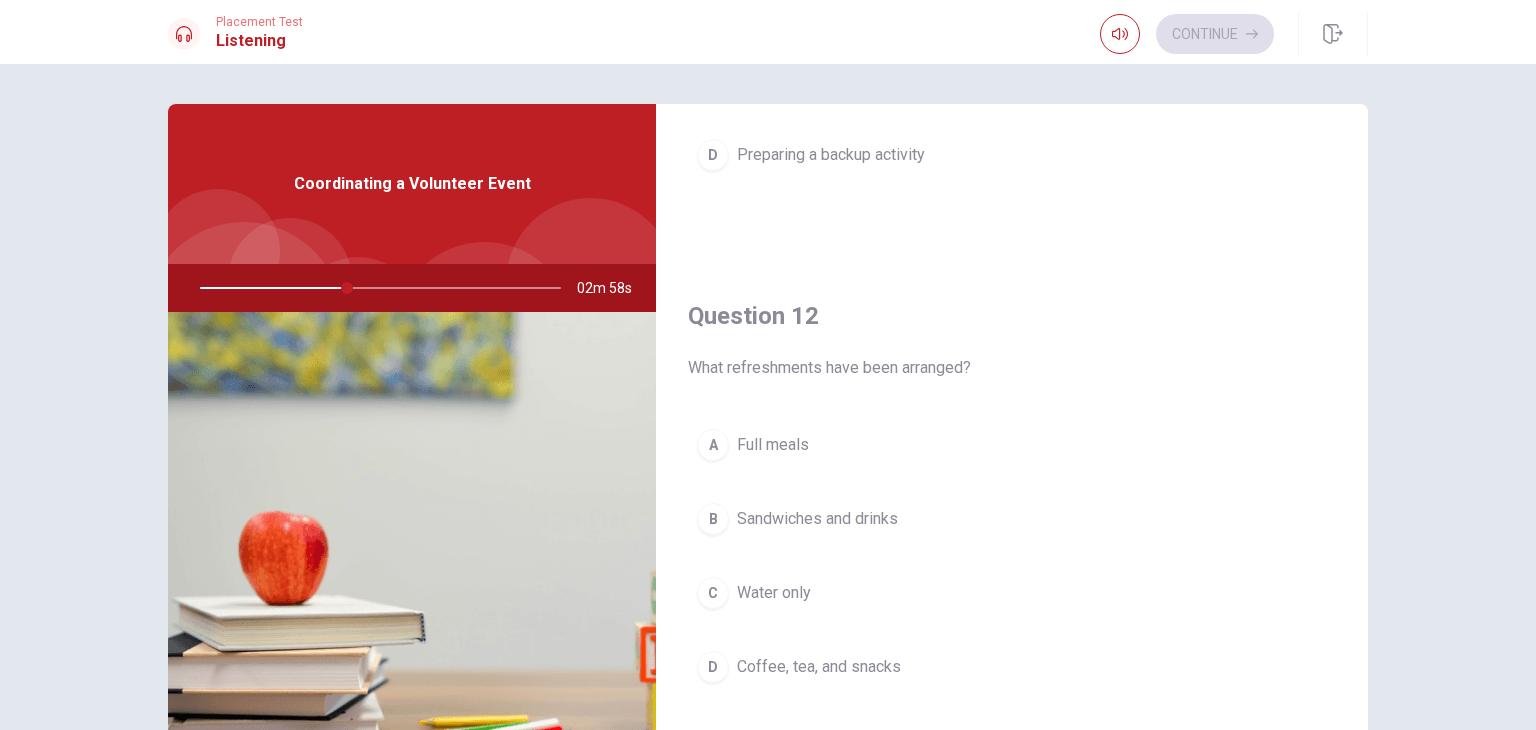 click on "Coffee, tea, and snacks" at bounding box center [819, 667] 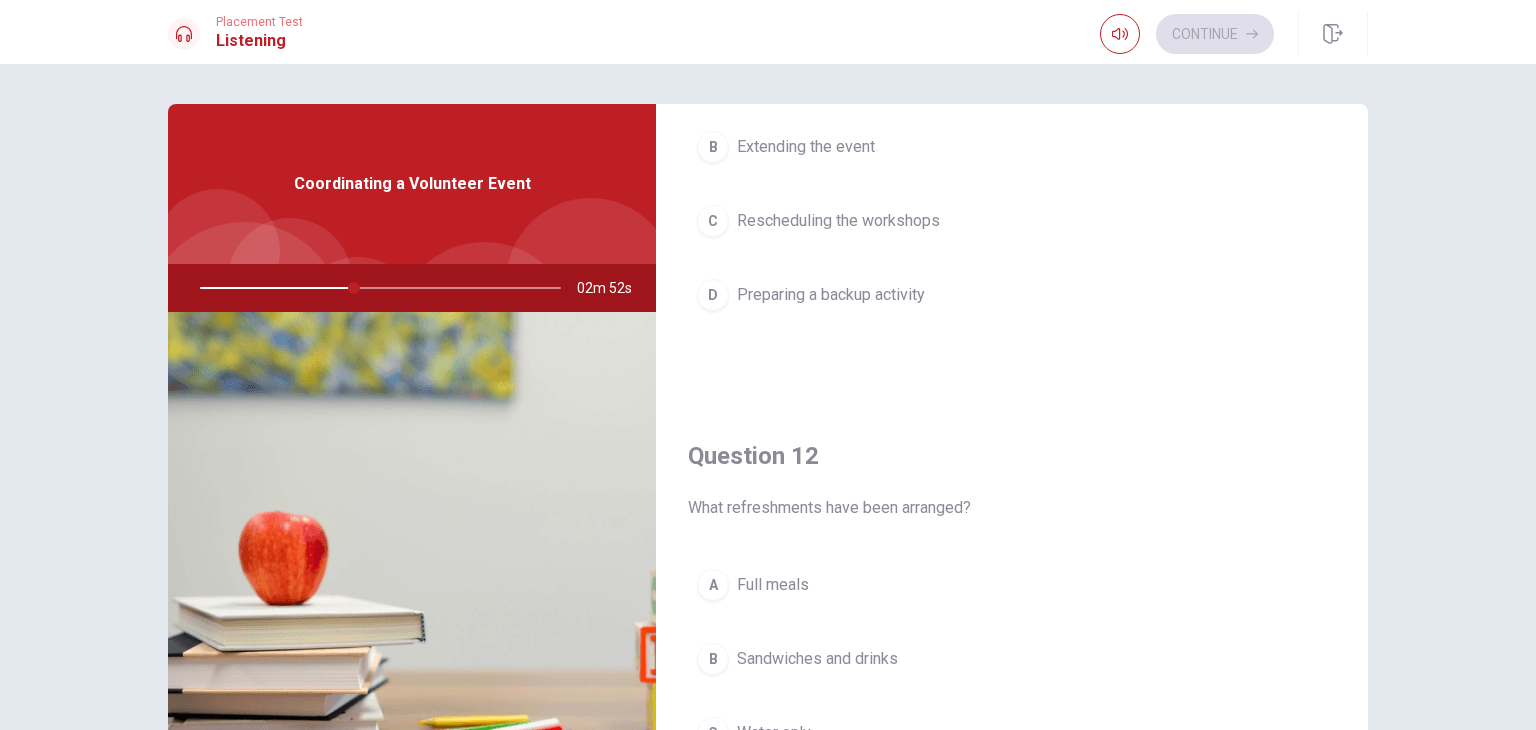 scroll, scrollTop: 0, scrollLeft: 0, axis: both 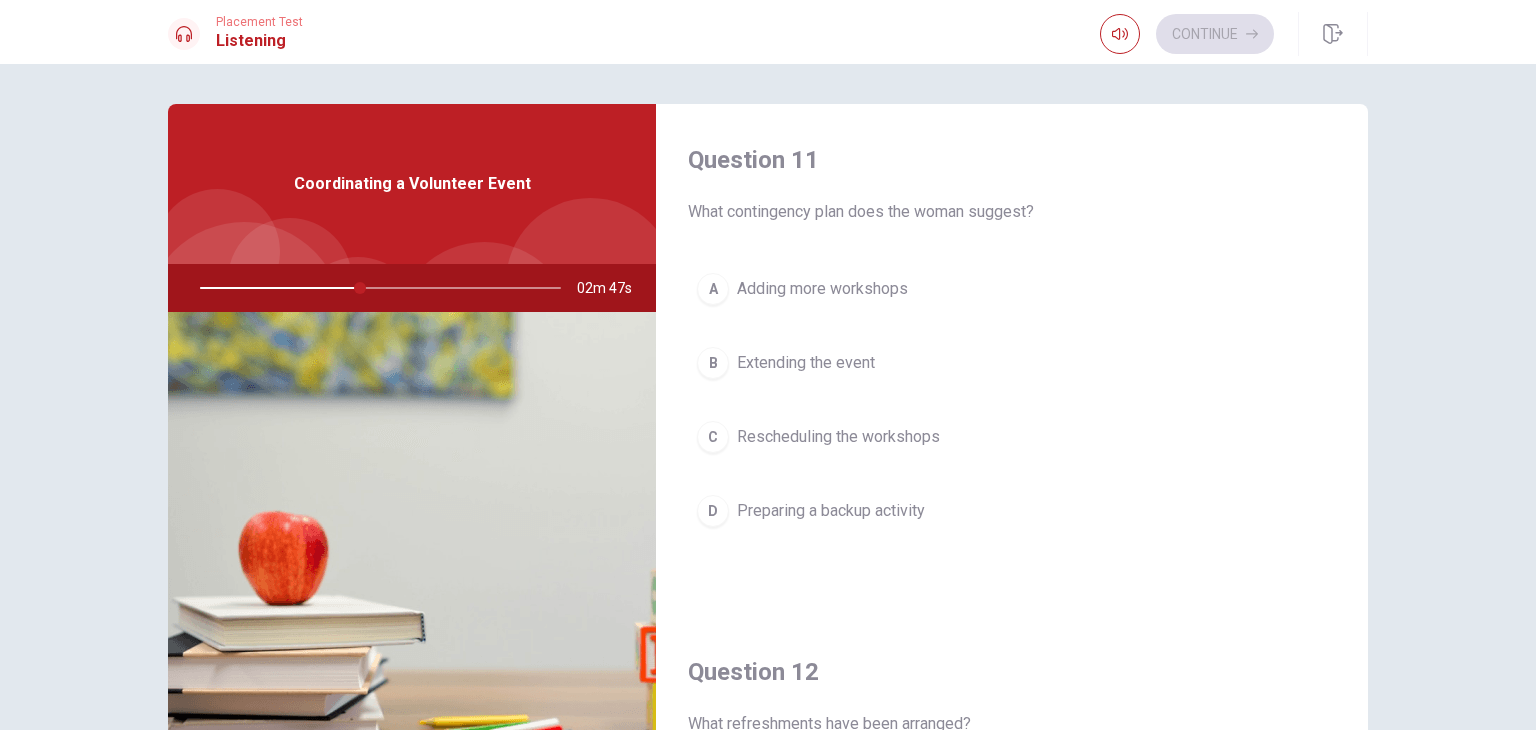 click on "D Preparing a backup activity" at bounding box center [1012, 511] 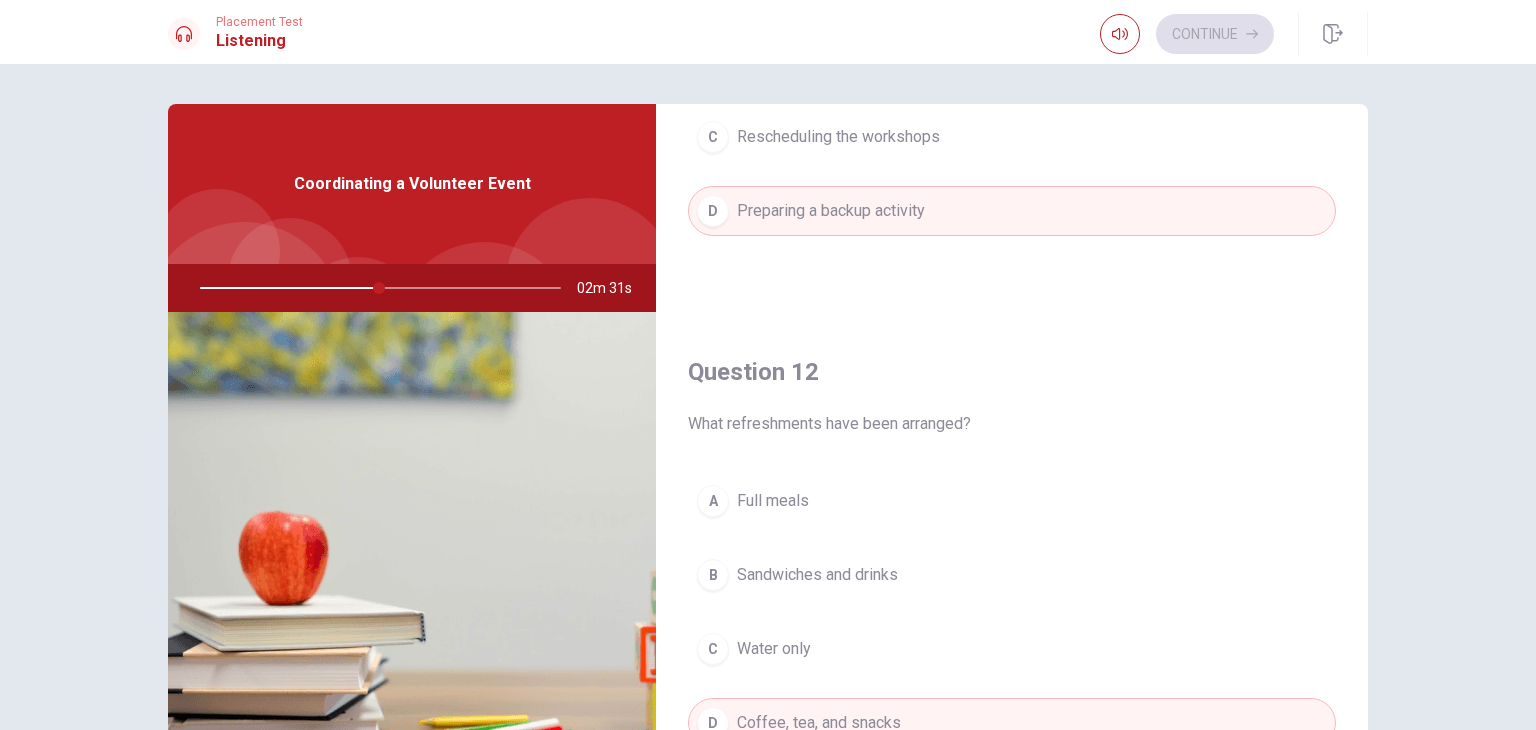 scroll, scrollTop: 900, scrollLeft: 0, axis: vertical 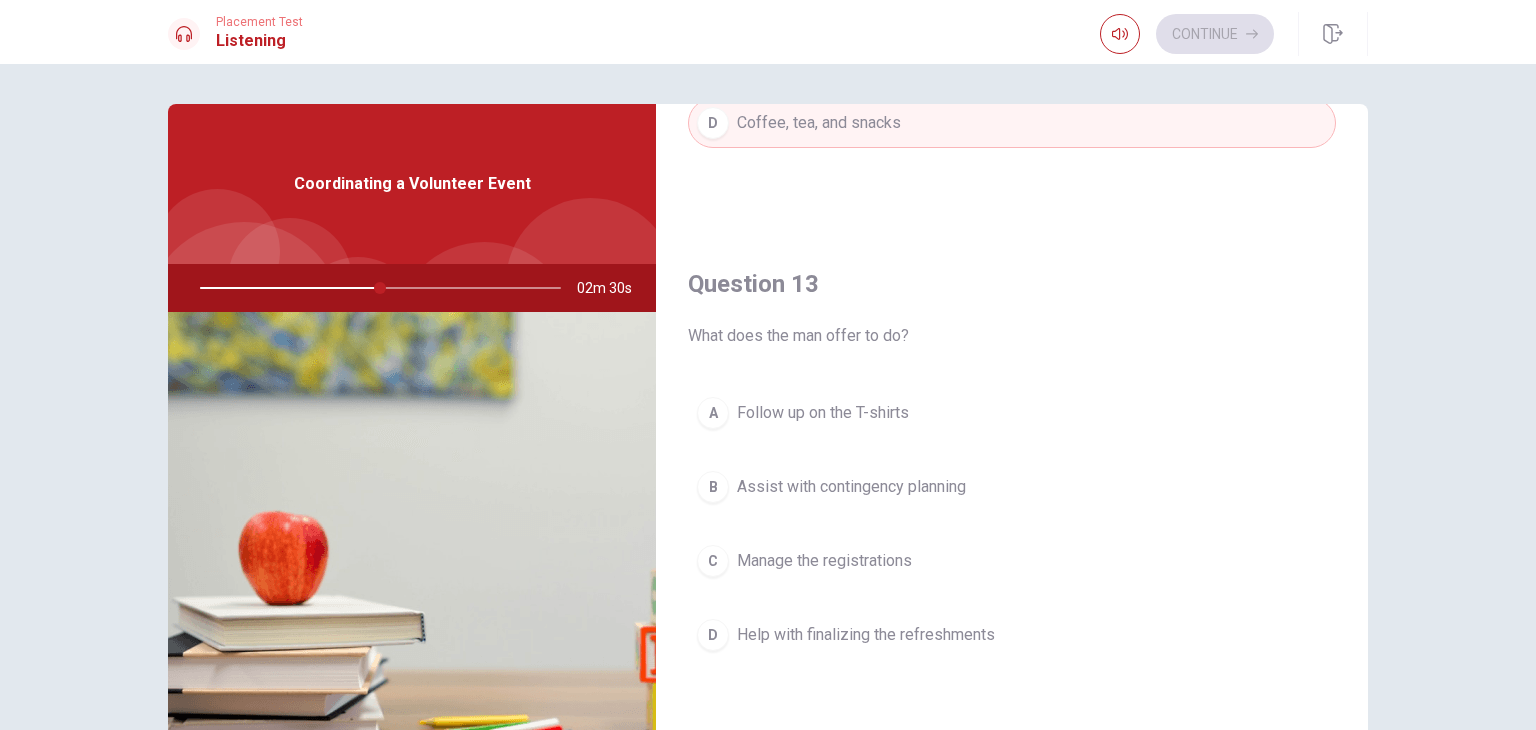 click on "A Follow up on the T-shirts B Assist with contingency planning C Manage the registrations D Help with finalizing the refreshments" at bounding box center (1012, 544) 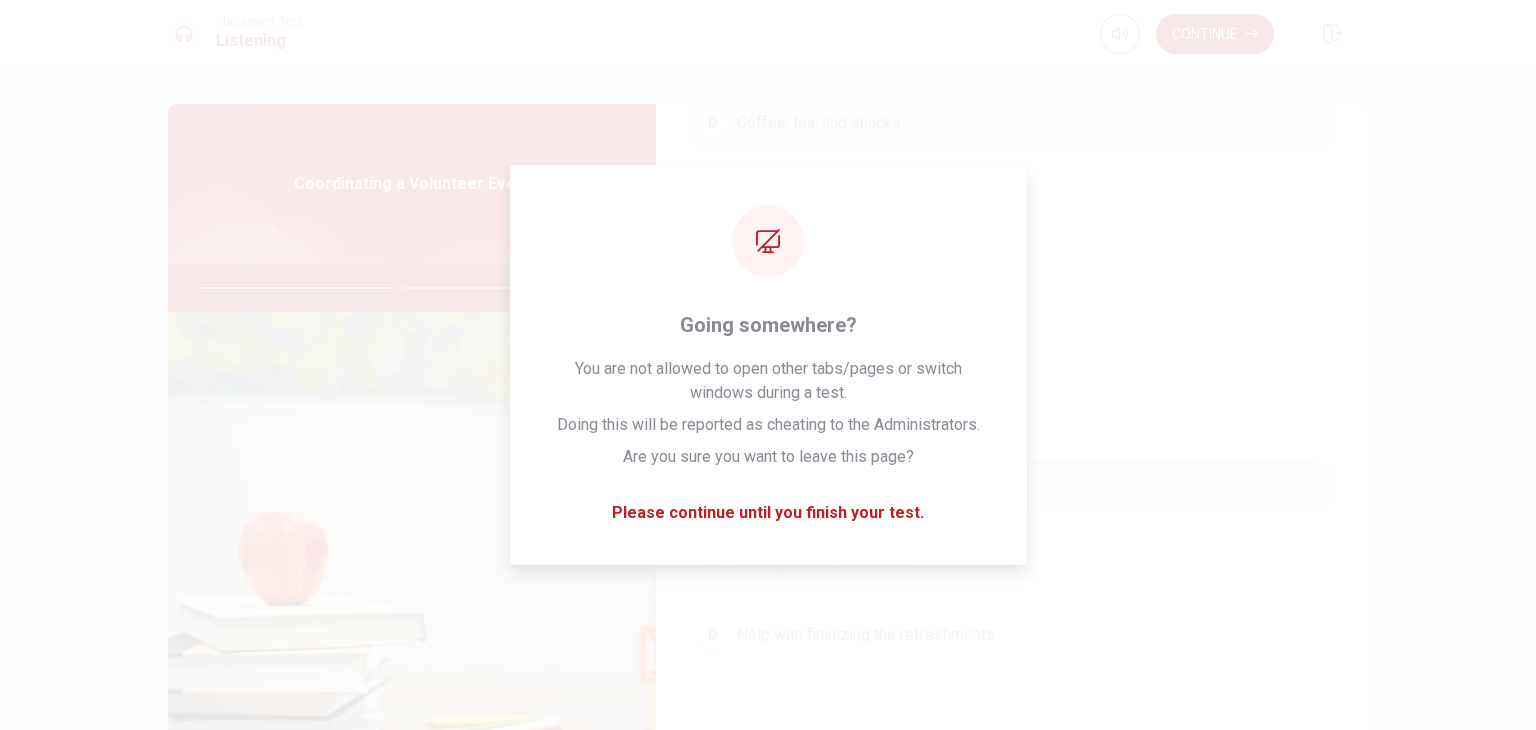 click on "Continue" at bounding box center (1215, 34) 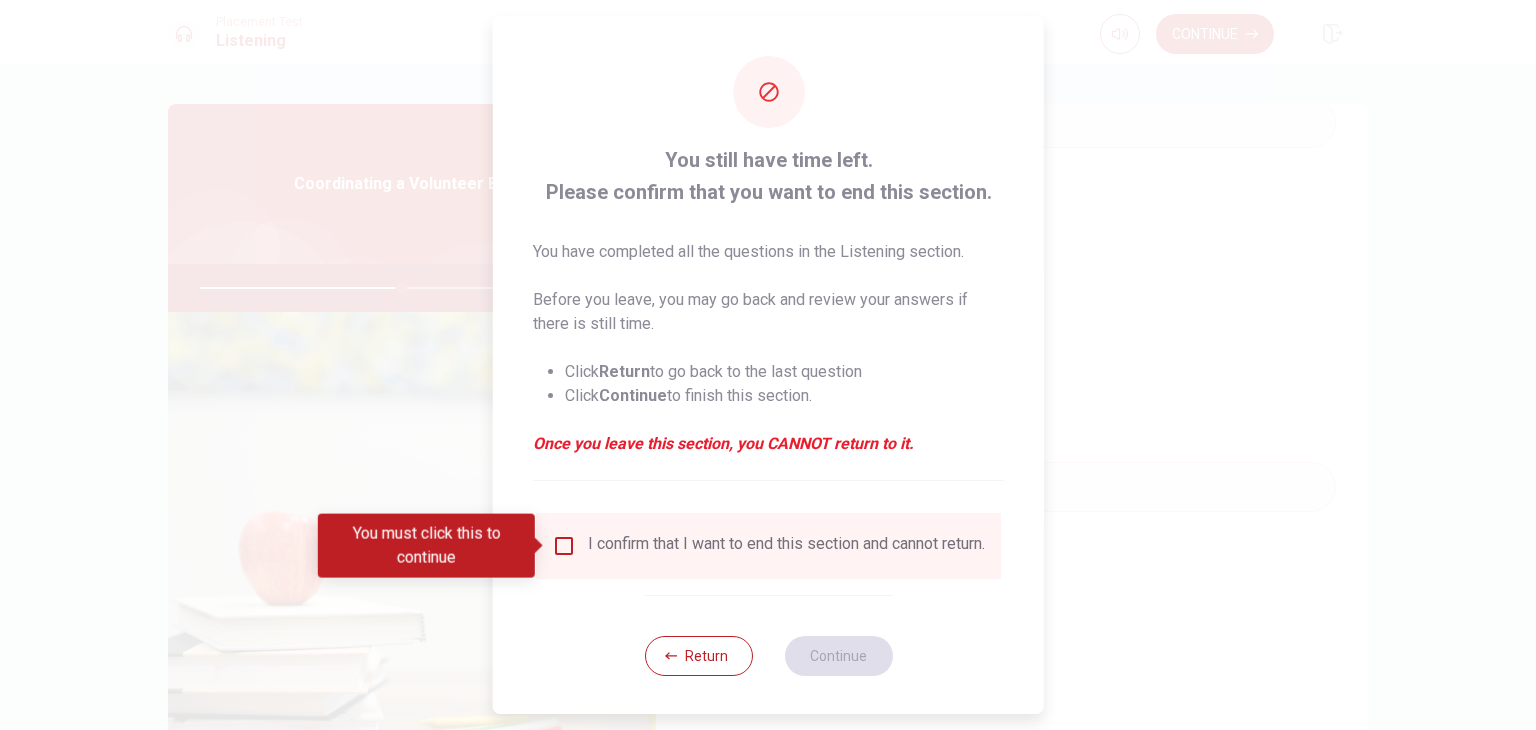click at bounding box center [564, 546] 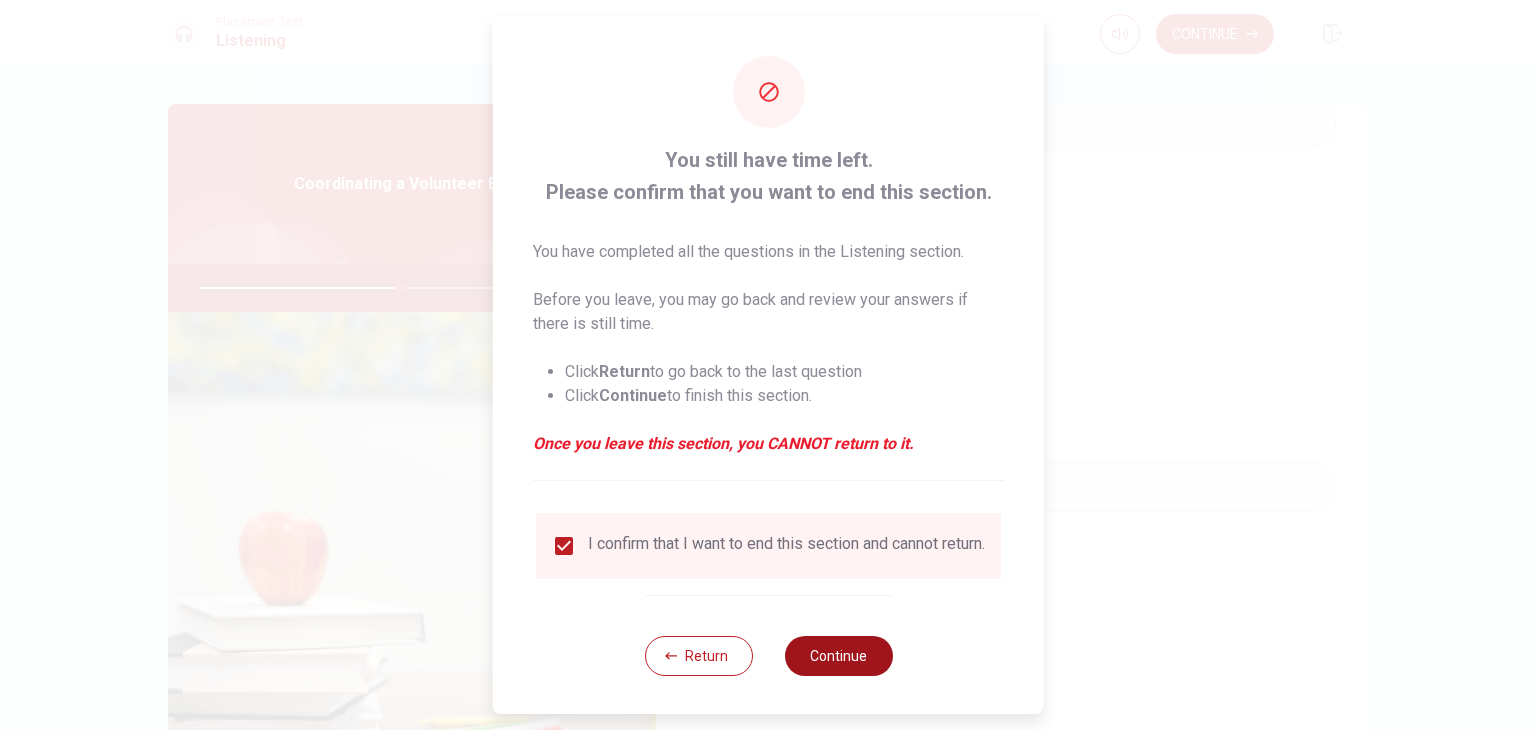 click on "Continue" at bounding box center [838, 656] 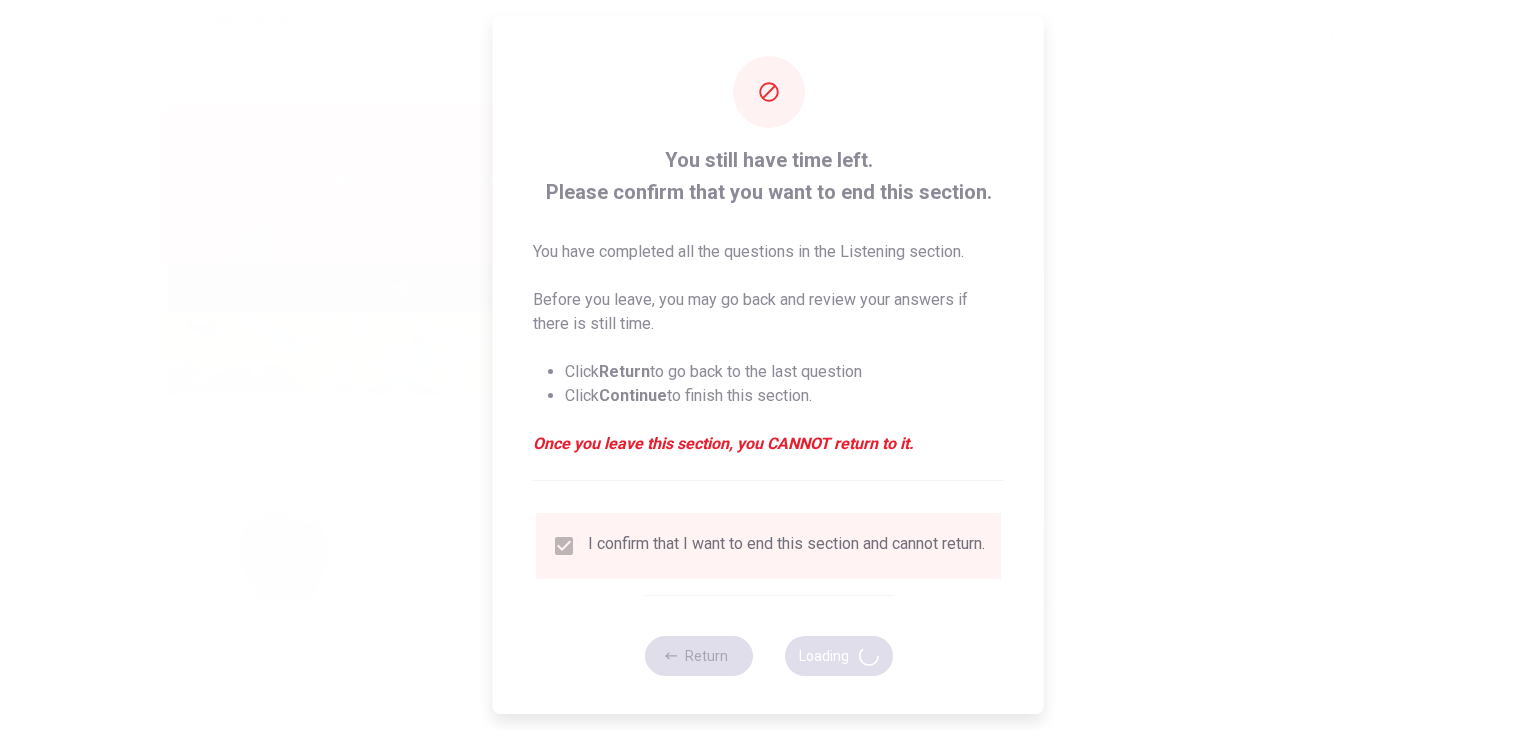 type on "56" 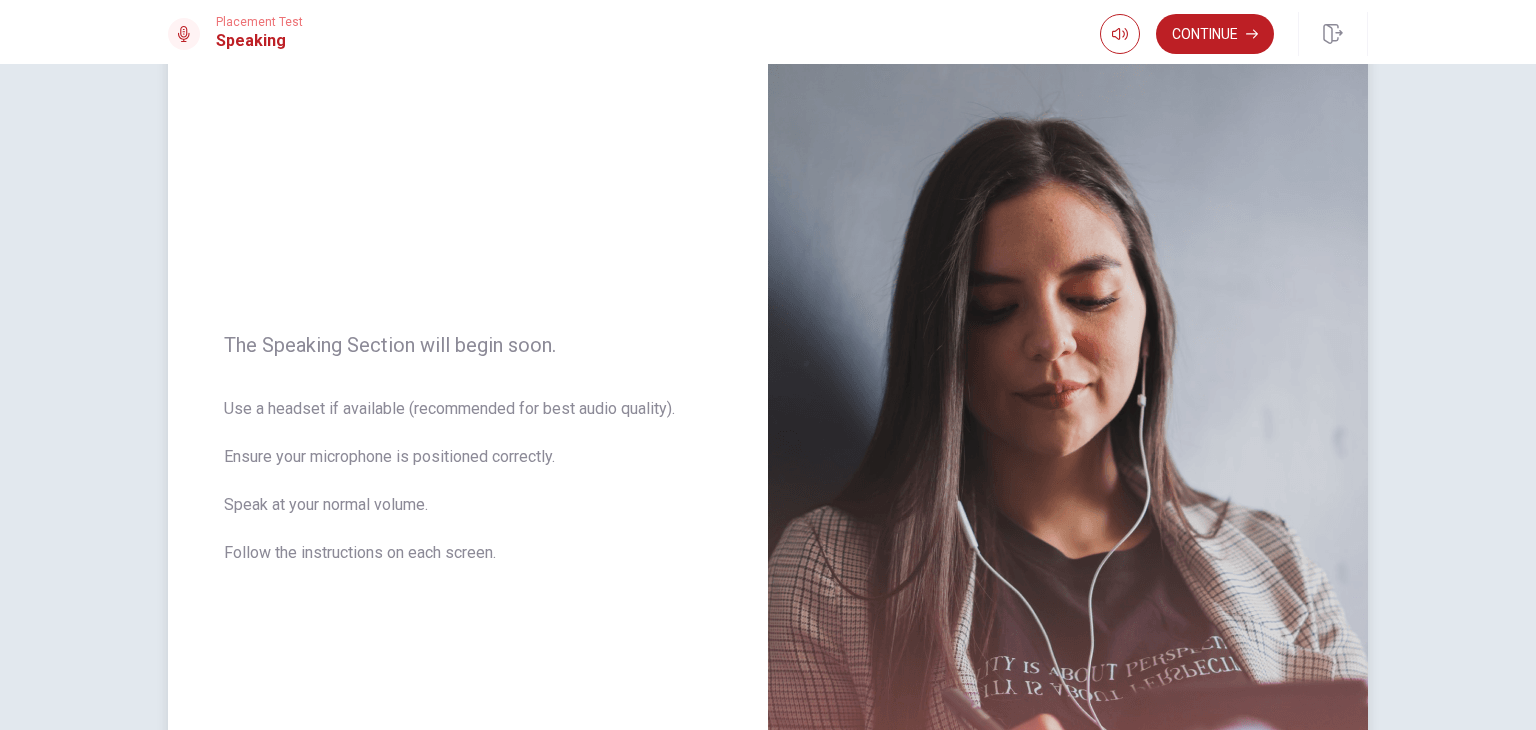 scroll, scrollTop: 200, scrollLeft: 0, axis: vertical 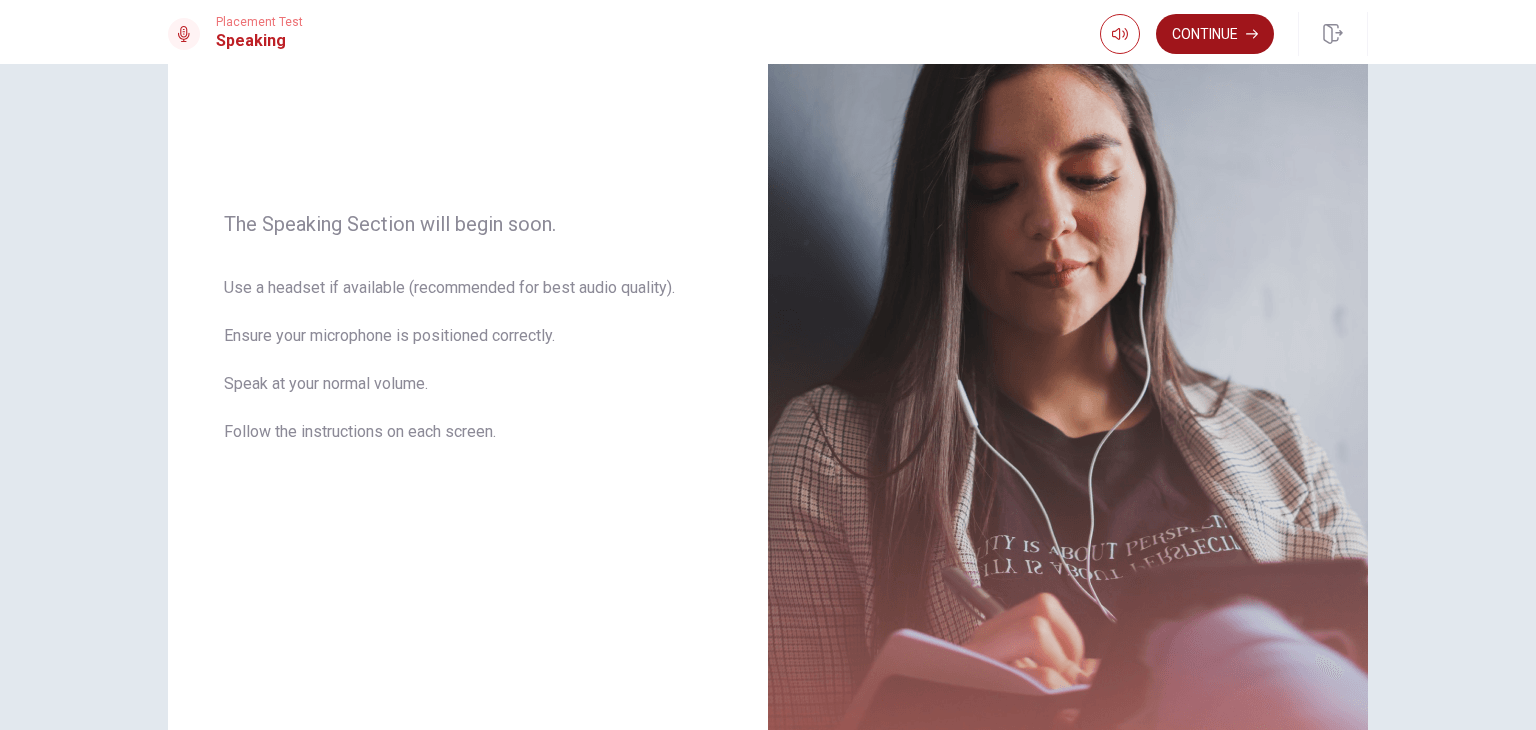 click on "Continue" at bounding box center [1215, 34] 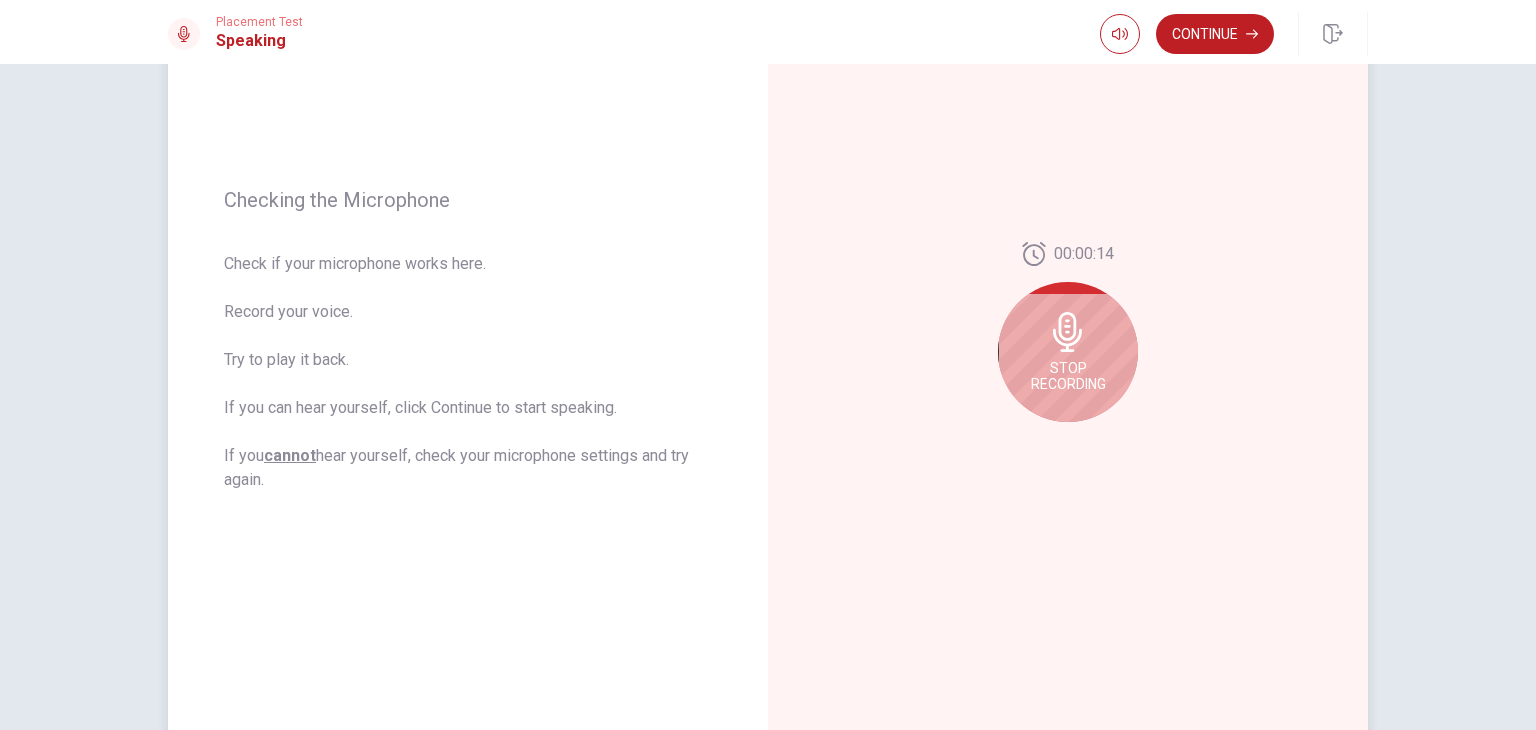 click on "Stop   Recording" at bounding box center (1068, 376) 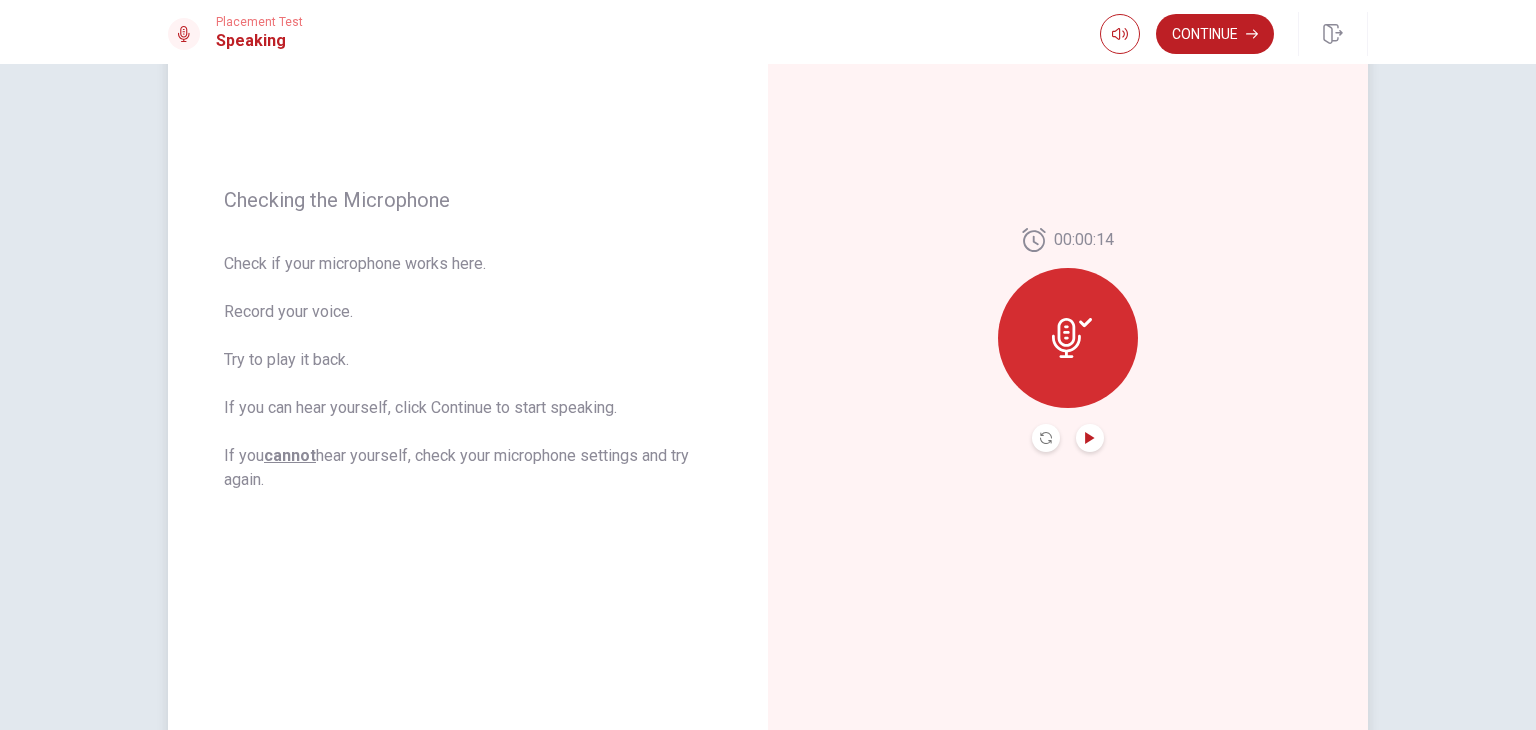 click 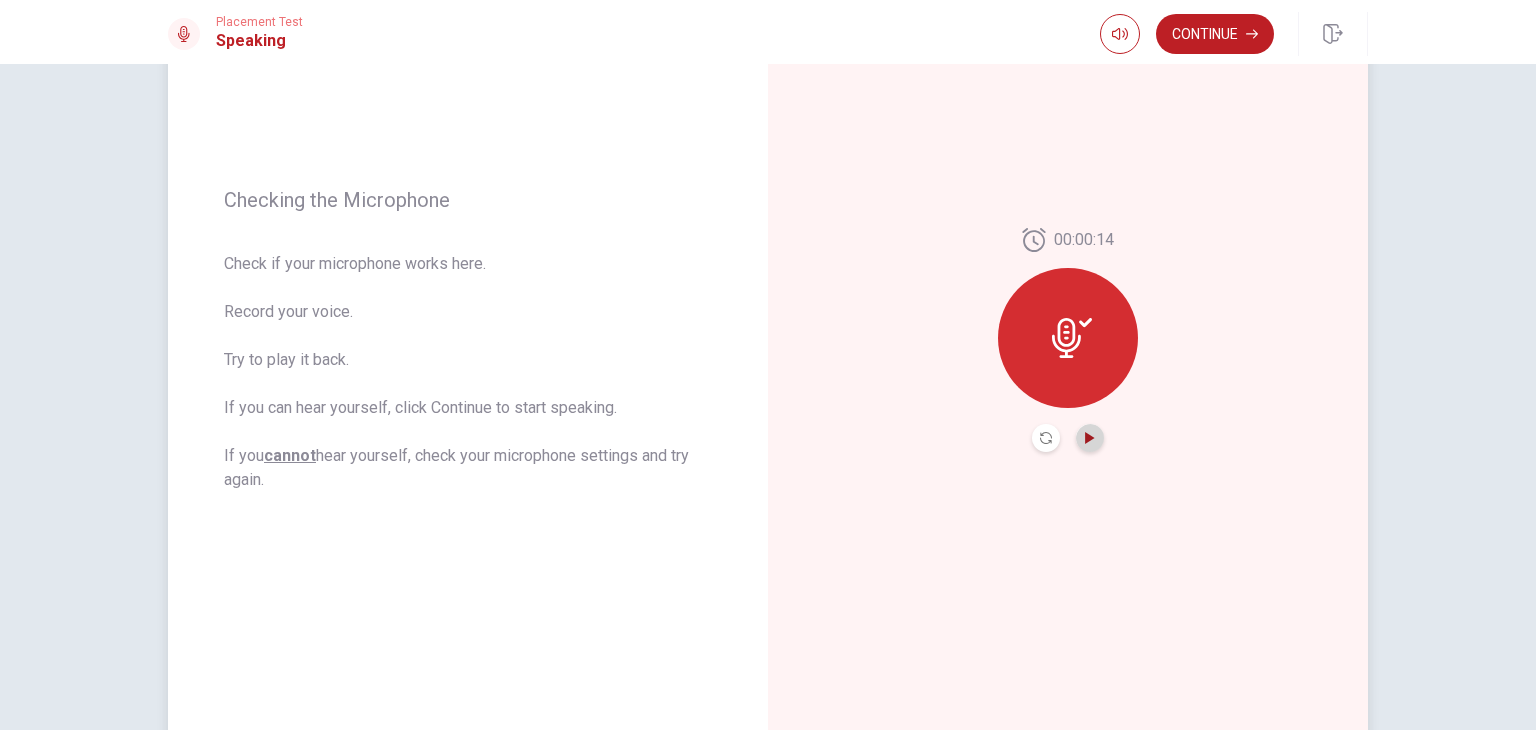 click 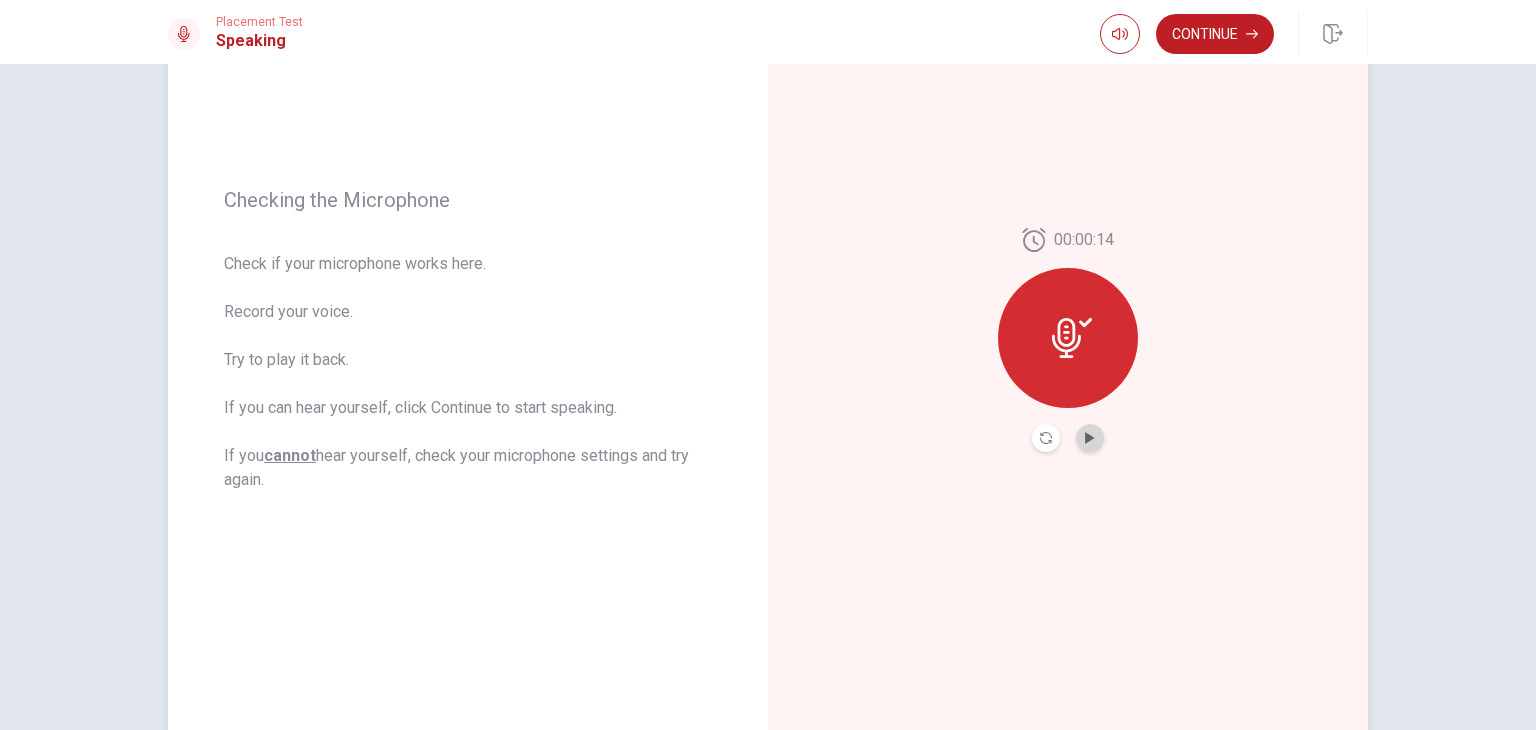 click at bounding box center [1090, 438] 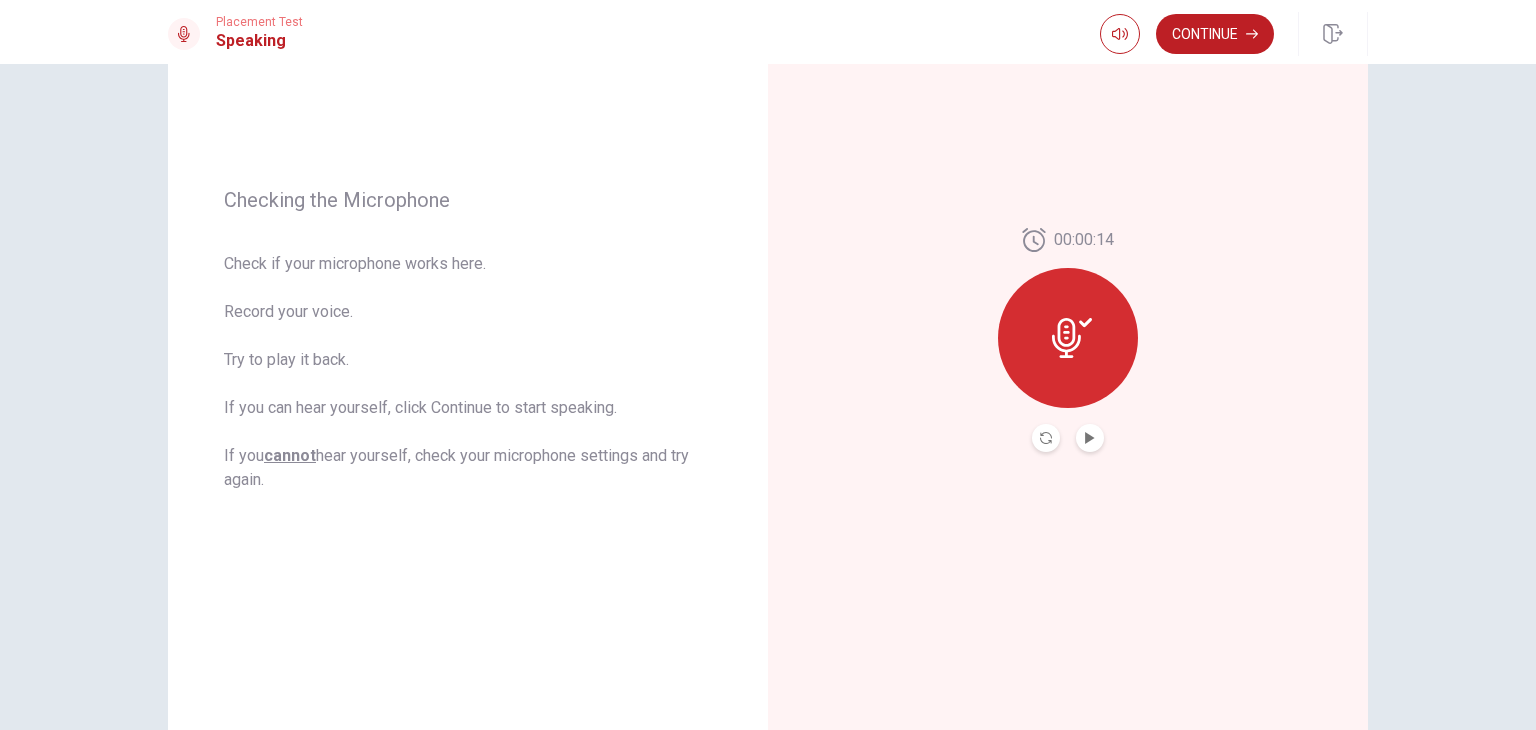 click 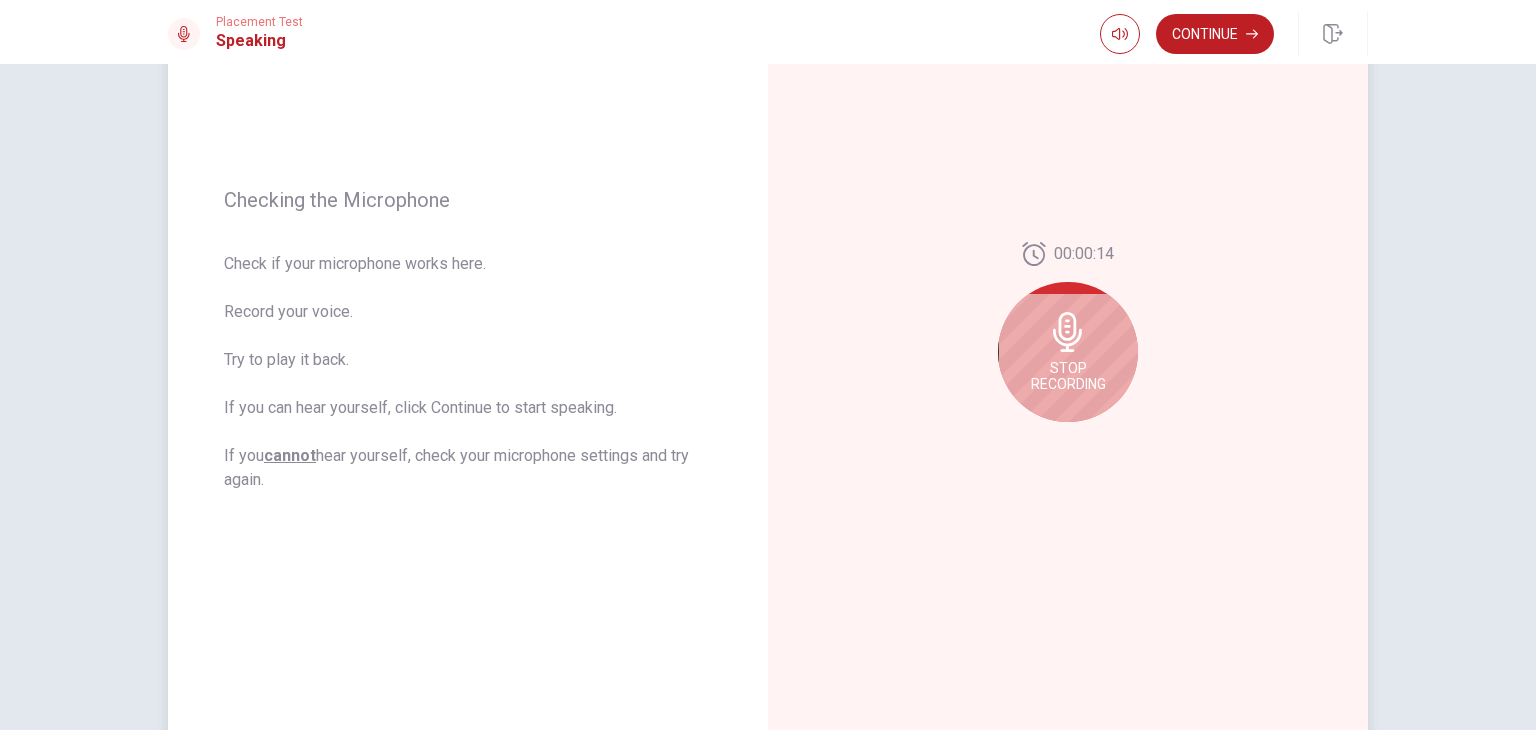 click on "Stop   Recording" at bounding box center (1068, 352) 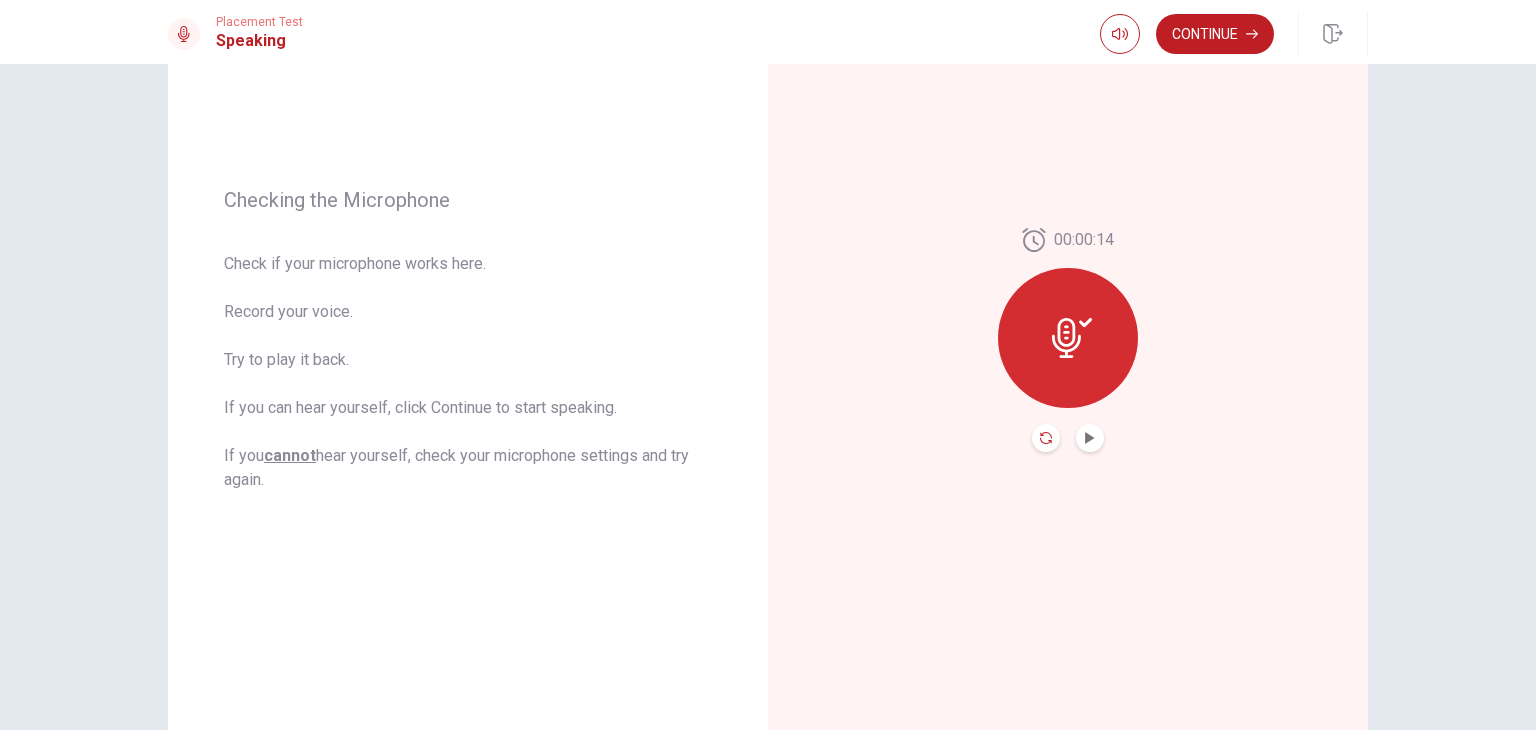 click 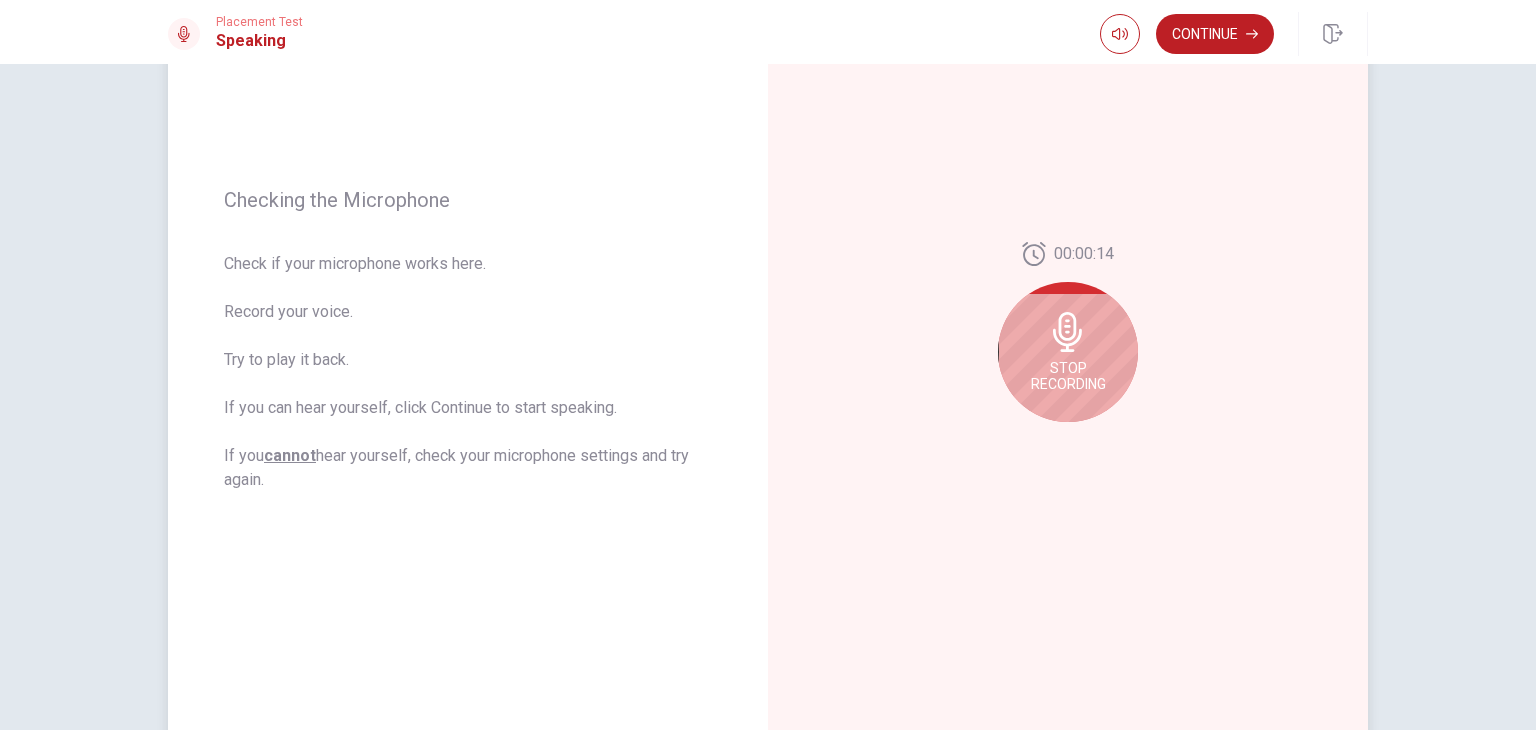 click 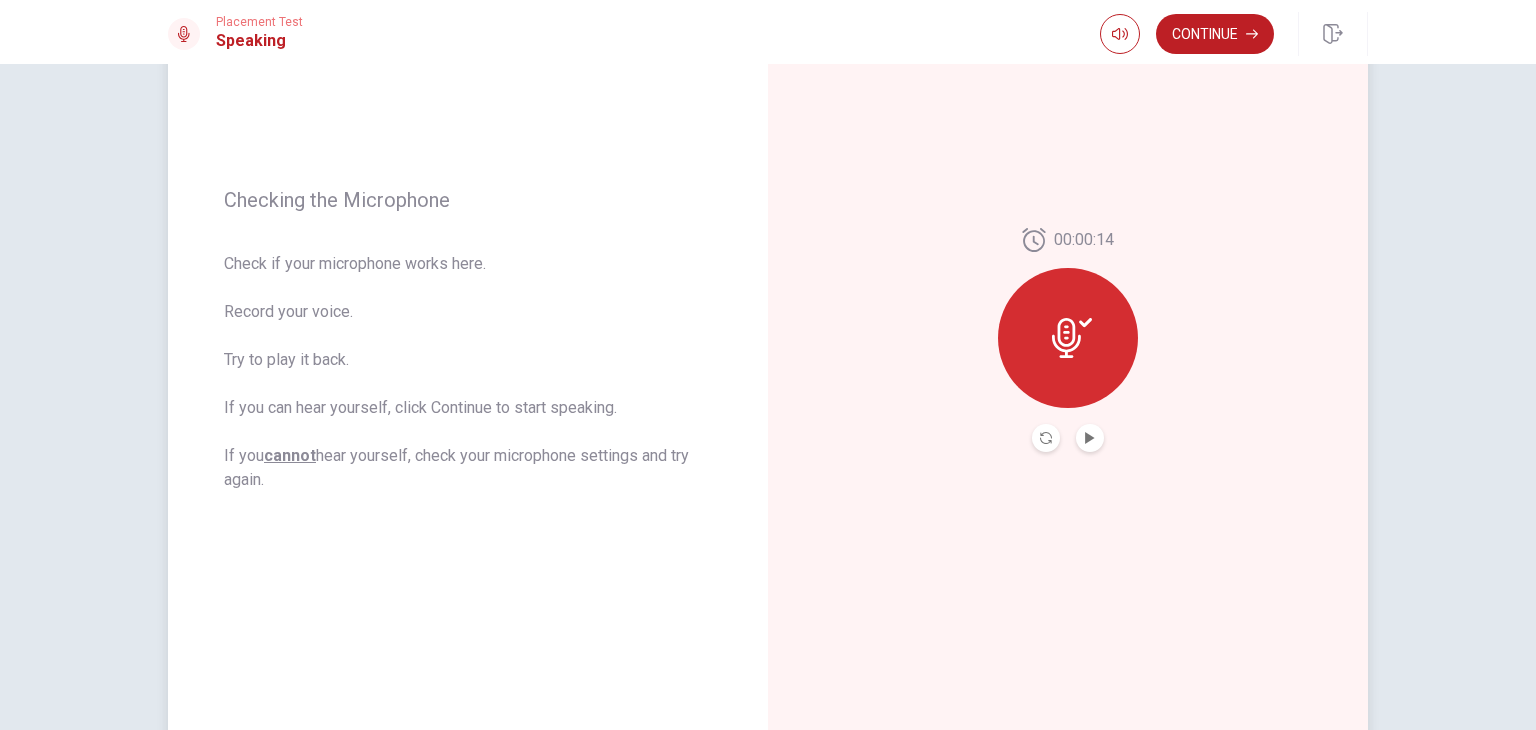 click 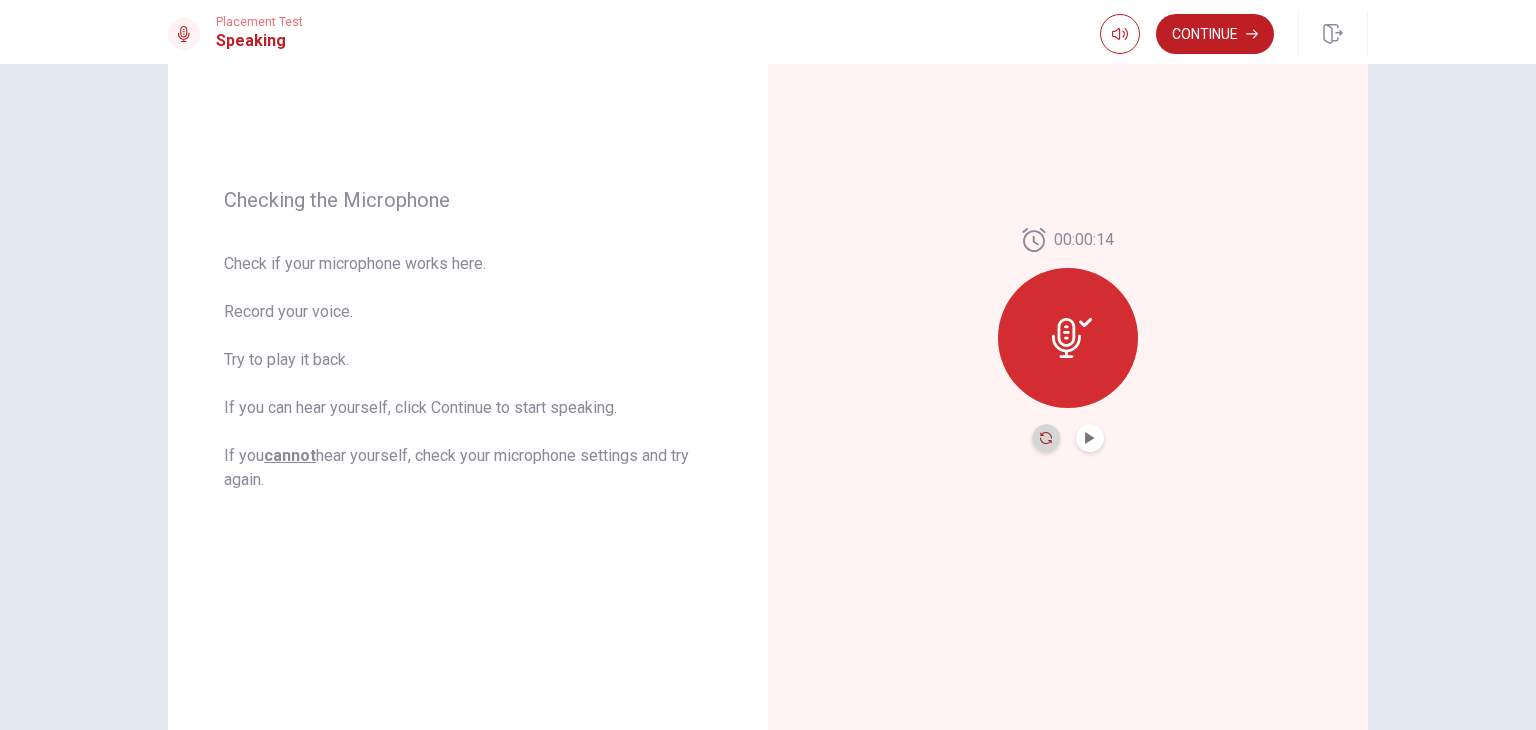 click 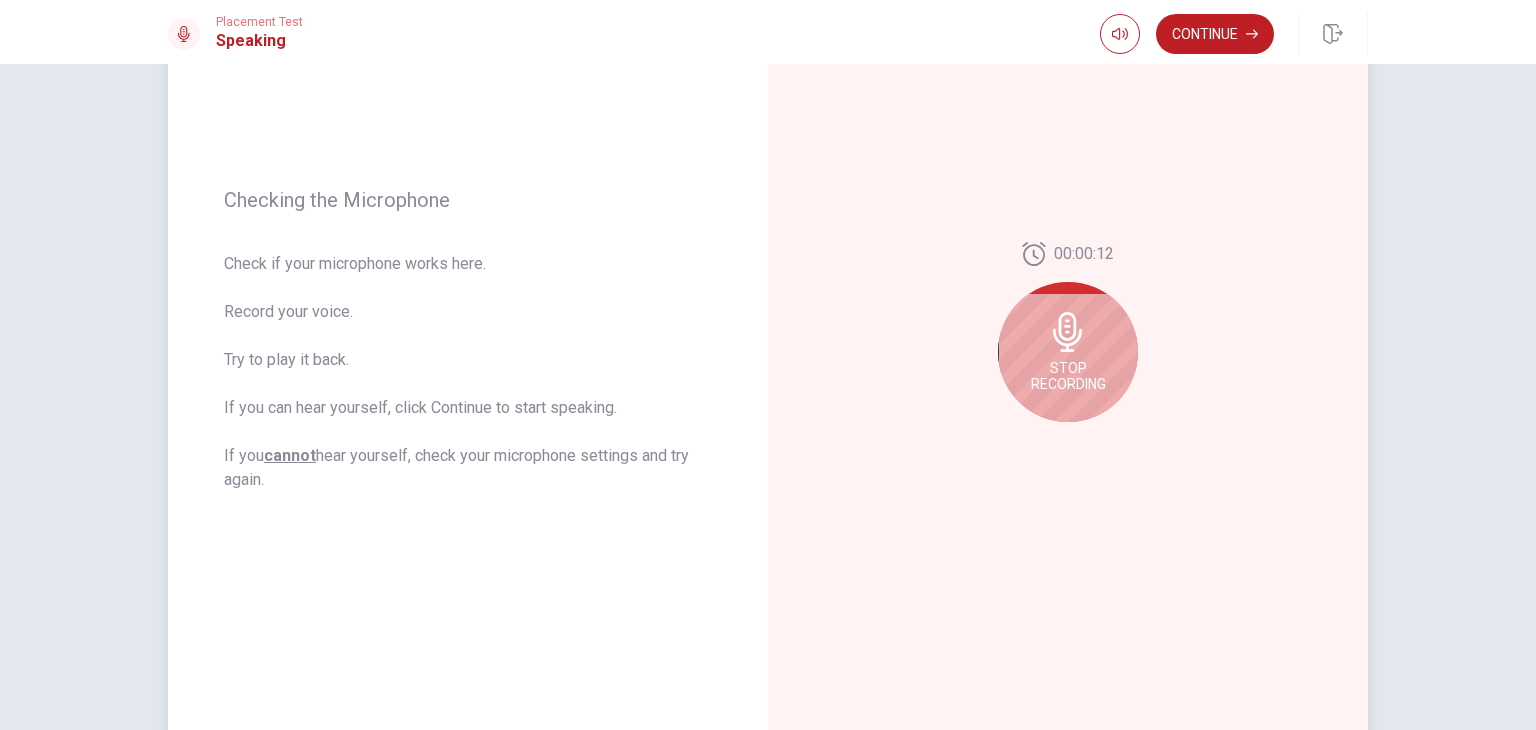 click on "Stop   Recording" at bounding box center (1068, 352) 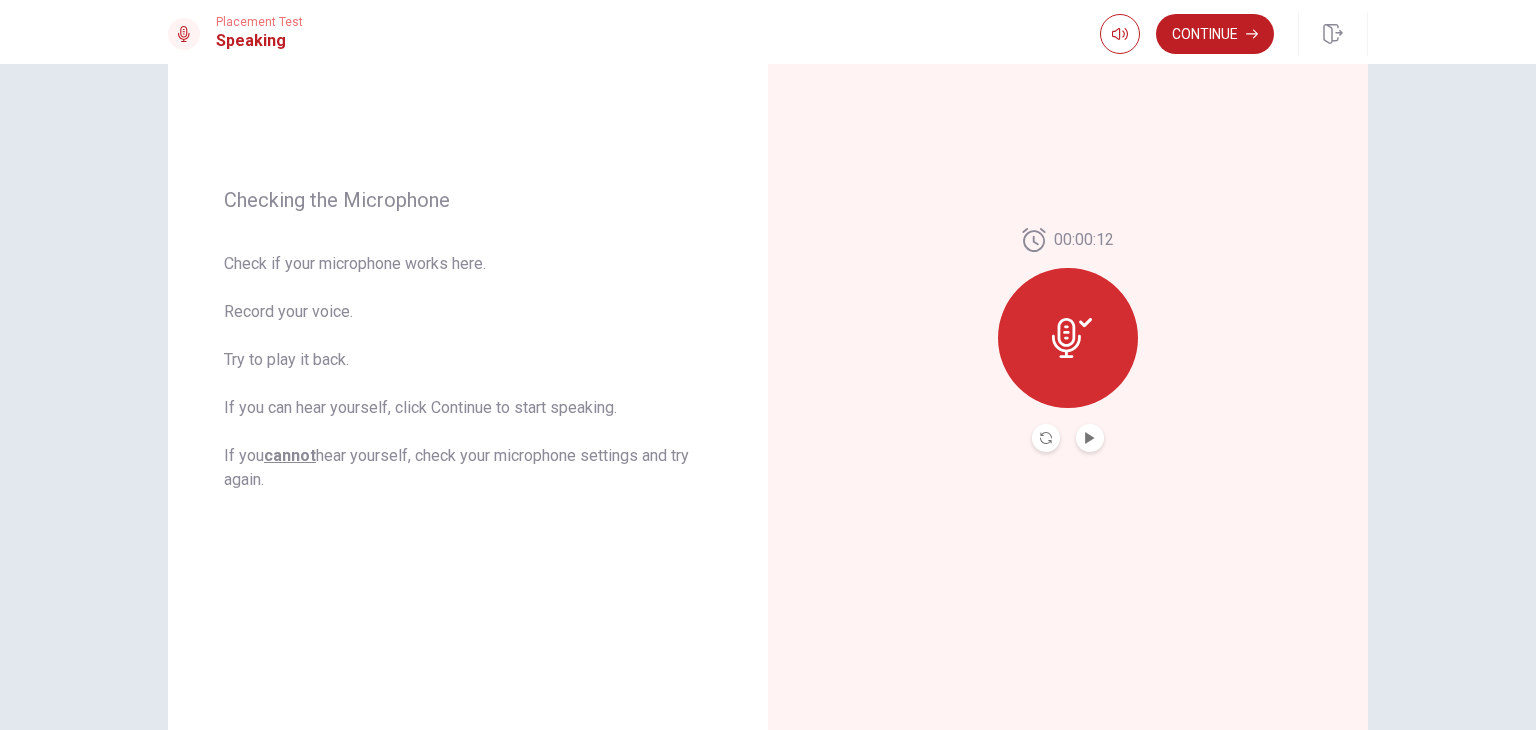 click at bounding box center (1090, 438) 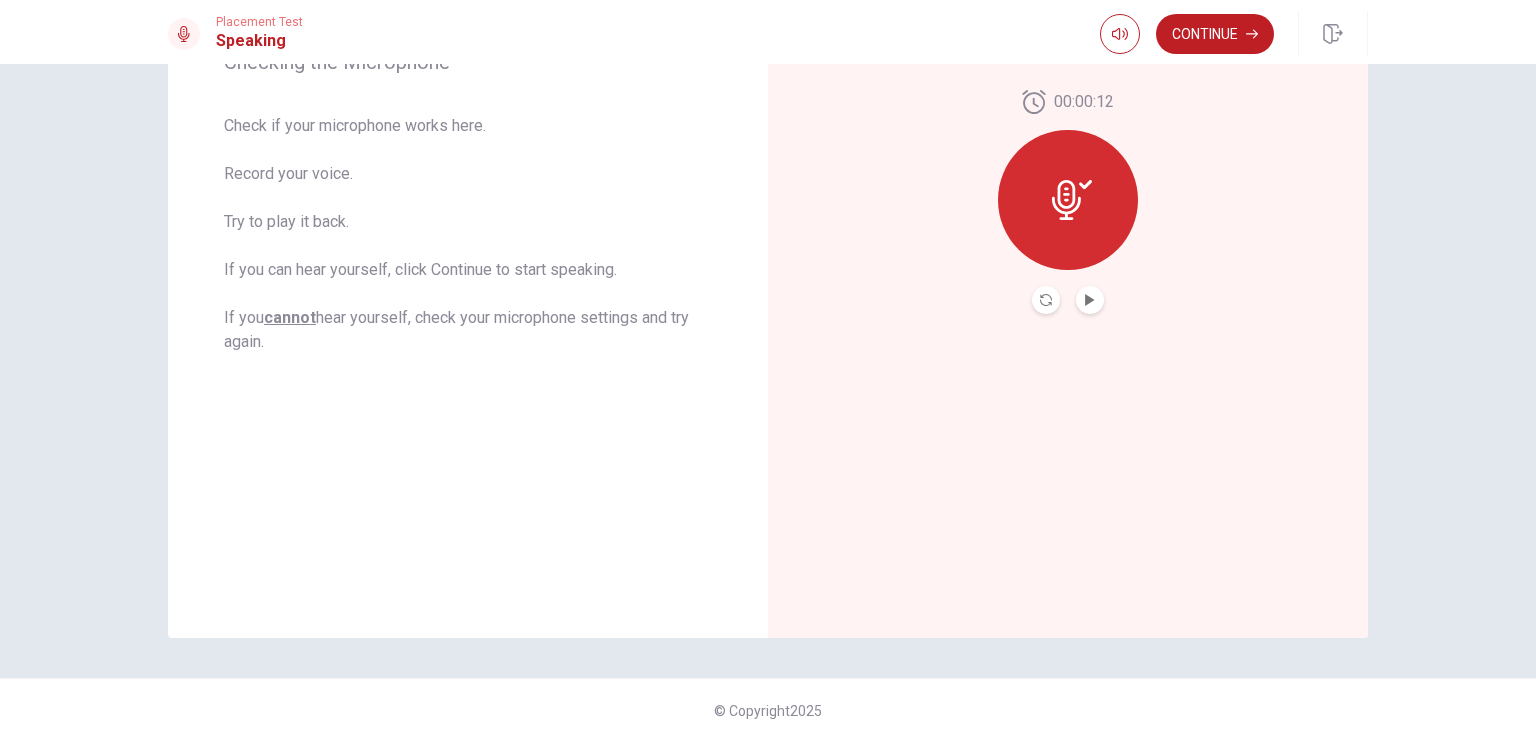 scroll, scrollTop: 350, scrollLeft: 0, axis: vertical 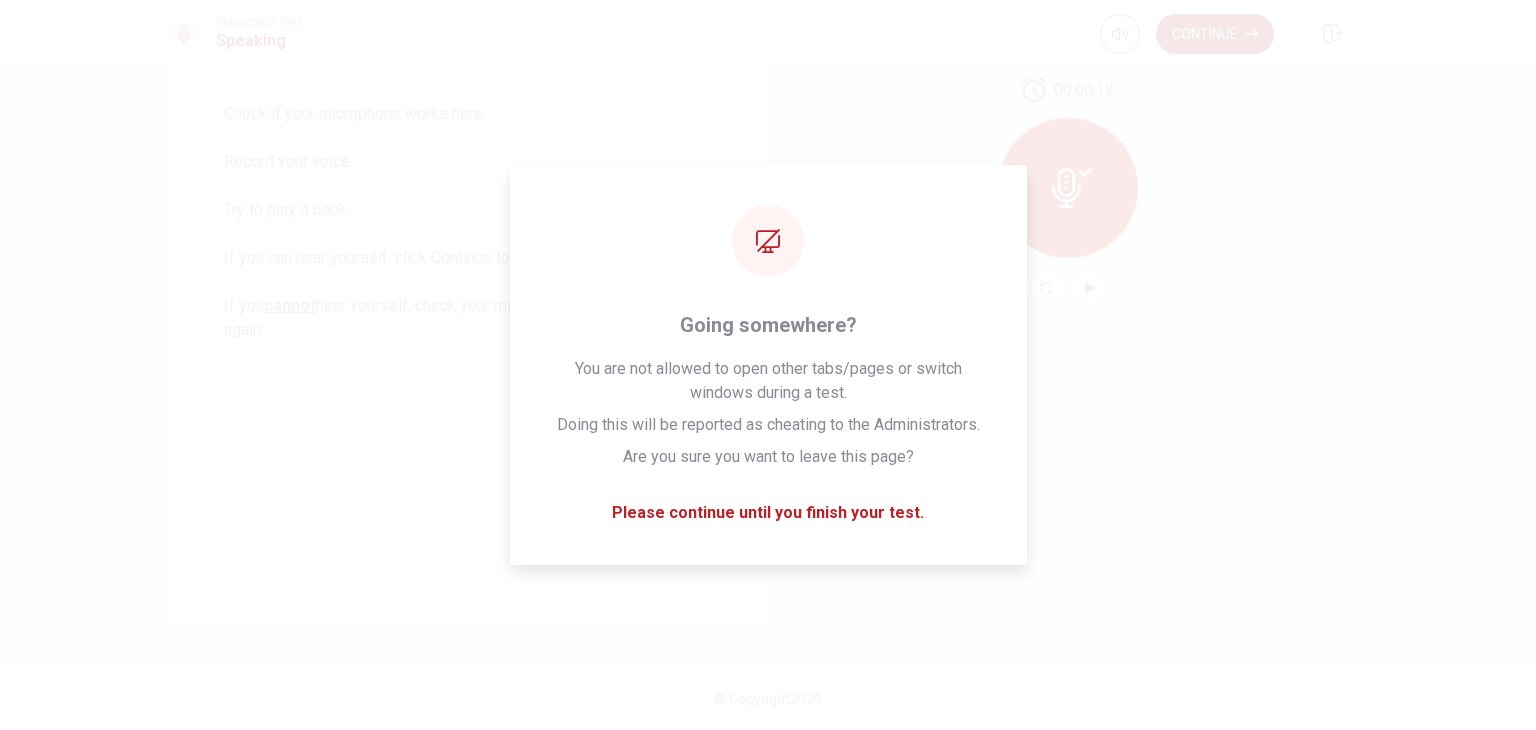 click on "Continue" at bounding box center [1215, 34] 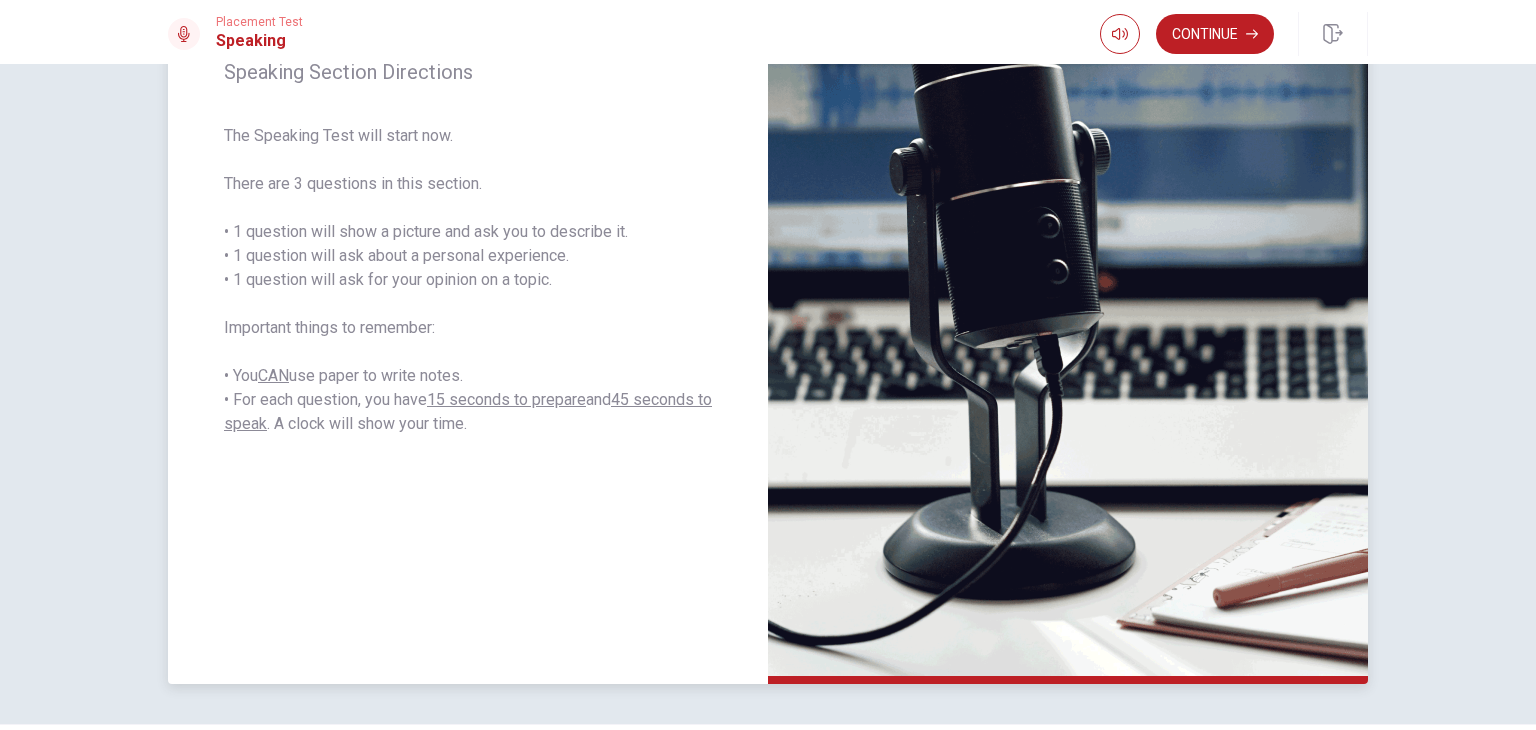 scroll, scrollTop: 350, scrollLeft: 0, axis: vertical 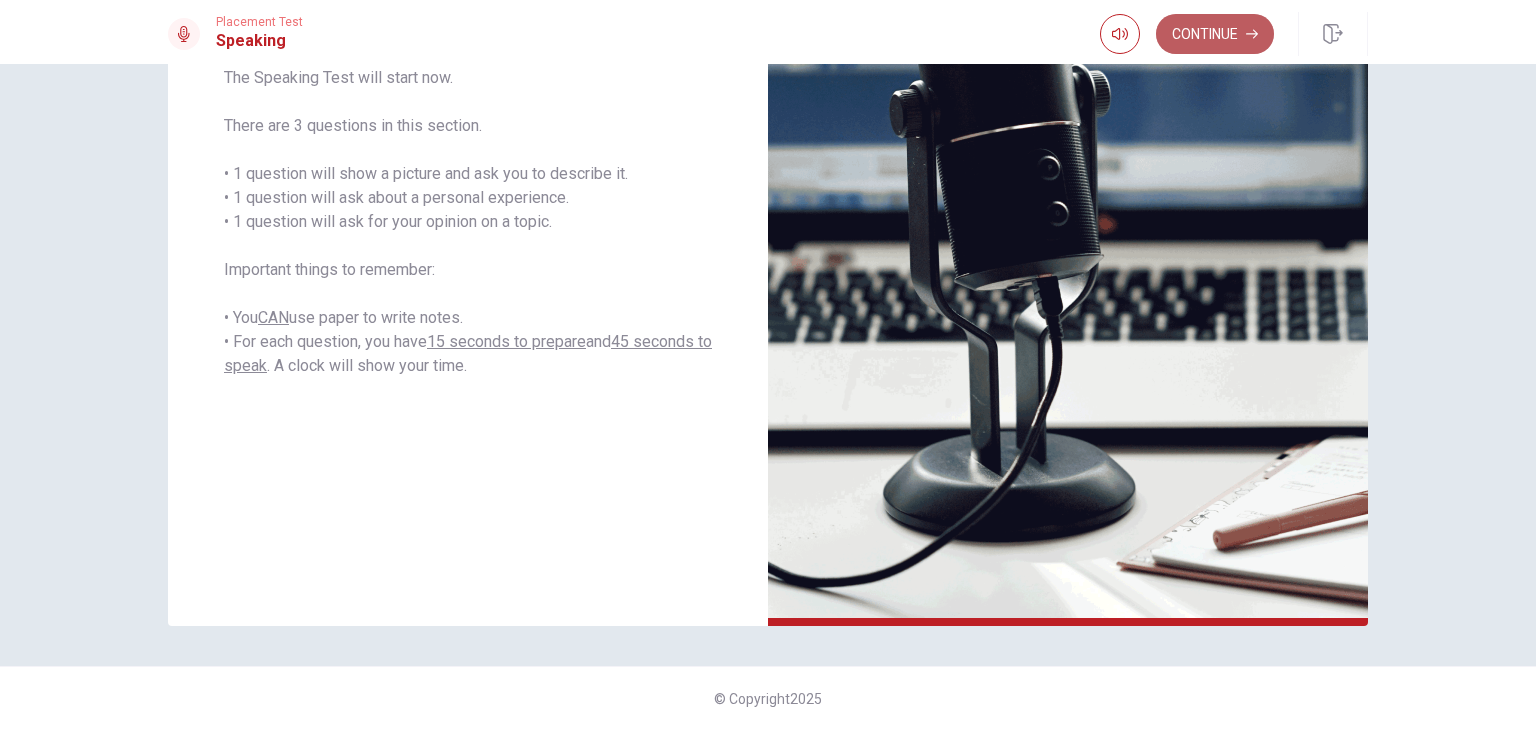 click on "Continue" at bounding box center (1215, 34) 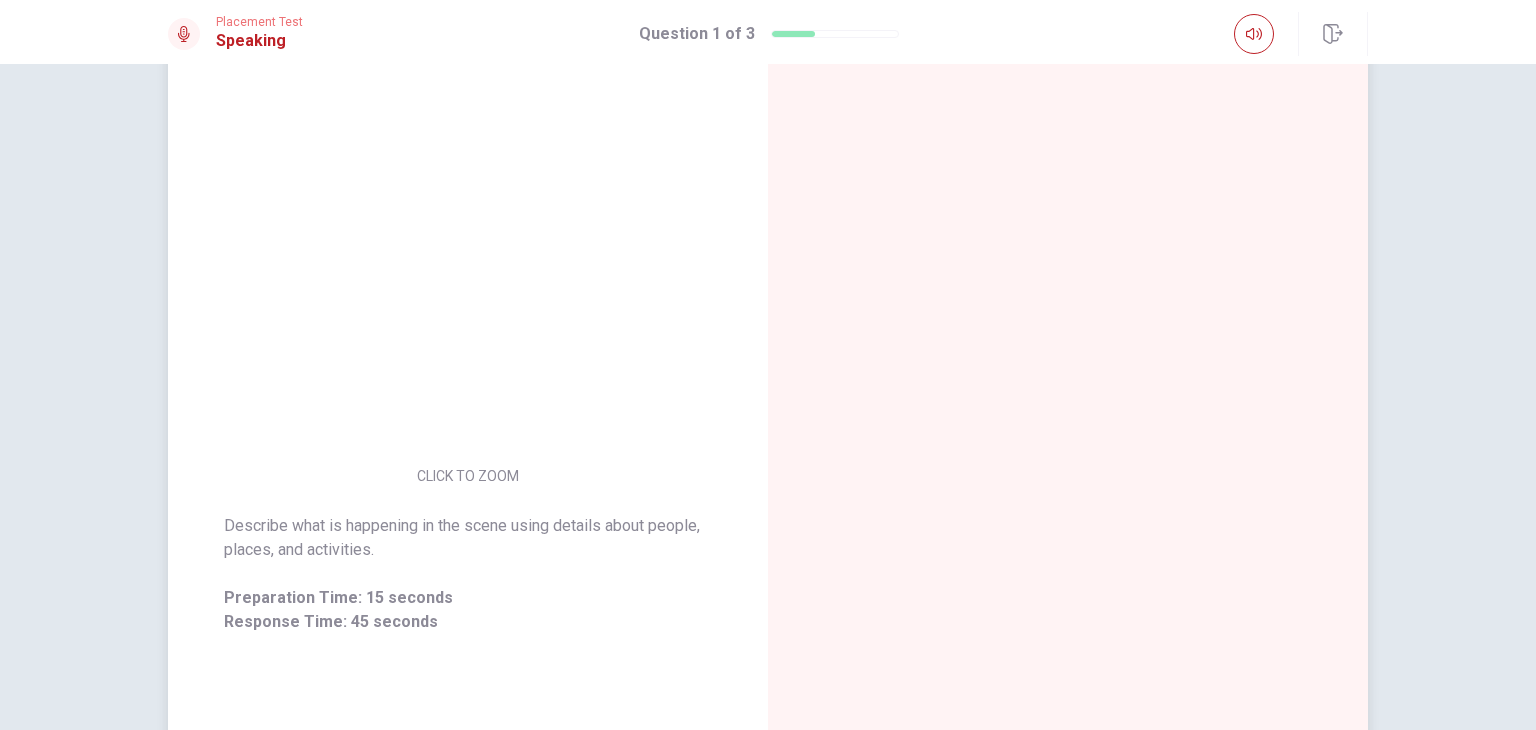 scroll, scrollTop: 150, scrollLeft: 0, axis: vertical 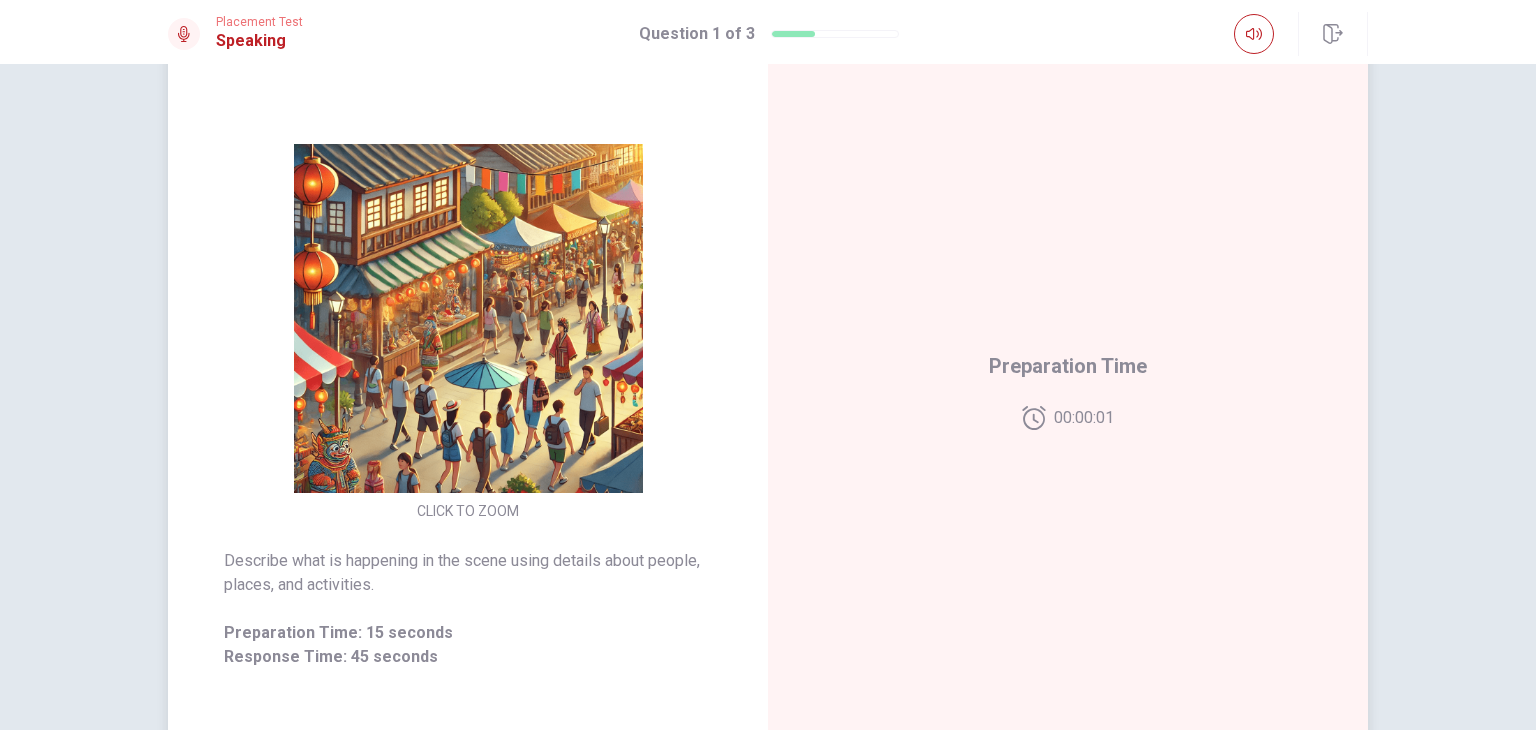 click at bounding box center [468, 318] 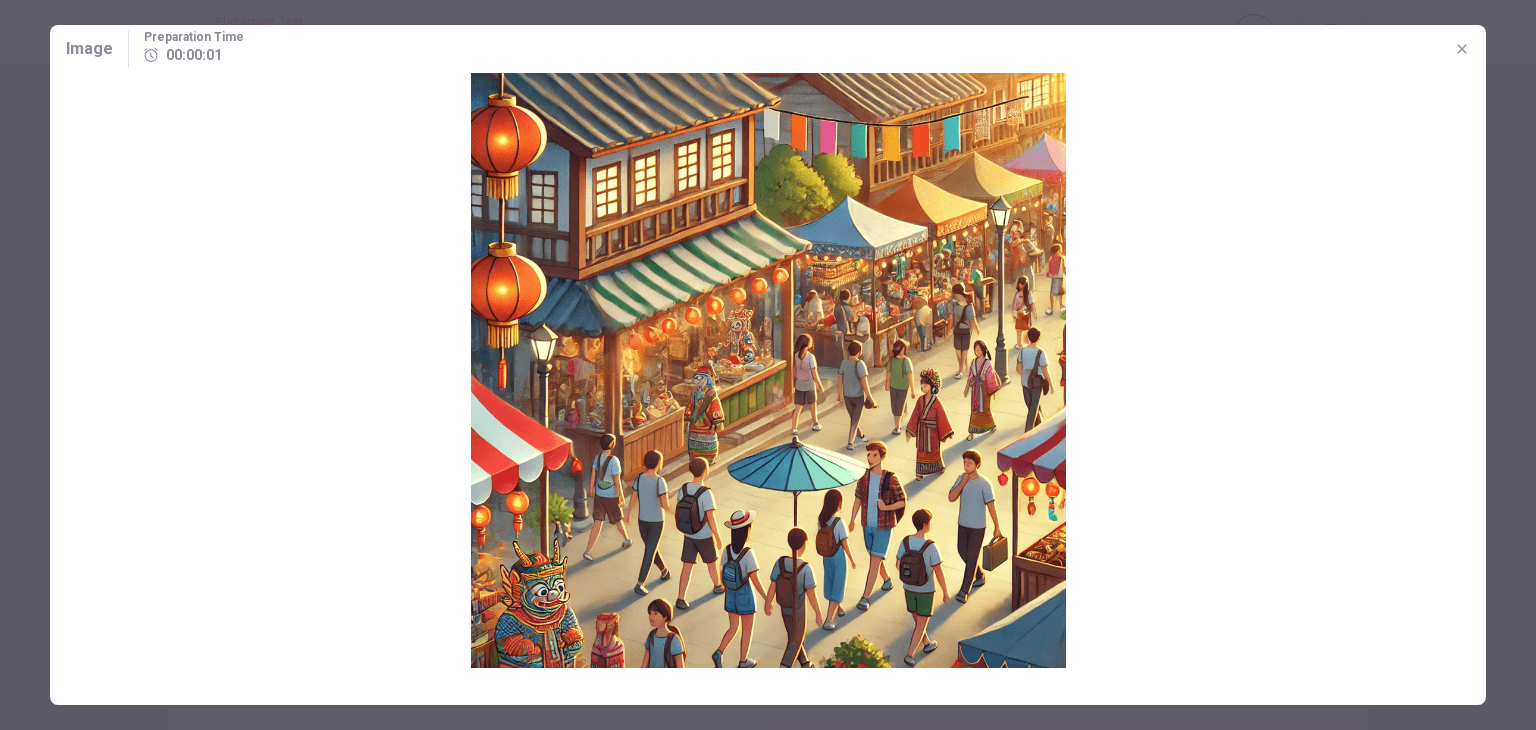 click at bounding box center (768, 370) 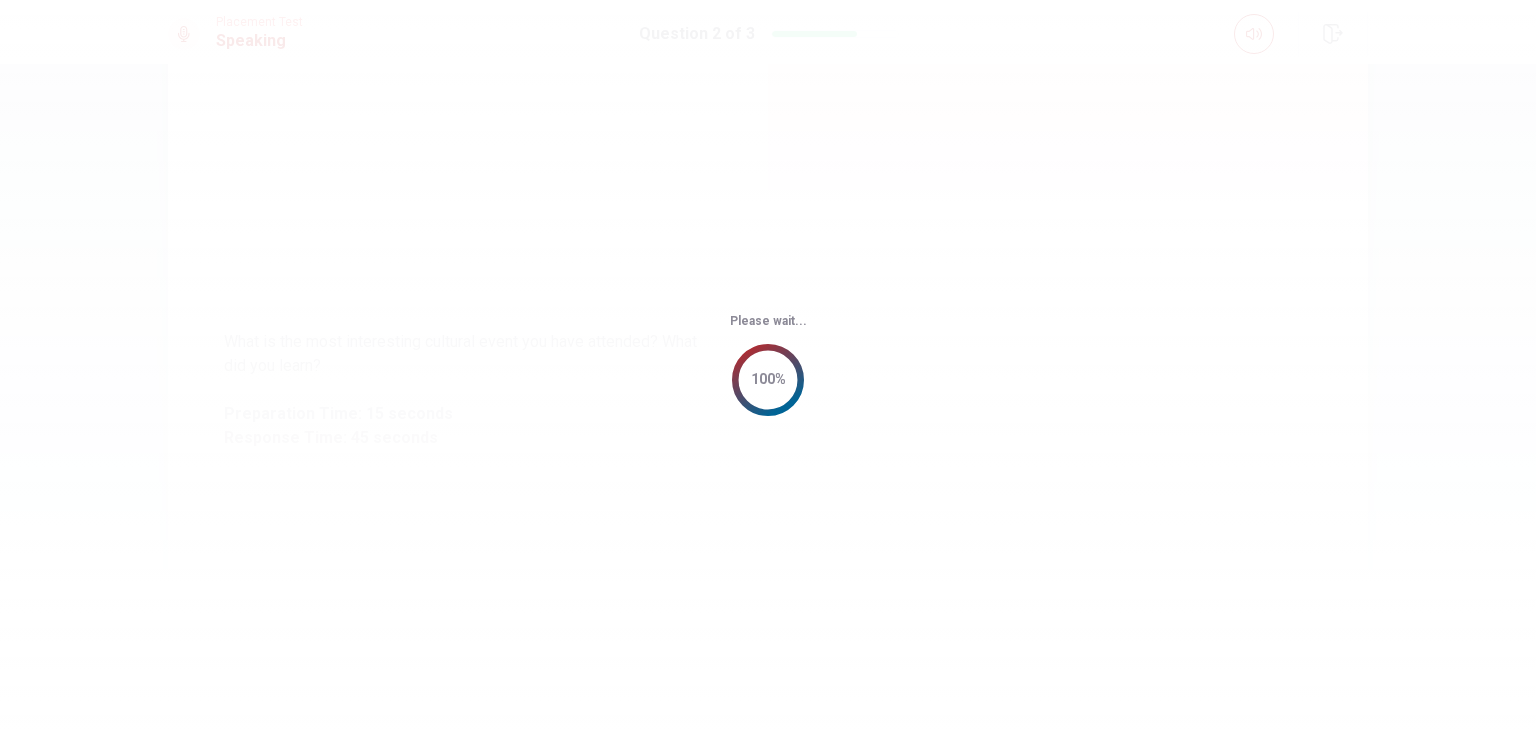 scroll, scrollTop: 0, scrollLeft: 0, axis: both 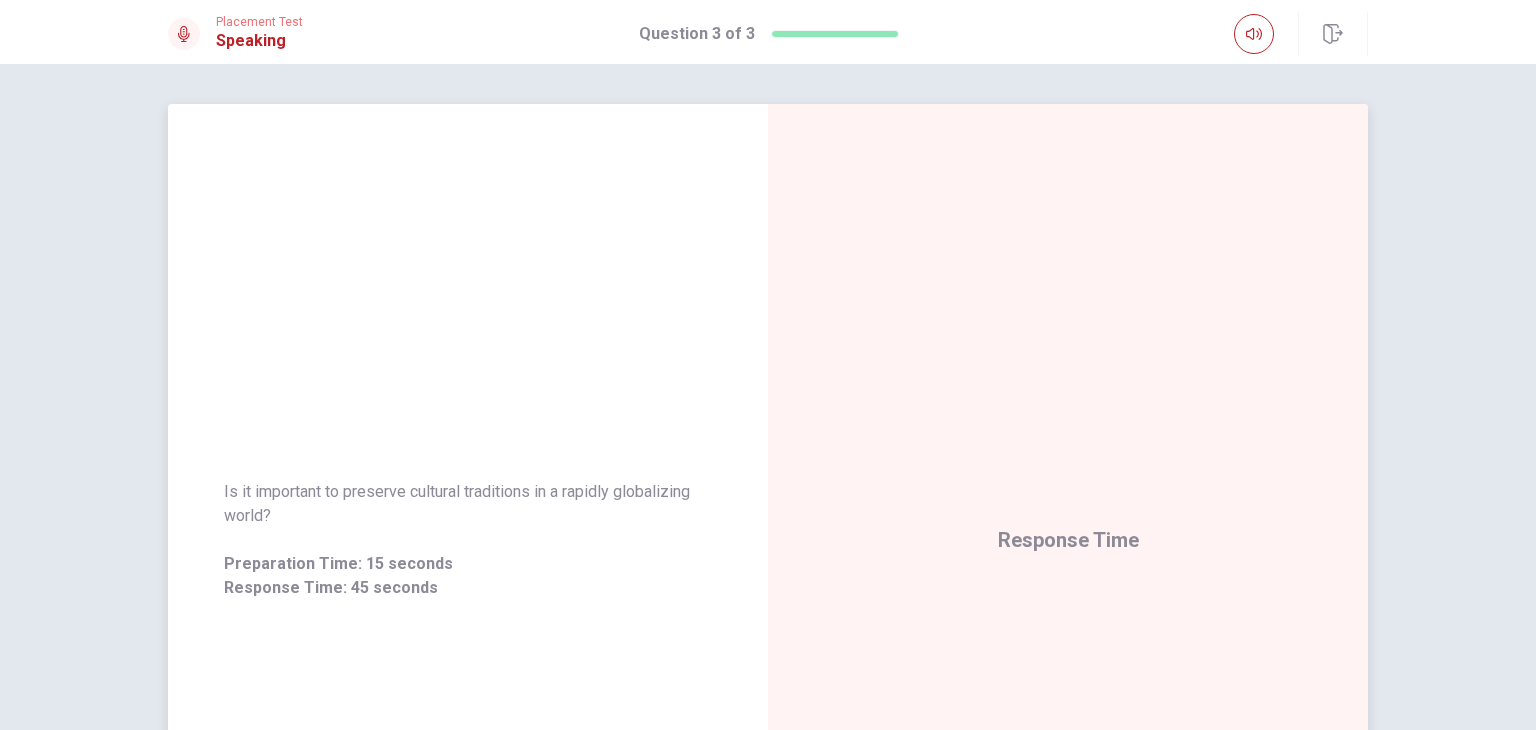 click on "Response Time" at bounding box center (1068, 540) 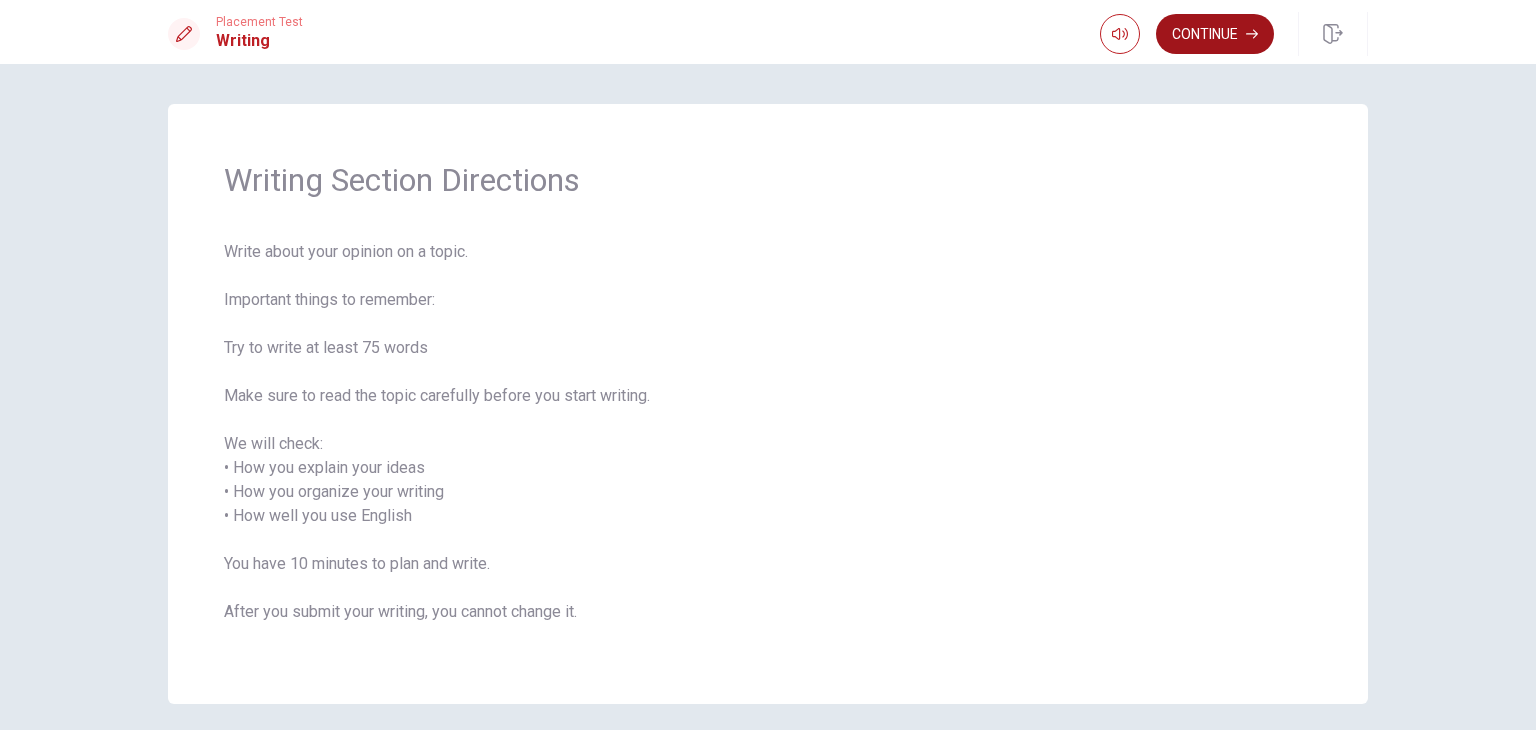 click on "Continue" at bounding box center [1215, 34] 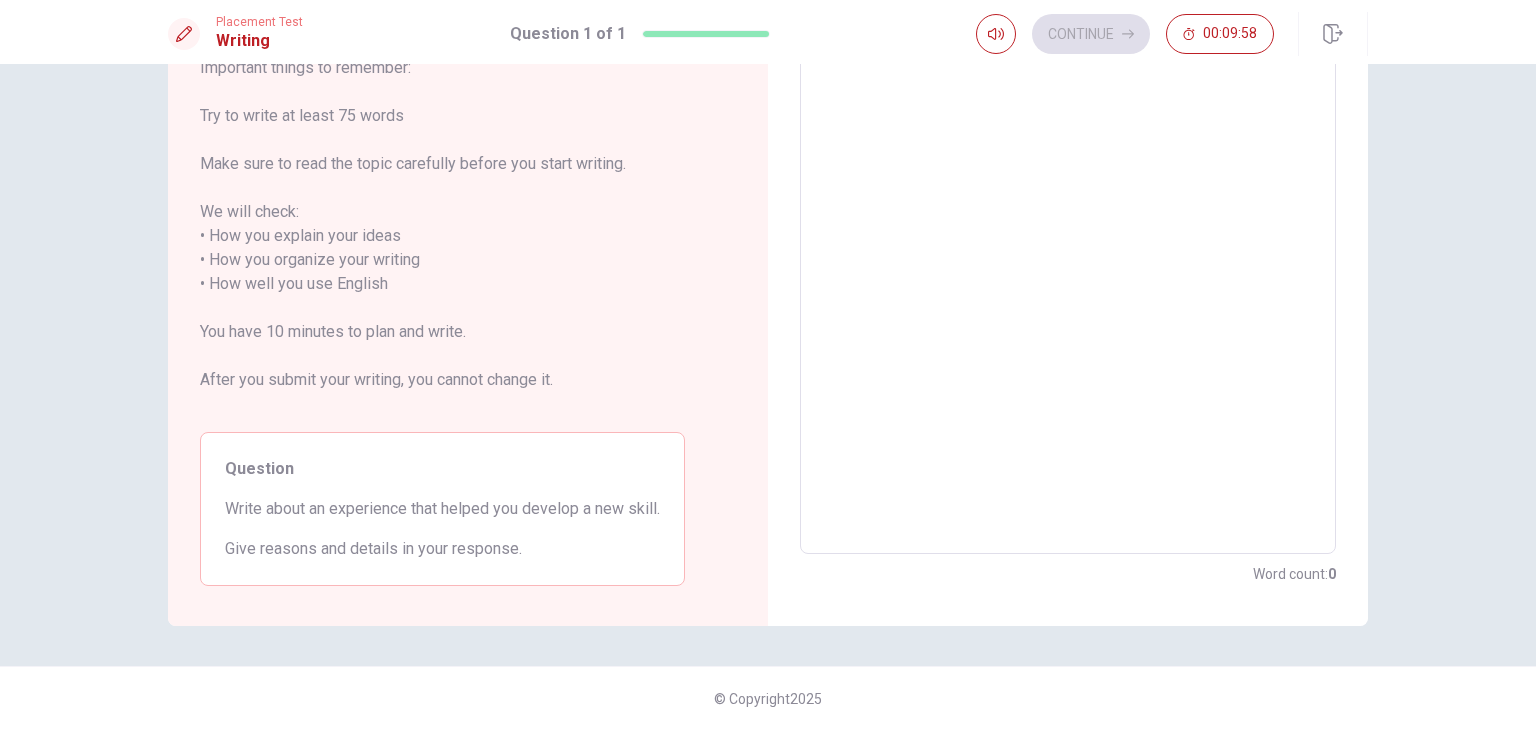 scroll, scrollTop: 84, scrollLeft: 0, axis: vertical 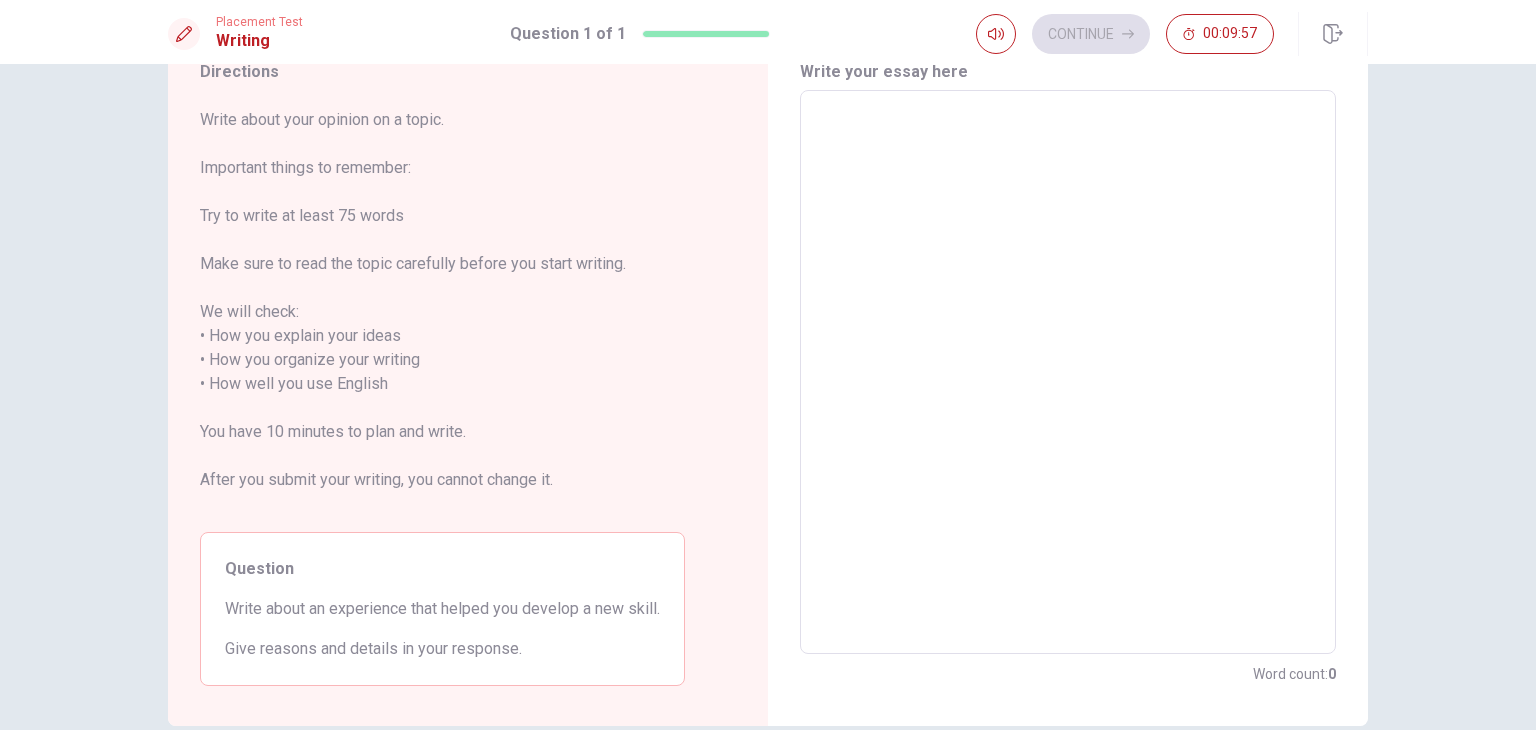click at bounding box center [1068, 372] 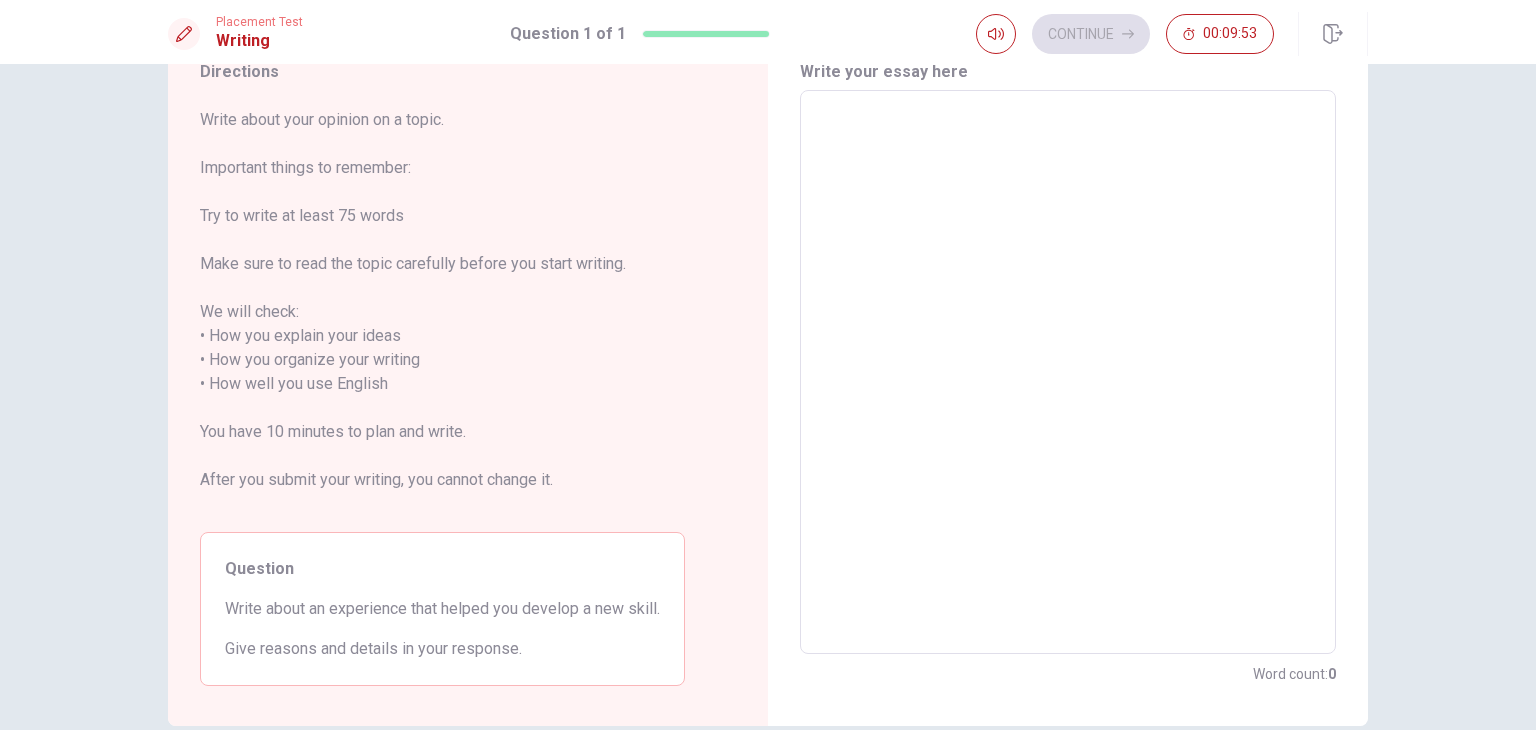type on "a" 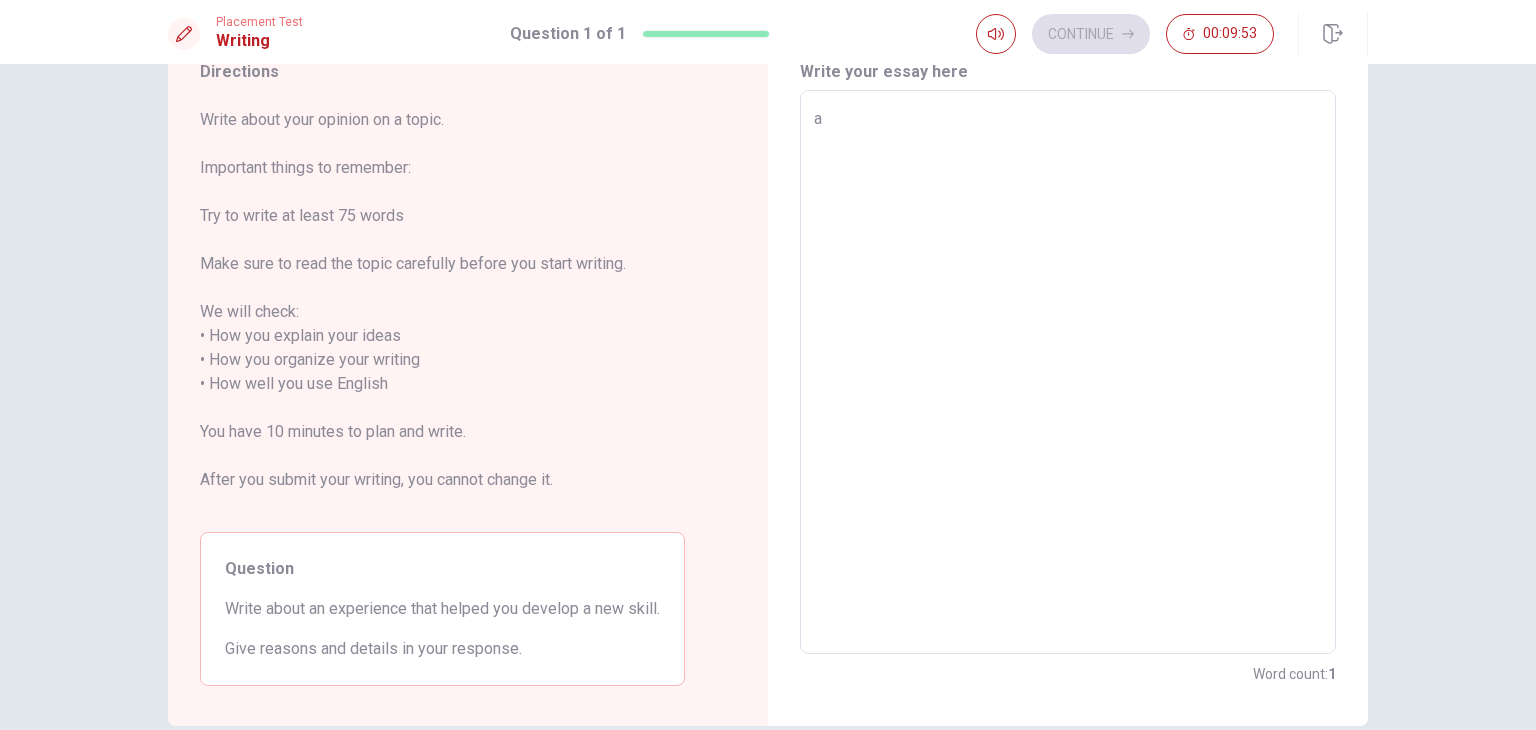 type on "x" 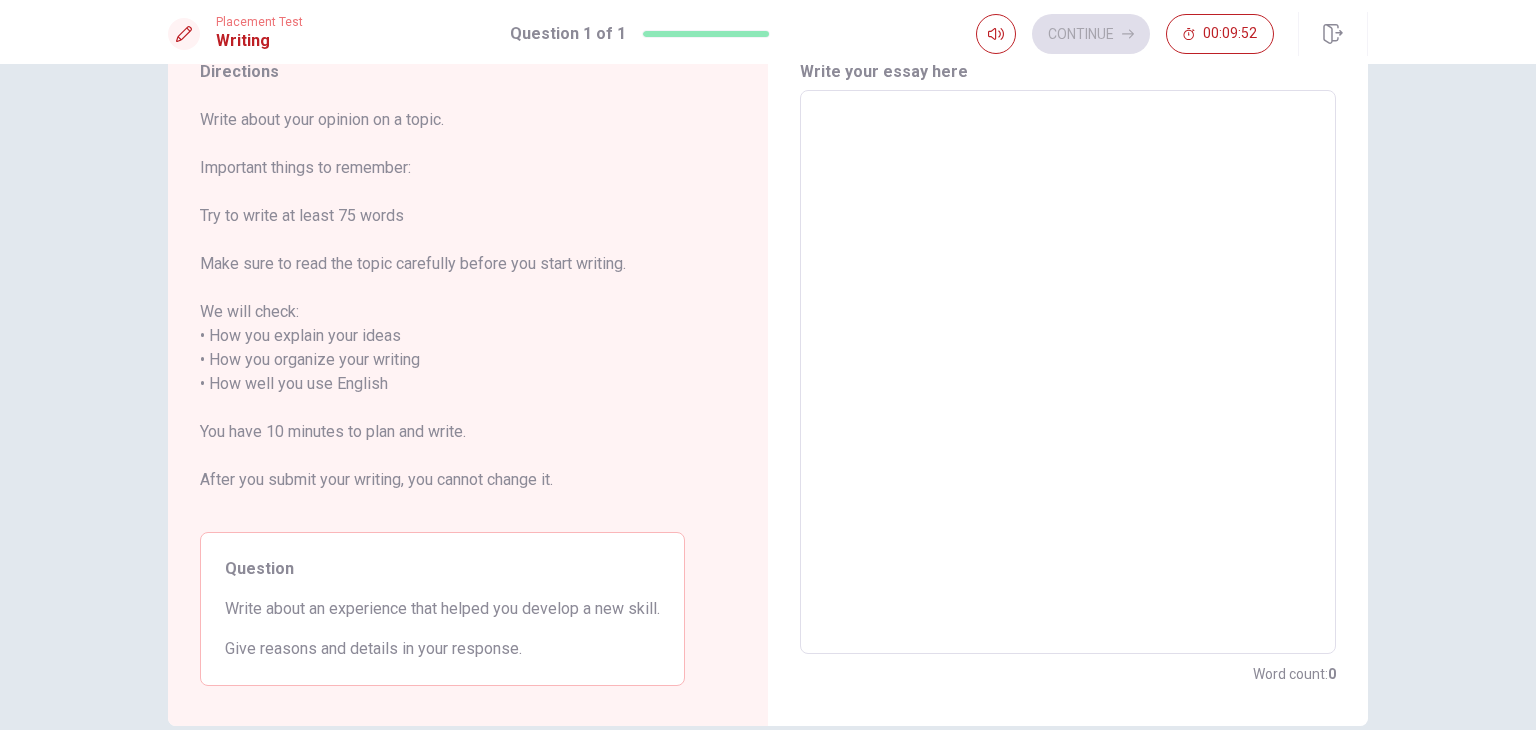 type on "A" 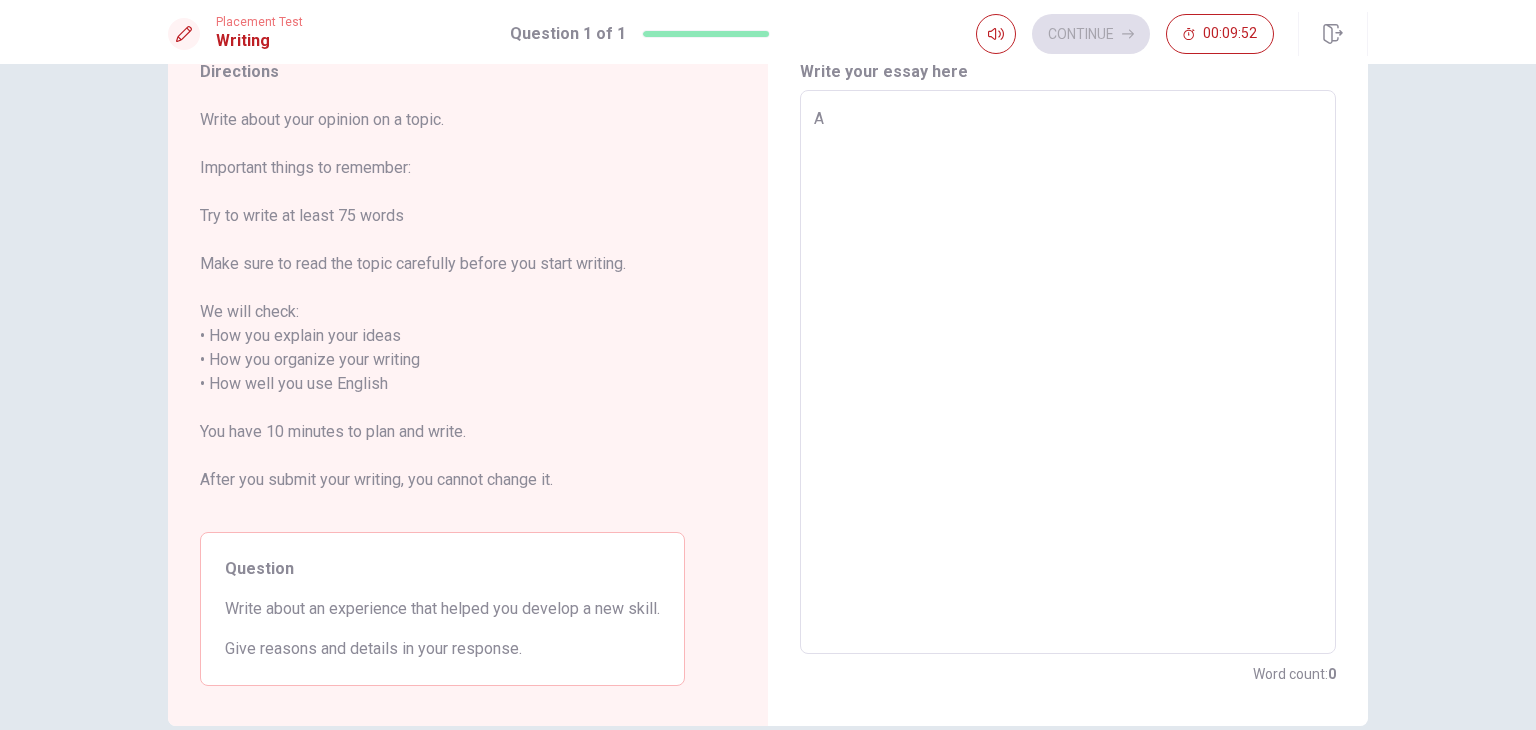 type on "x" 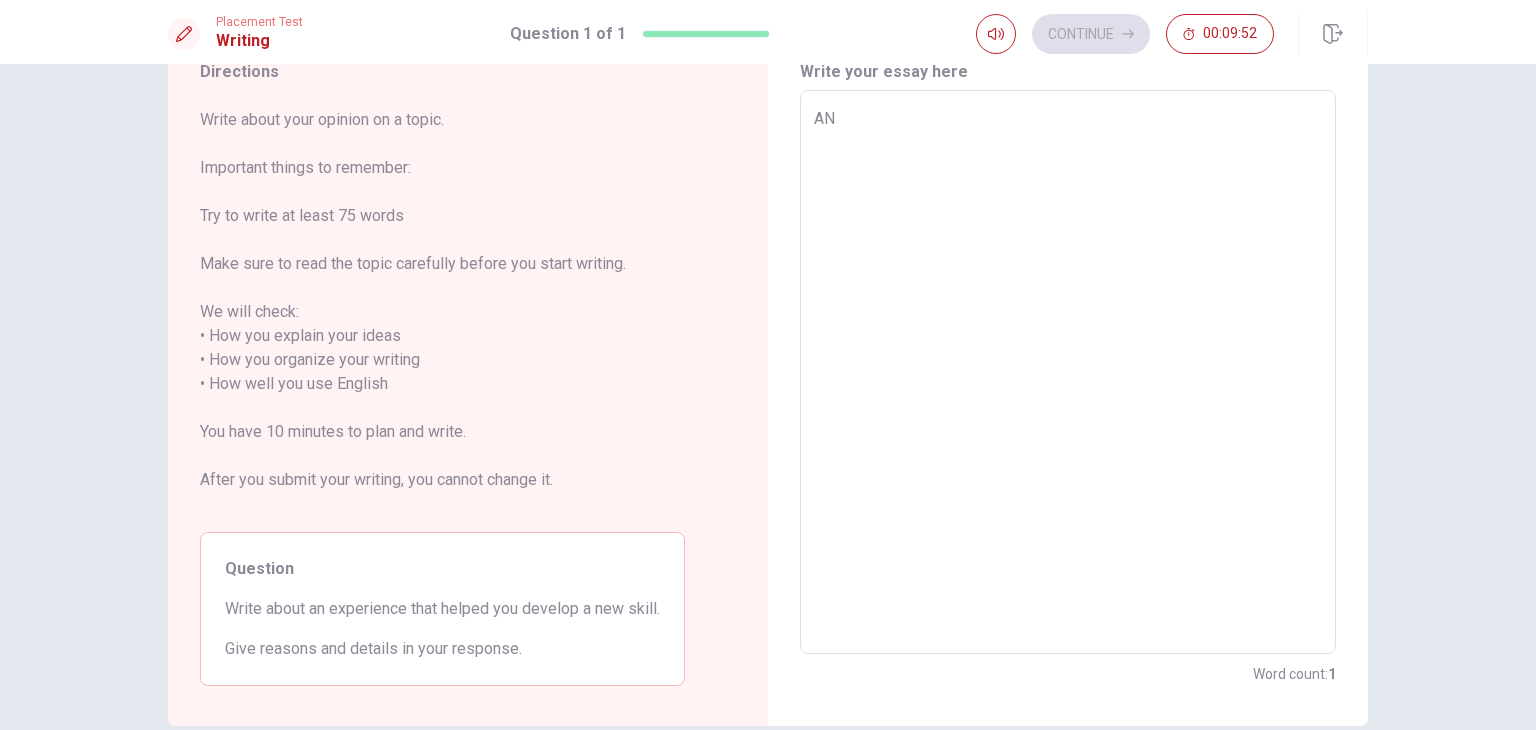 type on "x" 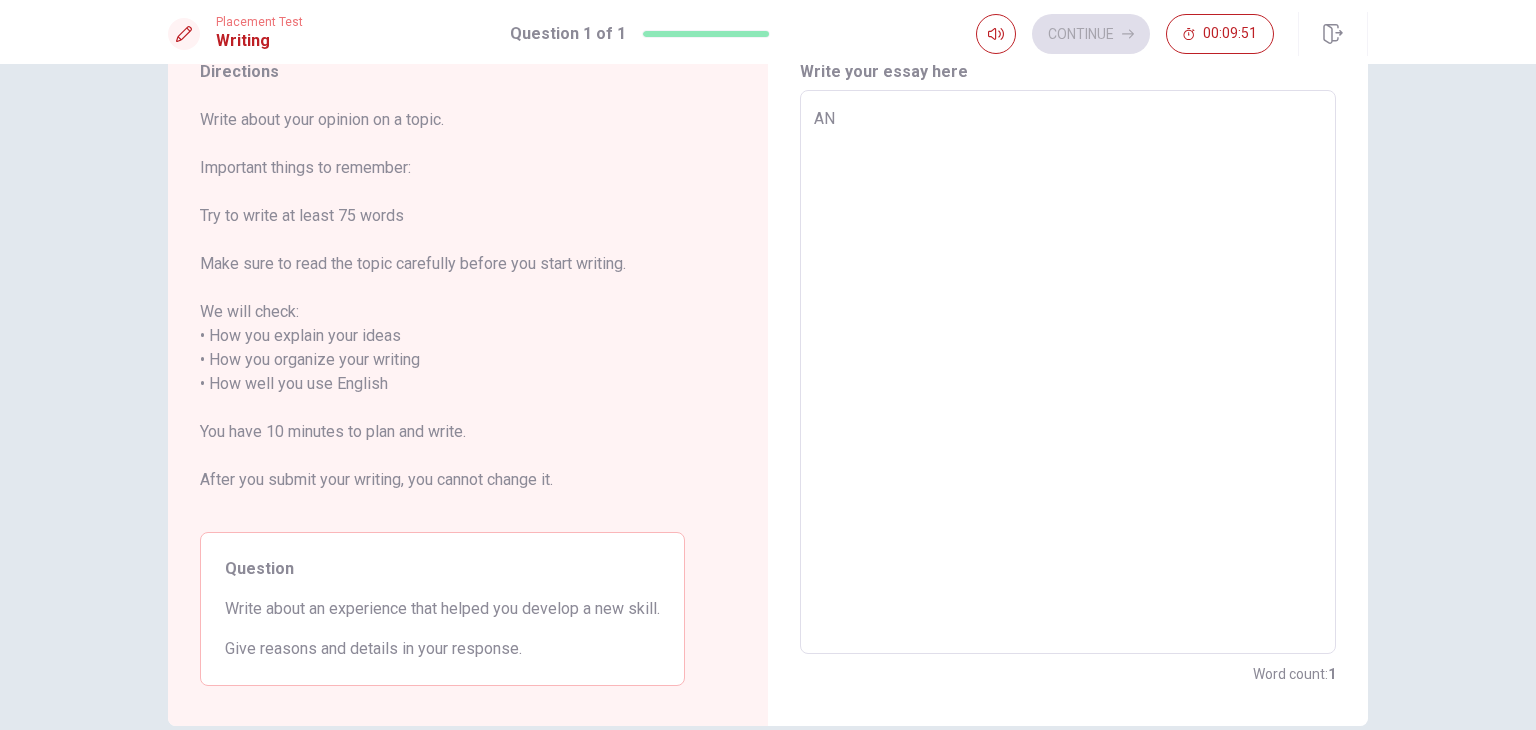 type on "AN" 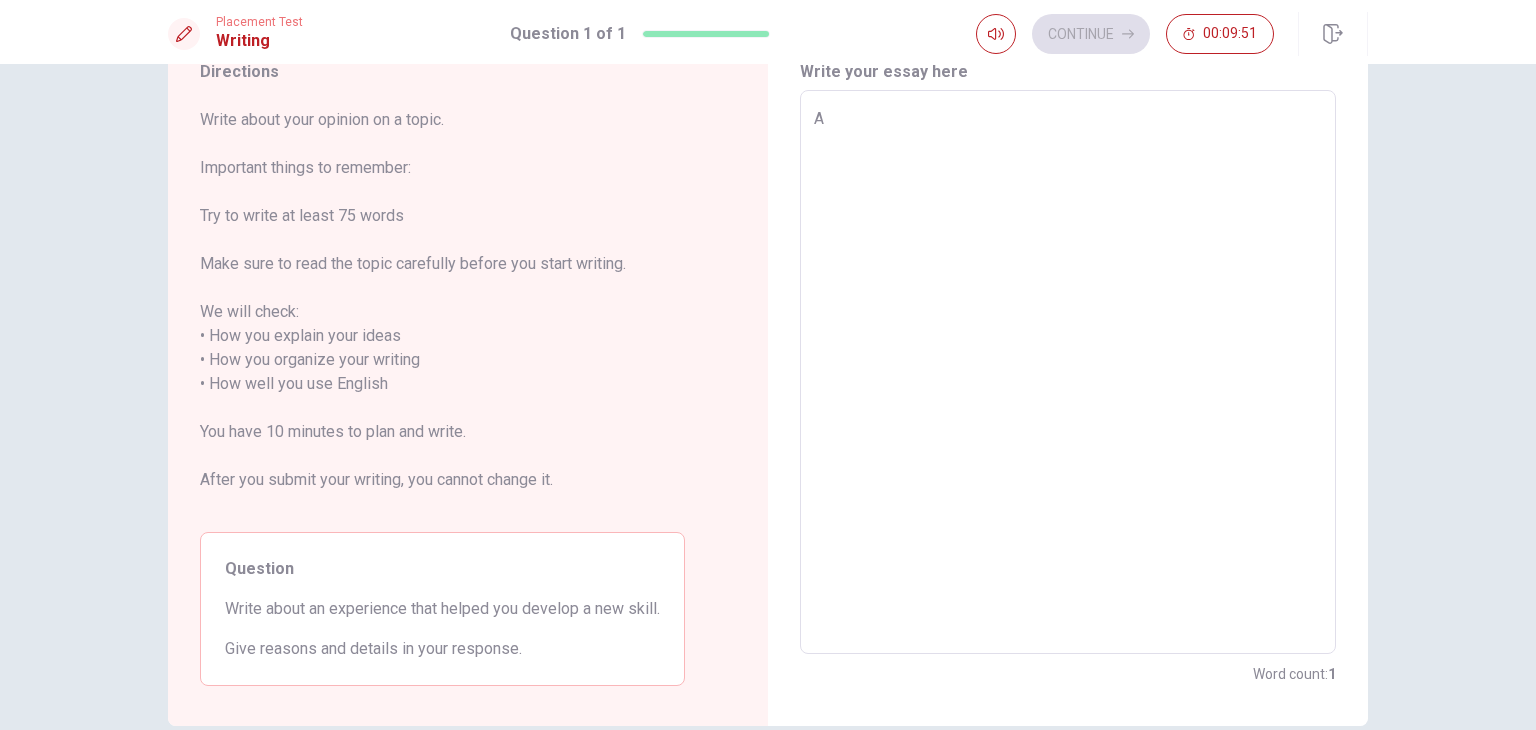 type on "x" 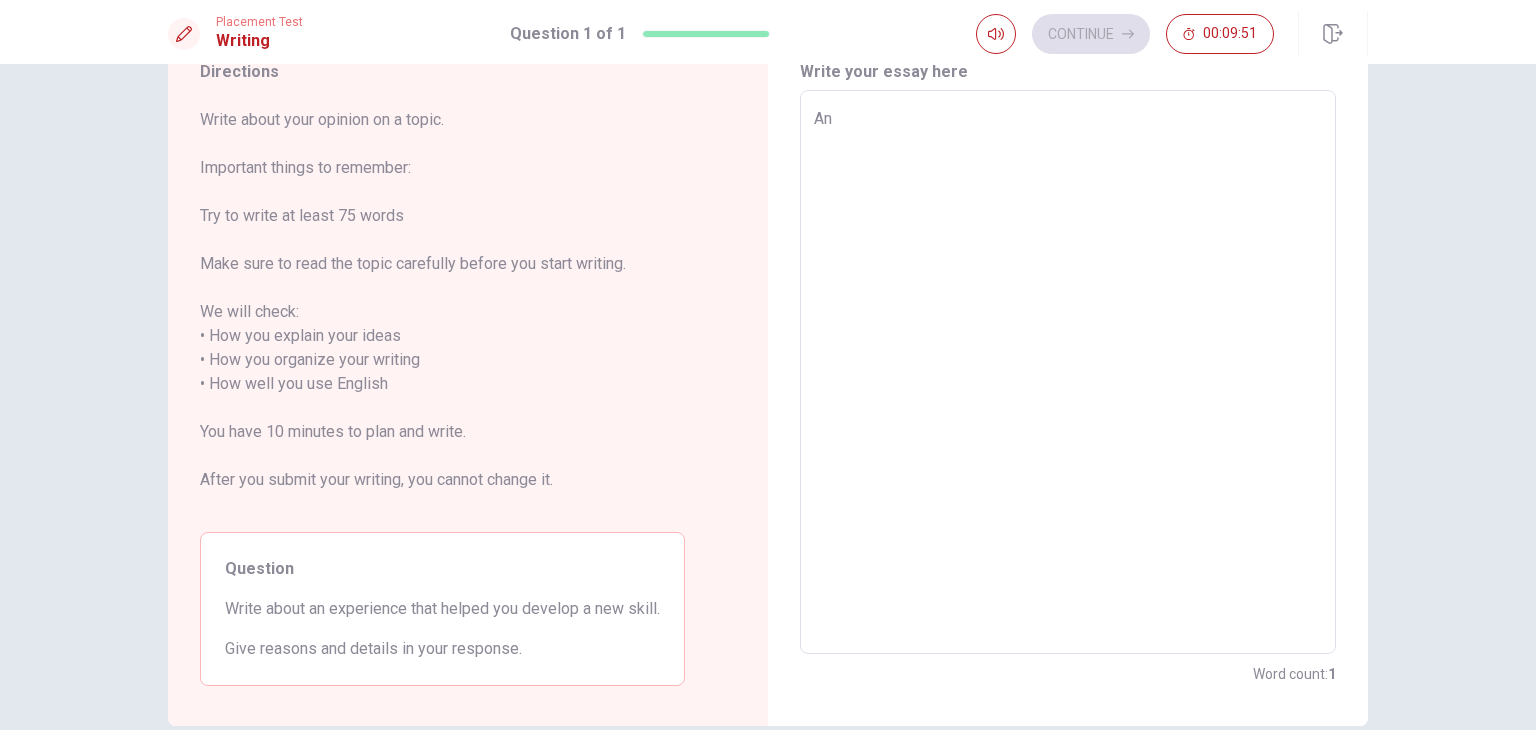 type on "x" 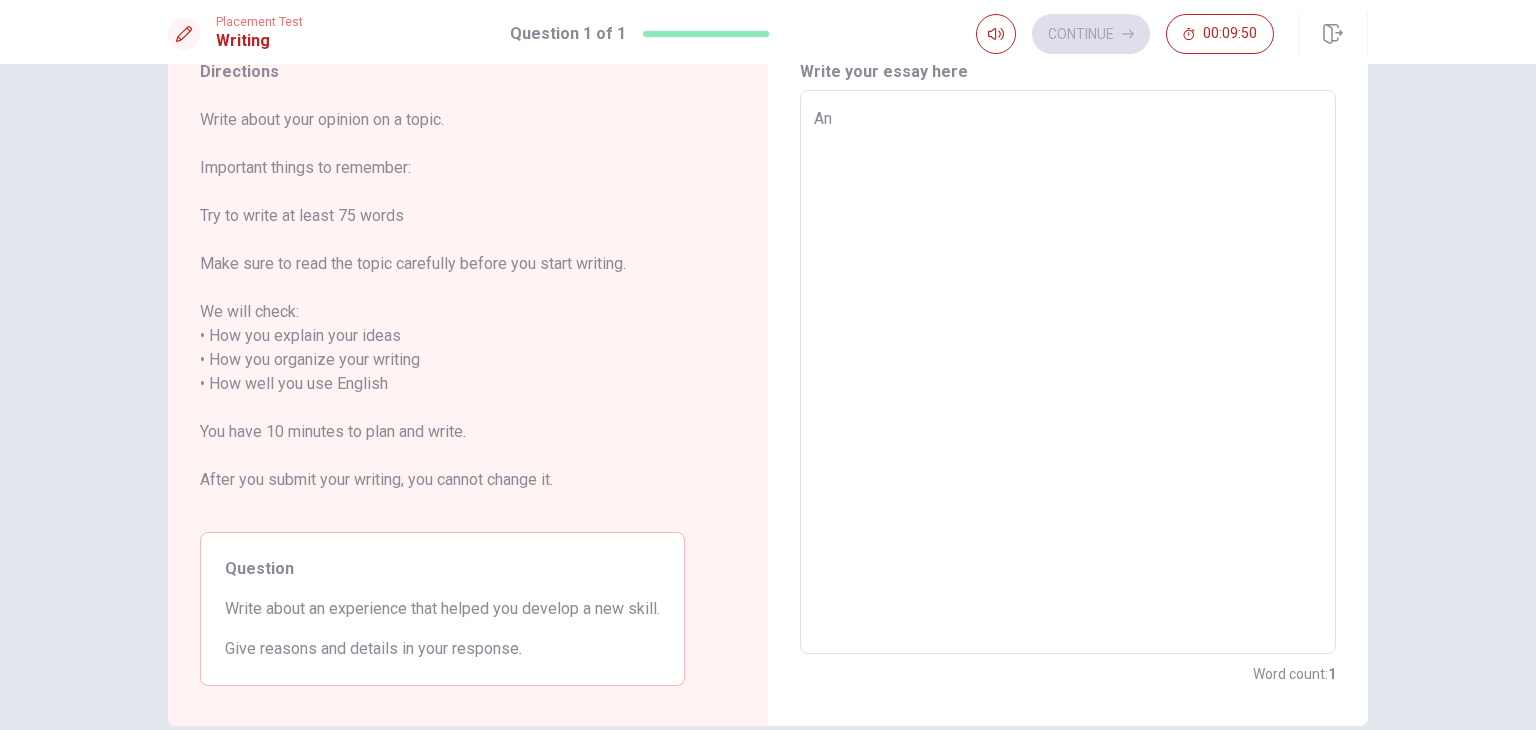 type on "An" 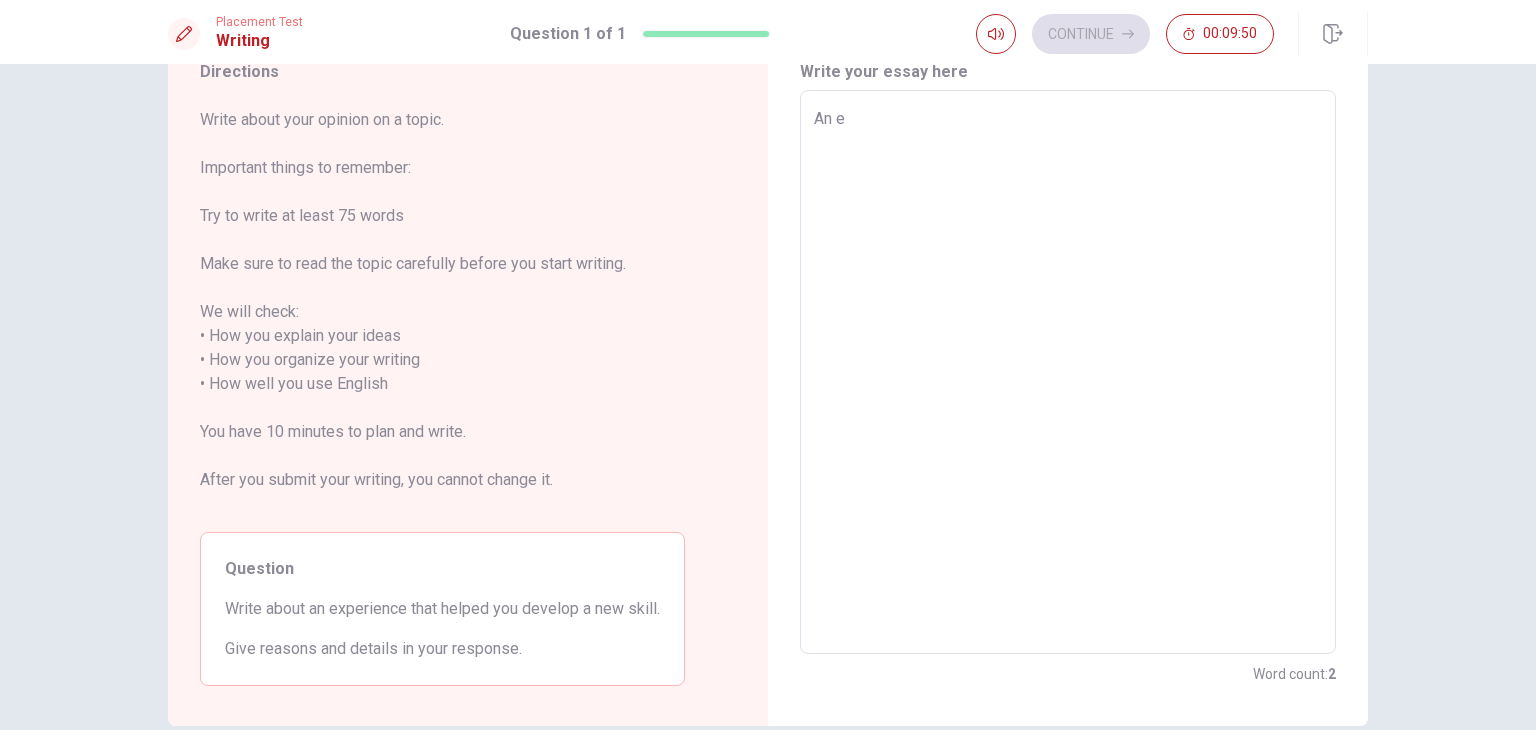 type on "x" 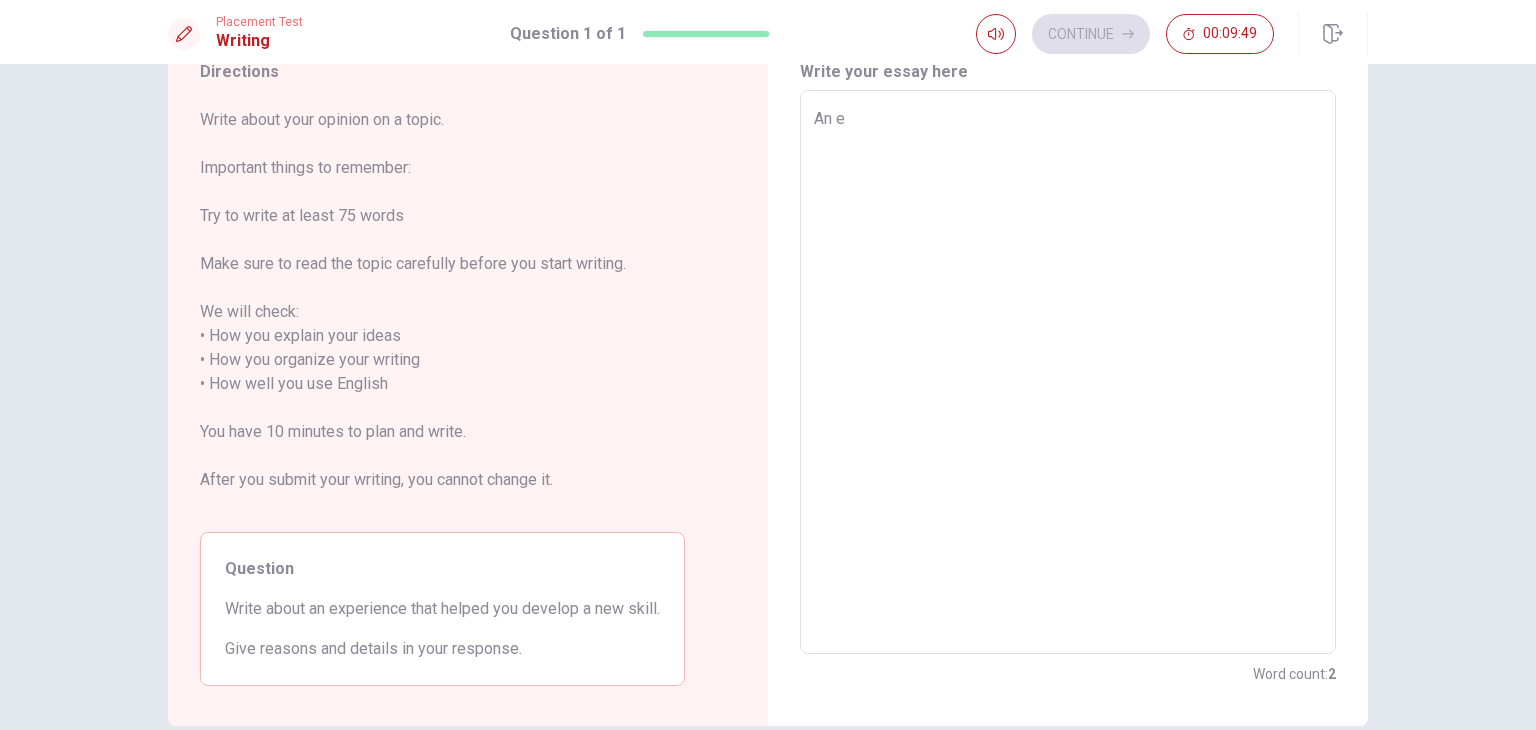 type on "An ex" 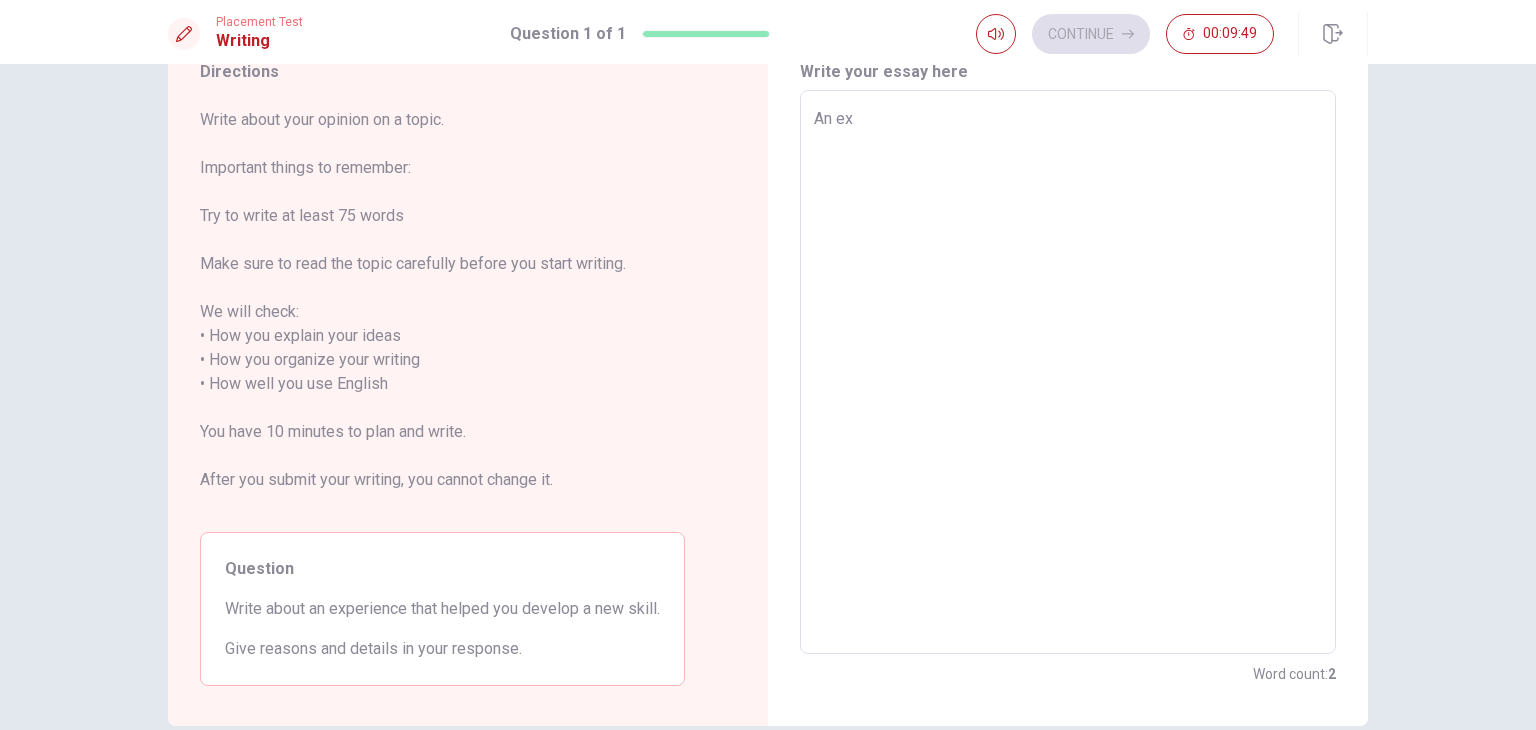 type on "x" 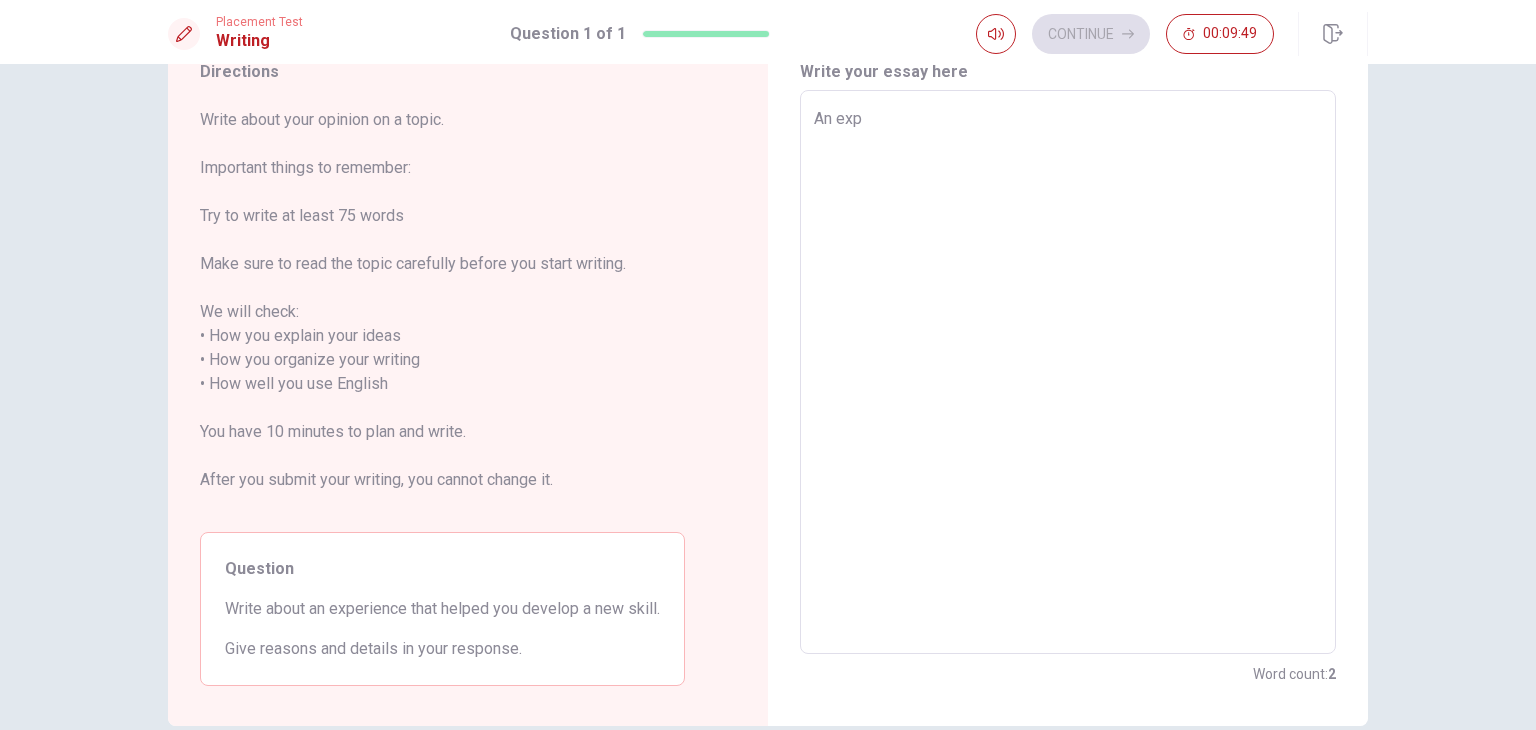 type on "x" 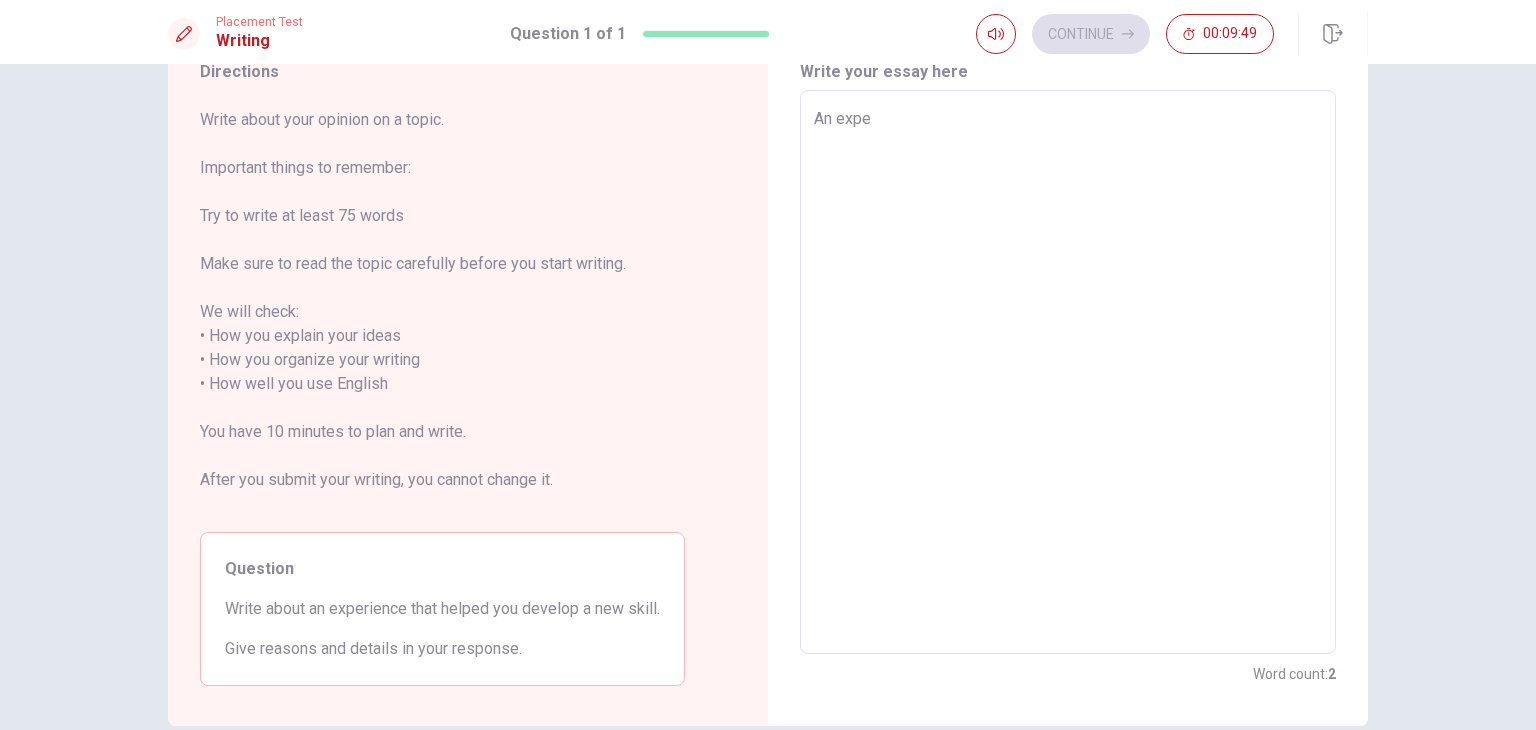 type on "x" 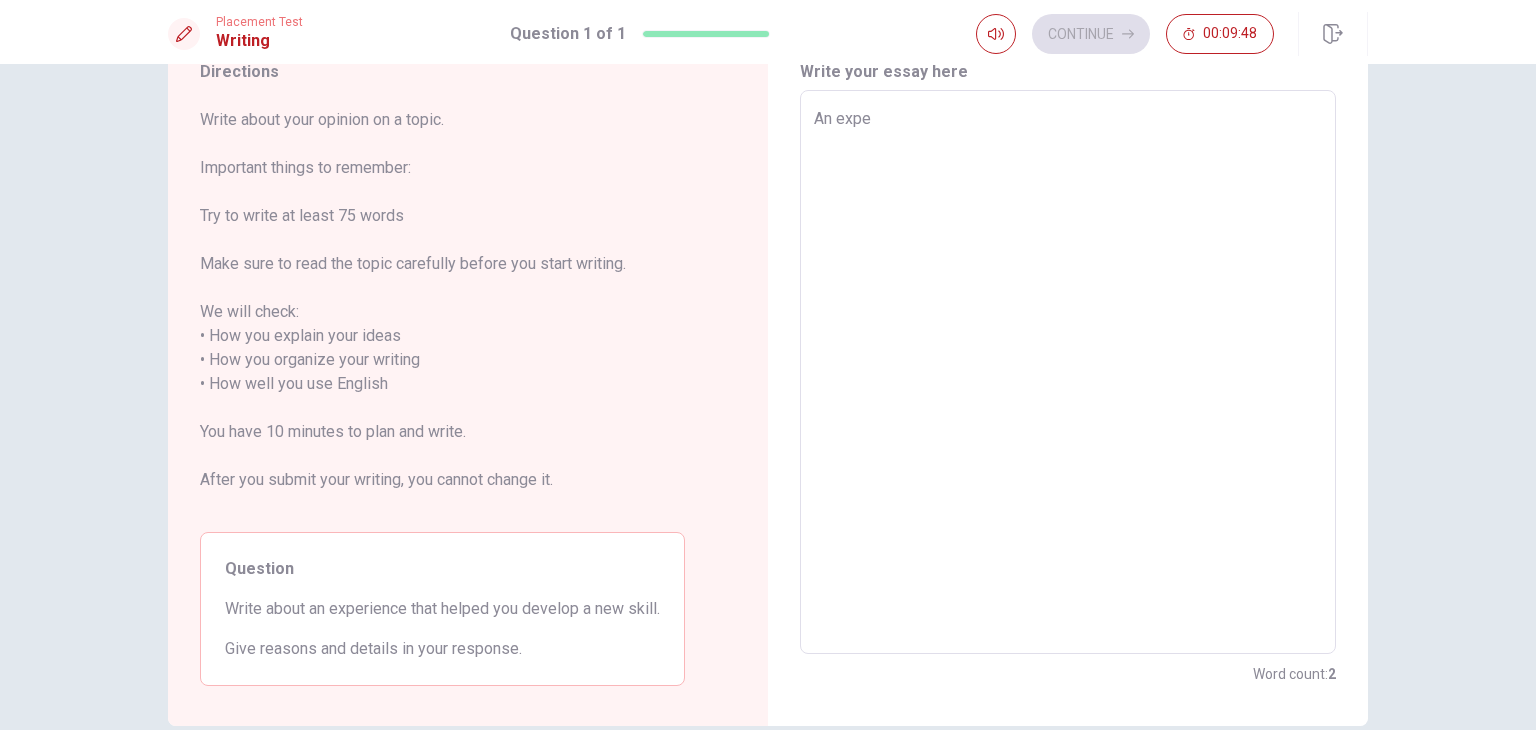 type on "An exper" 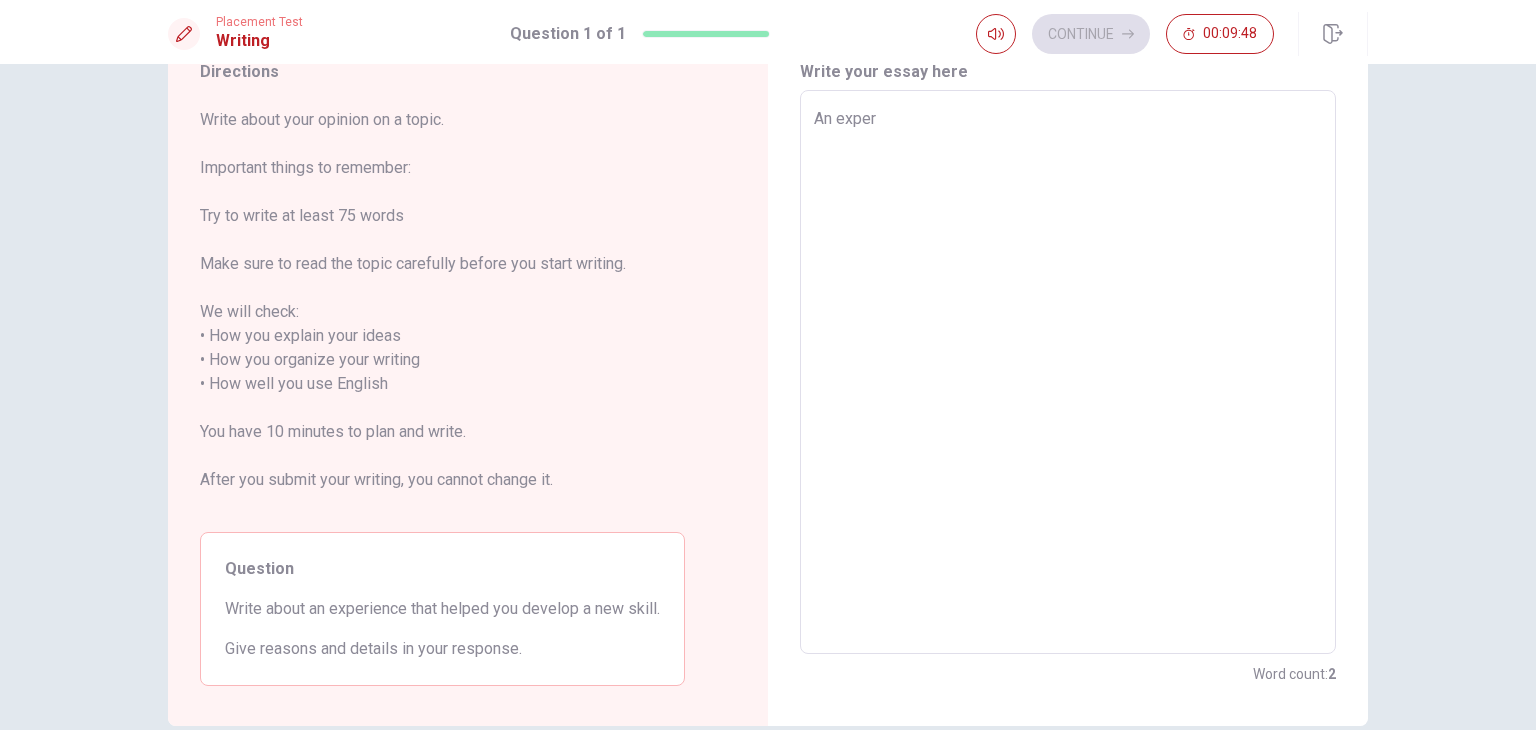 type on "x" 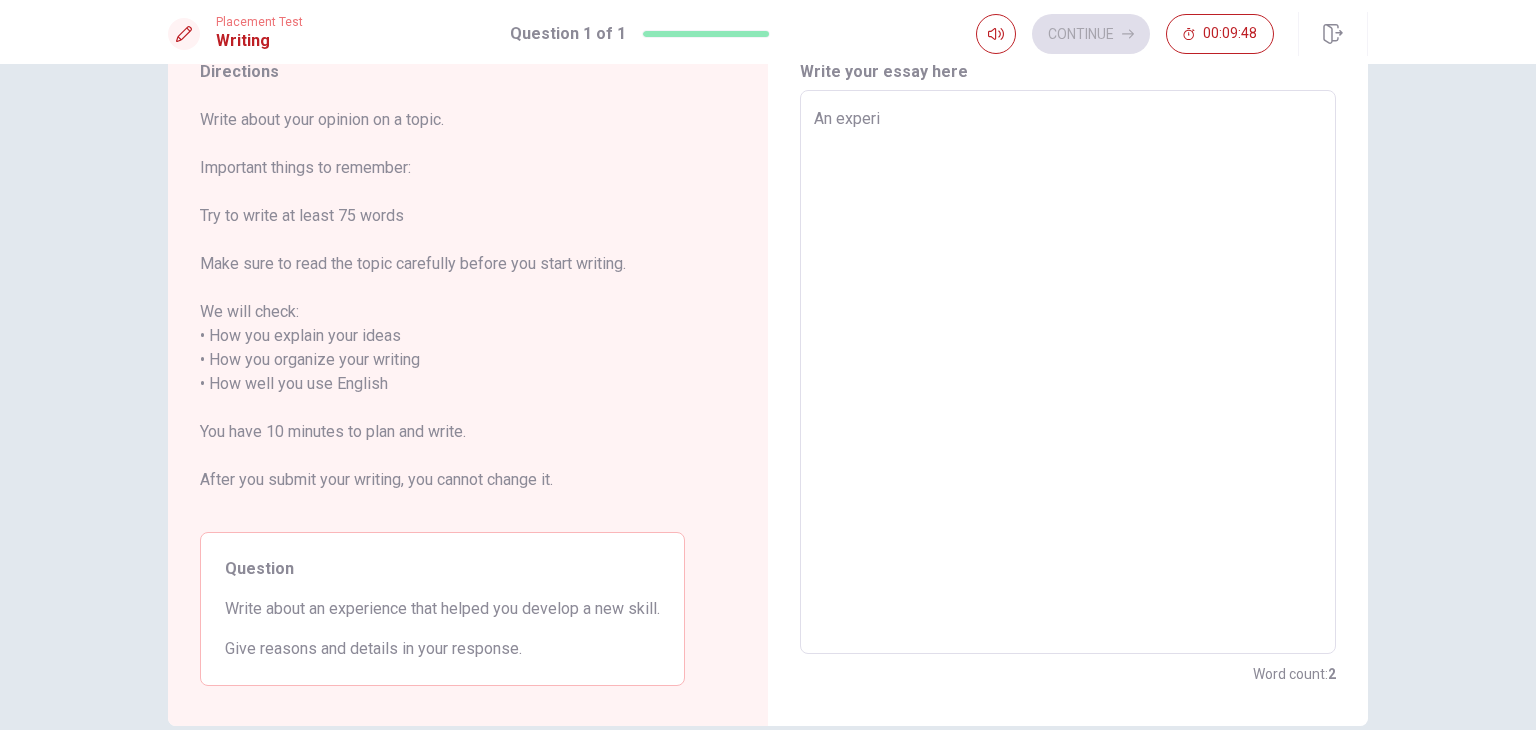 type on "x" 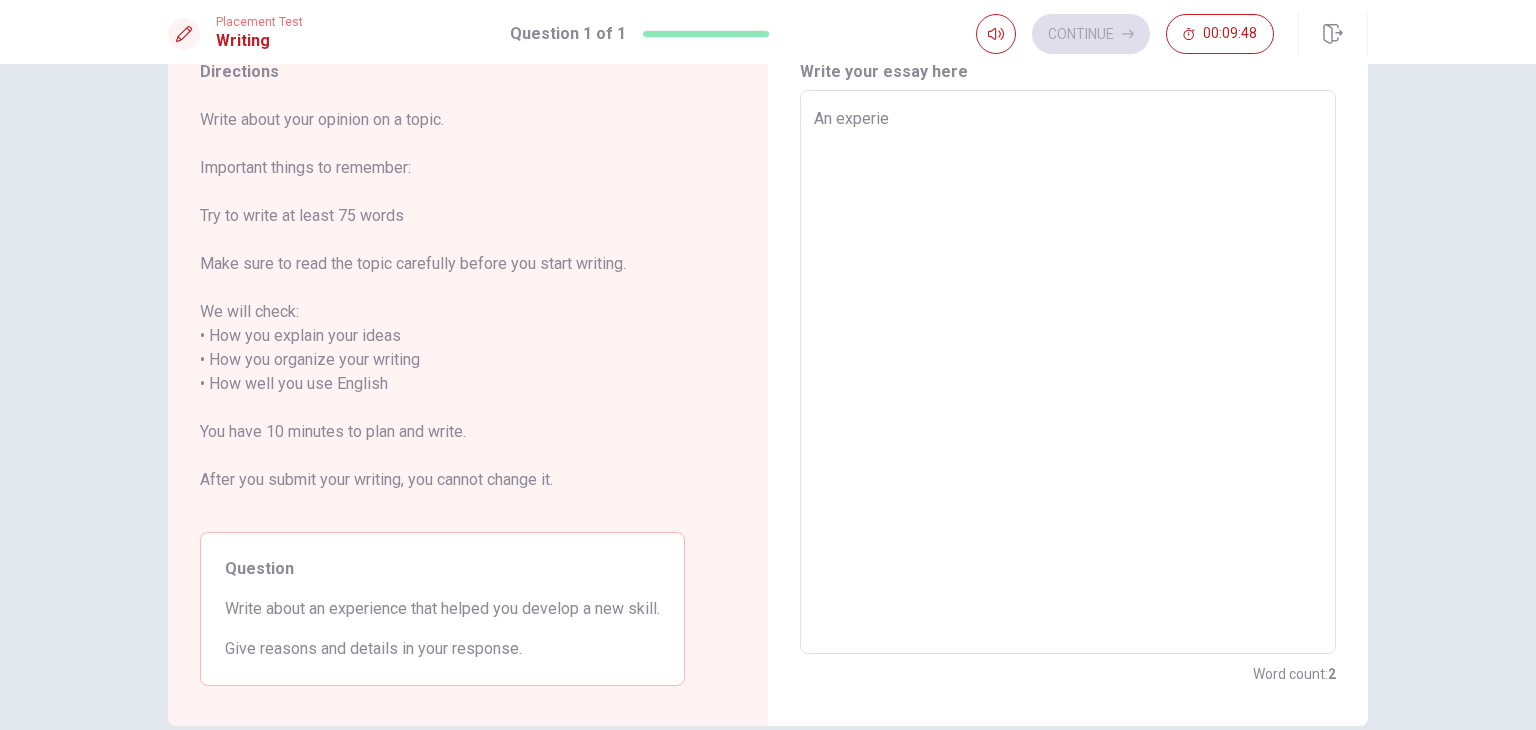 type on "x" 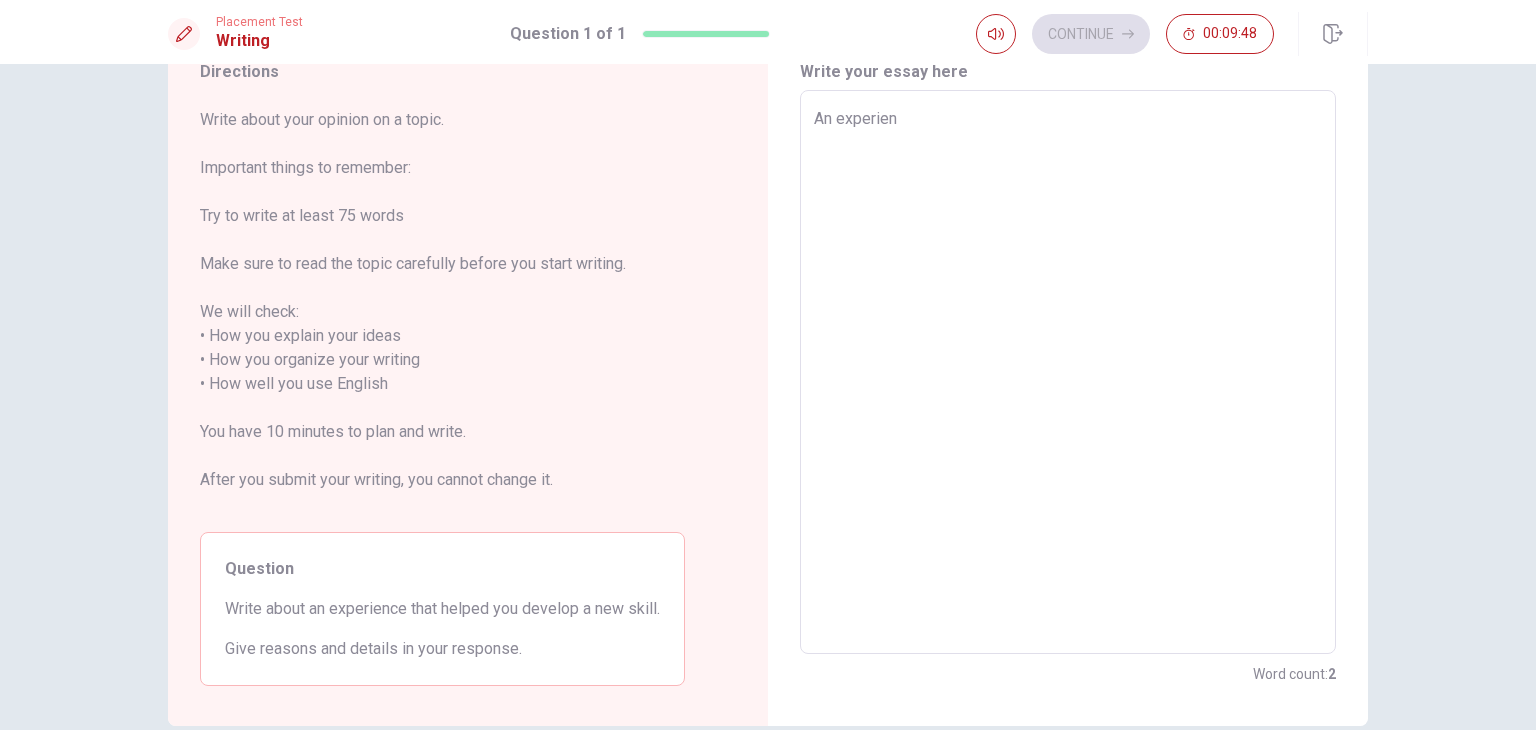 type on "x" 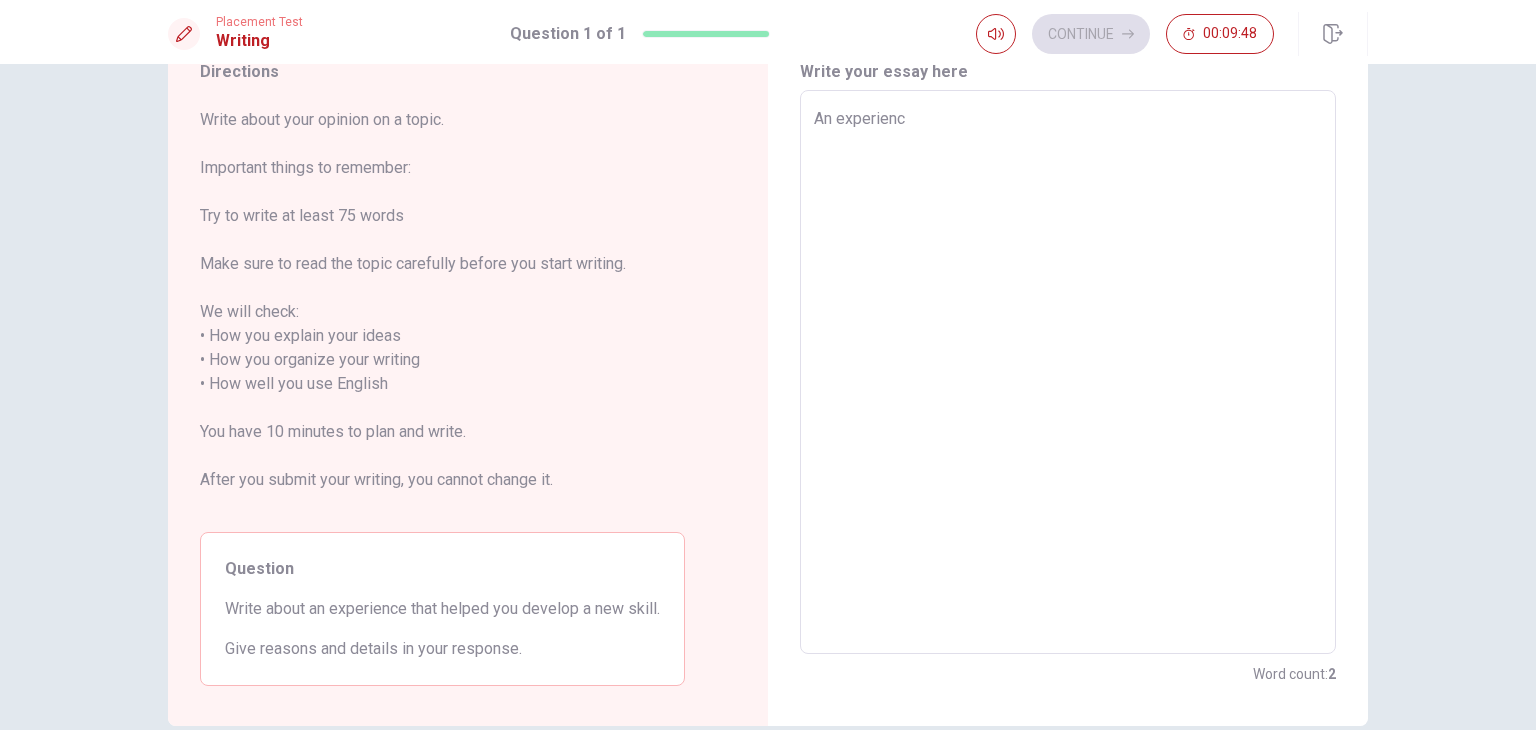 type on "x" 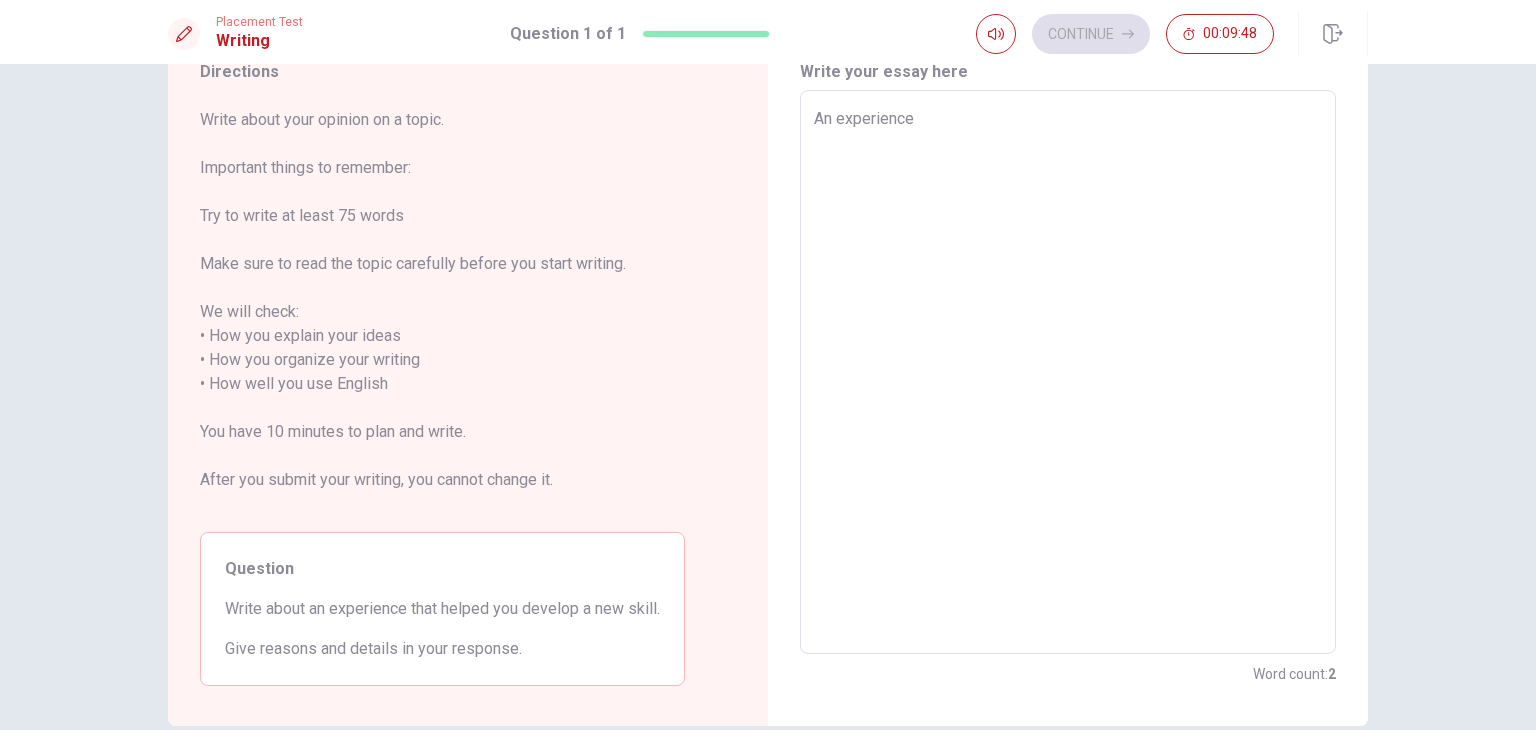 type on "x" 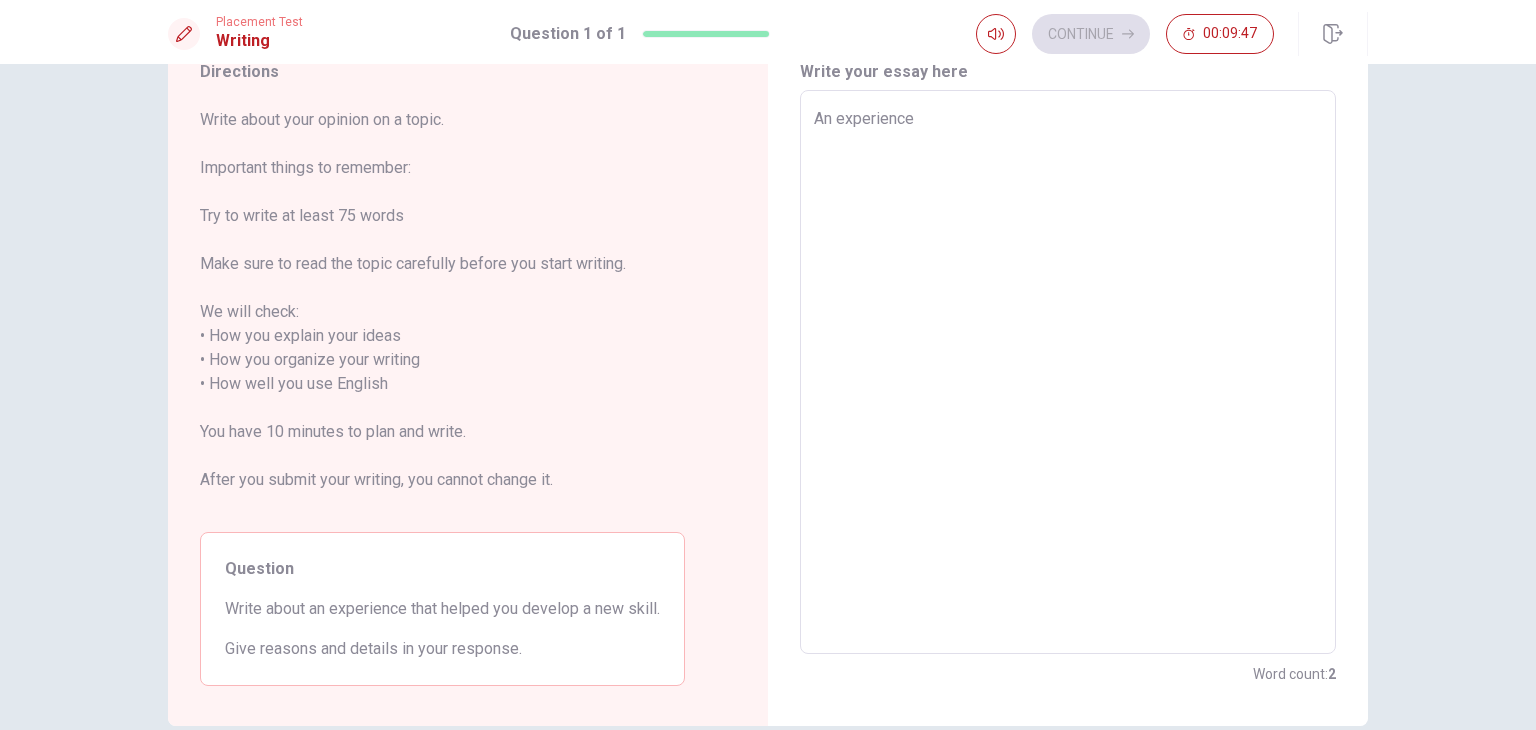 type on "An experience t" 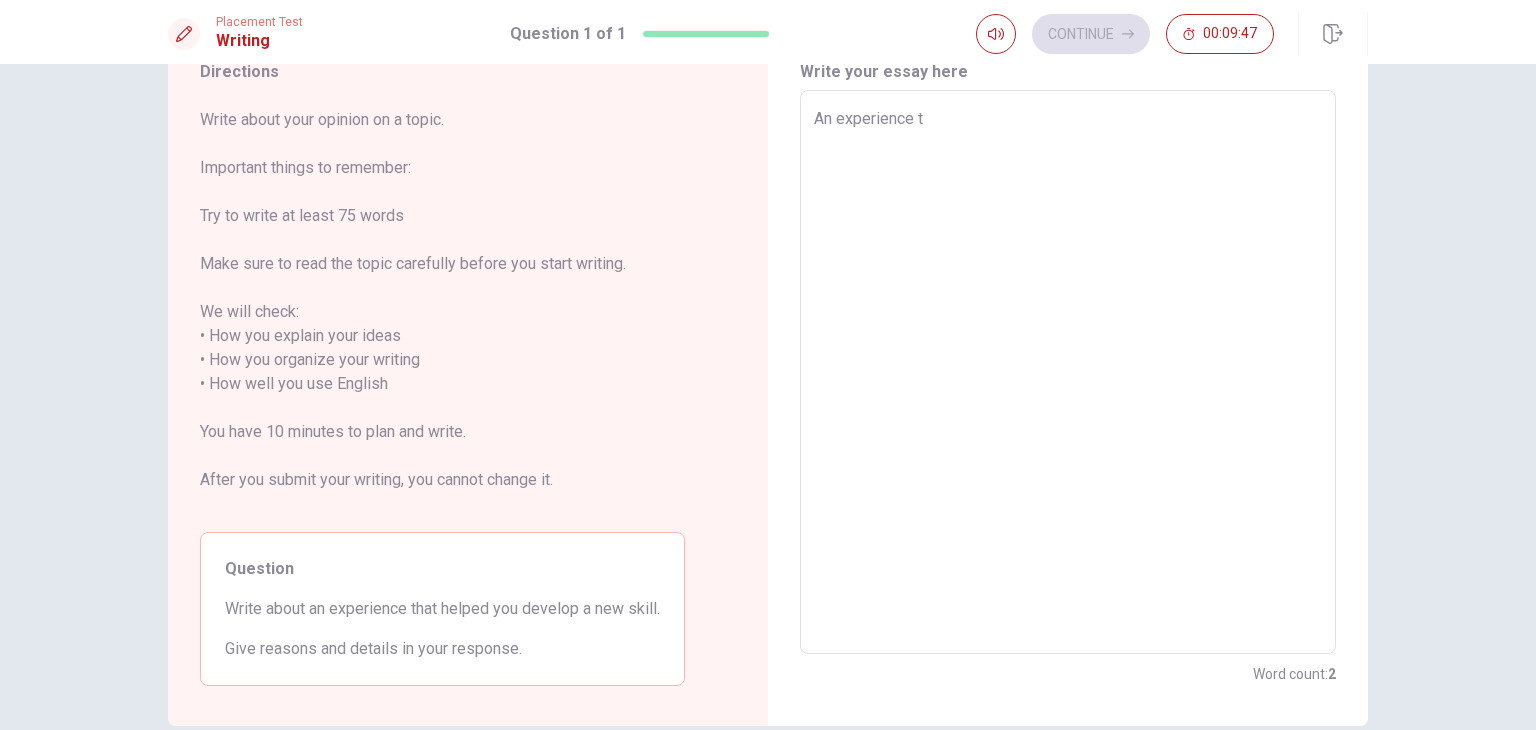 type on "x" 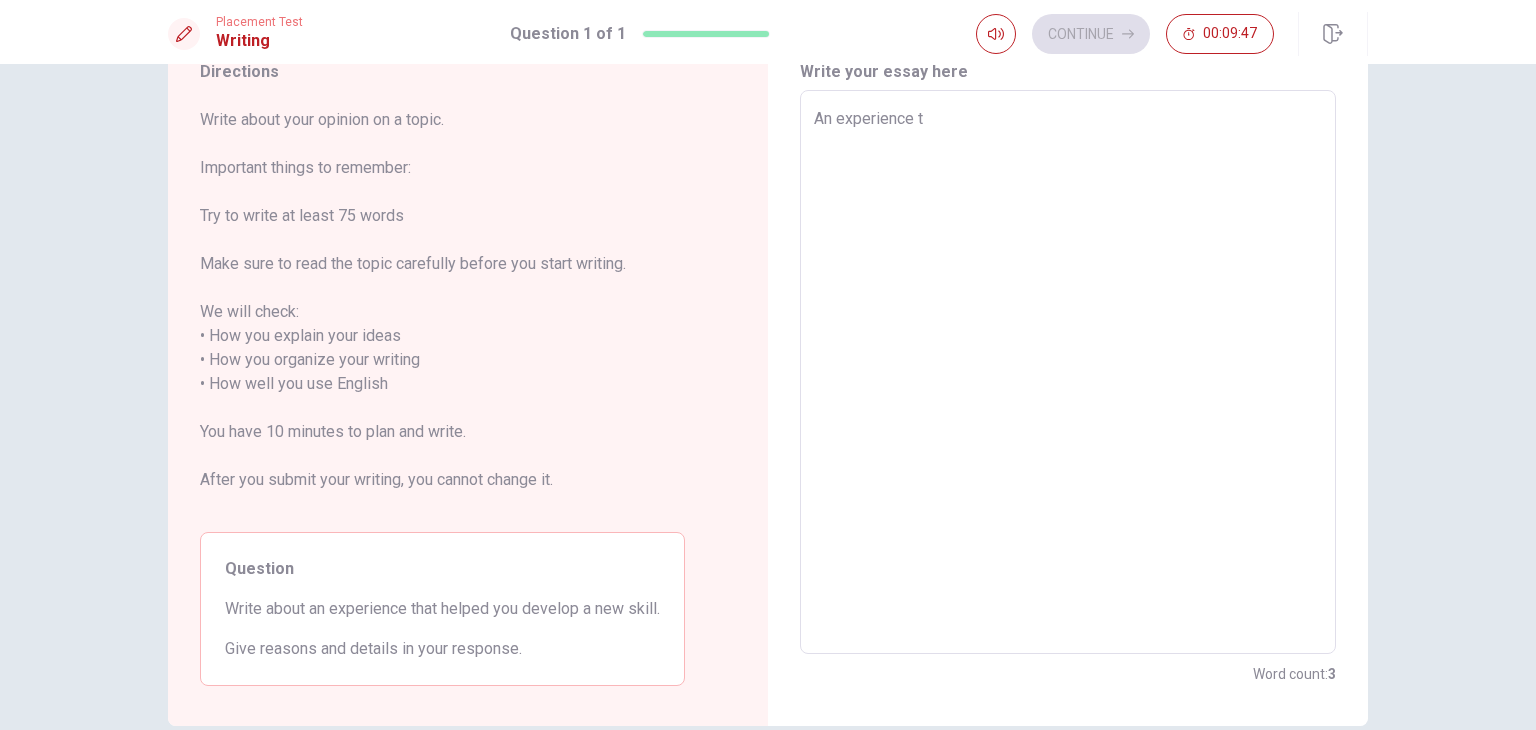 type on "An experience th" 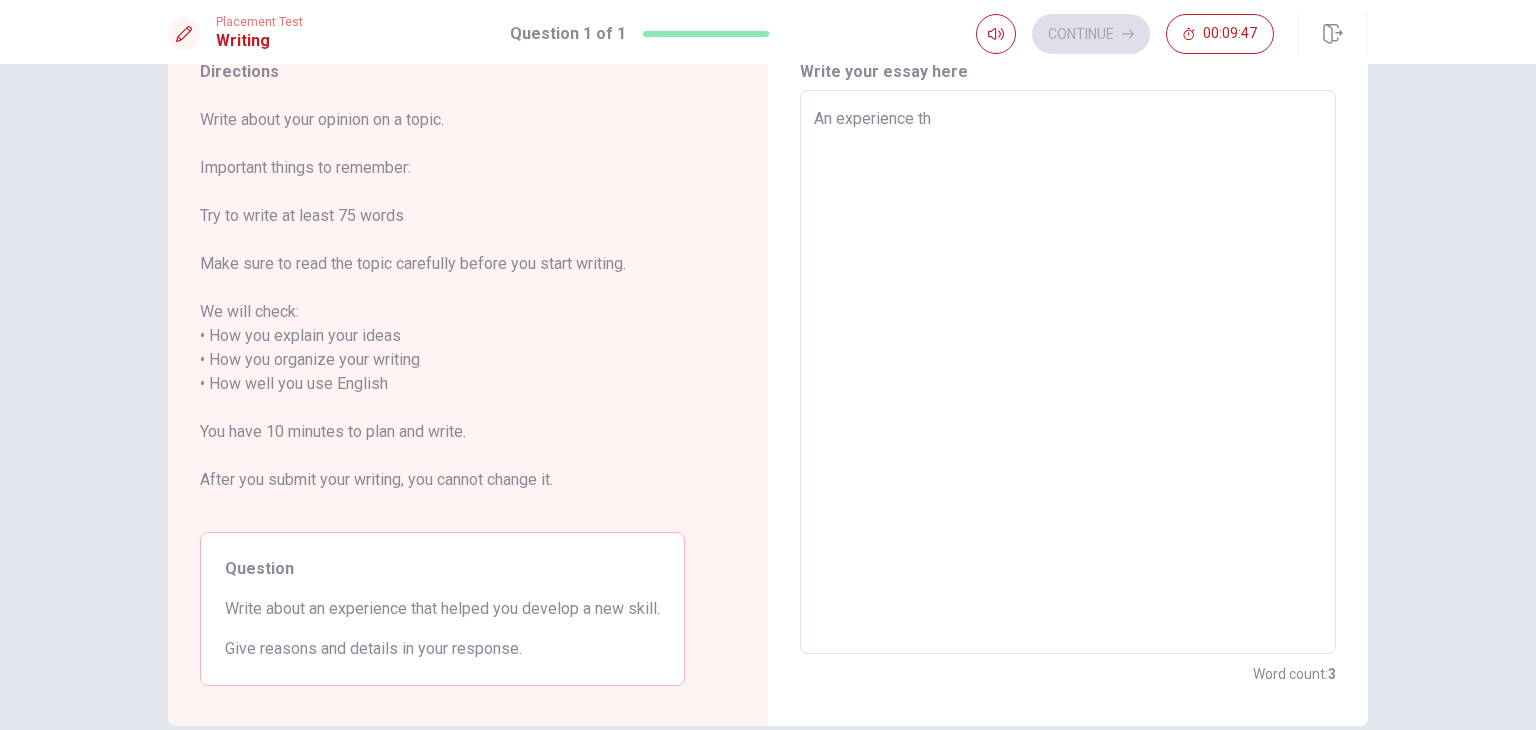 type on "x" 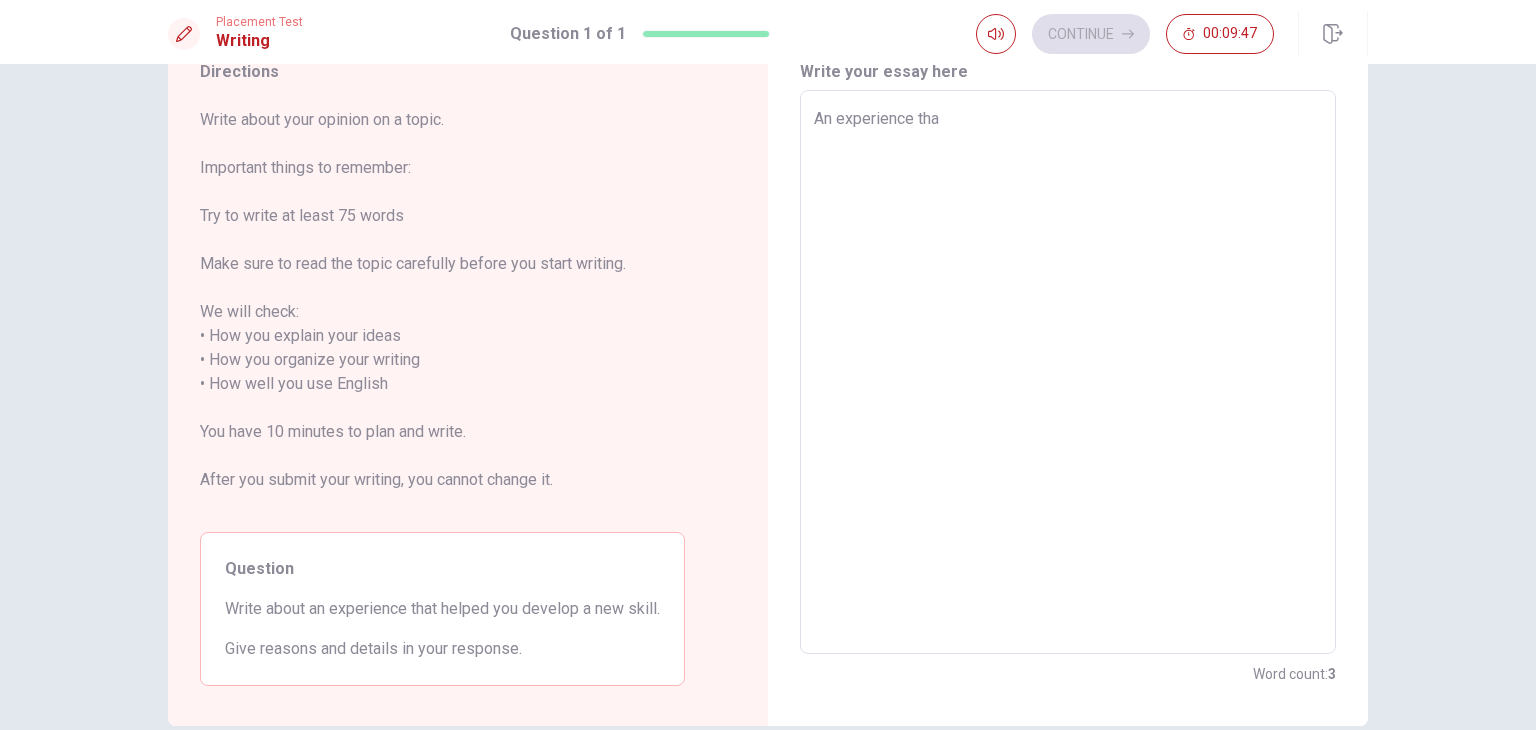 type on "x" 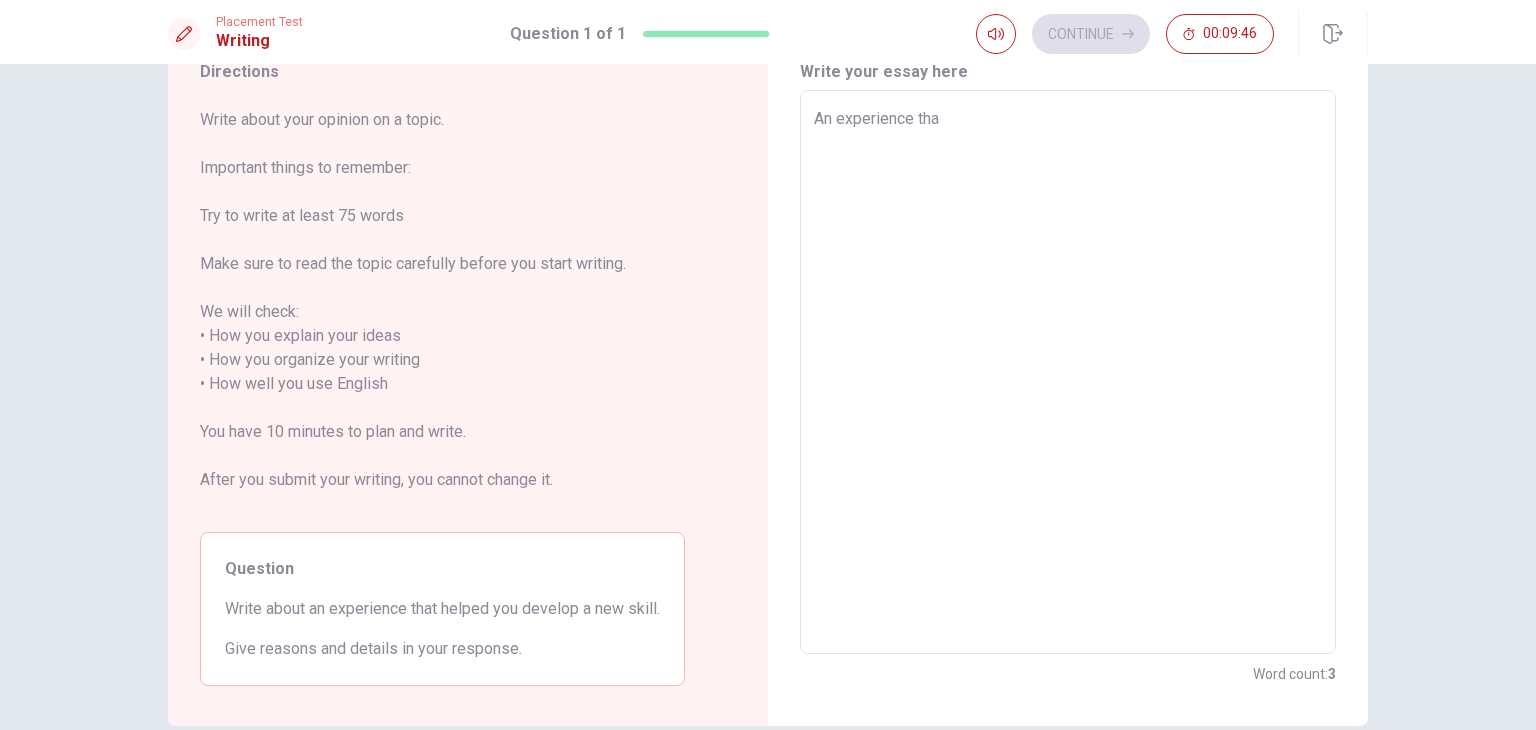 type on "An experience that" 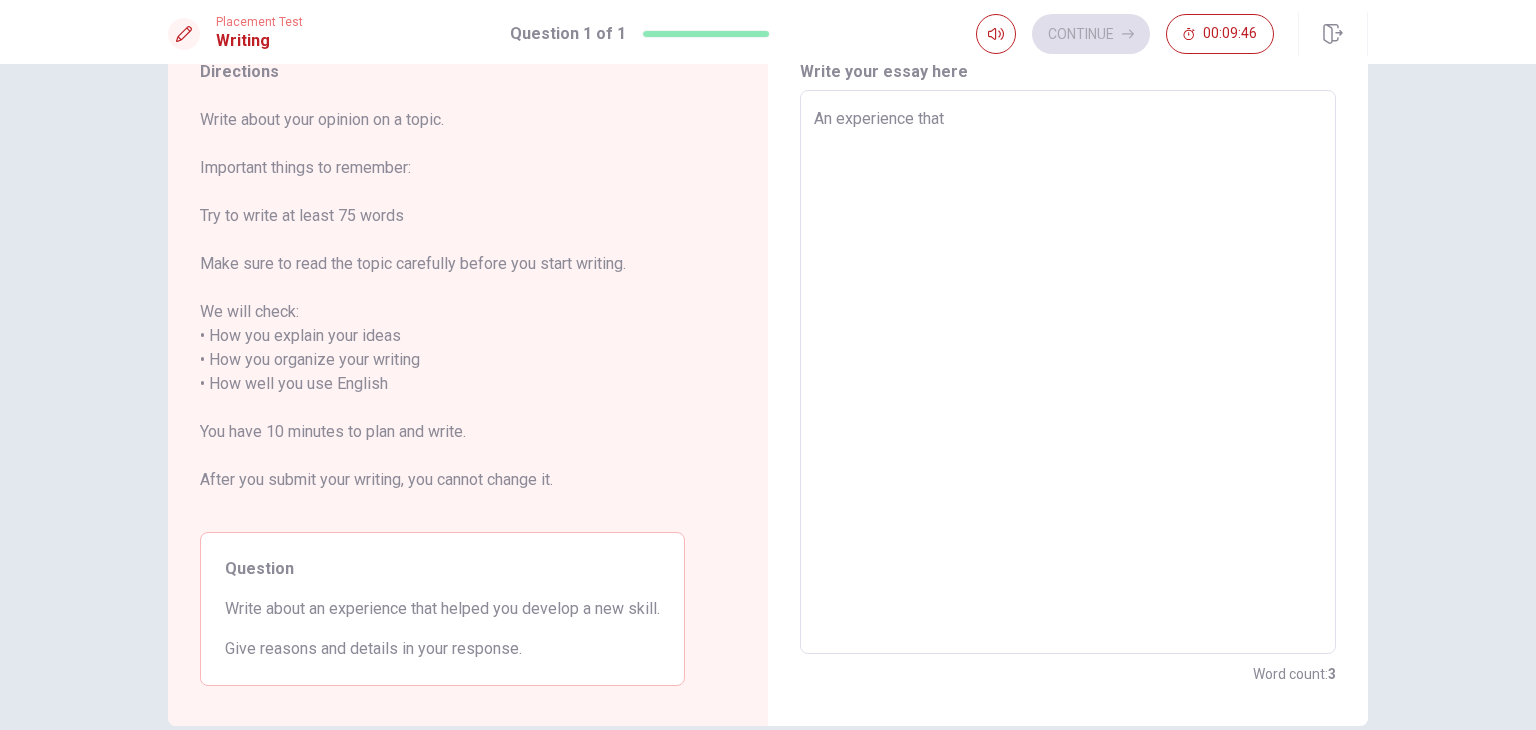 type on "x" 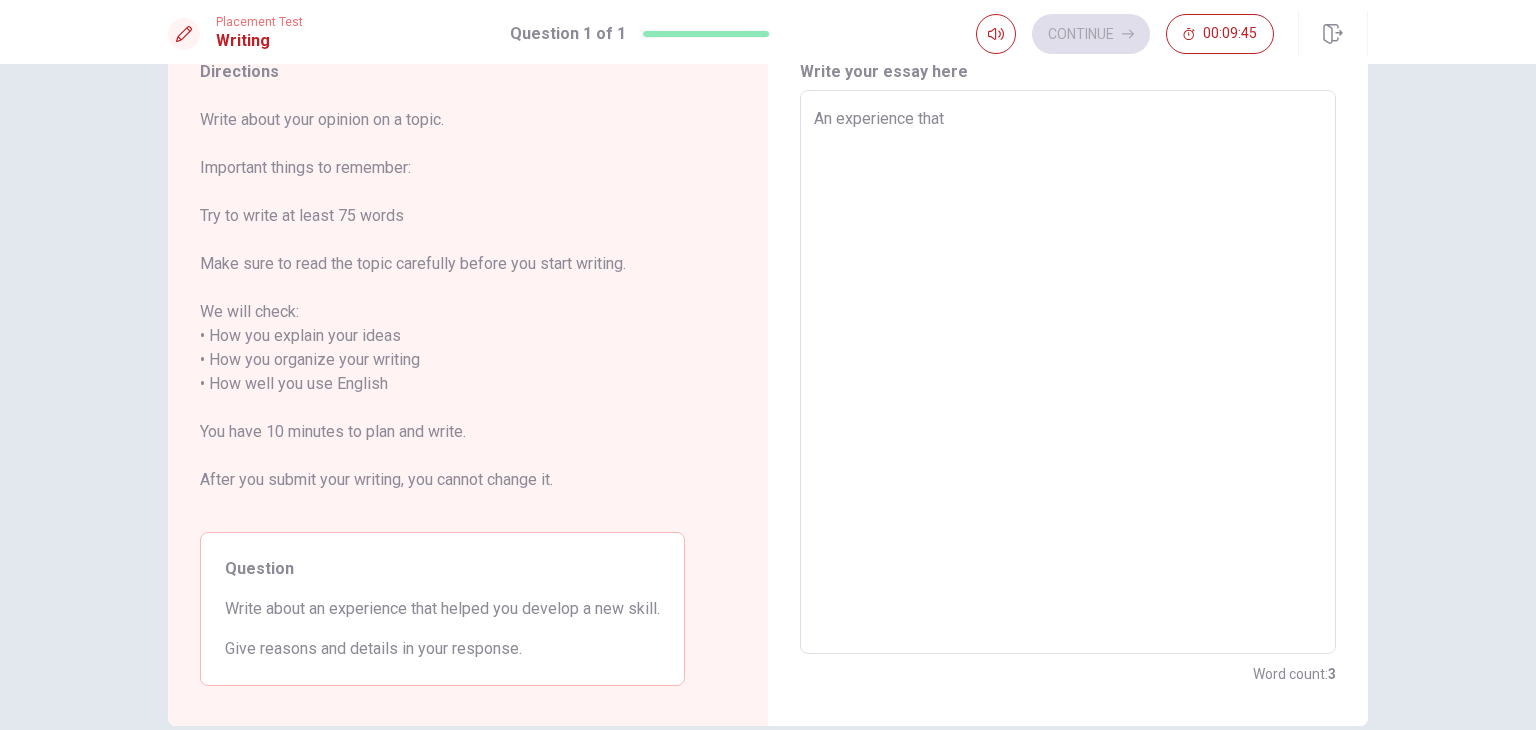 type on "An experience that" 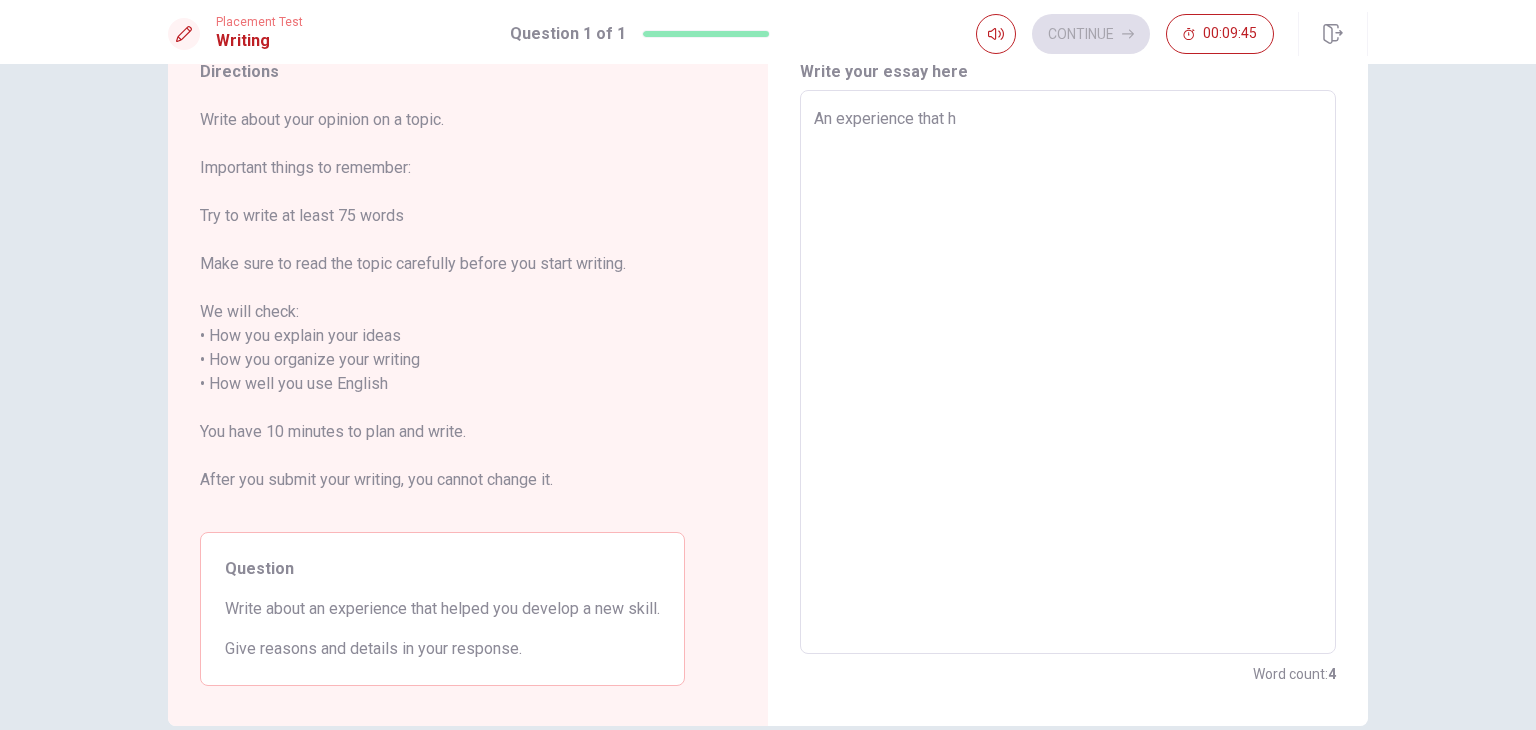 type on "x" 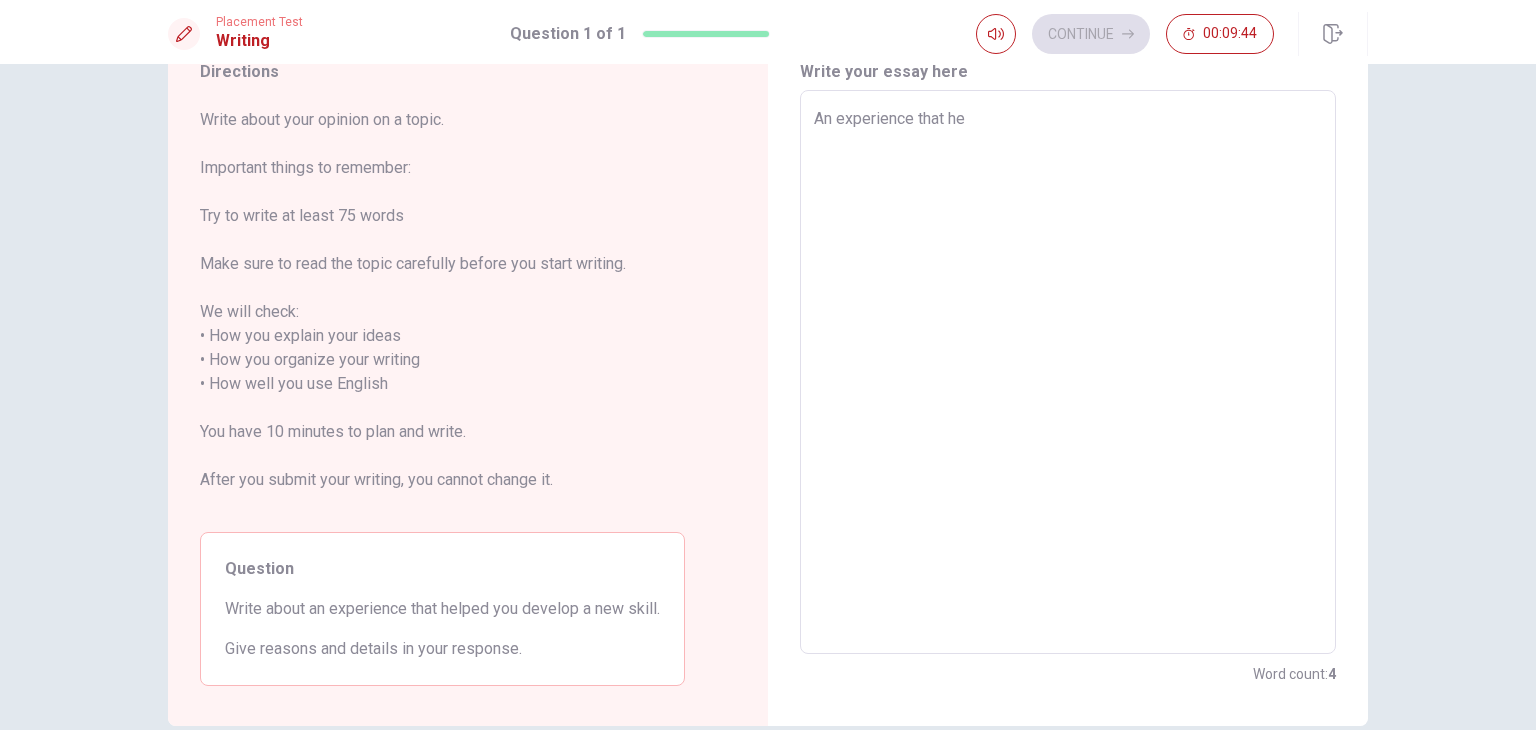 type on "An experience that hel" 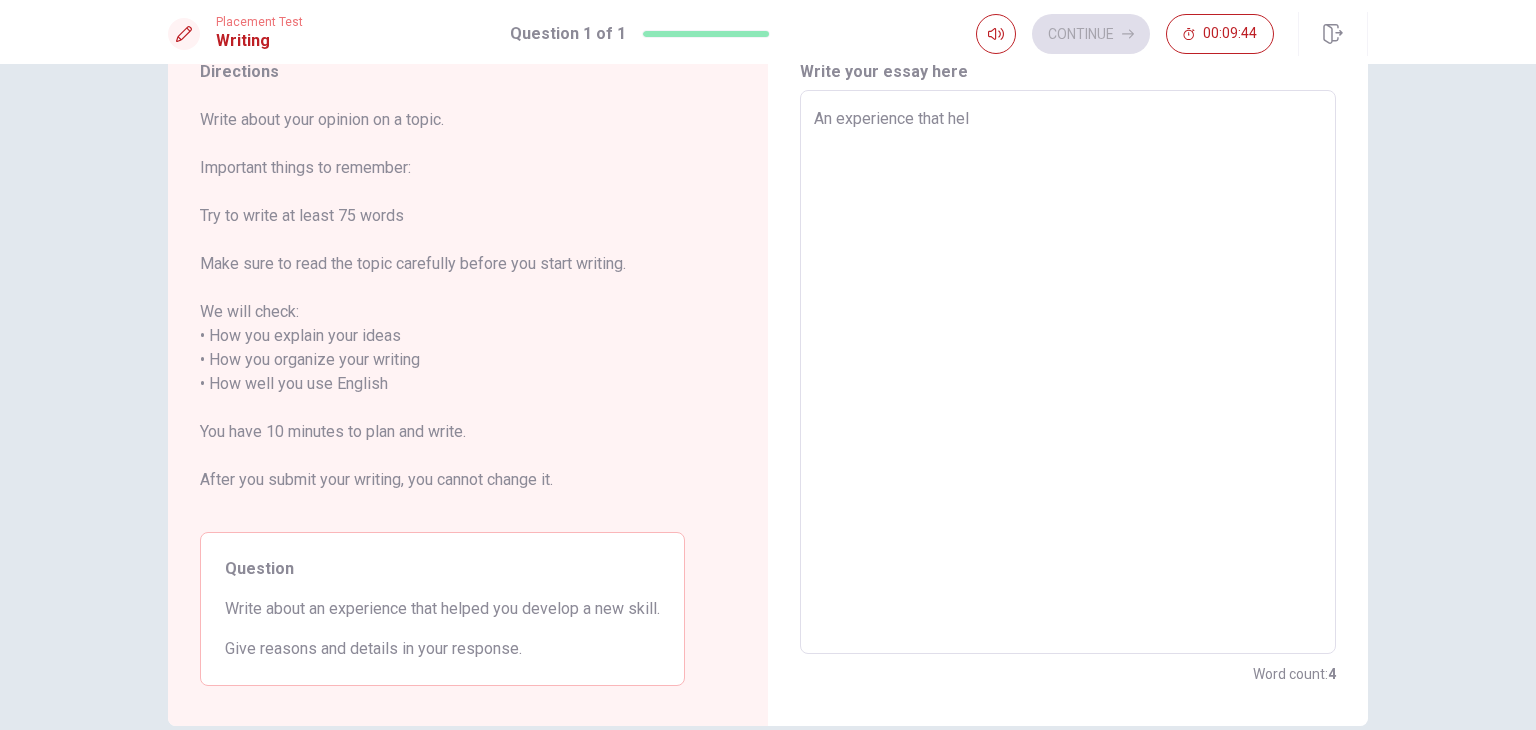 type on "x" 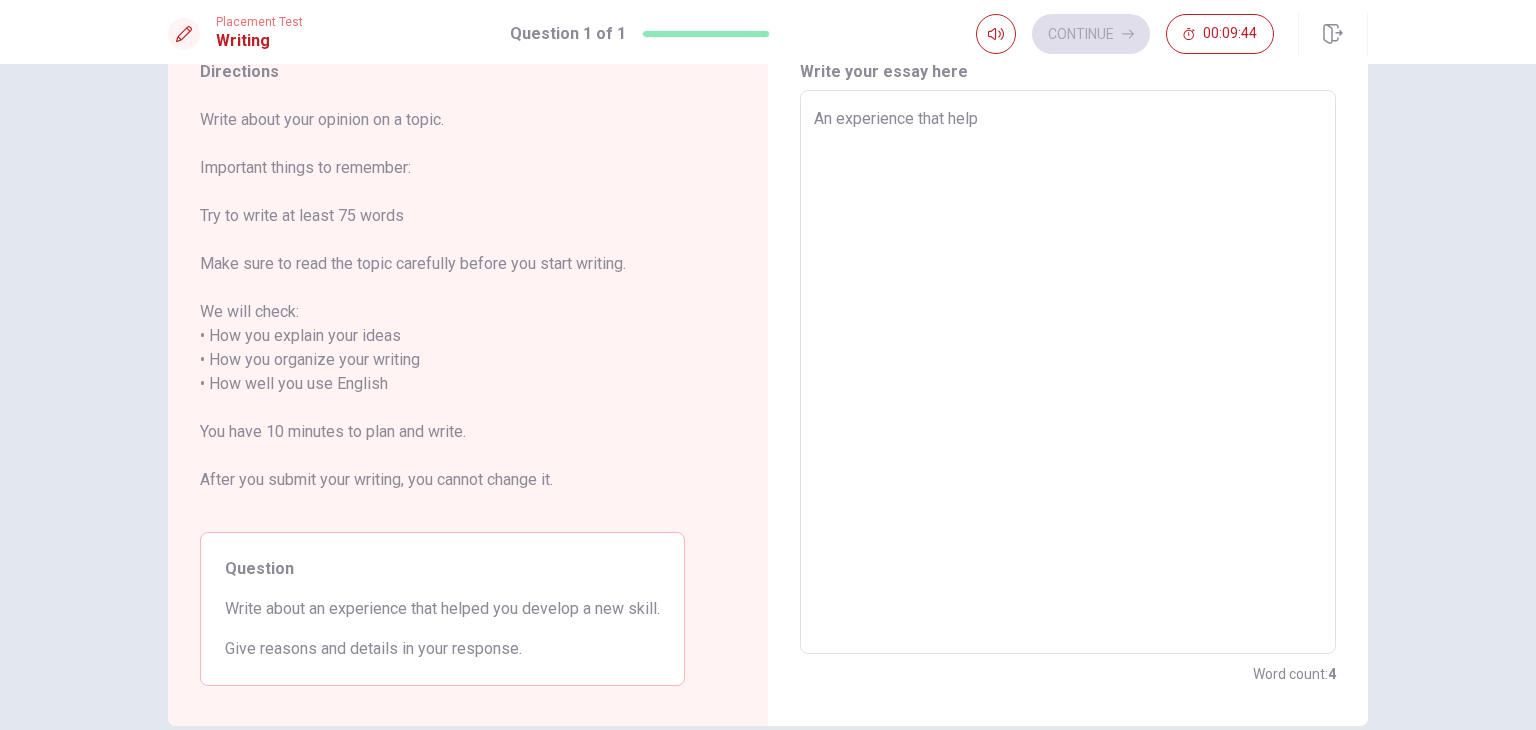 type on "x" 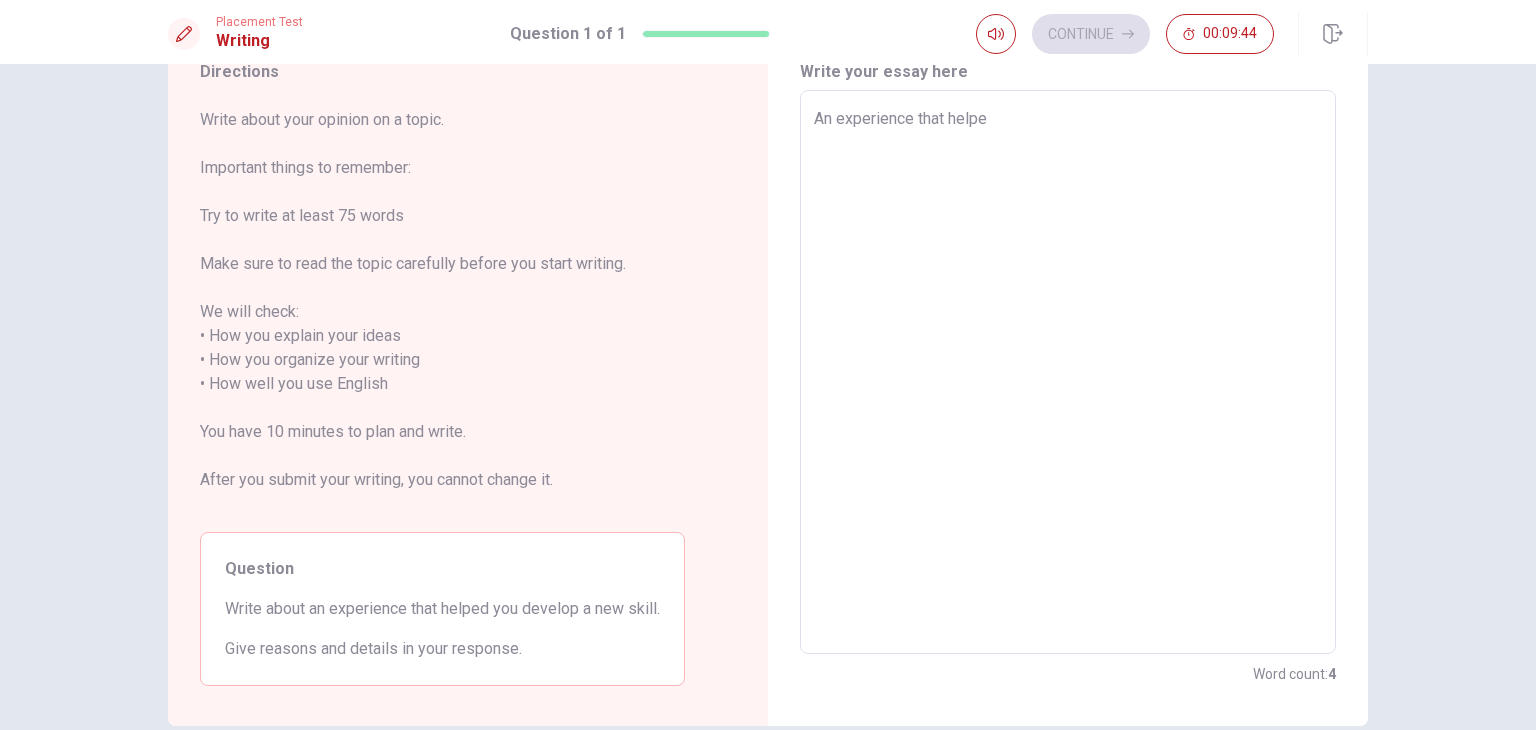type on "x" 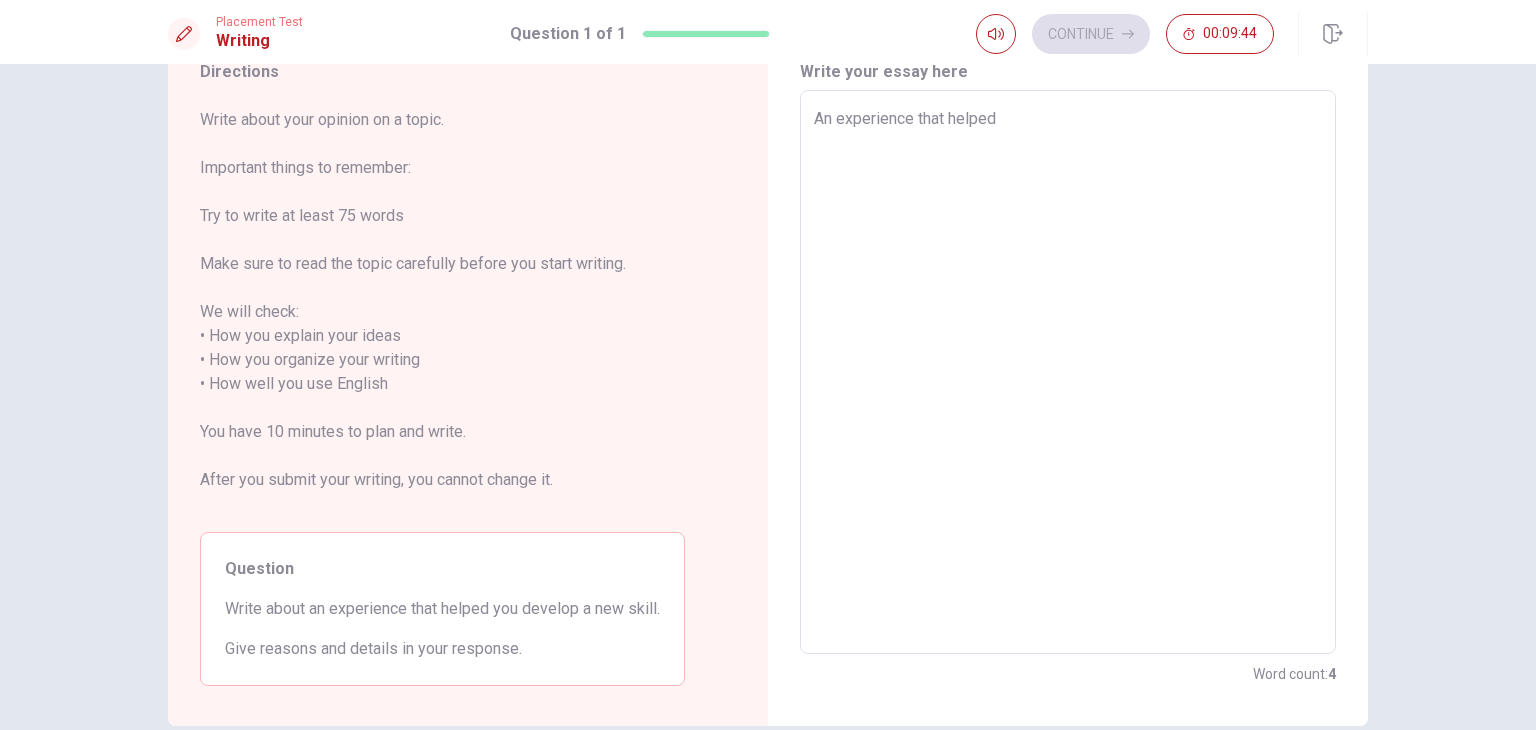type on "x" 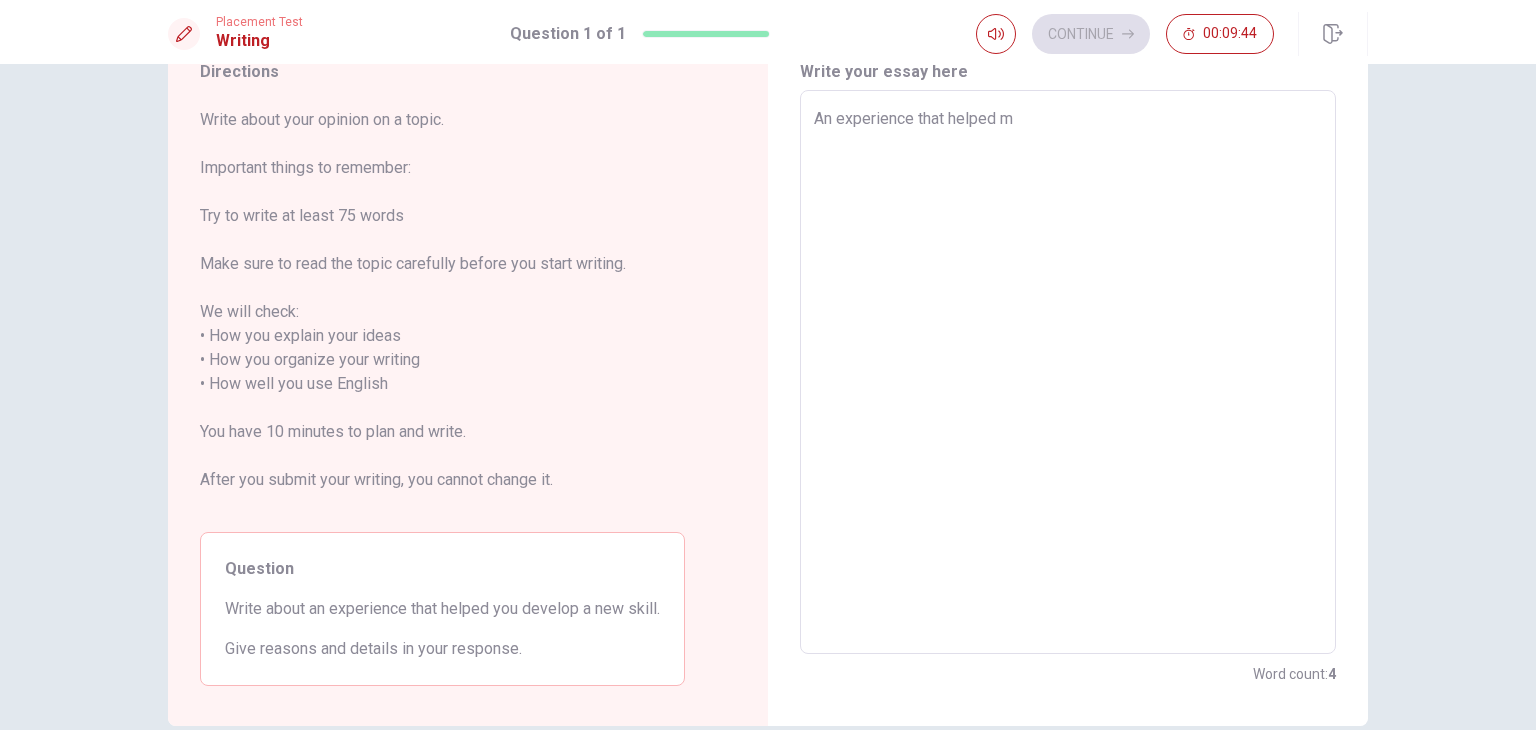 type on "x" 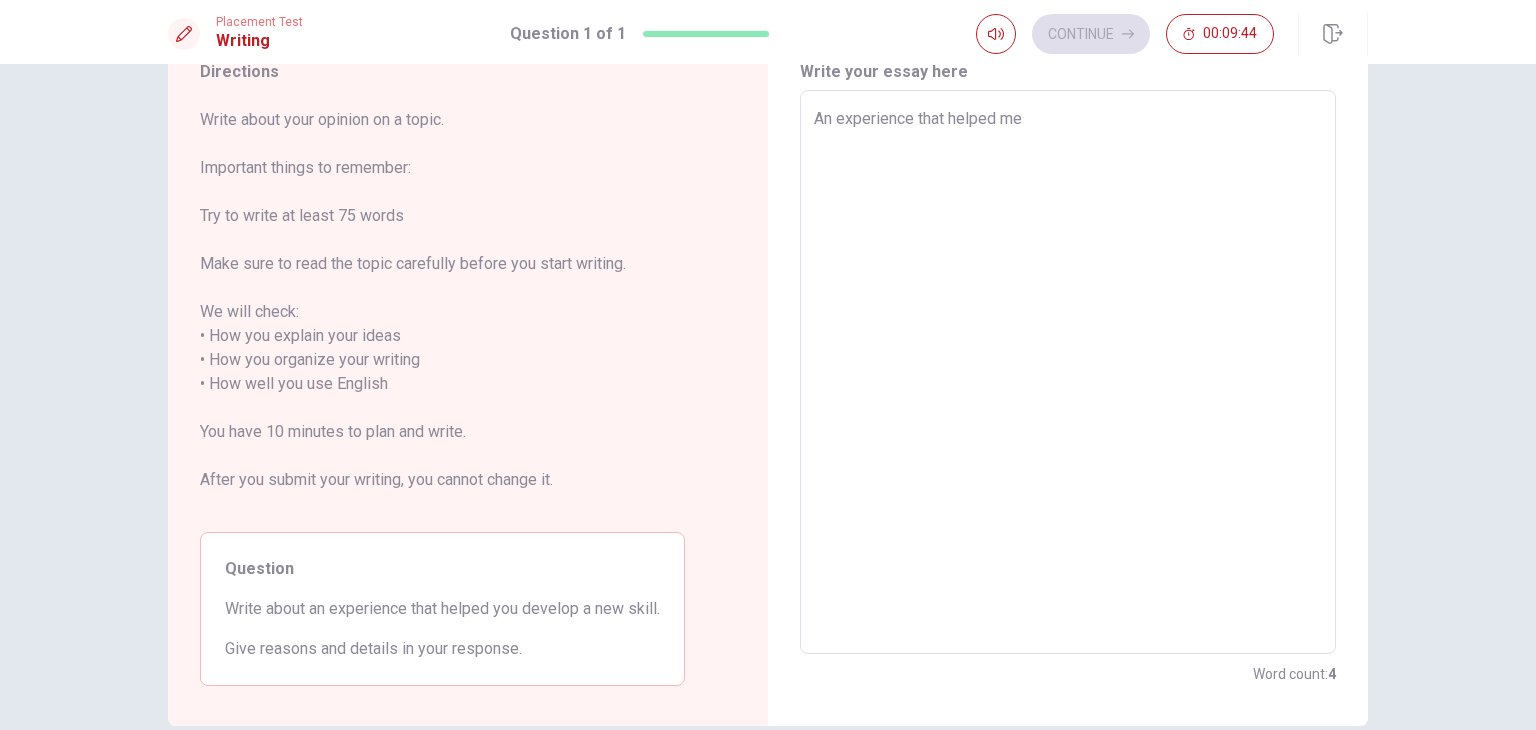 type on "x" 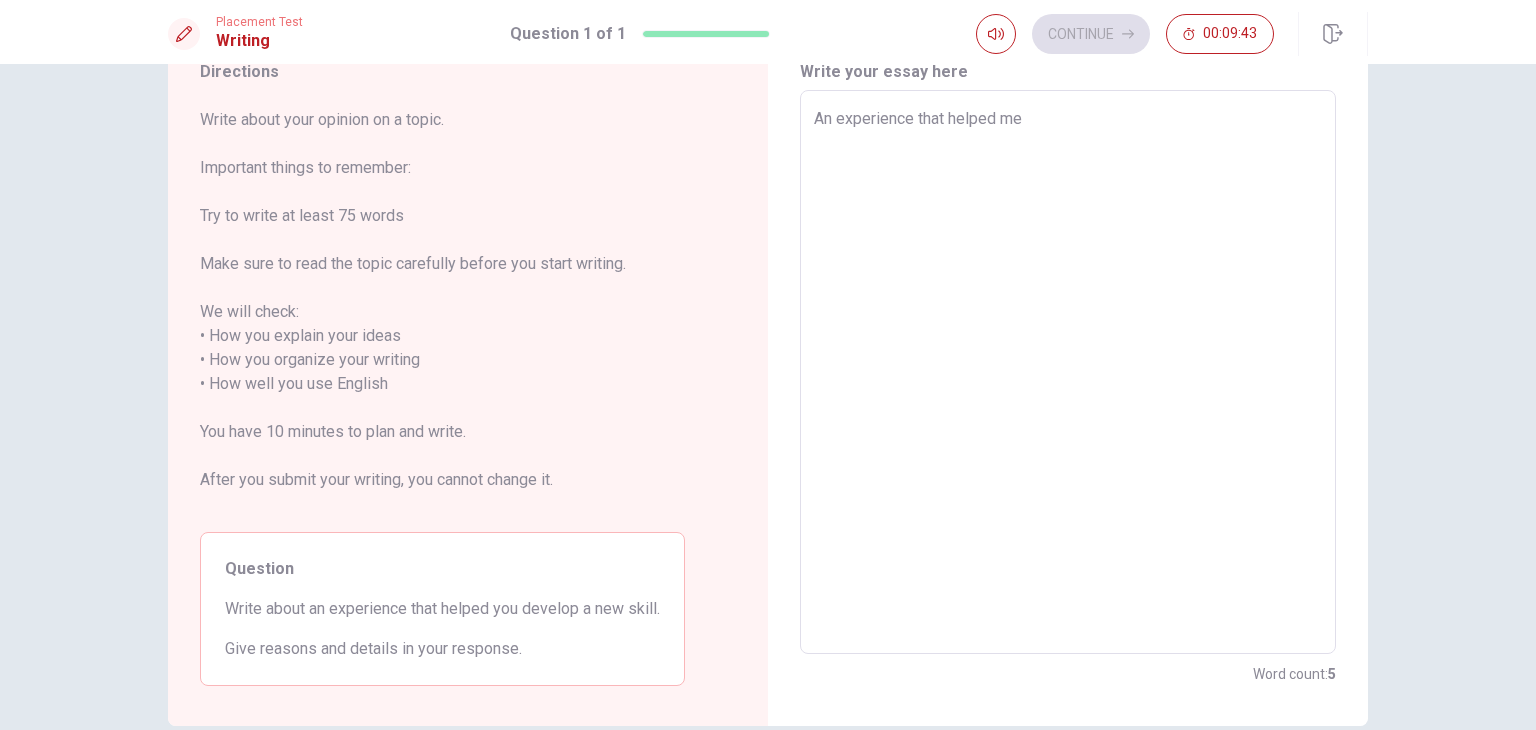 type on "An experience that helped me" 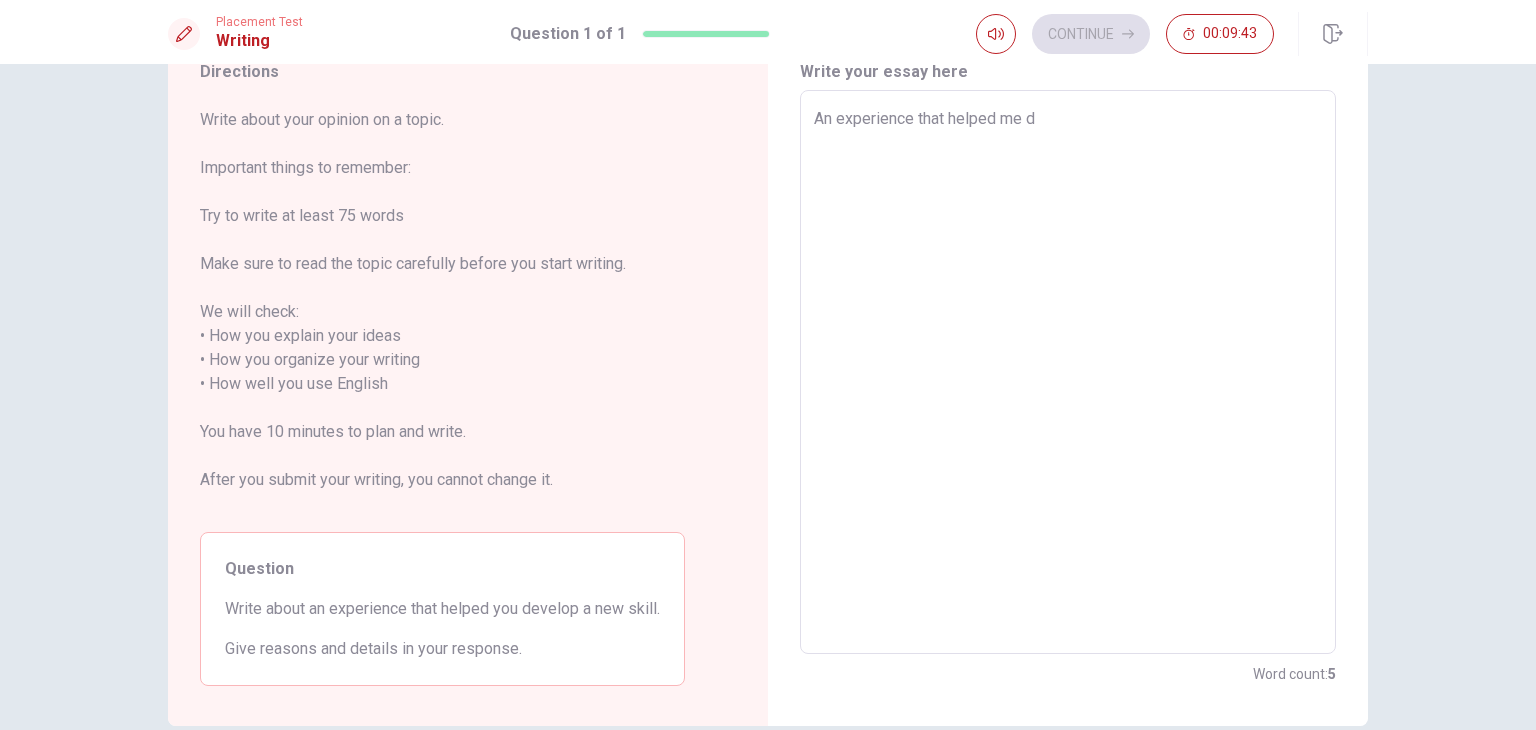 type on "x" 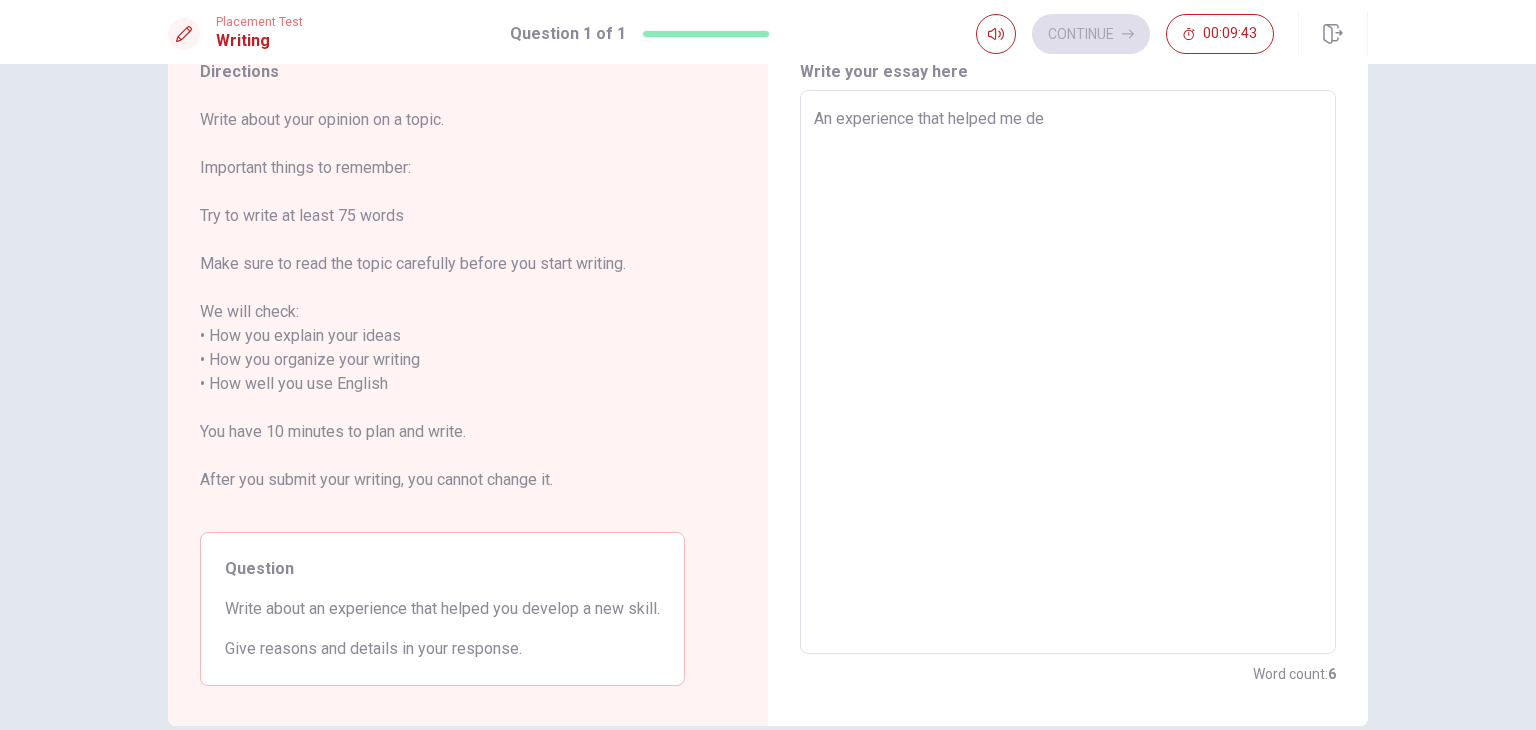 type on "An experience that helped me dev" 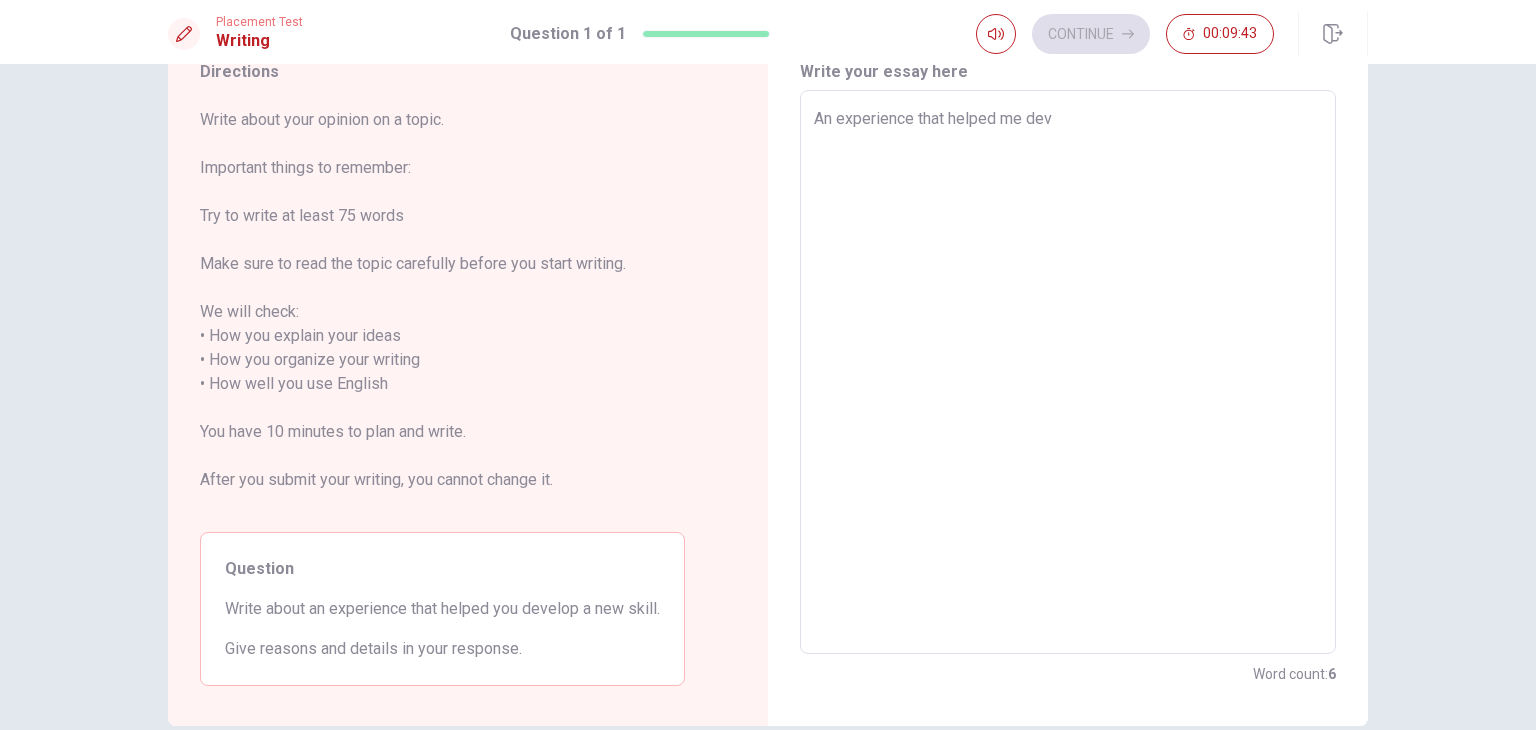 type on "x" 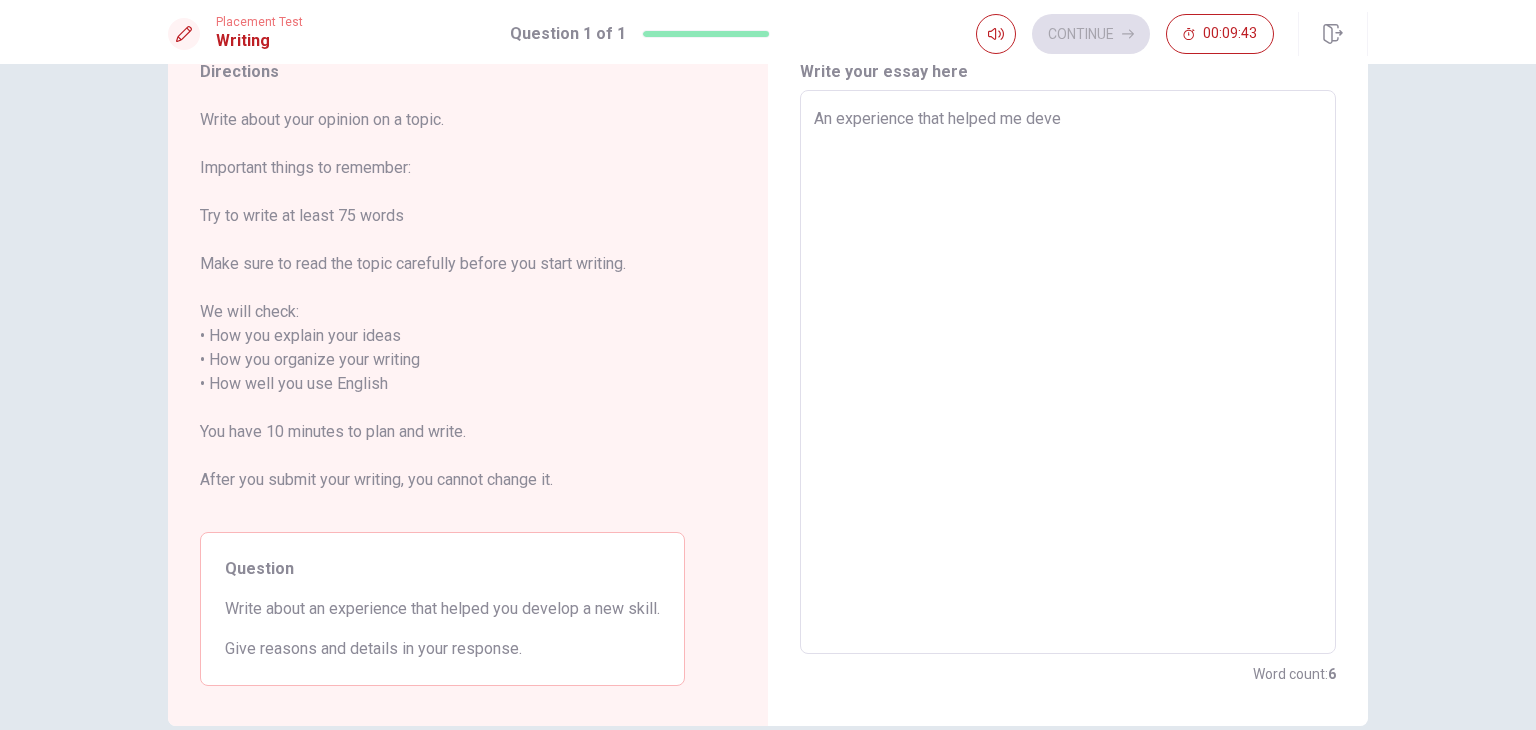type on "x" 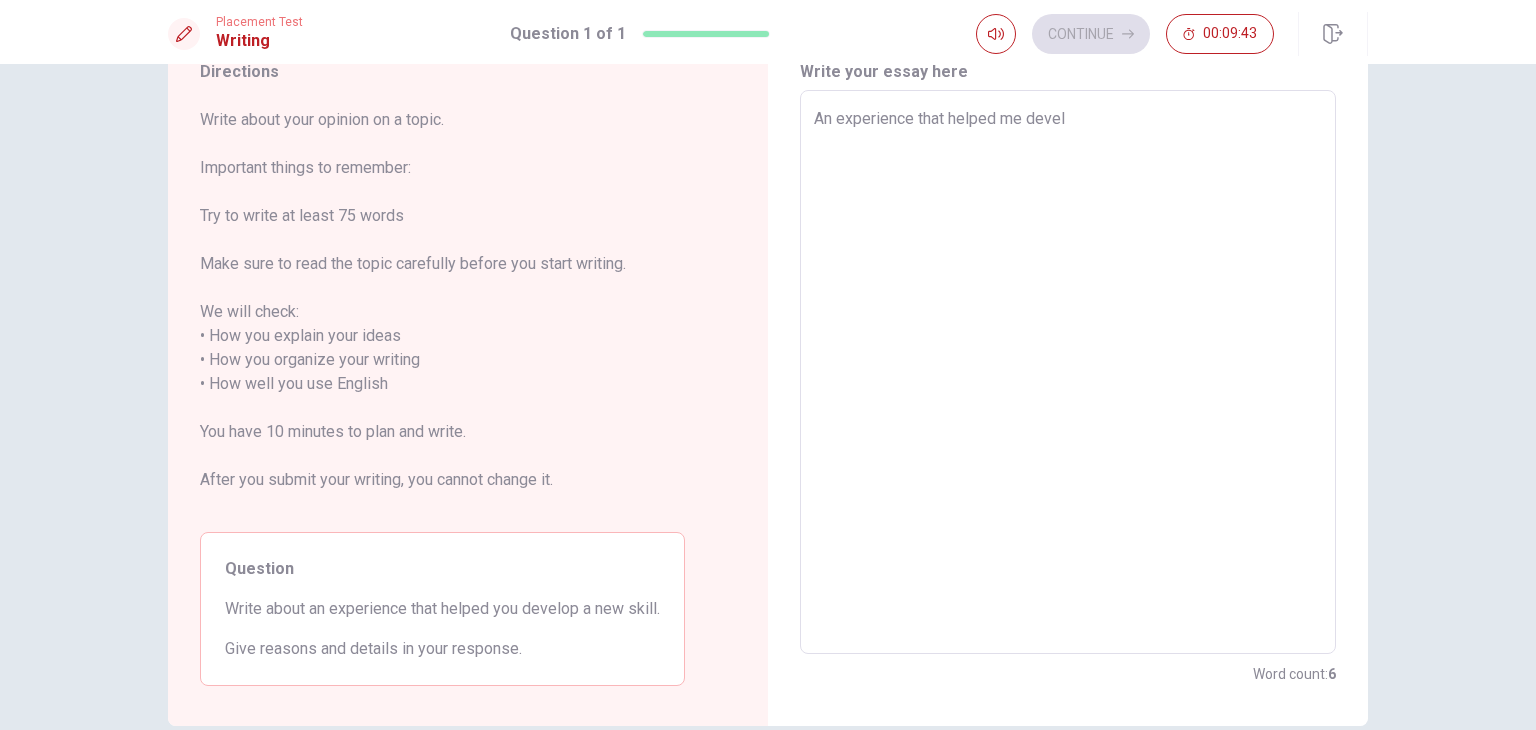 type on "x" 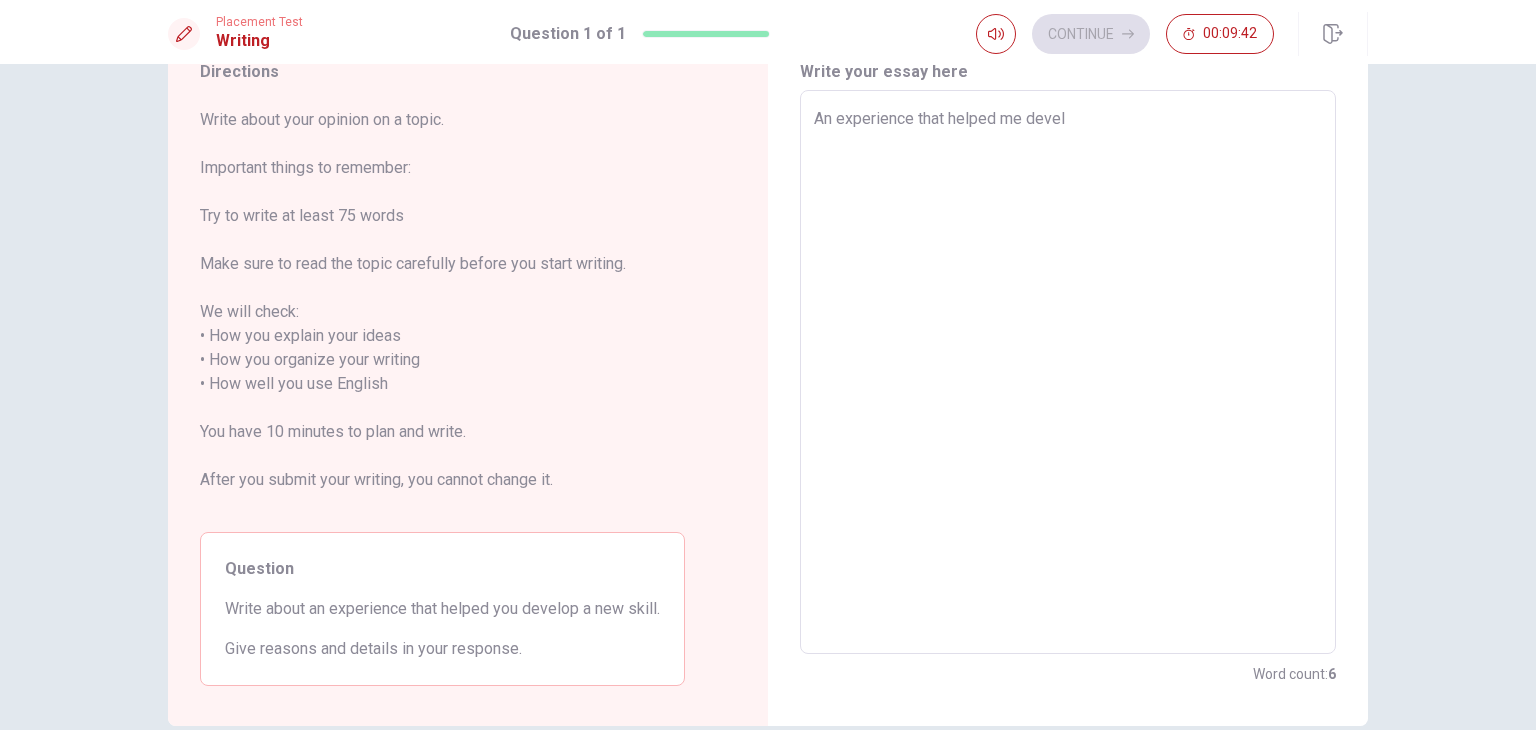 type on "An experience that helped me develo" 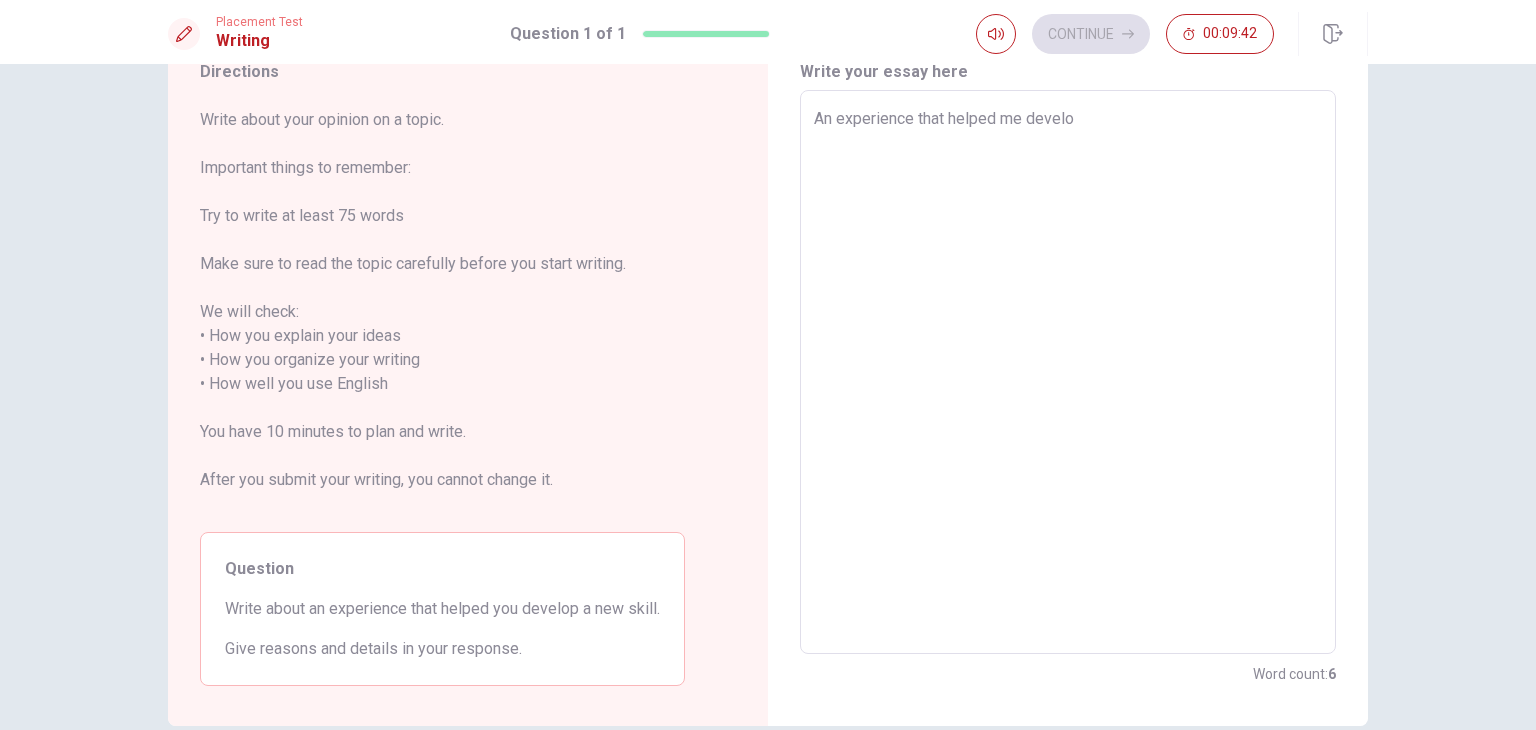 type on "x" 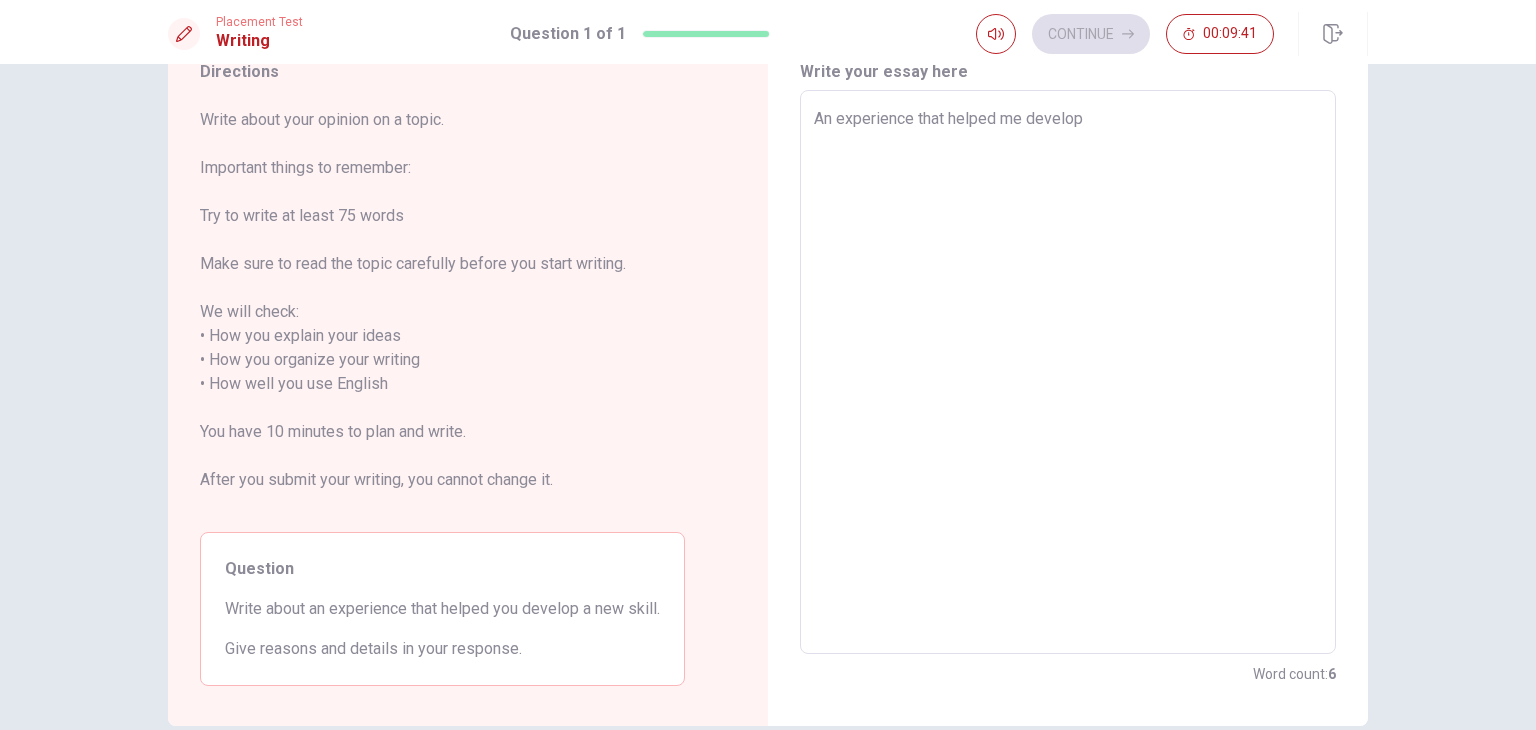 type on "x" 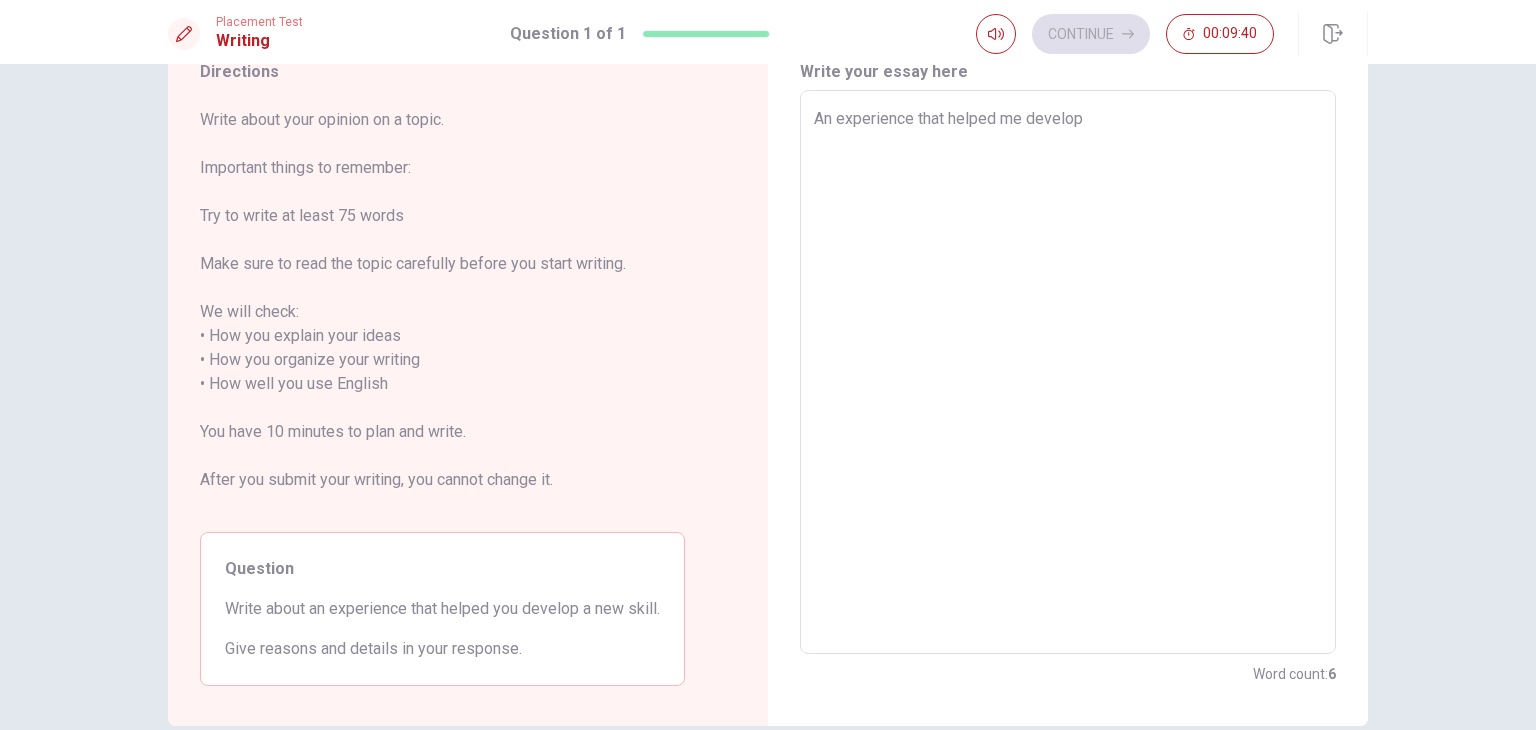 type on "An experience that helped me develop" 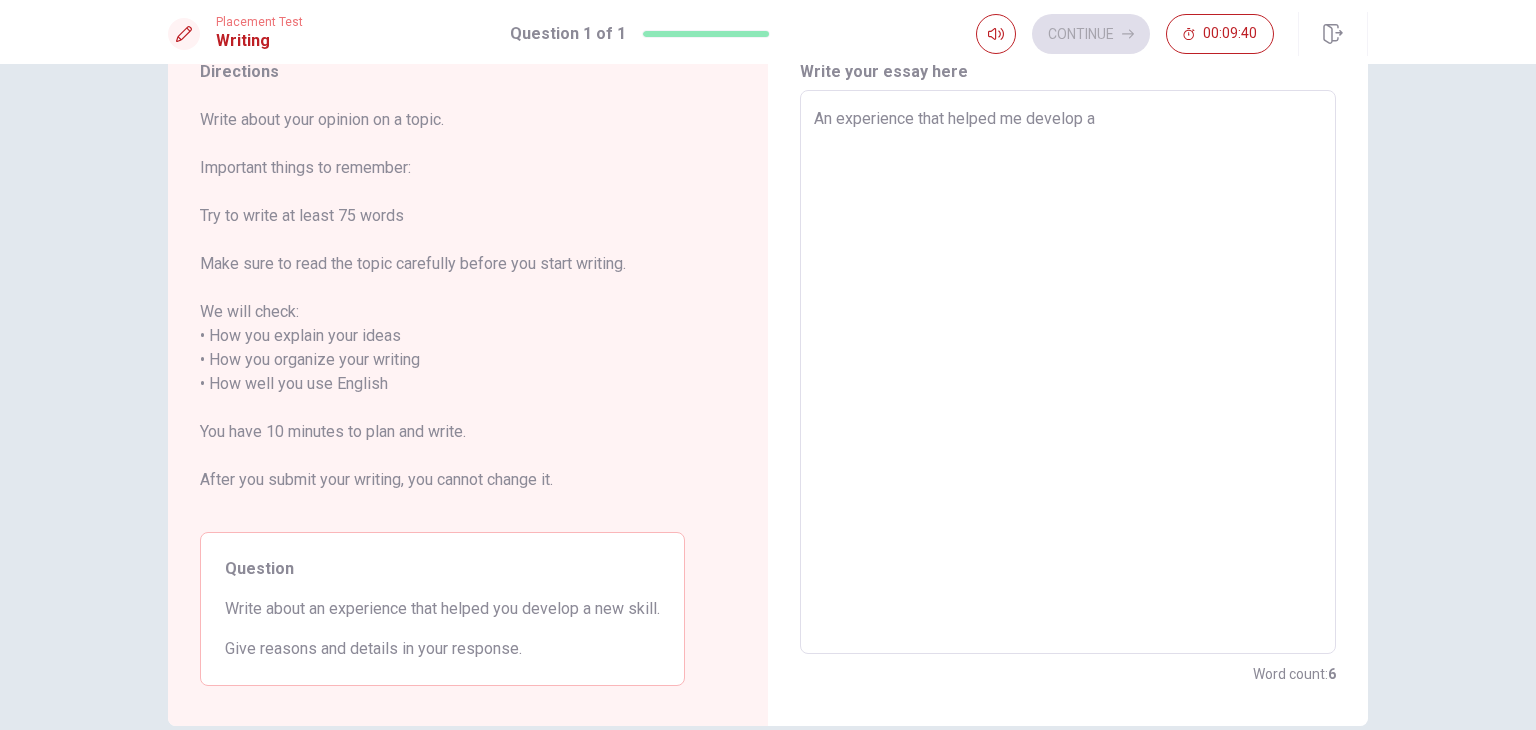 type on "x" 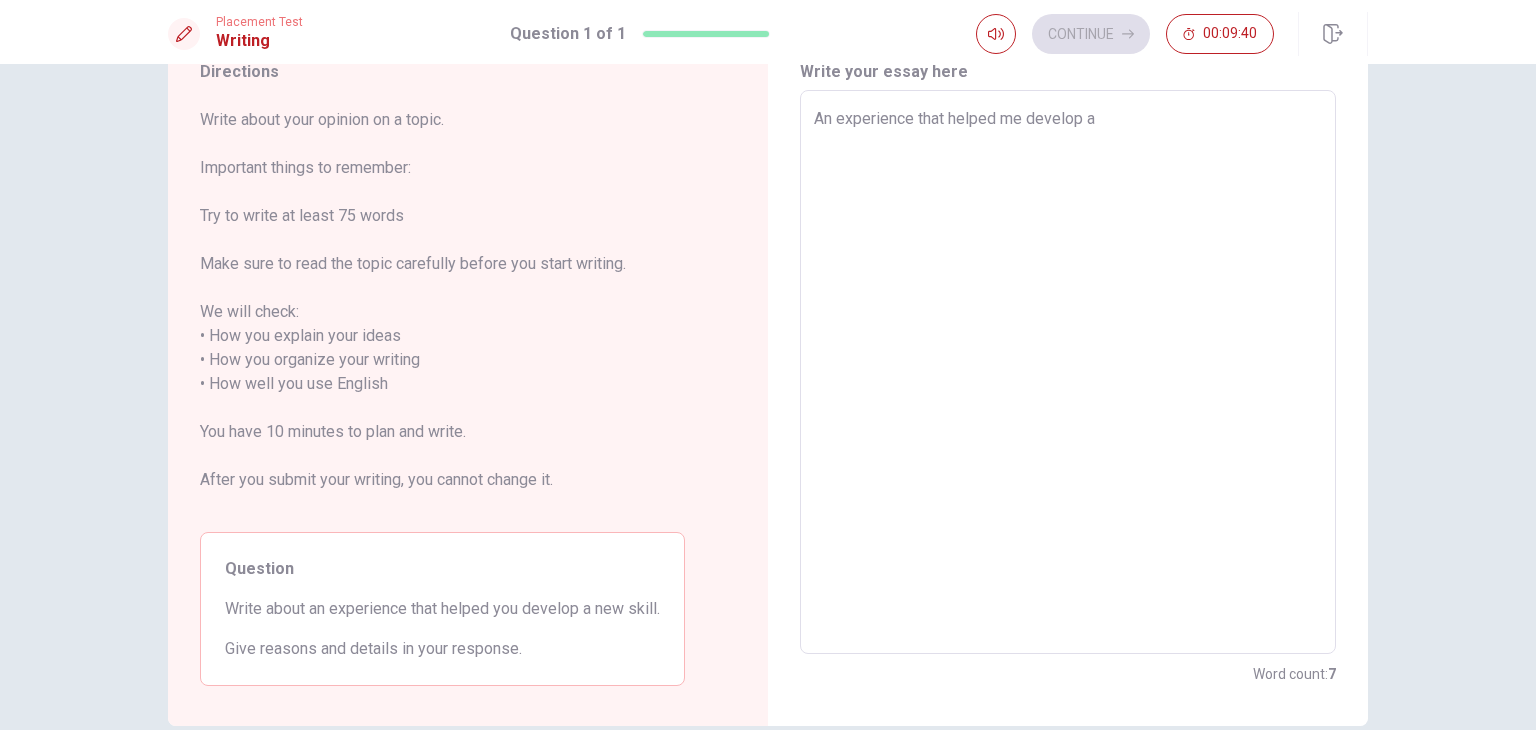 type on "An experience that helped me develop a" 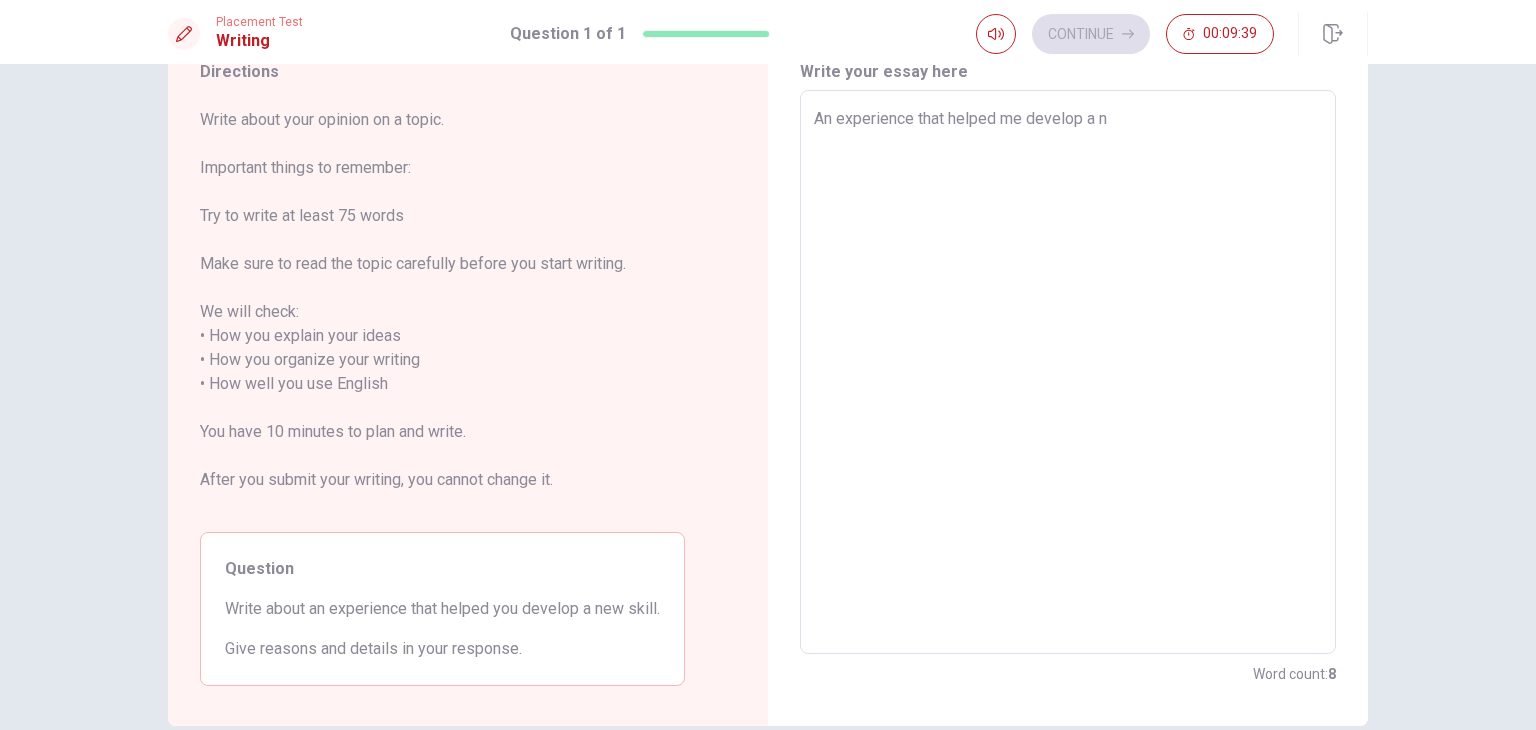 type on "x" 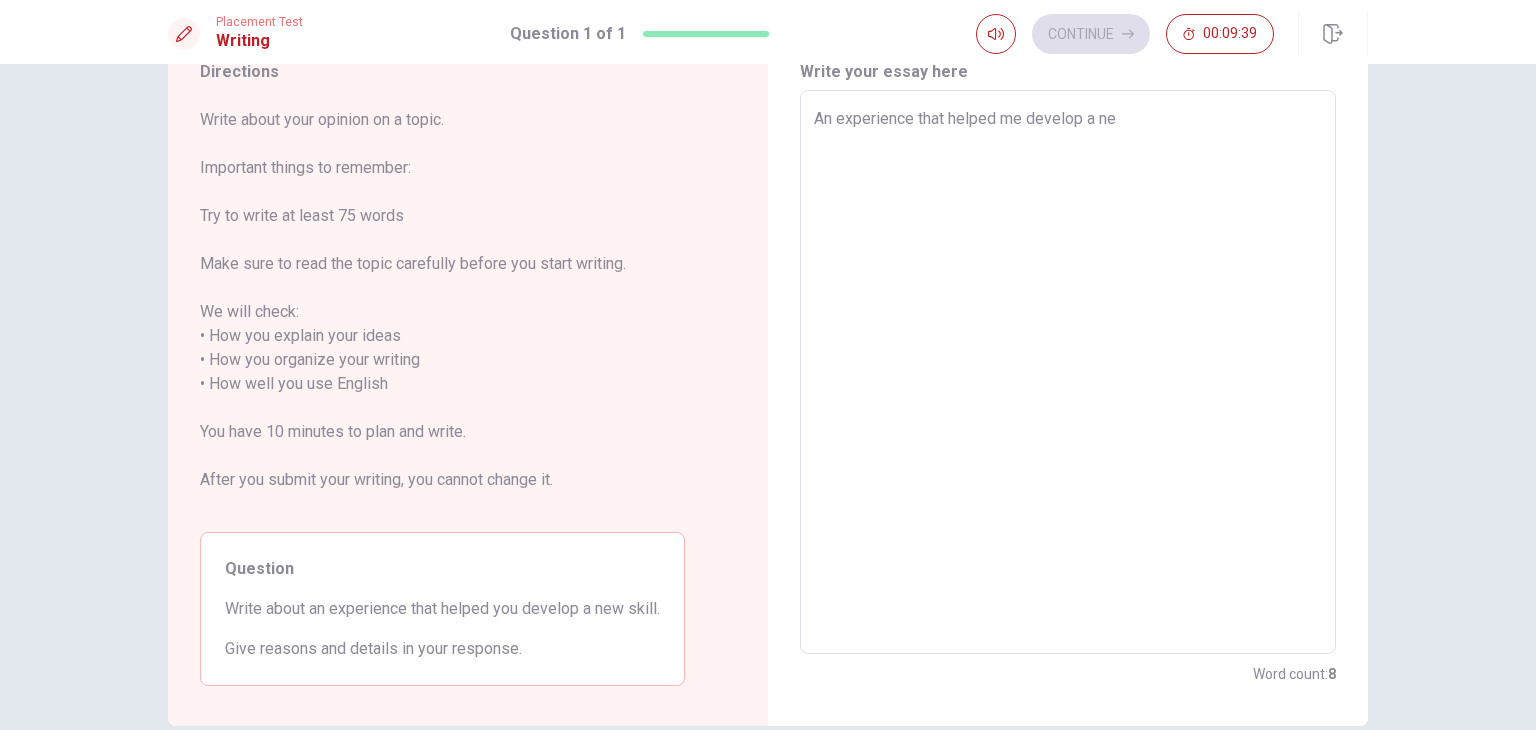type on "x" 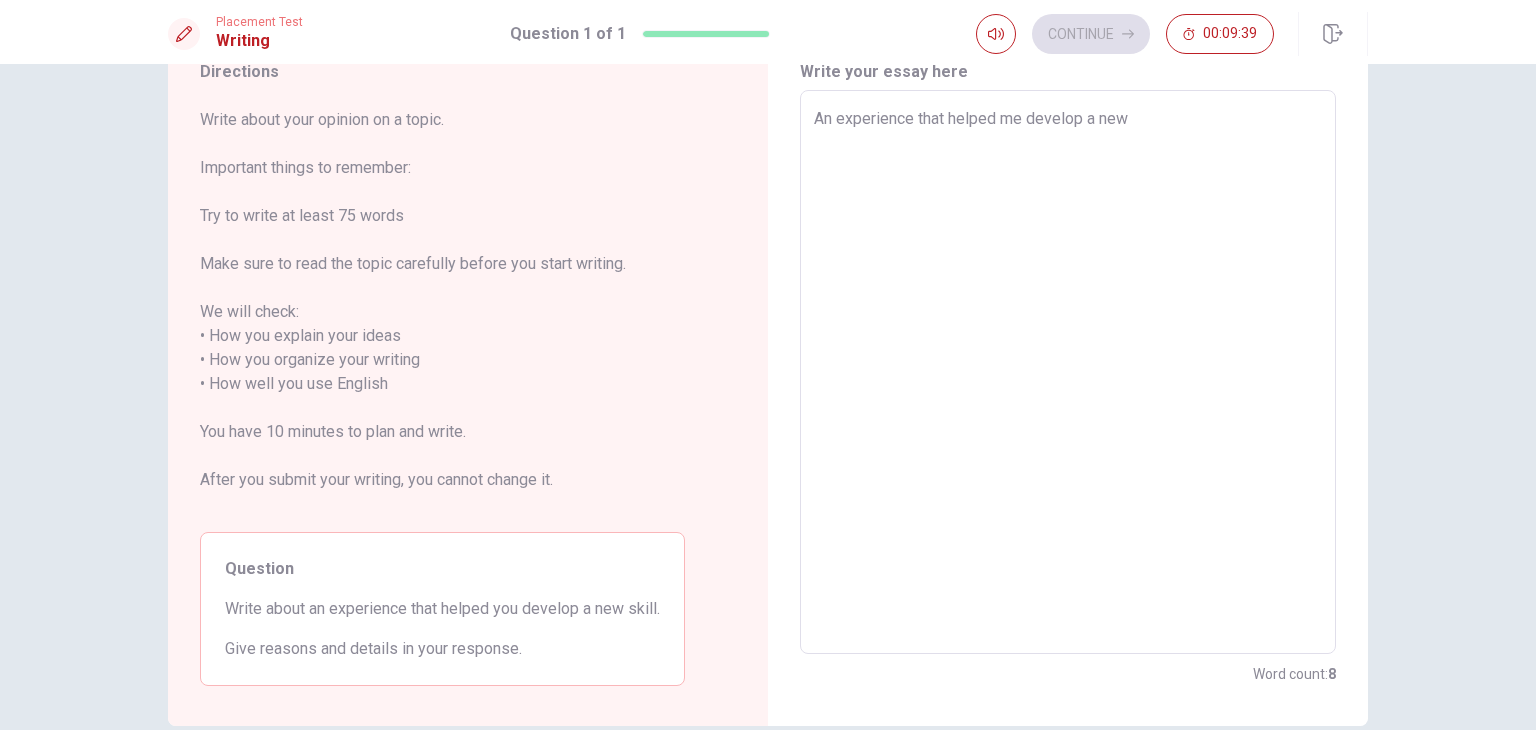 type on "x" 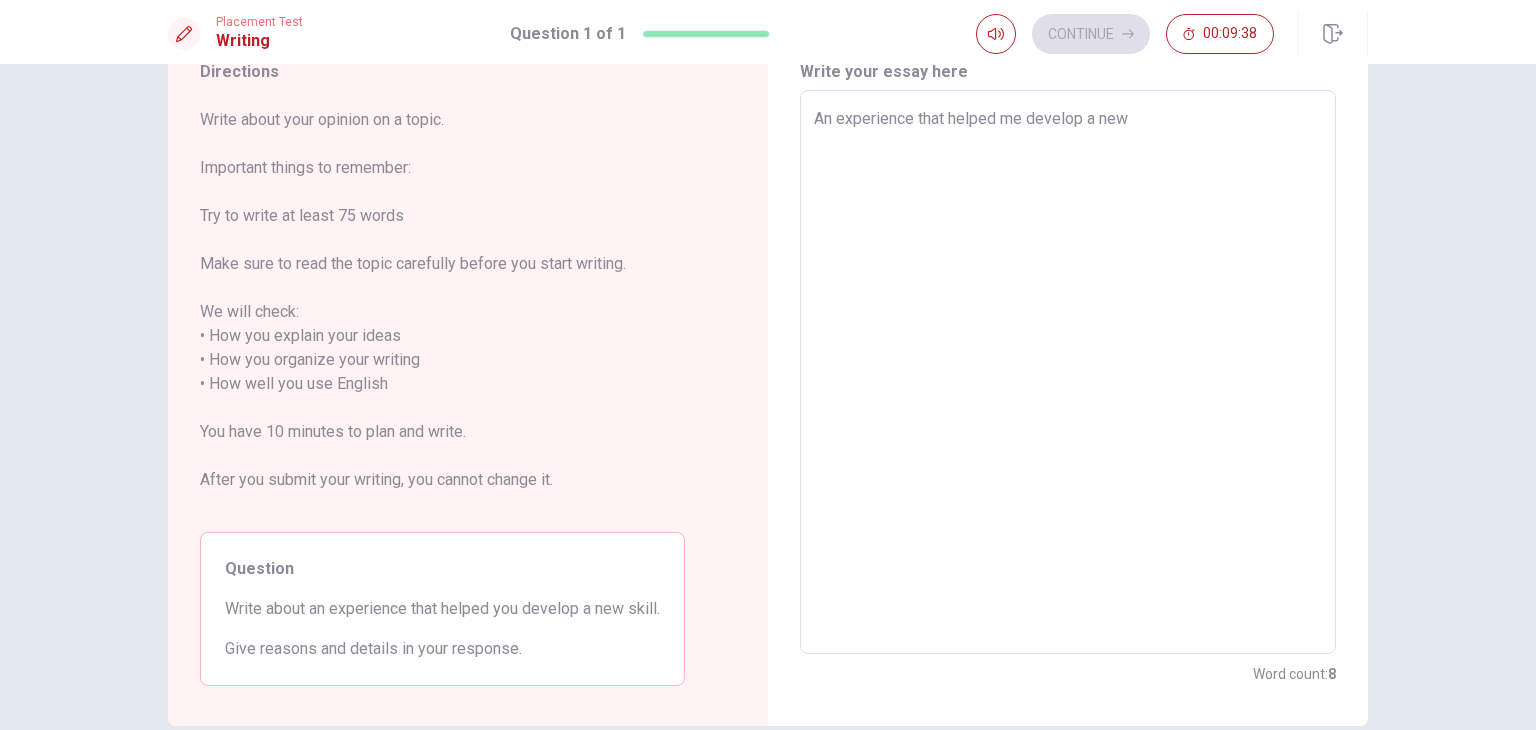 type on "An experience that helped me develop a new w" 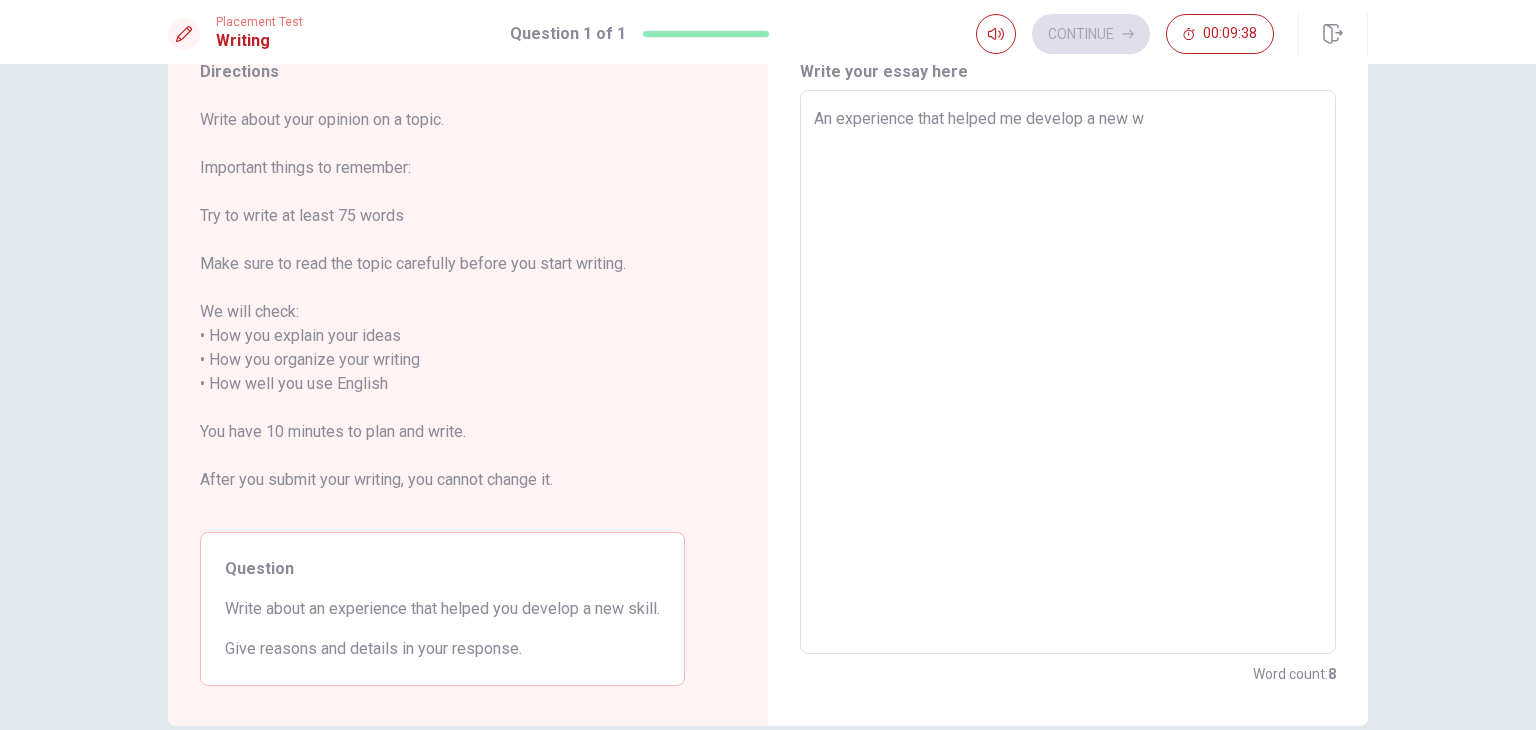 type on "x" 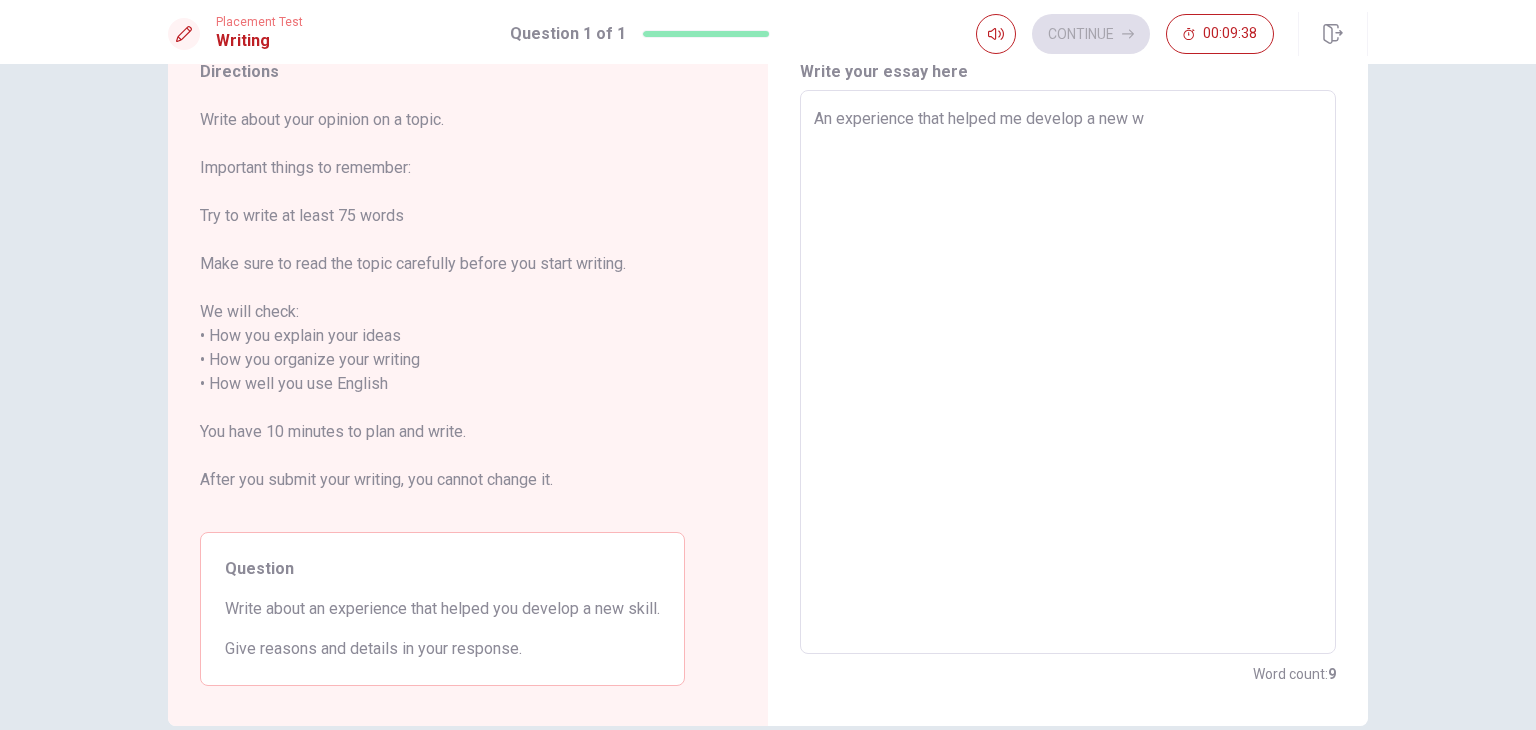 type on "An experience that helped me develop a new" 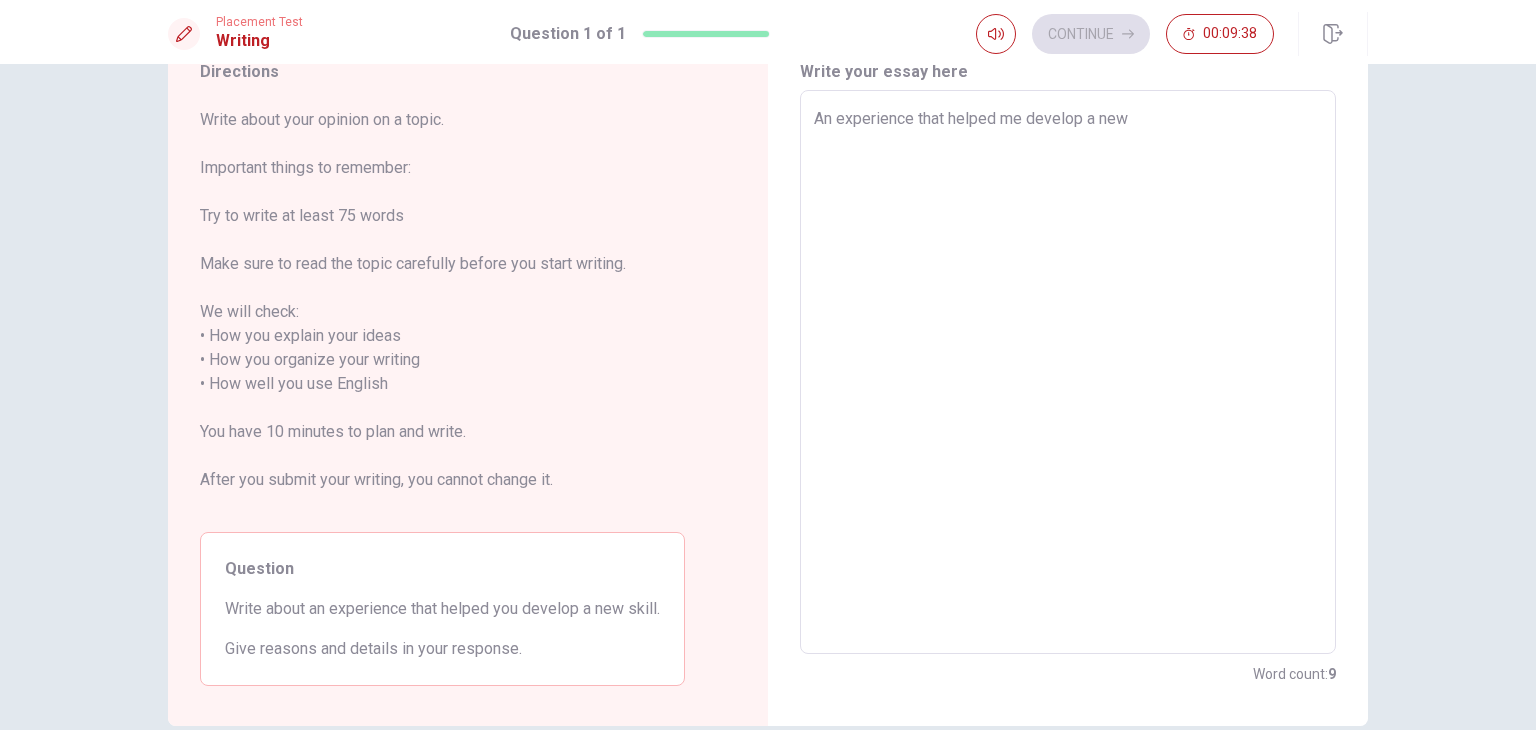 type on "x" 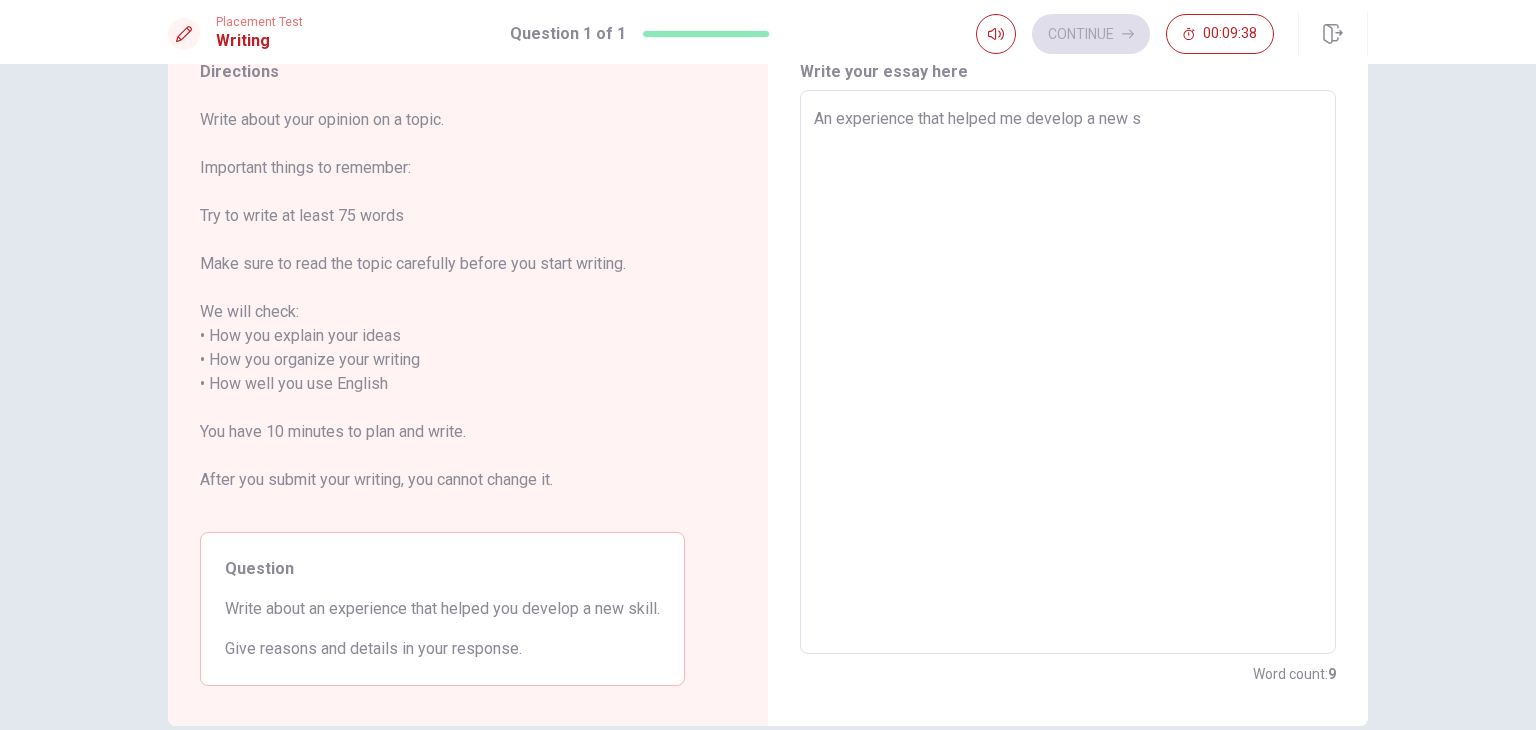 type on "x" 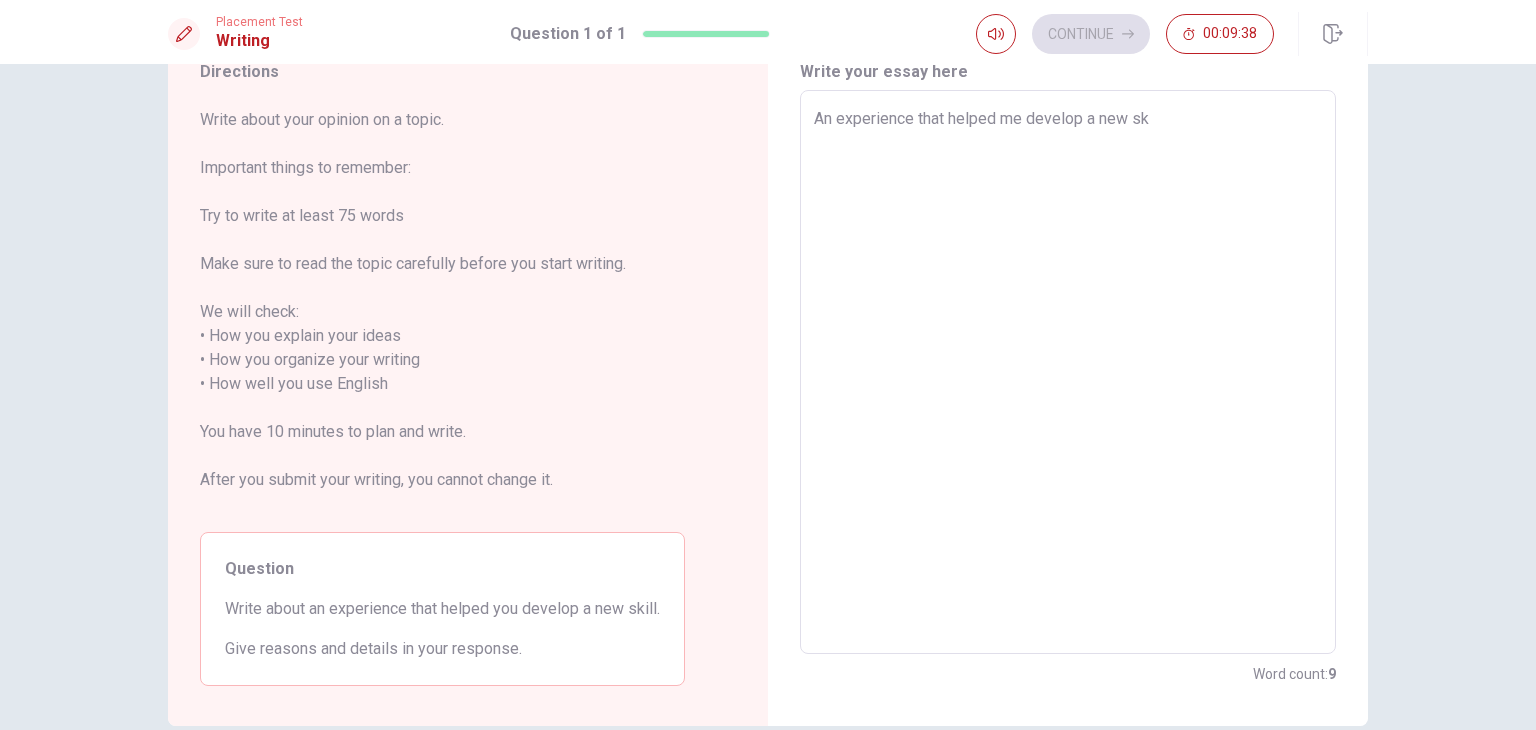 type on "x" 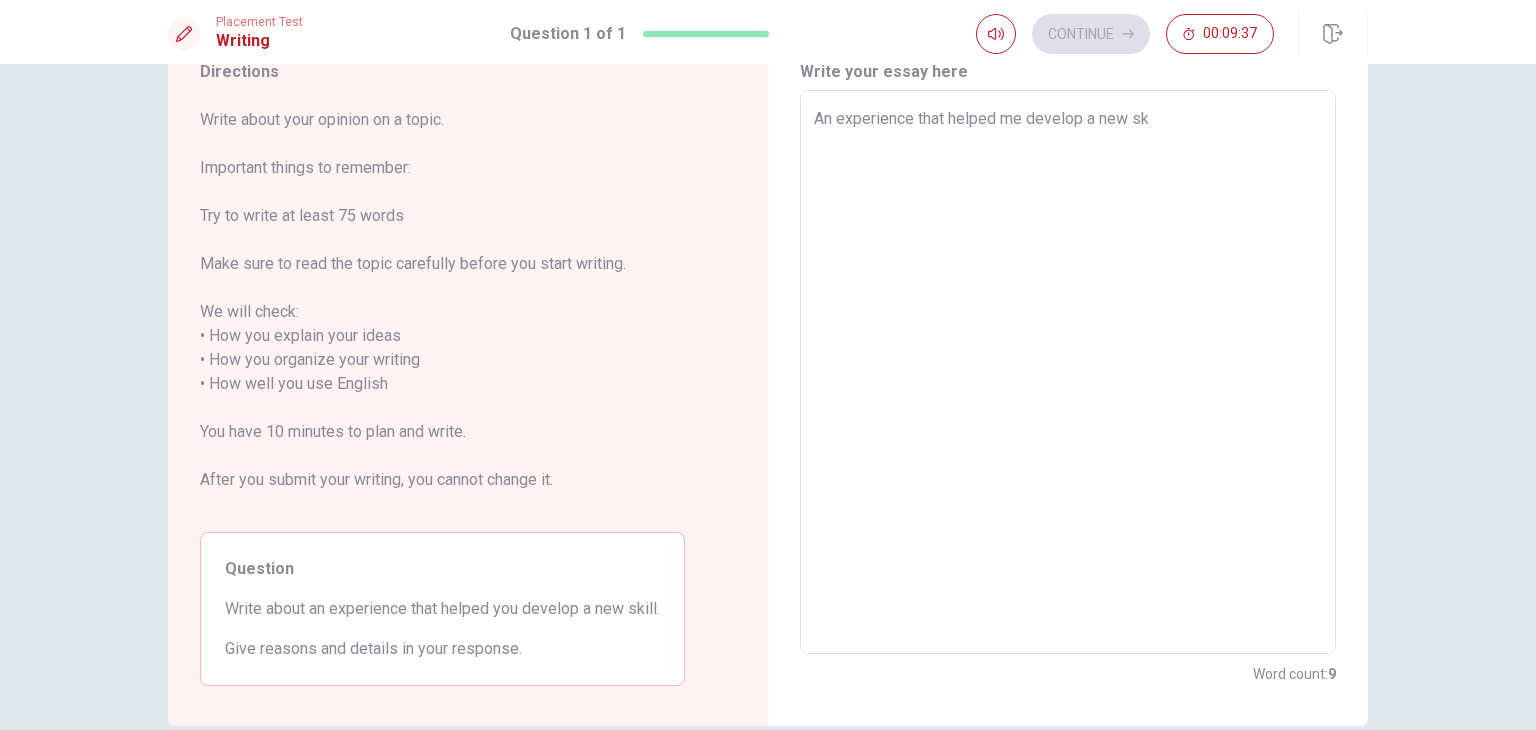 type on "An experience that helped me develop a new ski" 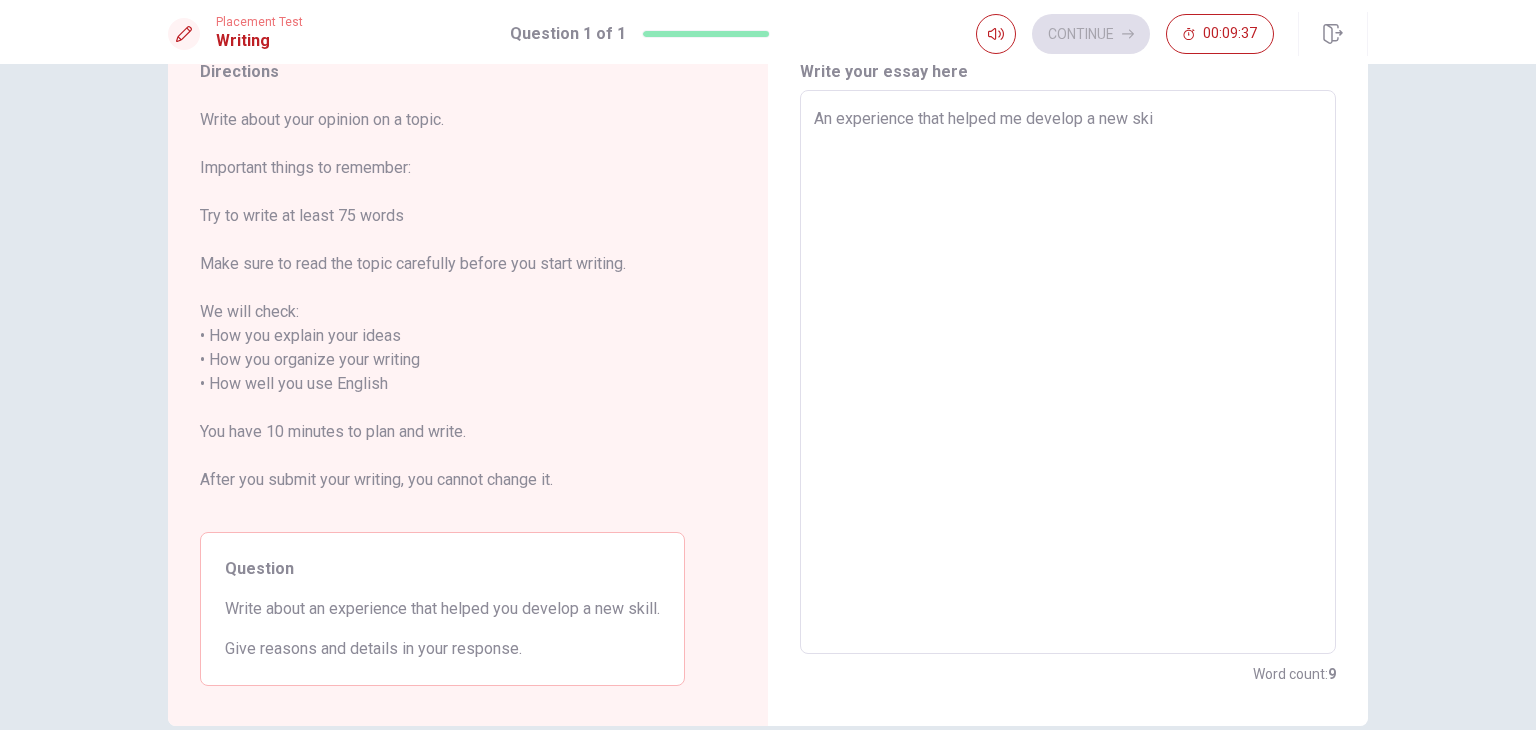 type on "x" 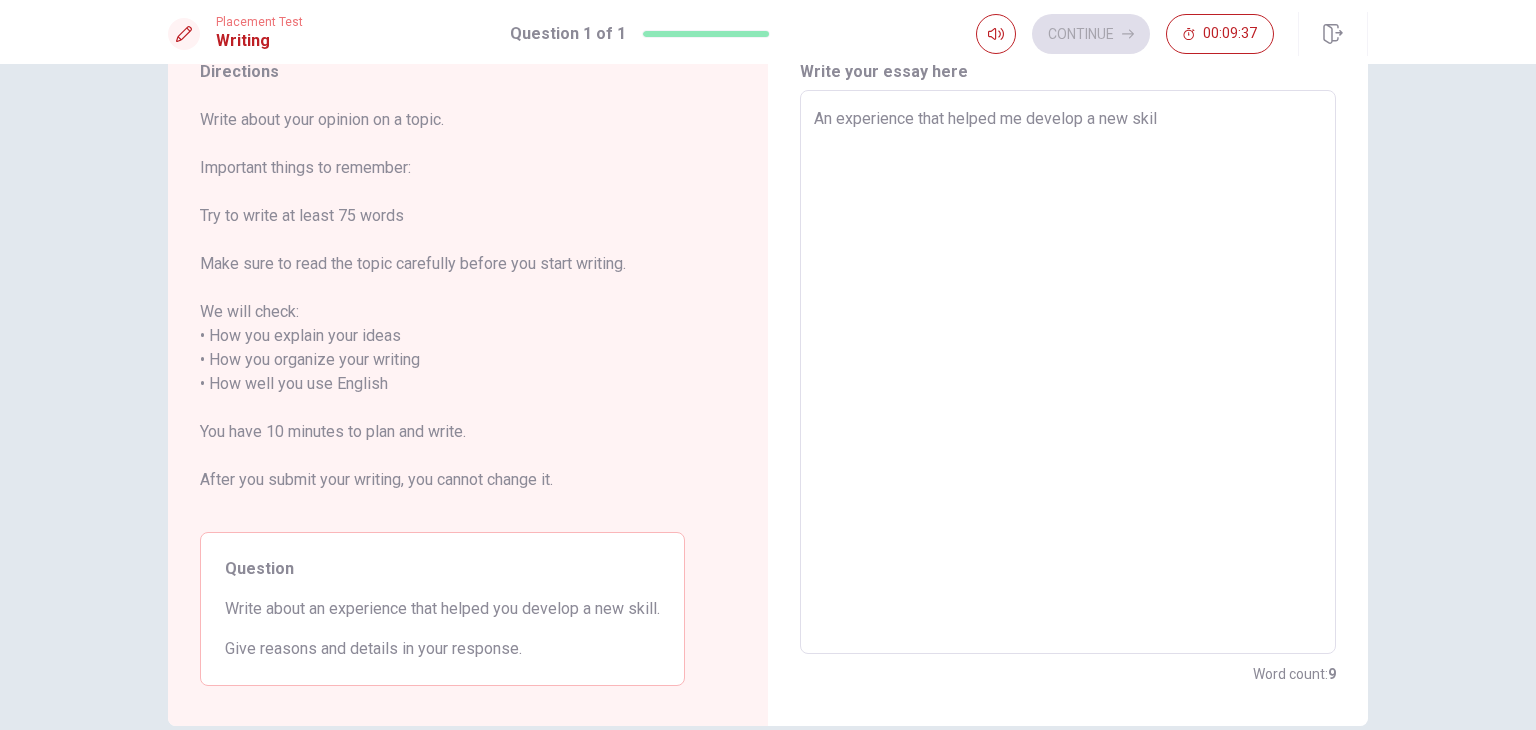 type on "x" 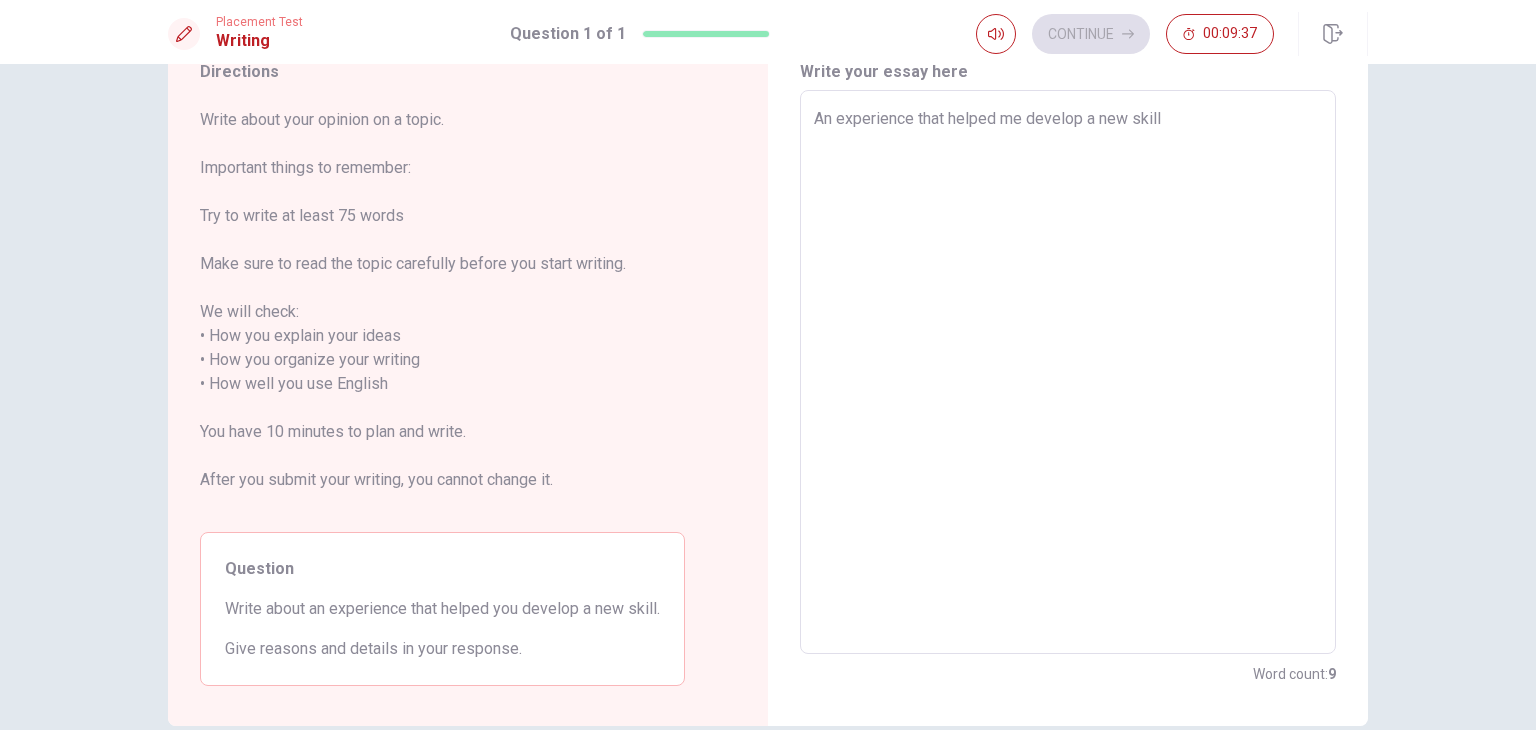 type on "x" 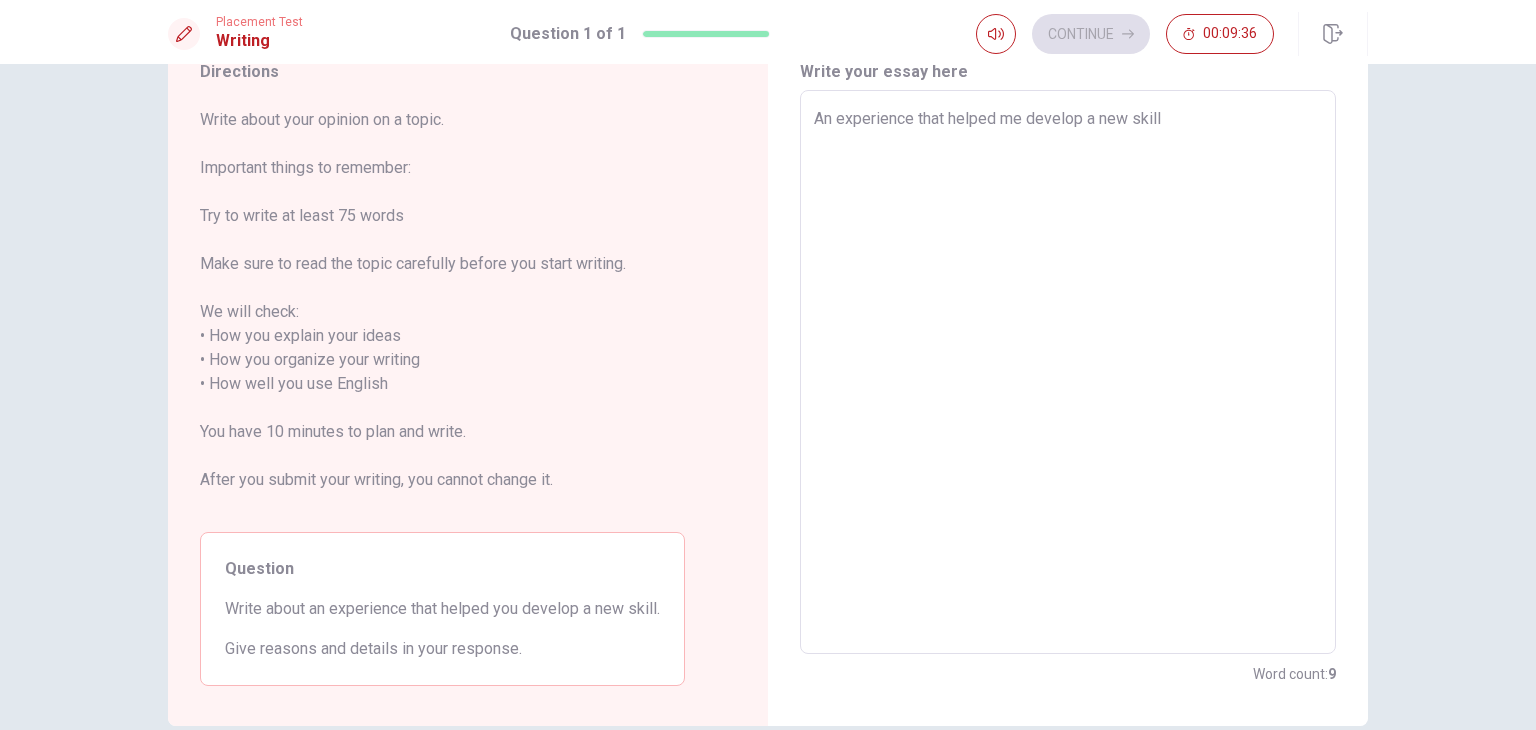 type on "An experience that helped me develop a new skill w" 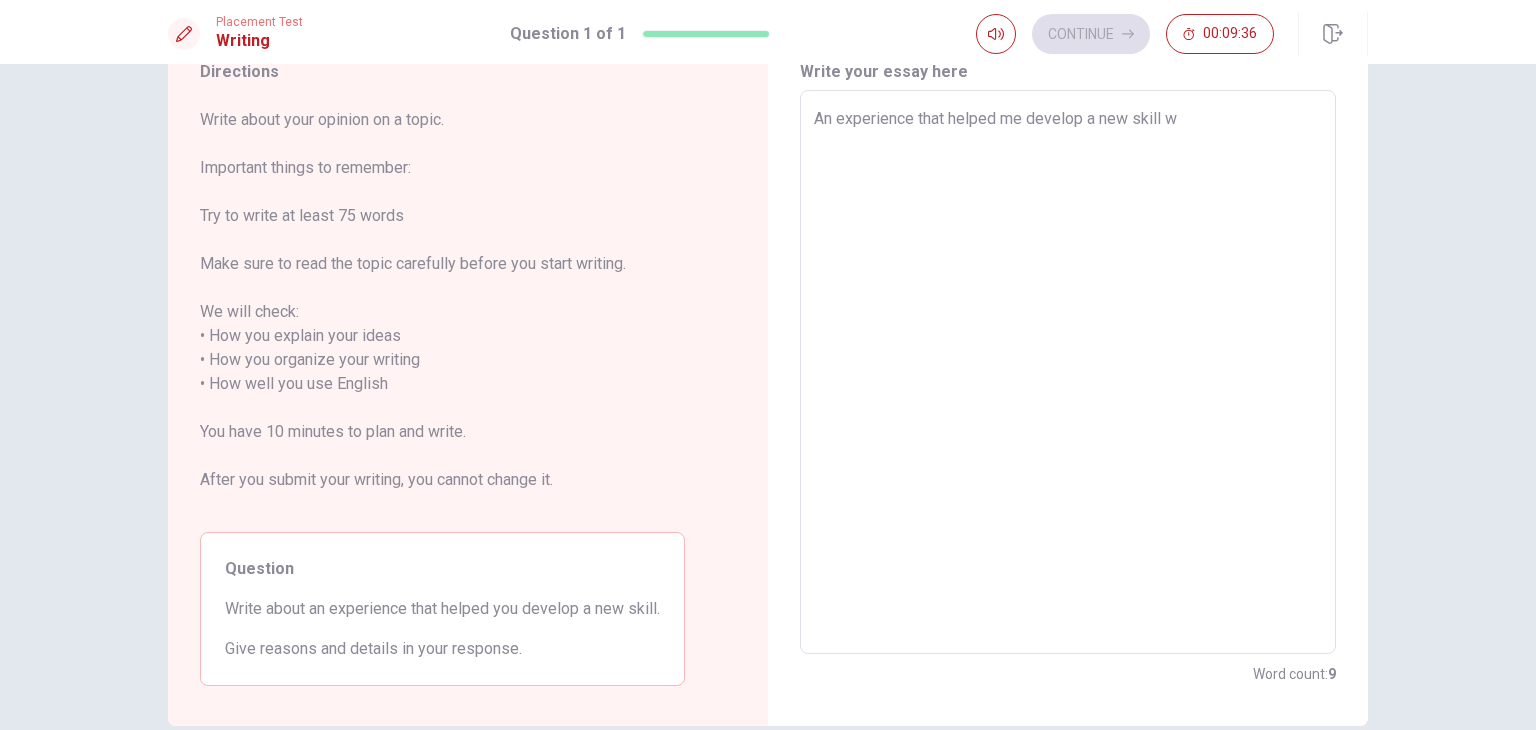 type on "x" 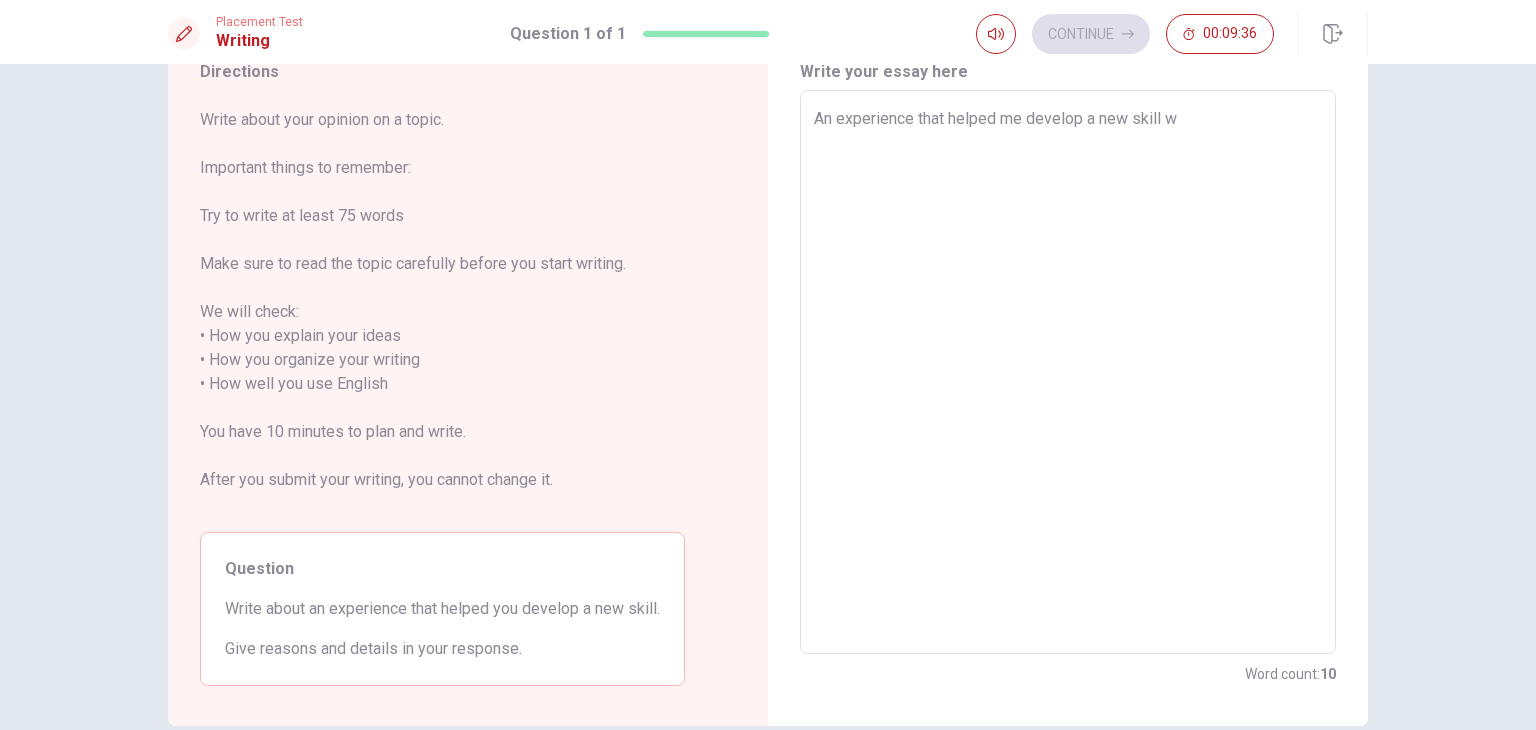 type on "An experience that helped me develop a new skill wa" 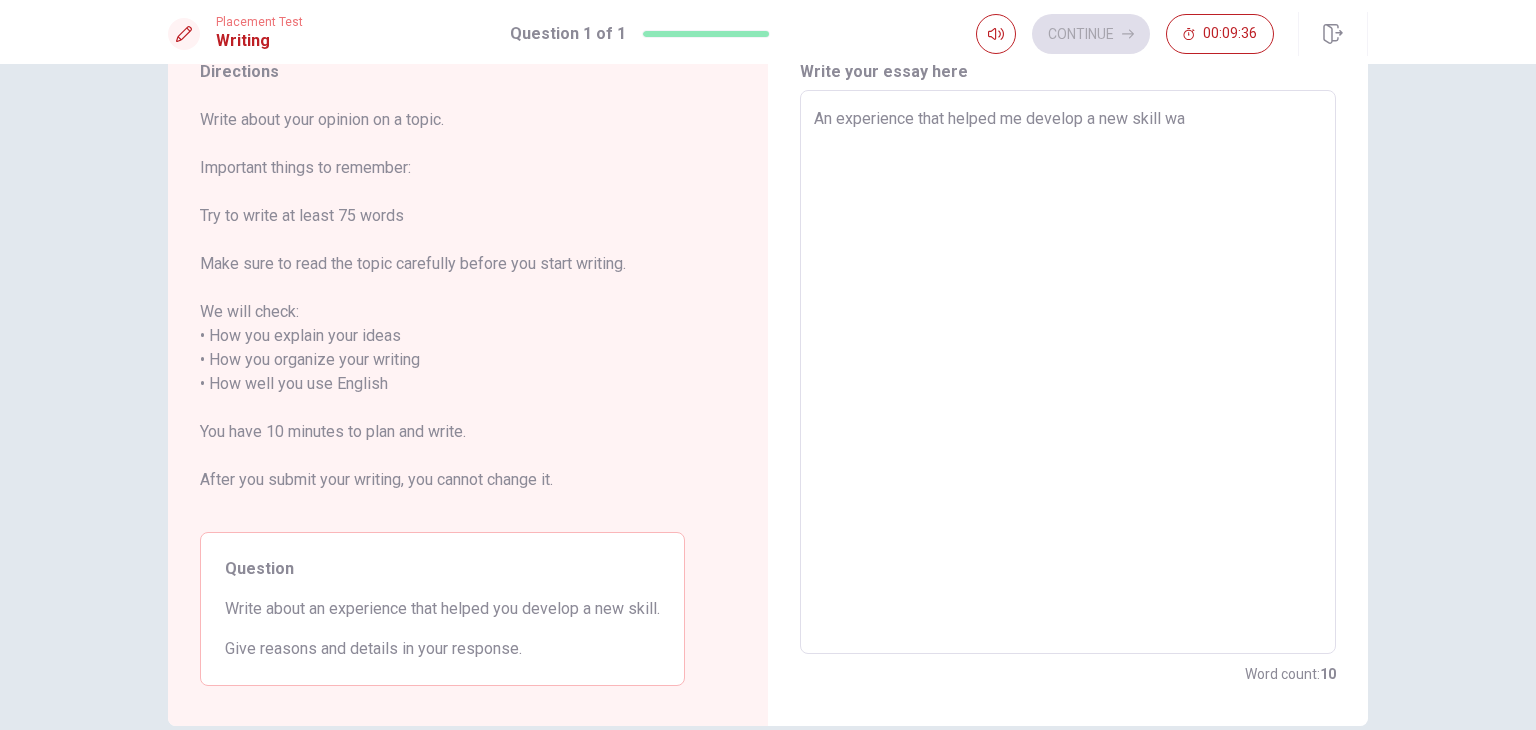 type on "x" 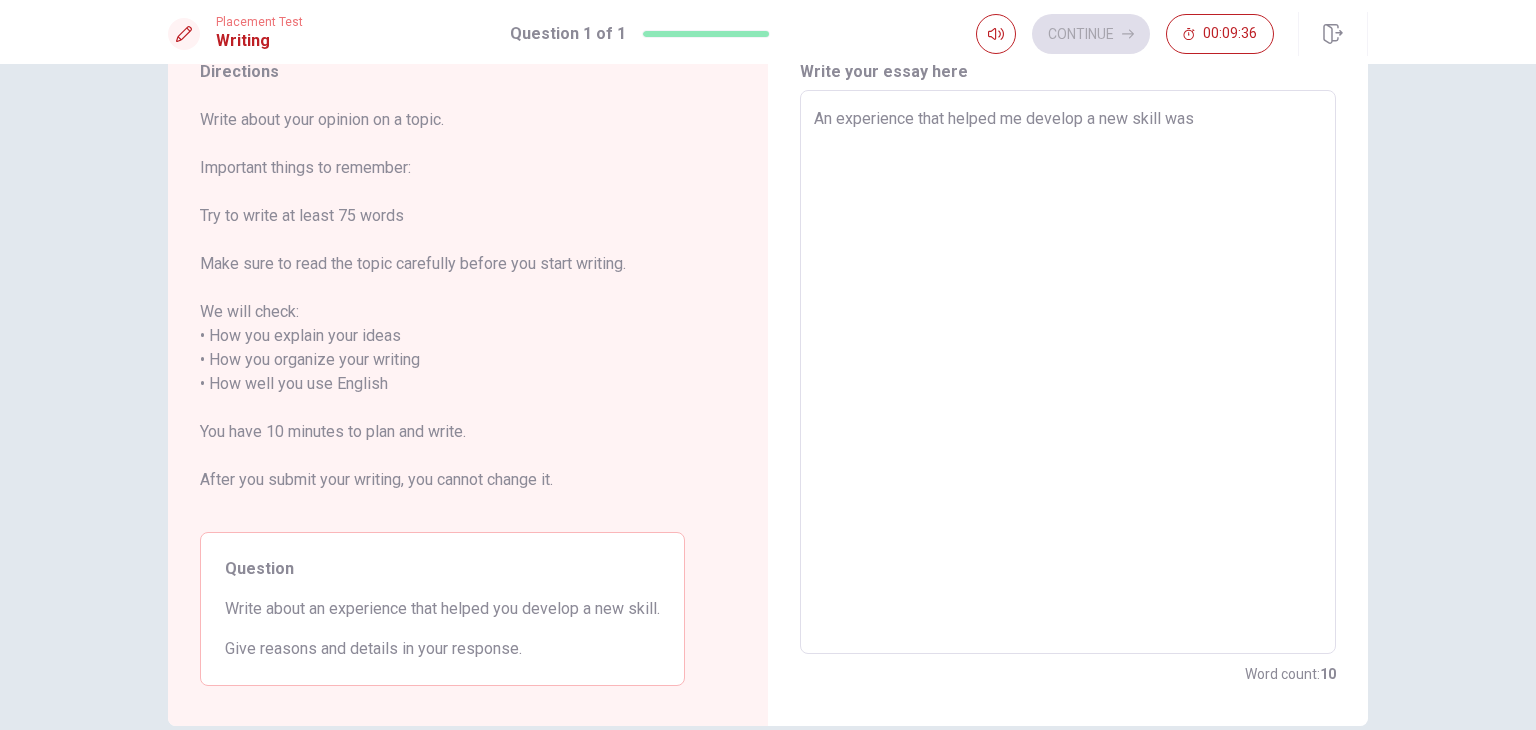 type on "x" 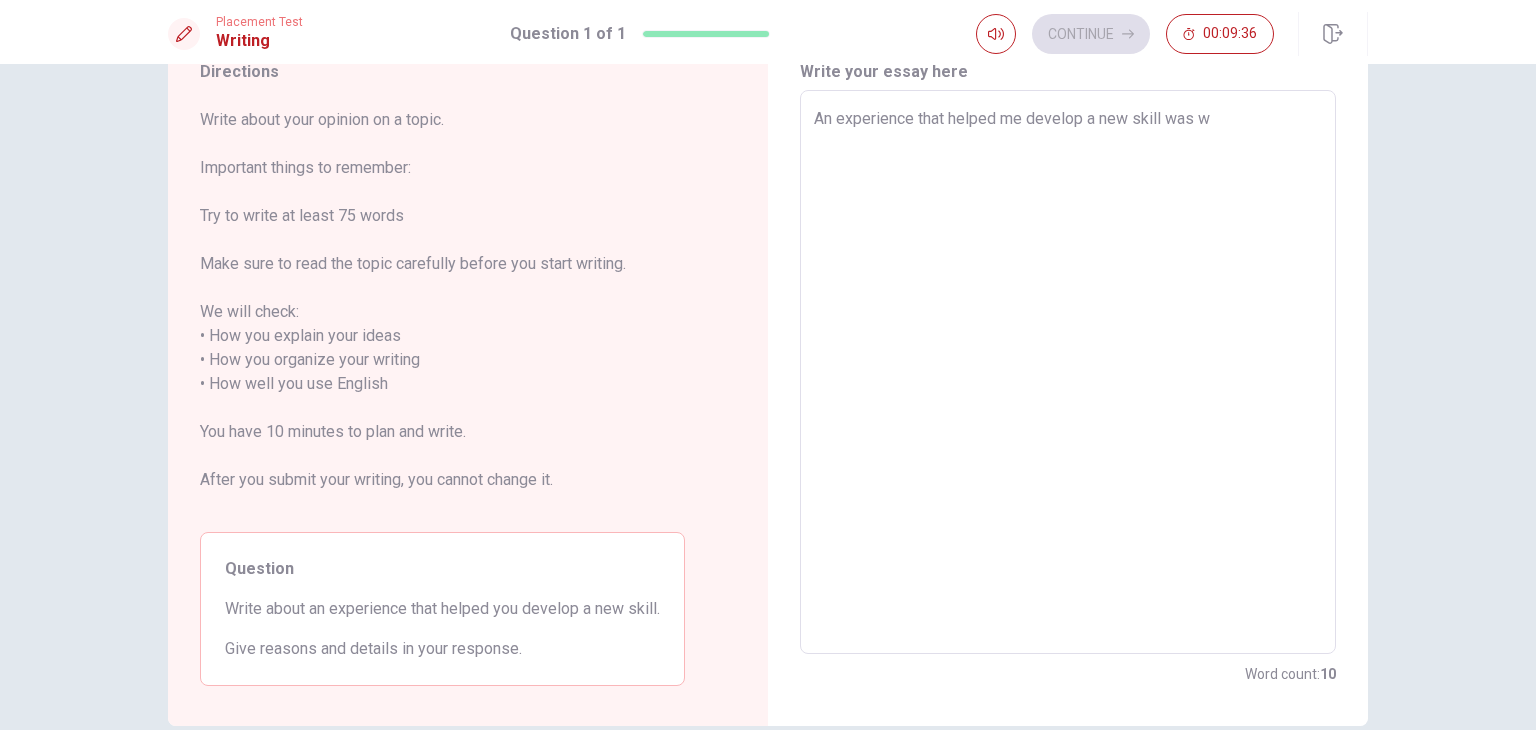 type on "x" 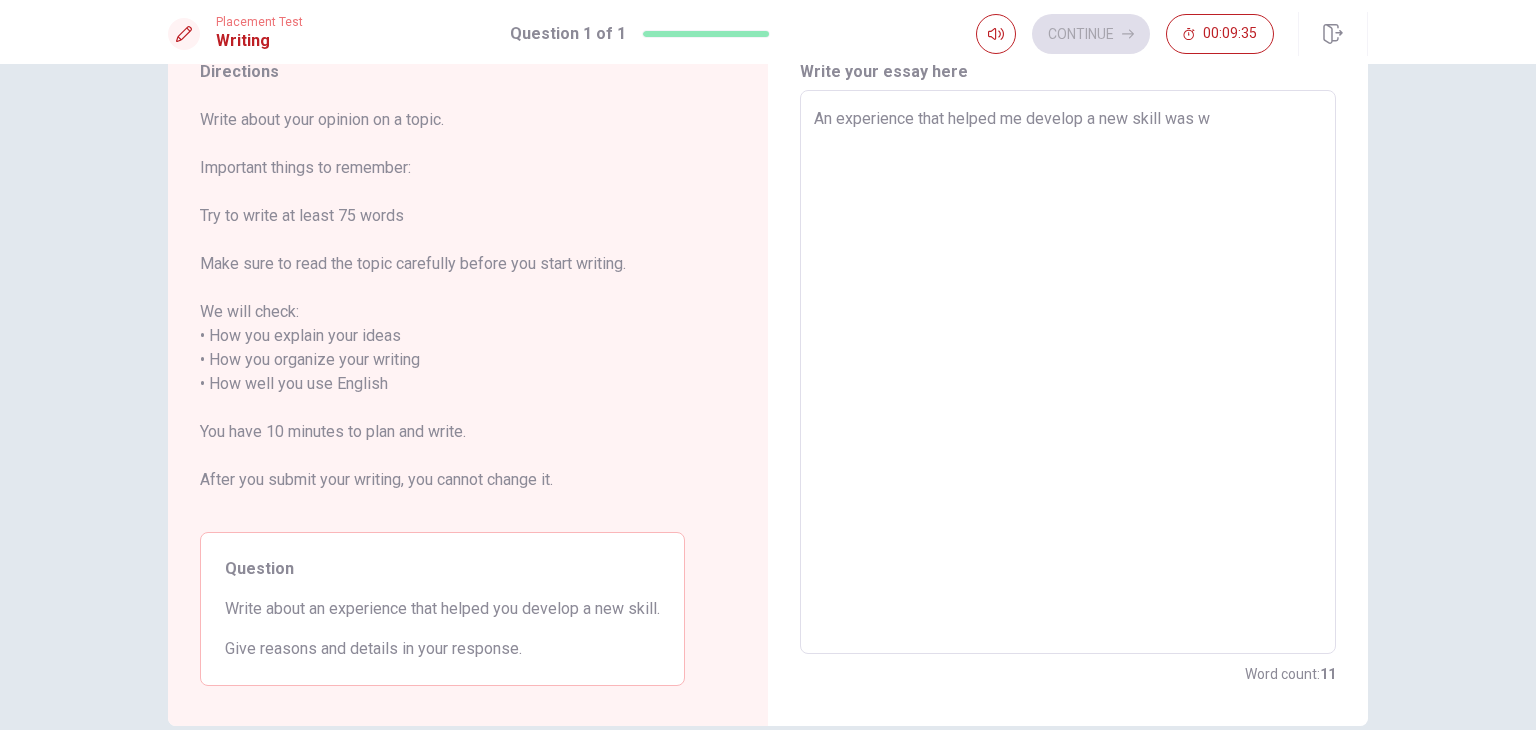 type on "An experience that helped me develop a new skill was wh" 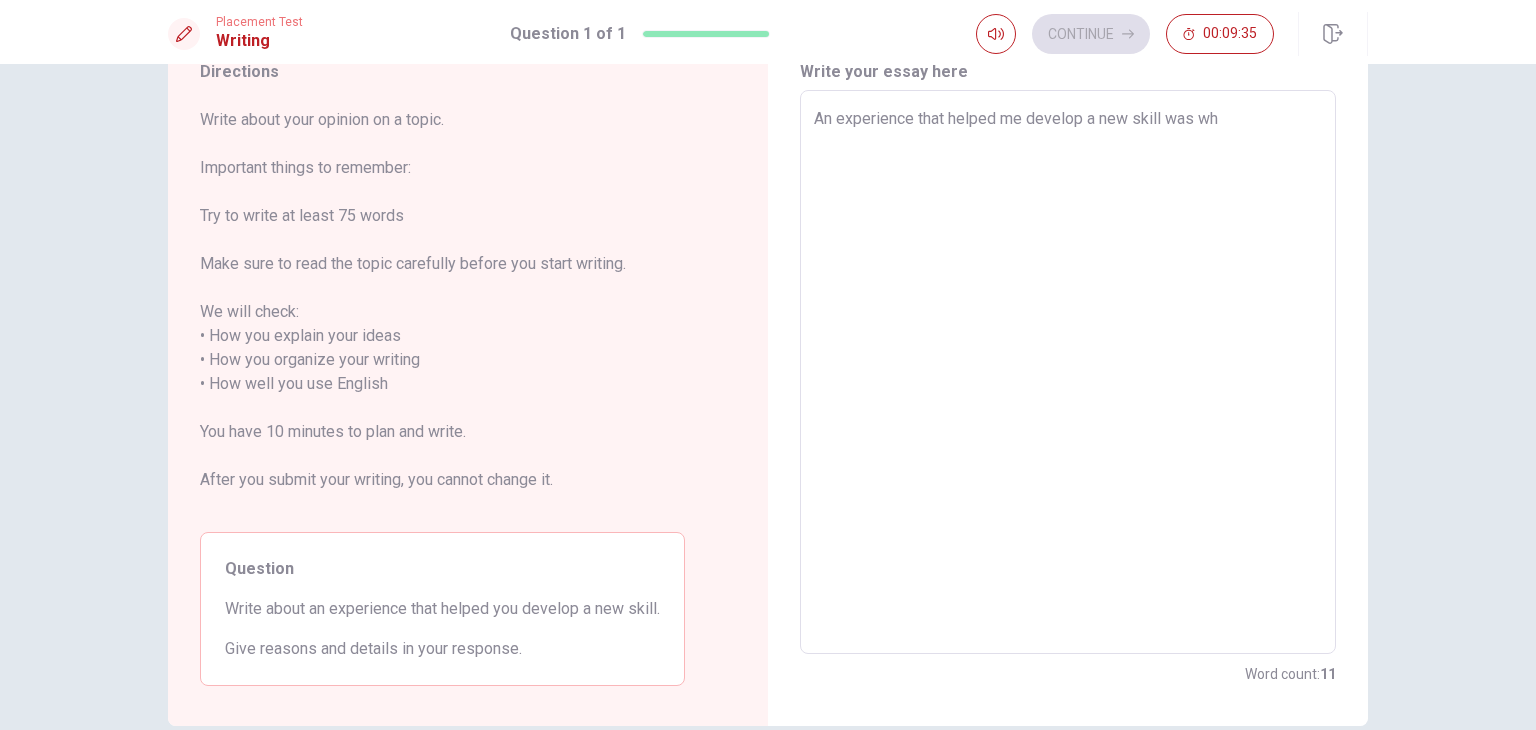 type on "x" 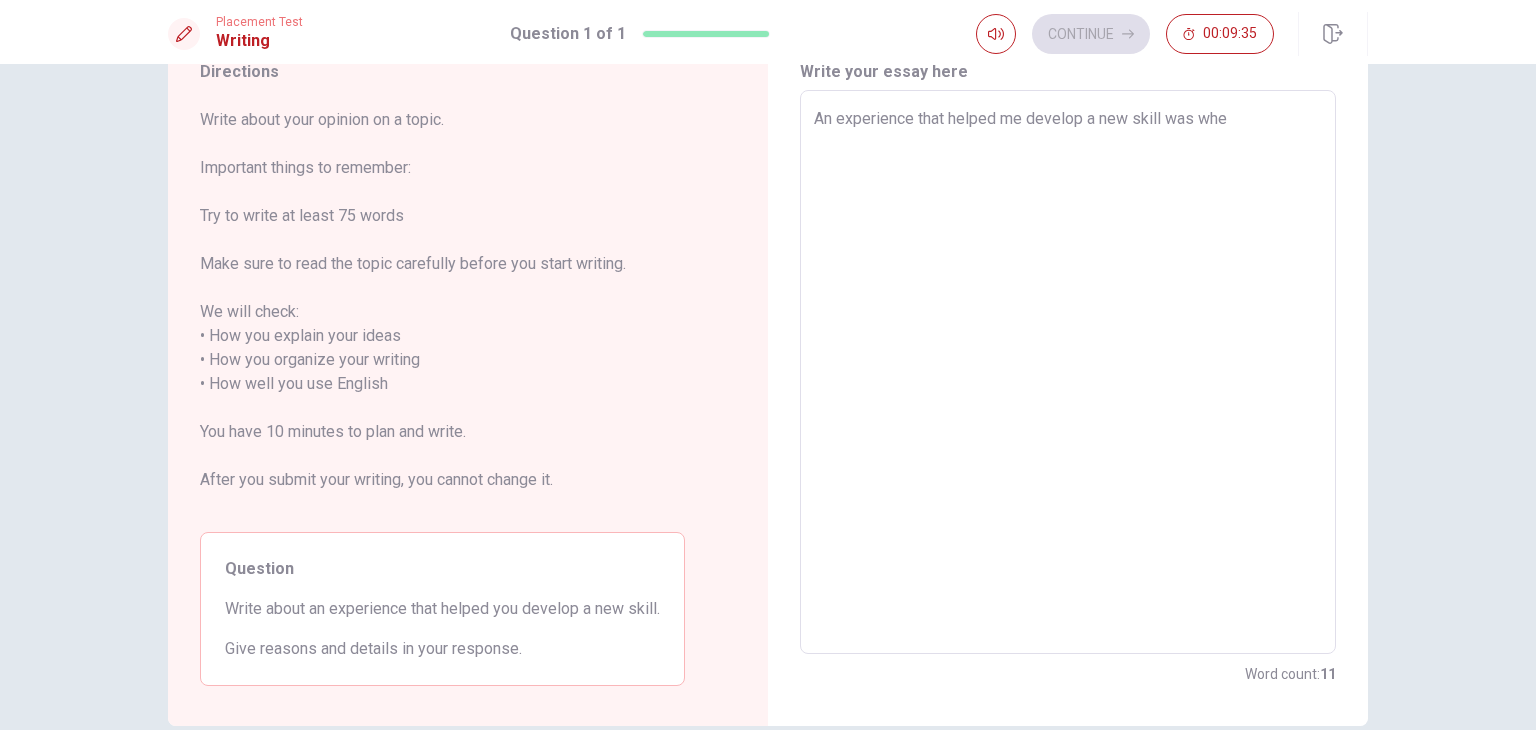 type on "x" 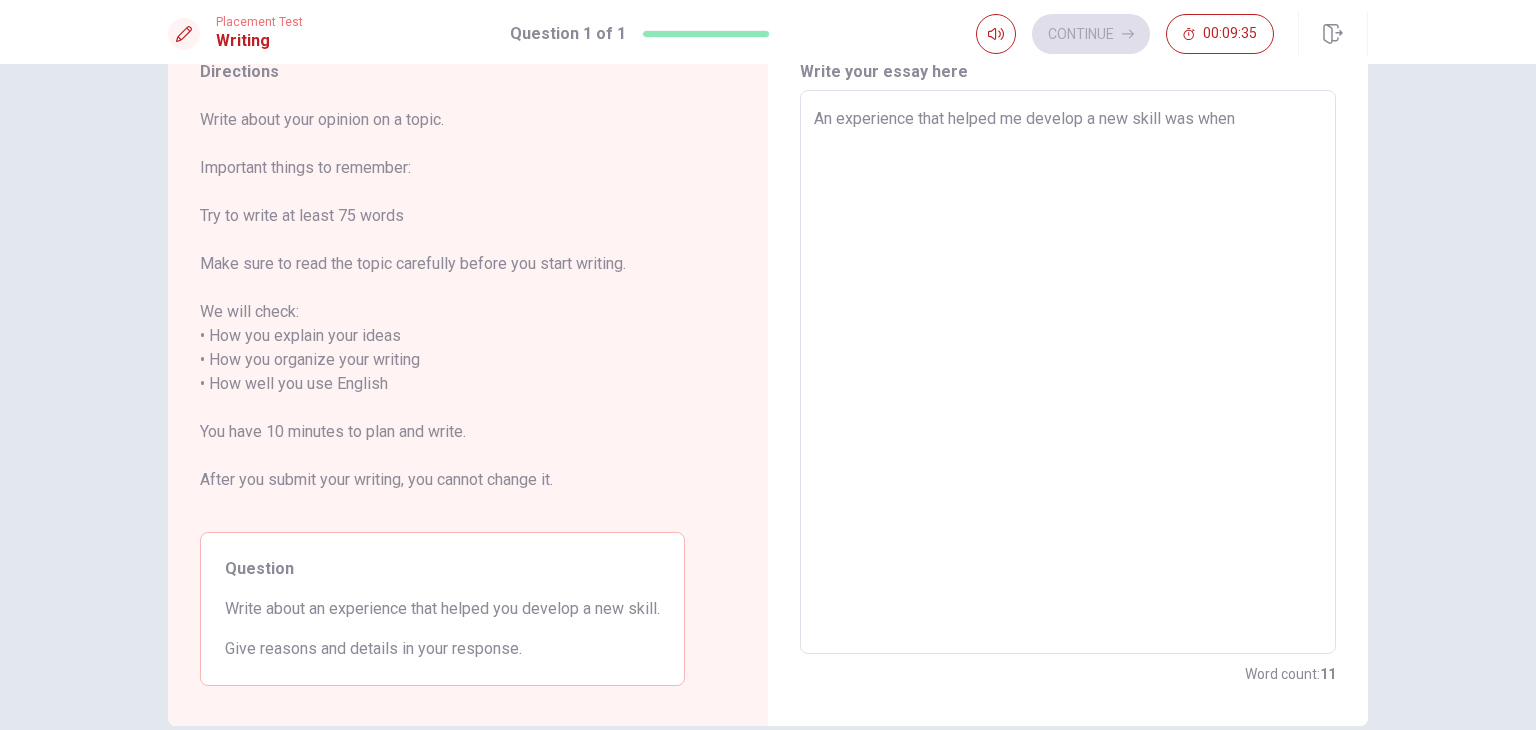 type on "An experience that helped me develop a new skill was when" 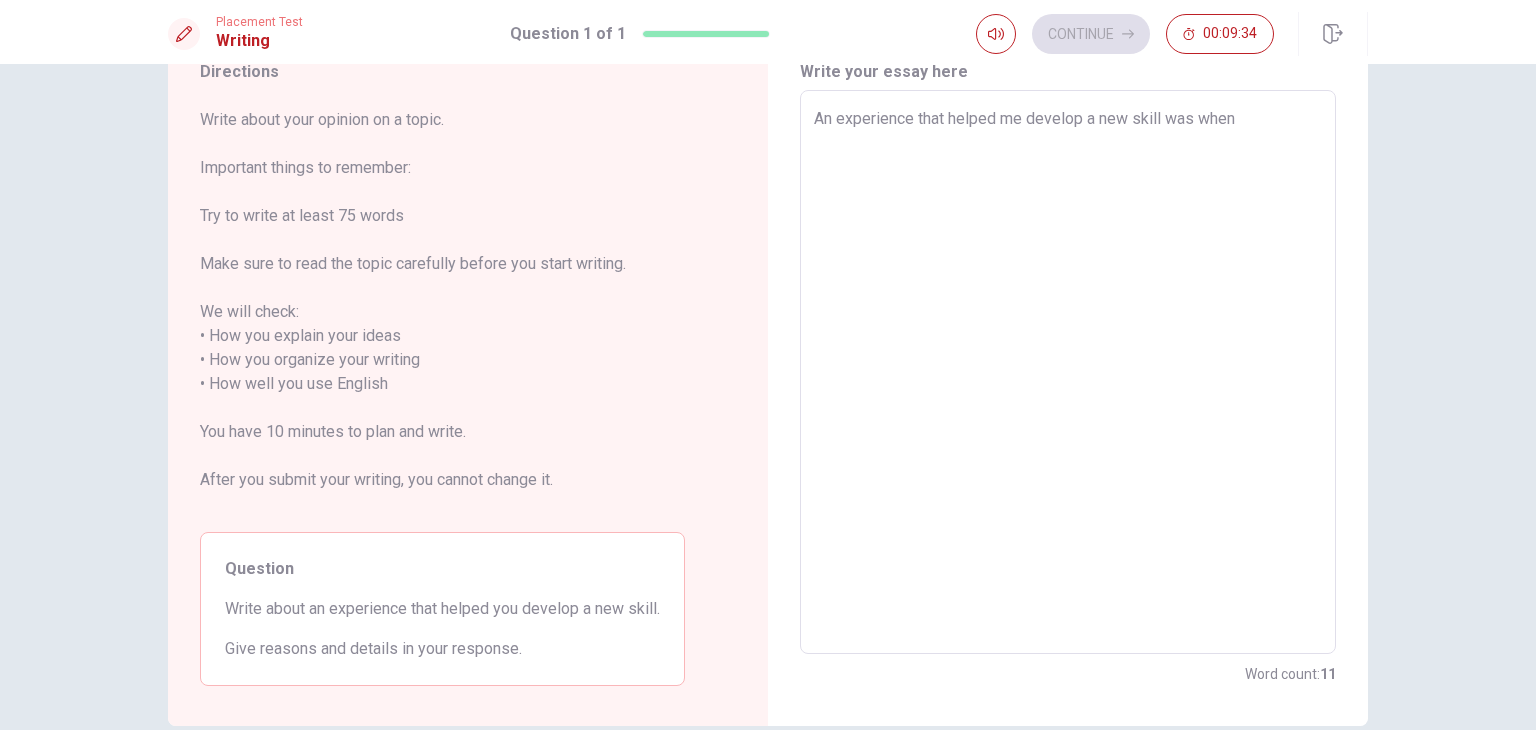 type on "An experience that helped me develop a new skill was when I" 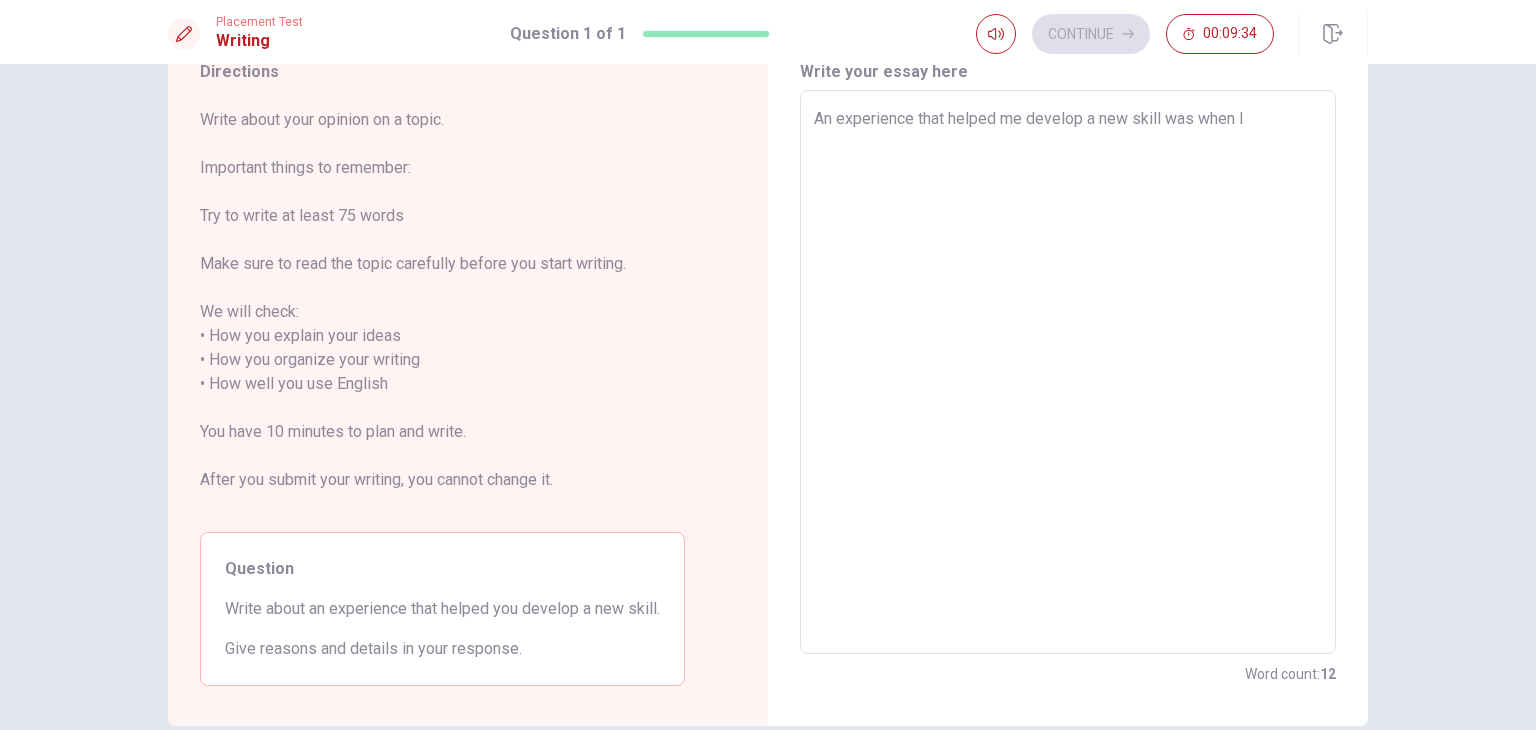 type on "x" 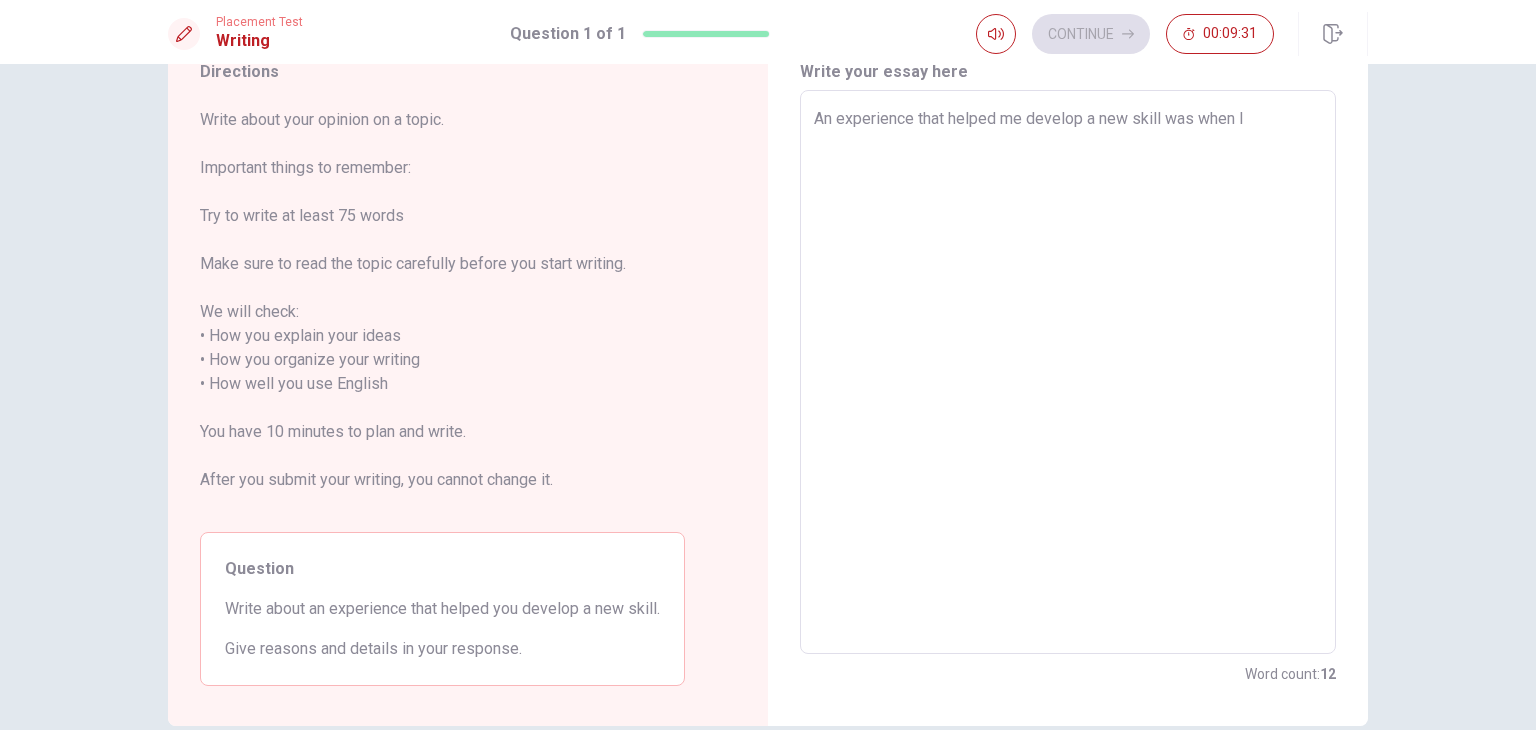 type on "x" 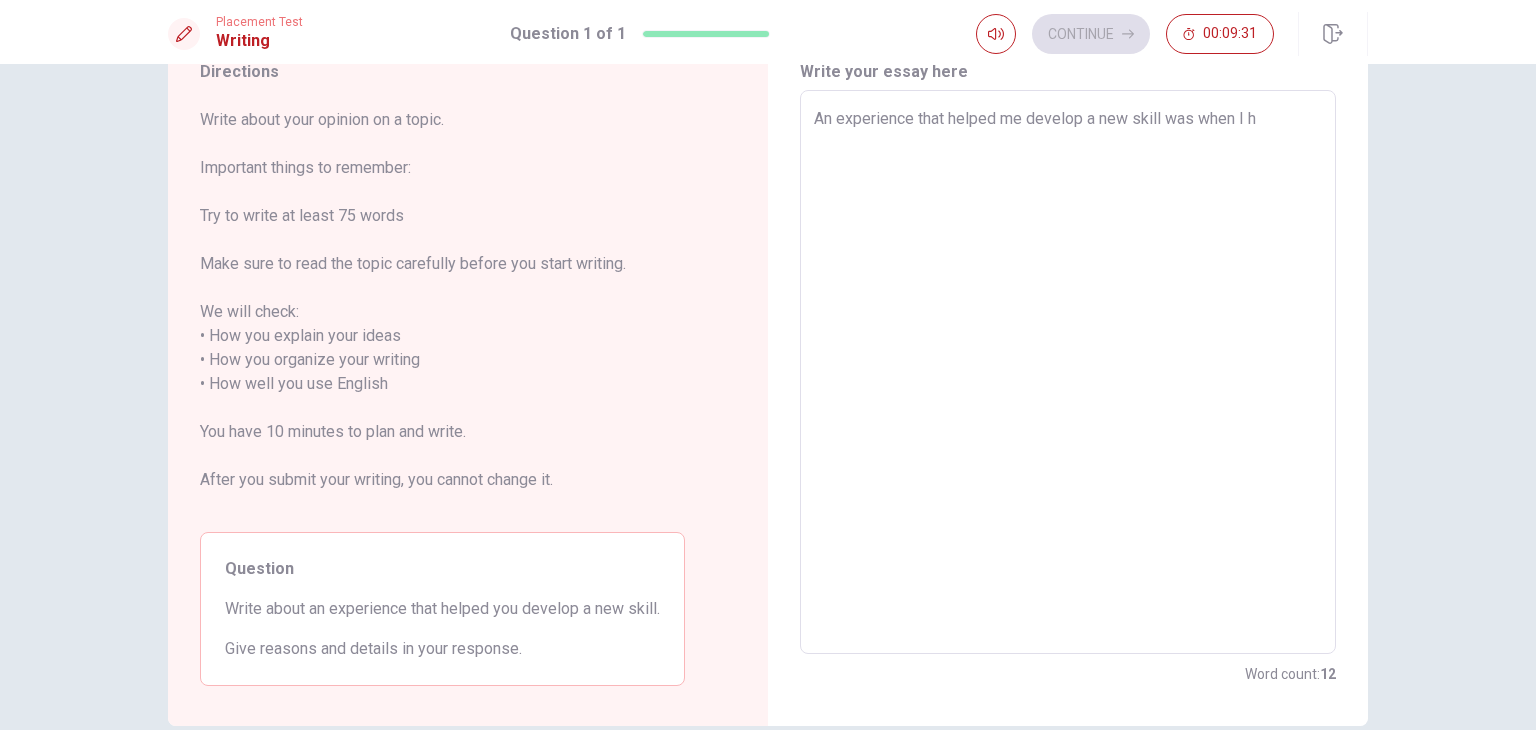 type on "x" 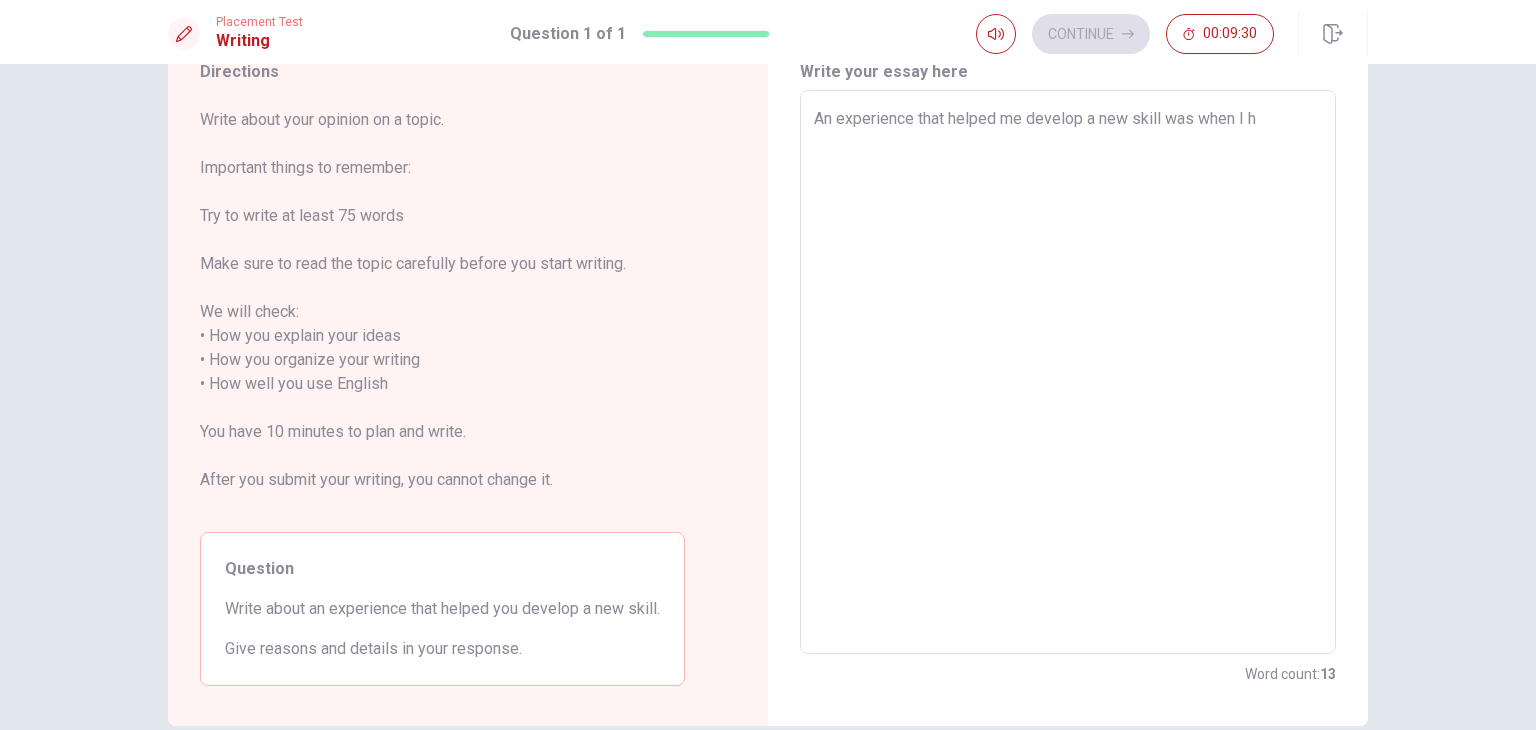 type on "An experience that helped me develop a new skill was when I he" 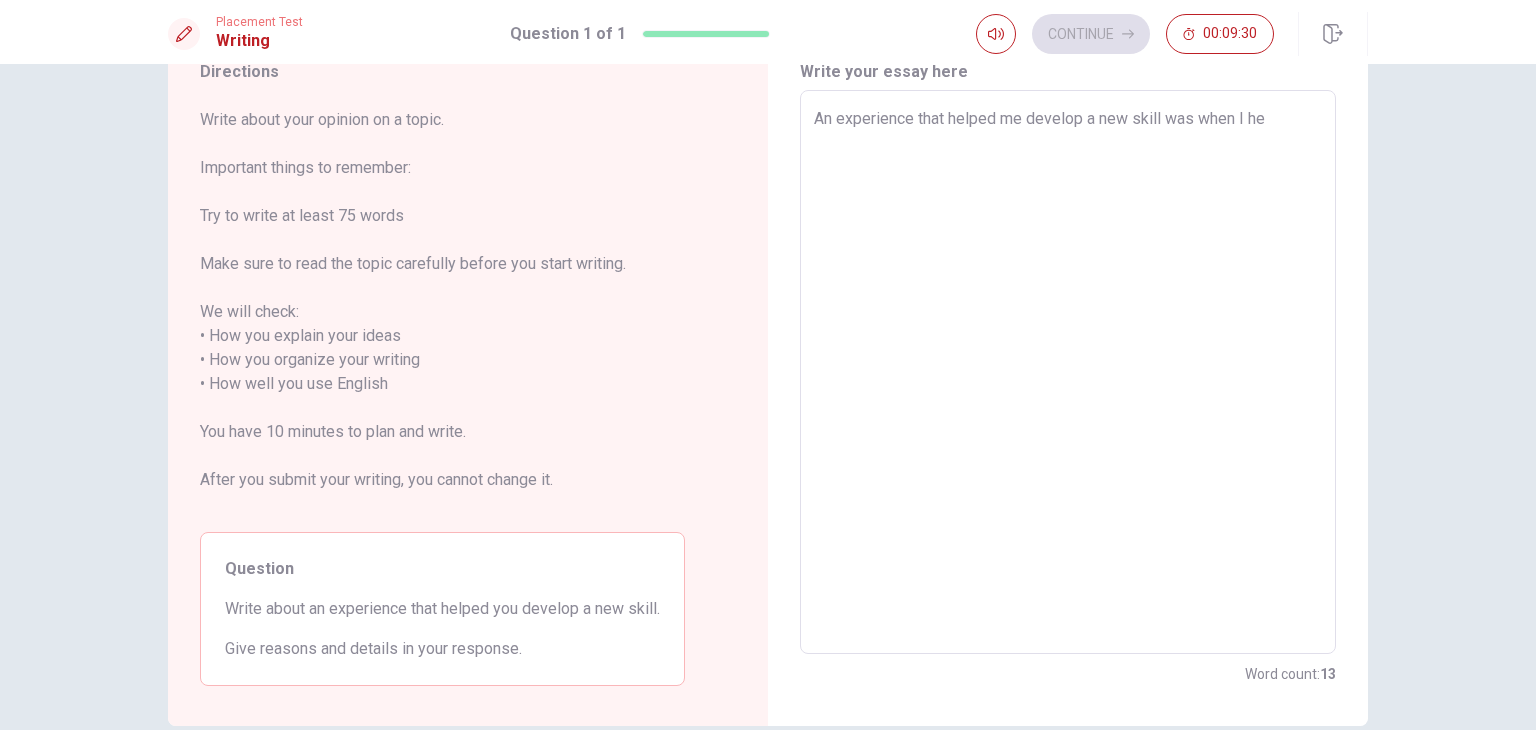 type on "x" 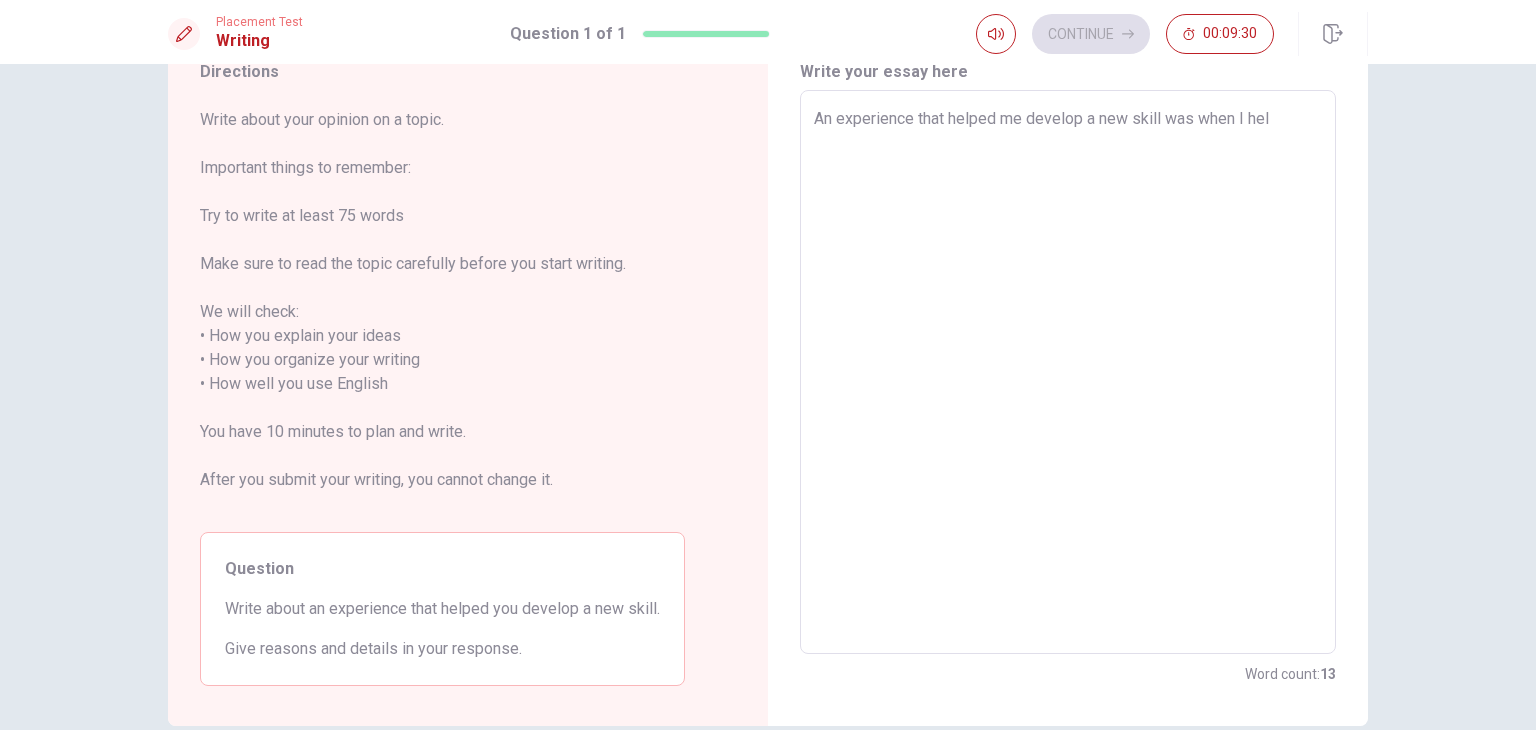 type on "x" 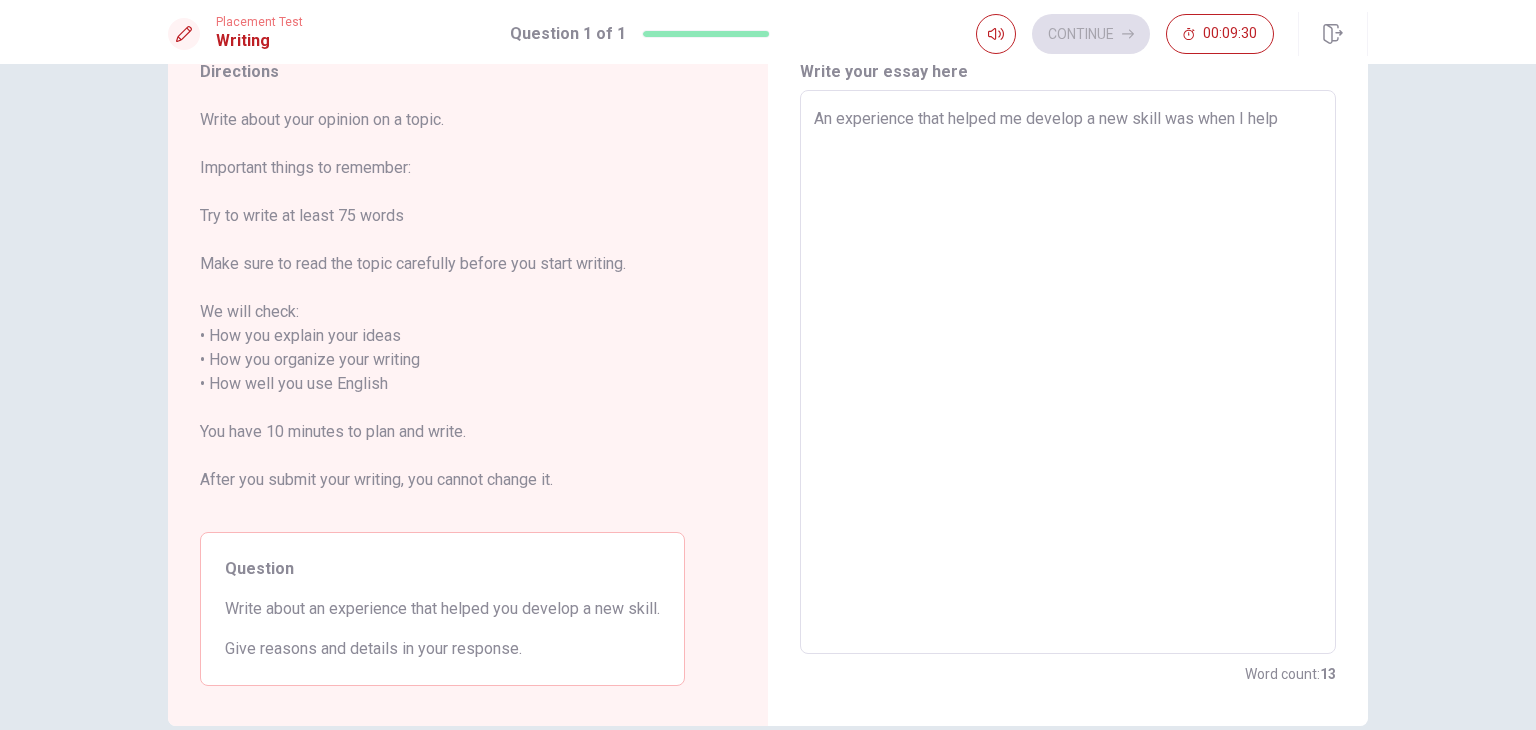 type on "x" 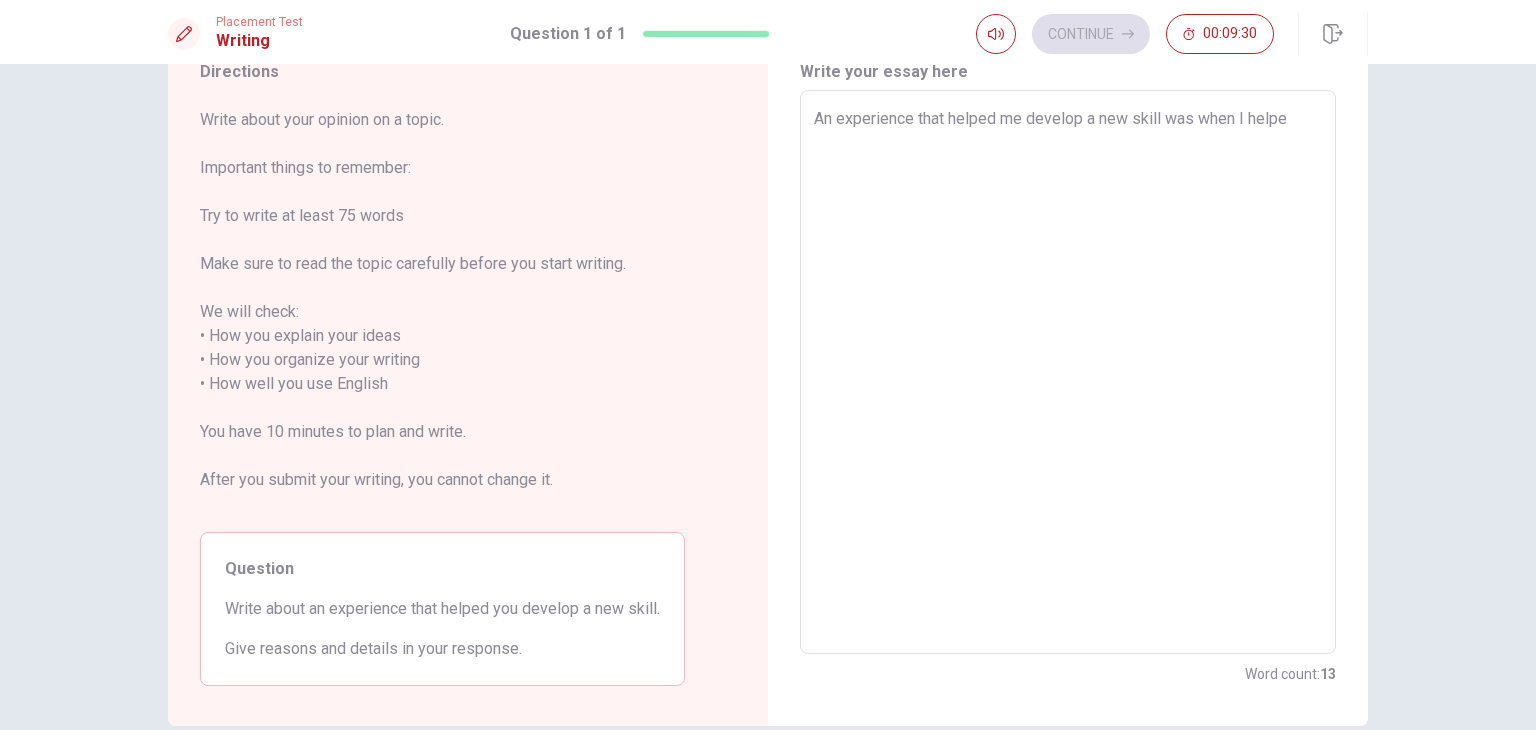 type on "x" 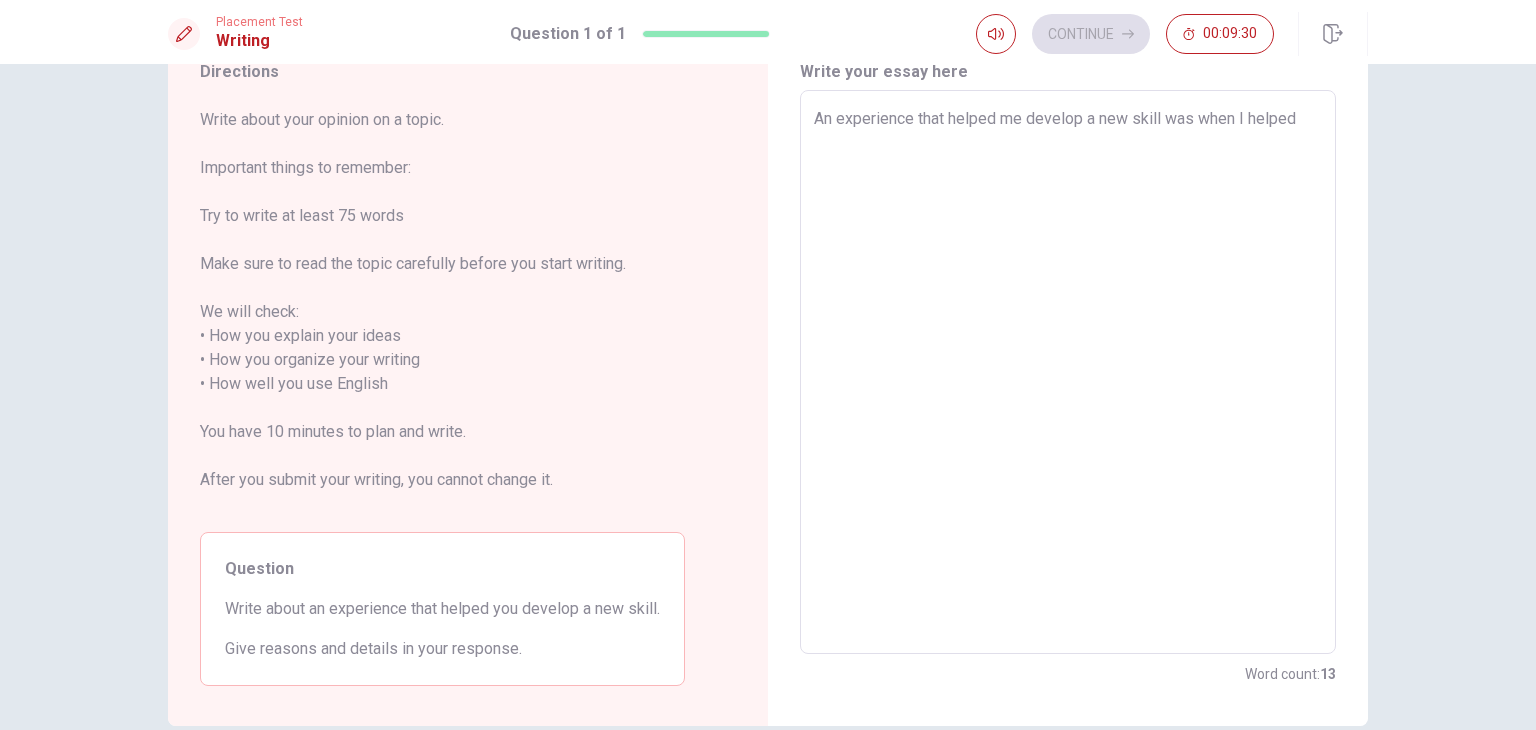 type on "x" 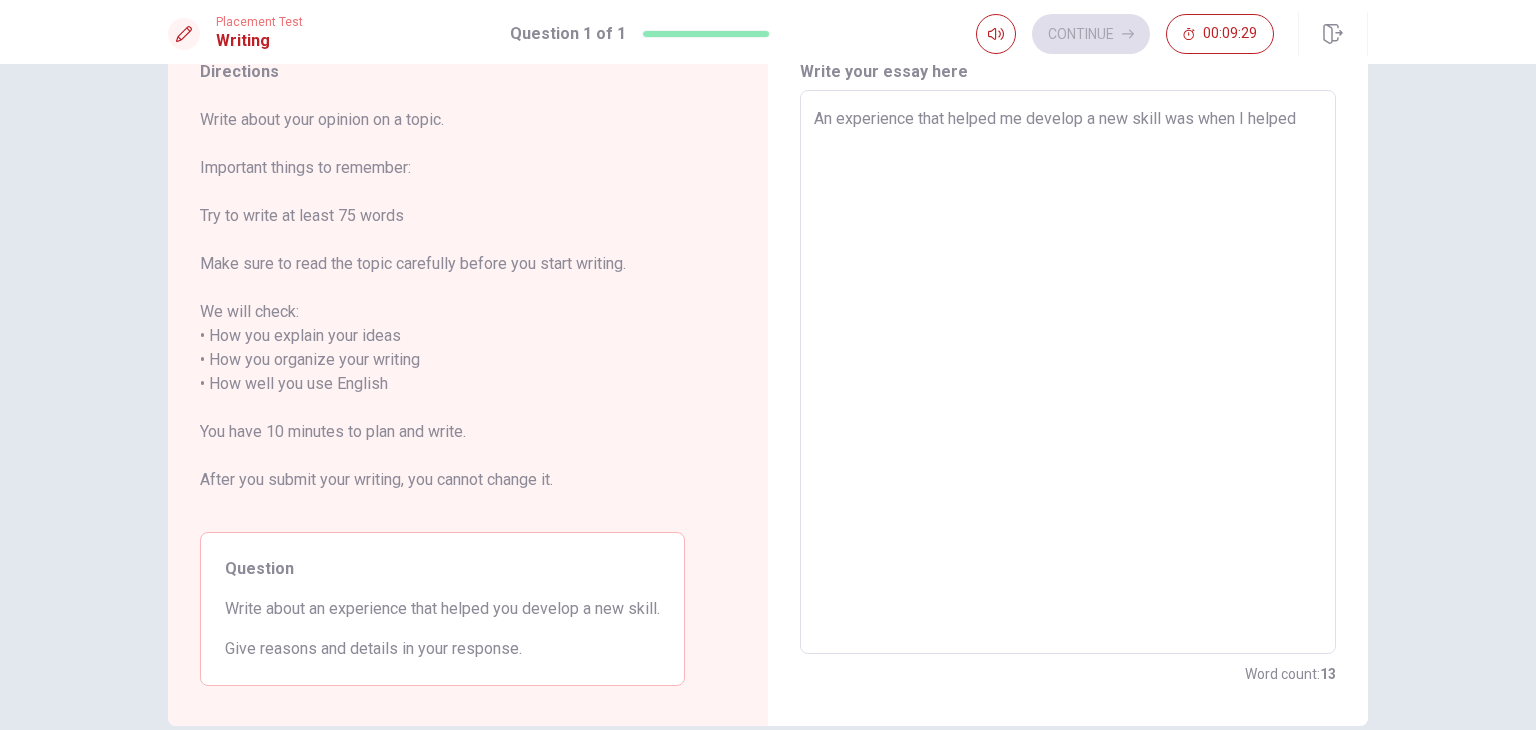 type on "An experience that helped me develop a new skill was when I helped" 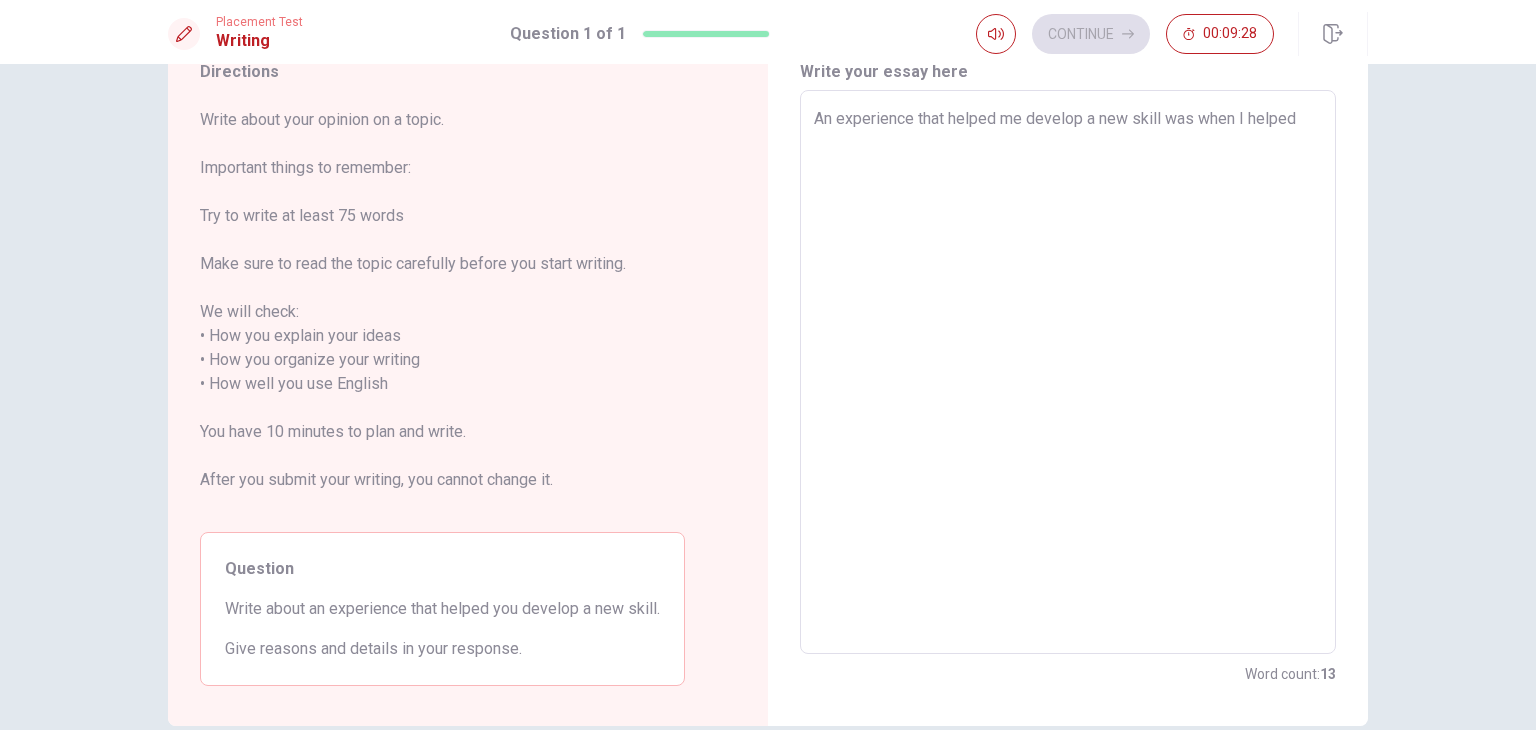 type on "An experience that helped me develop a new skill was when I helped m" 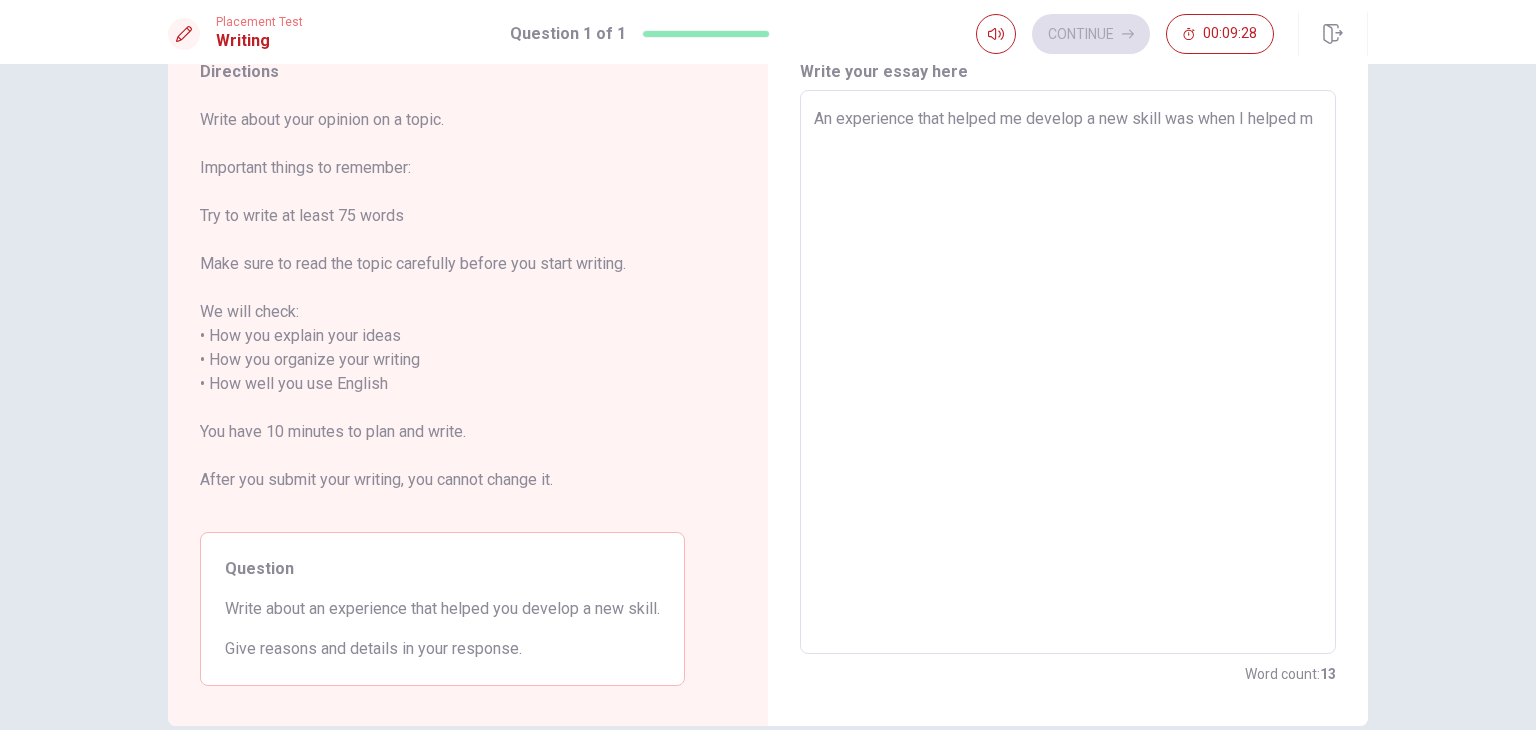 type on "x" 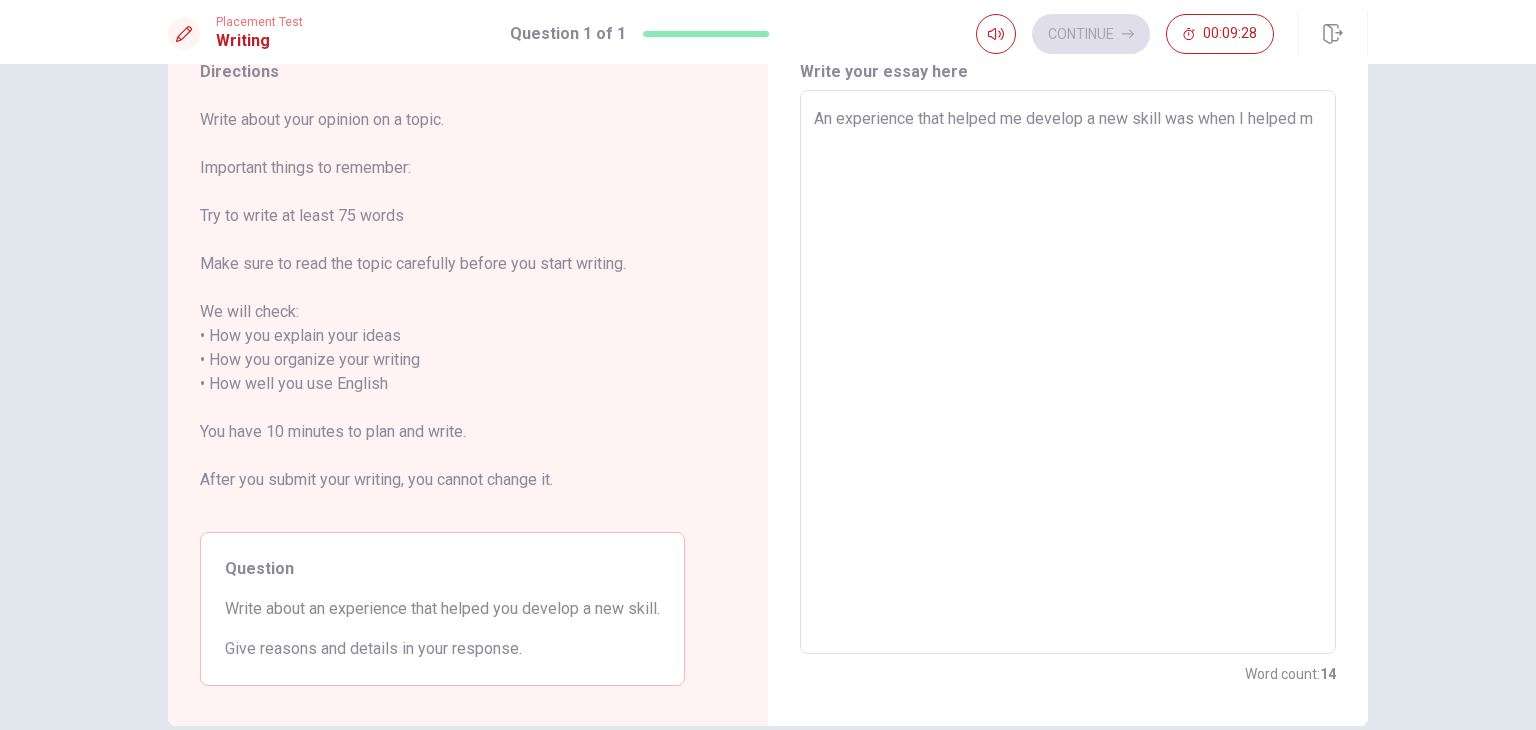 type on "An experience that helped me develop a new skill was when I helped my" 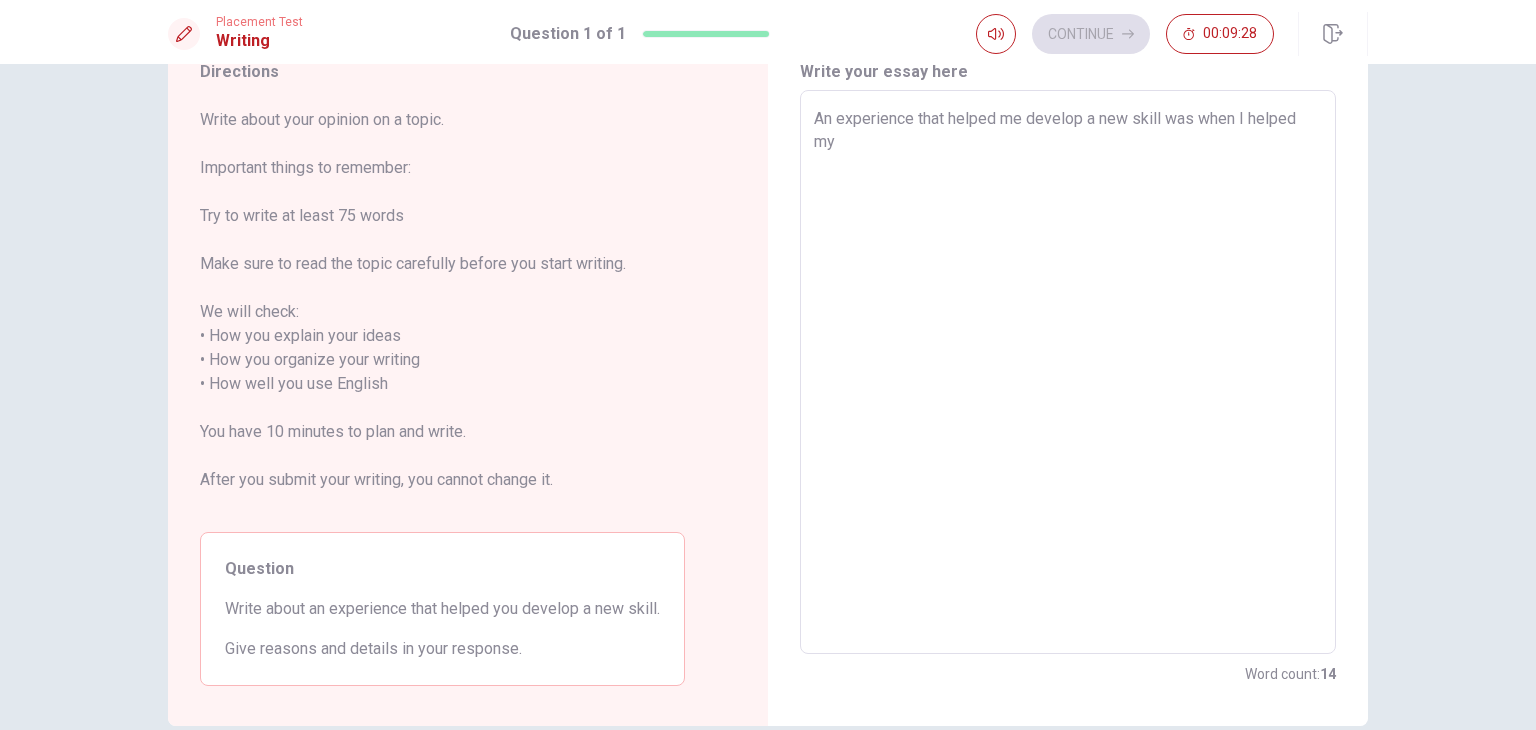 type on "x" 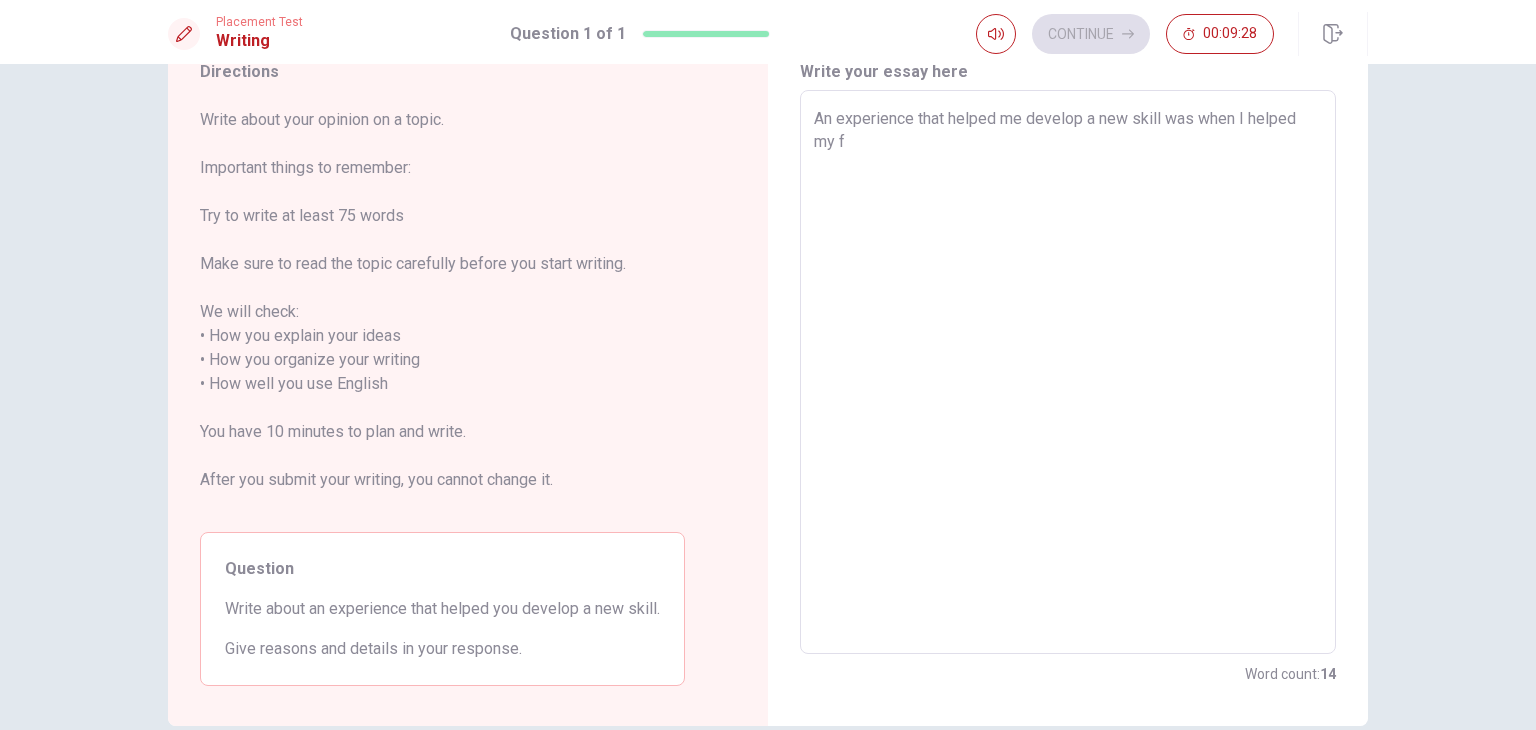 type on "x" 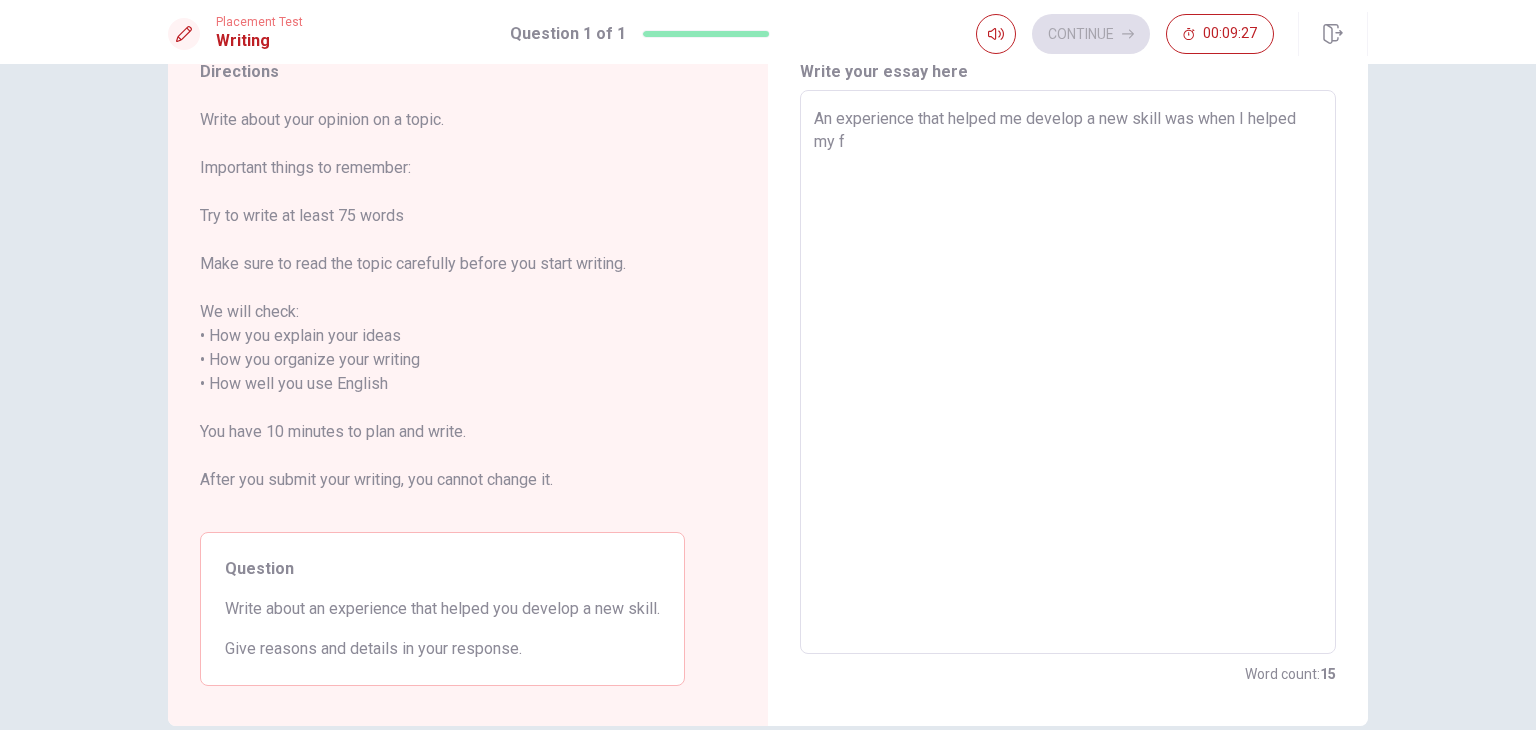 type on "An experience that helped me develop a new skill was when I helped my fa" 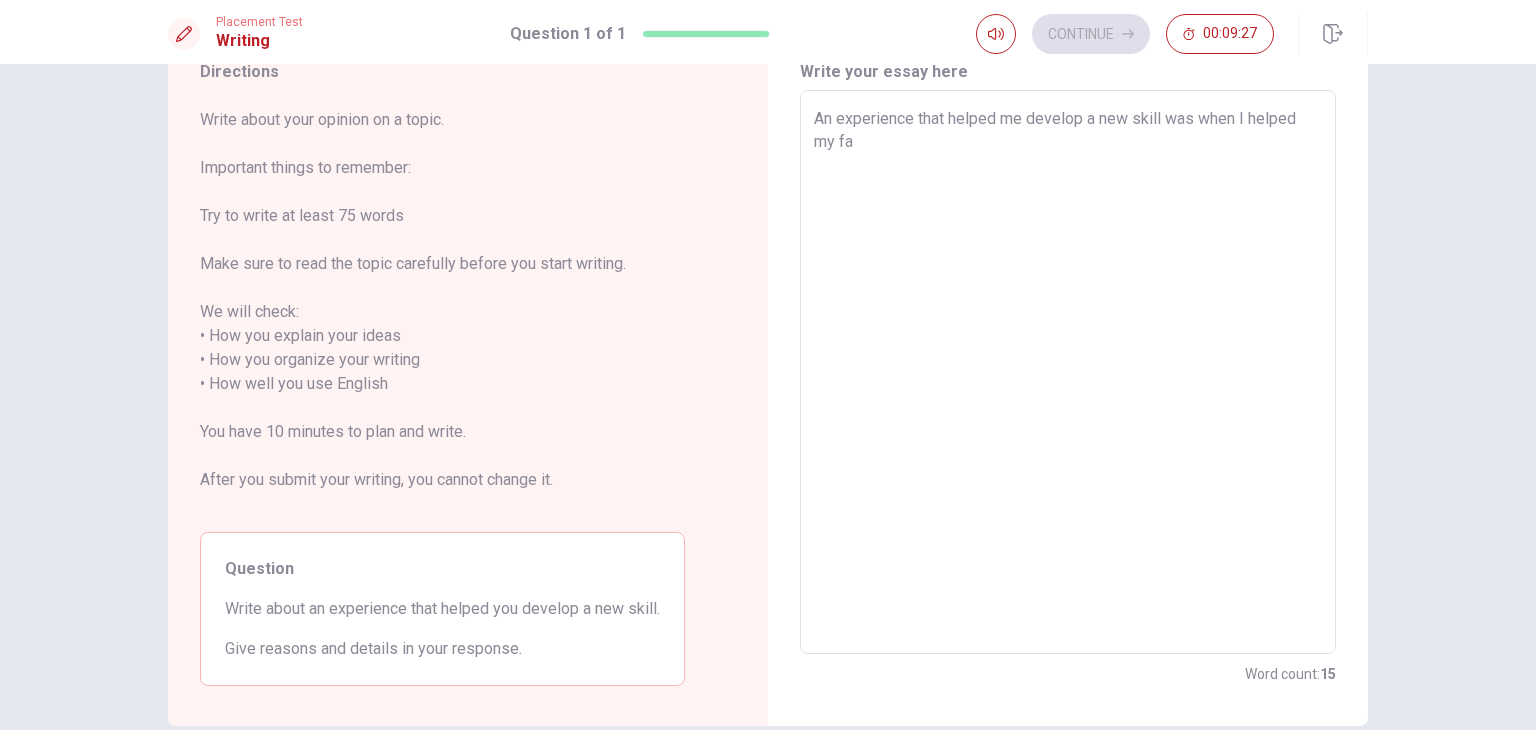 type on "x" 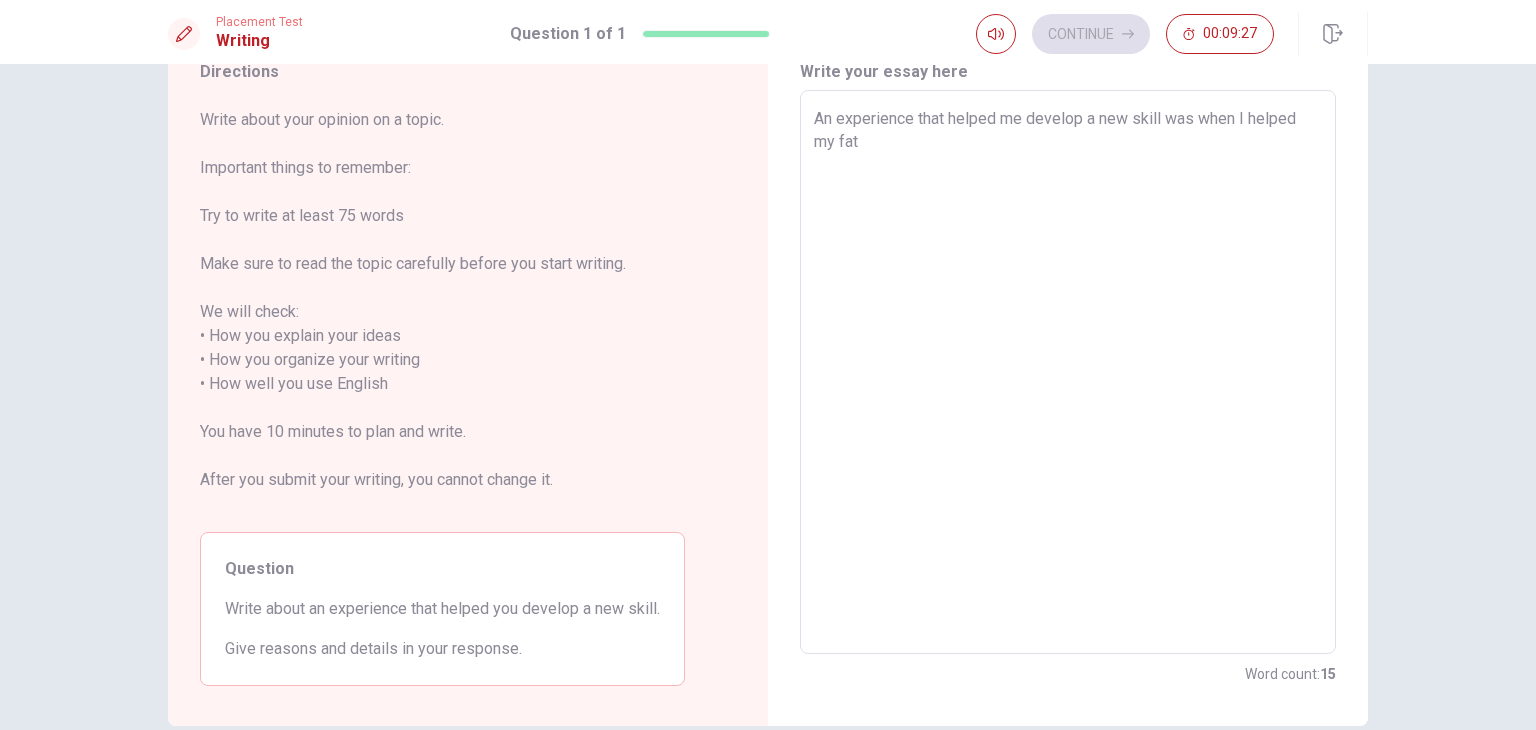 type on "x" 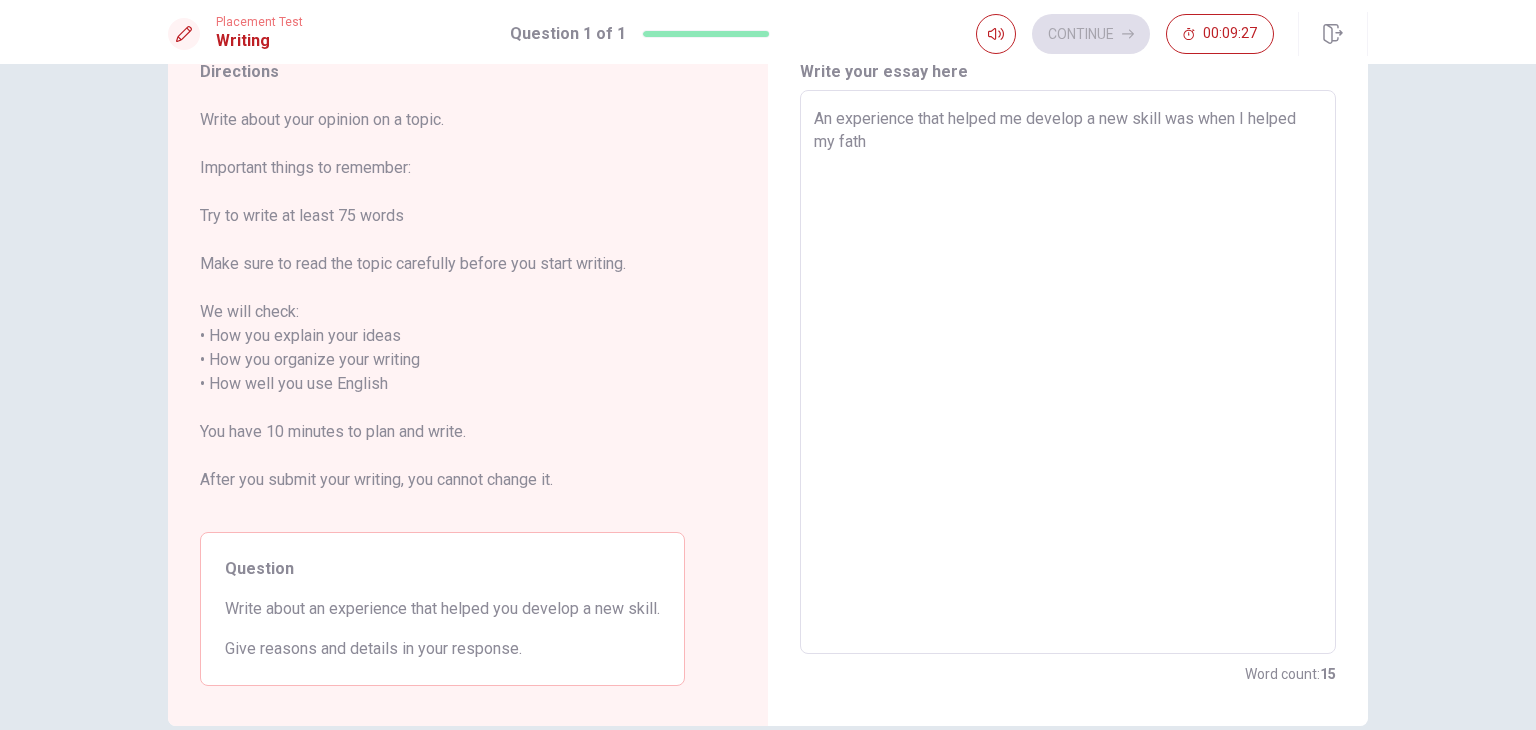 type on "x" 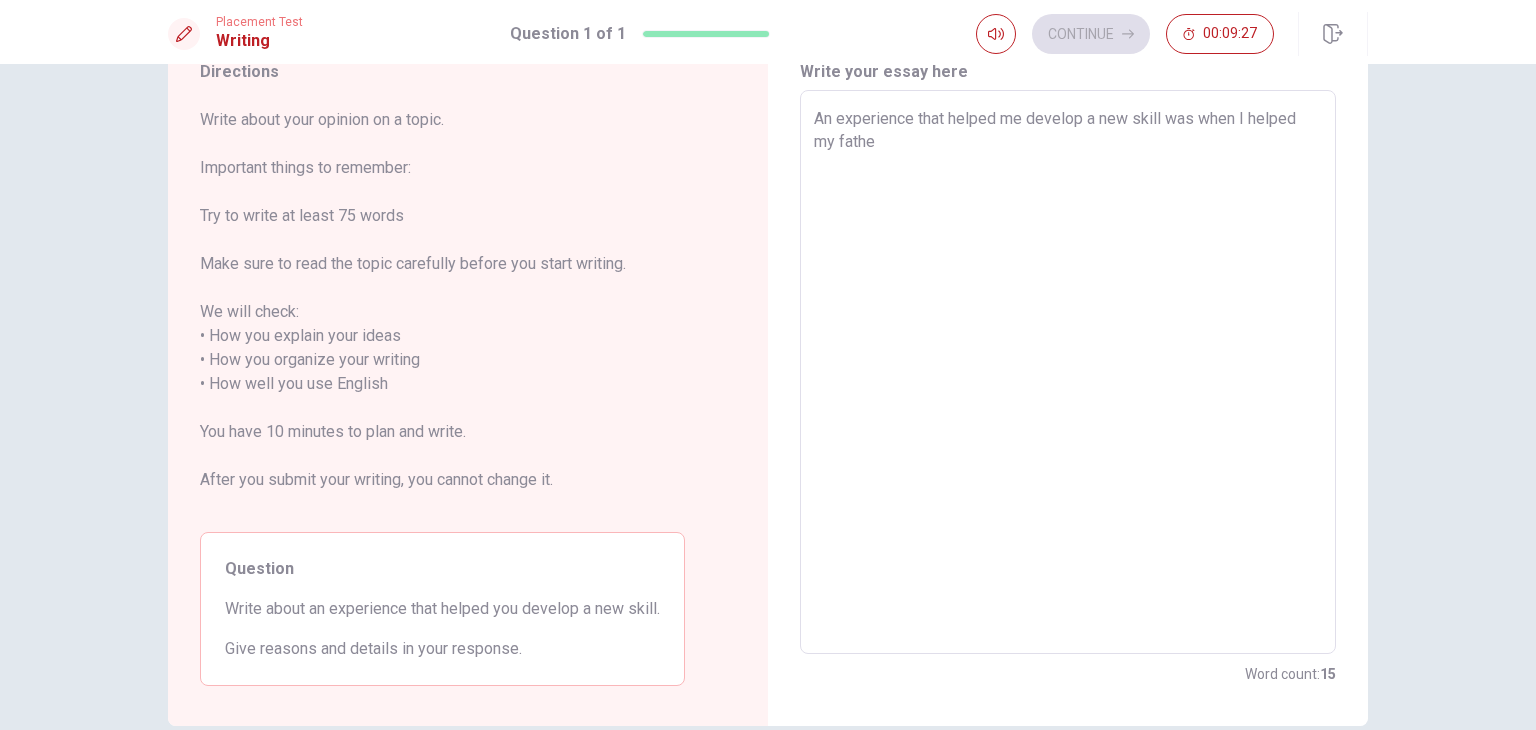 type on "x" 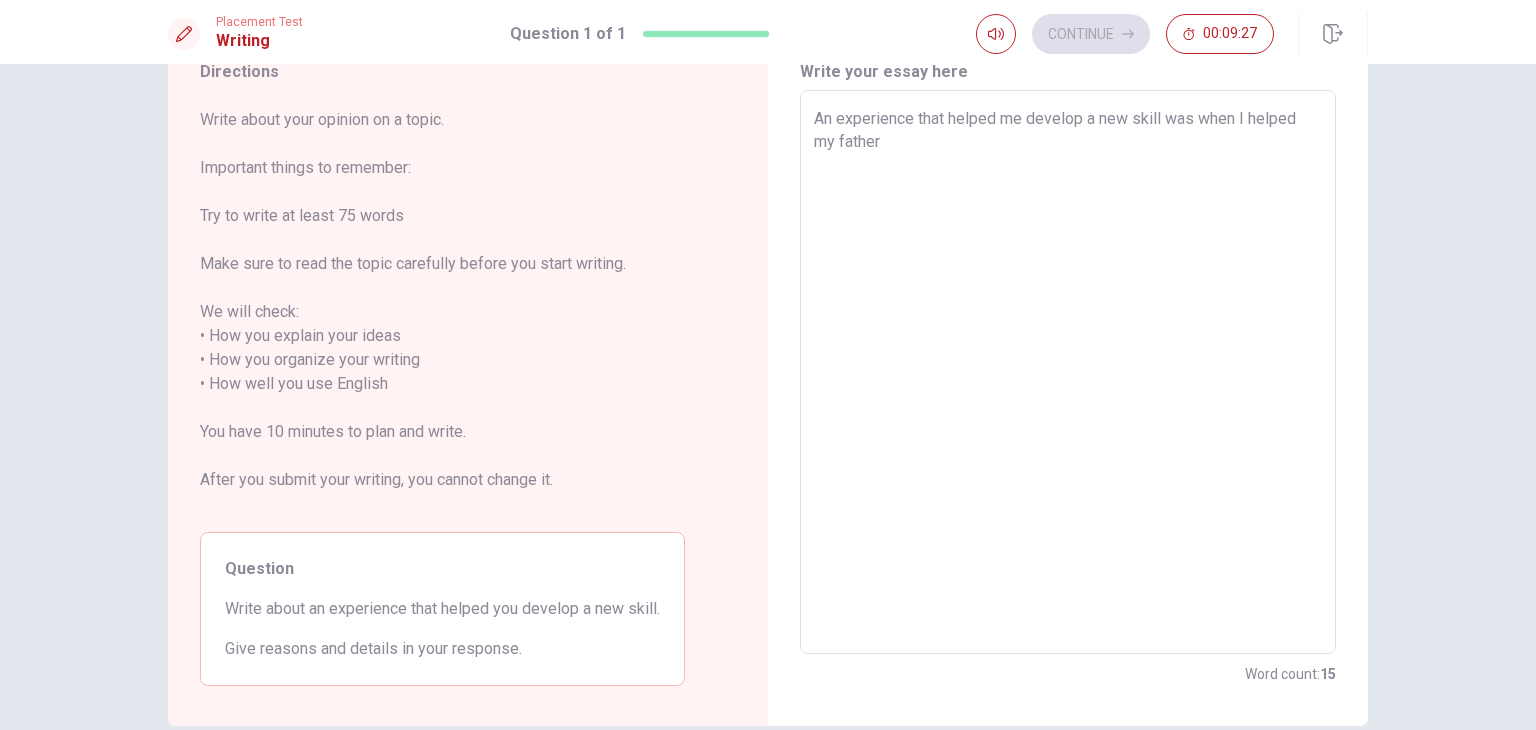 type on "x" 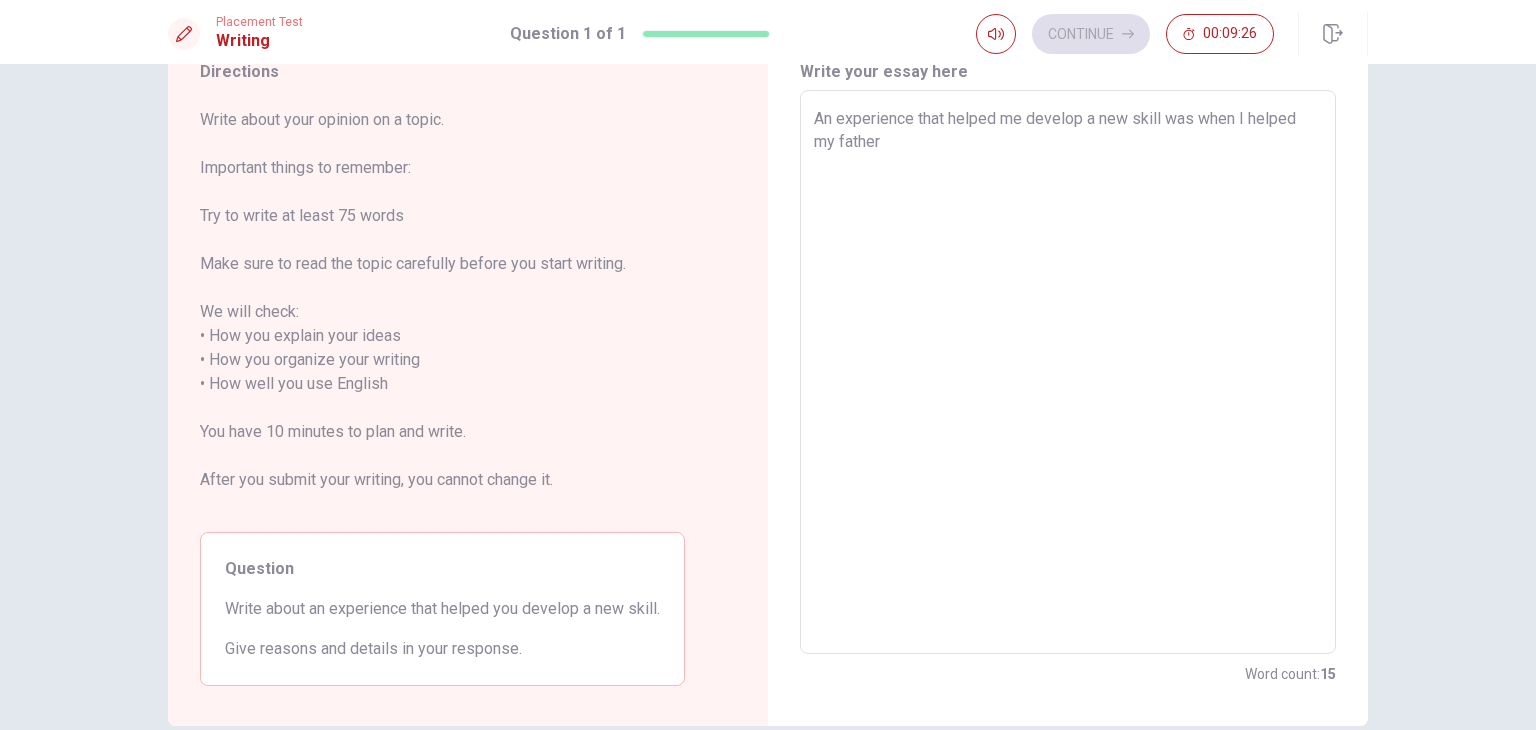 type on "An experience that helped me develop a new skill was when I helped my father" 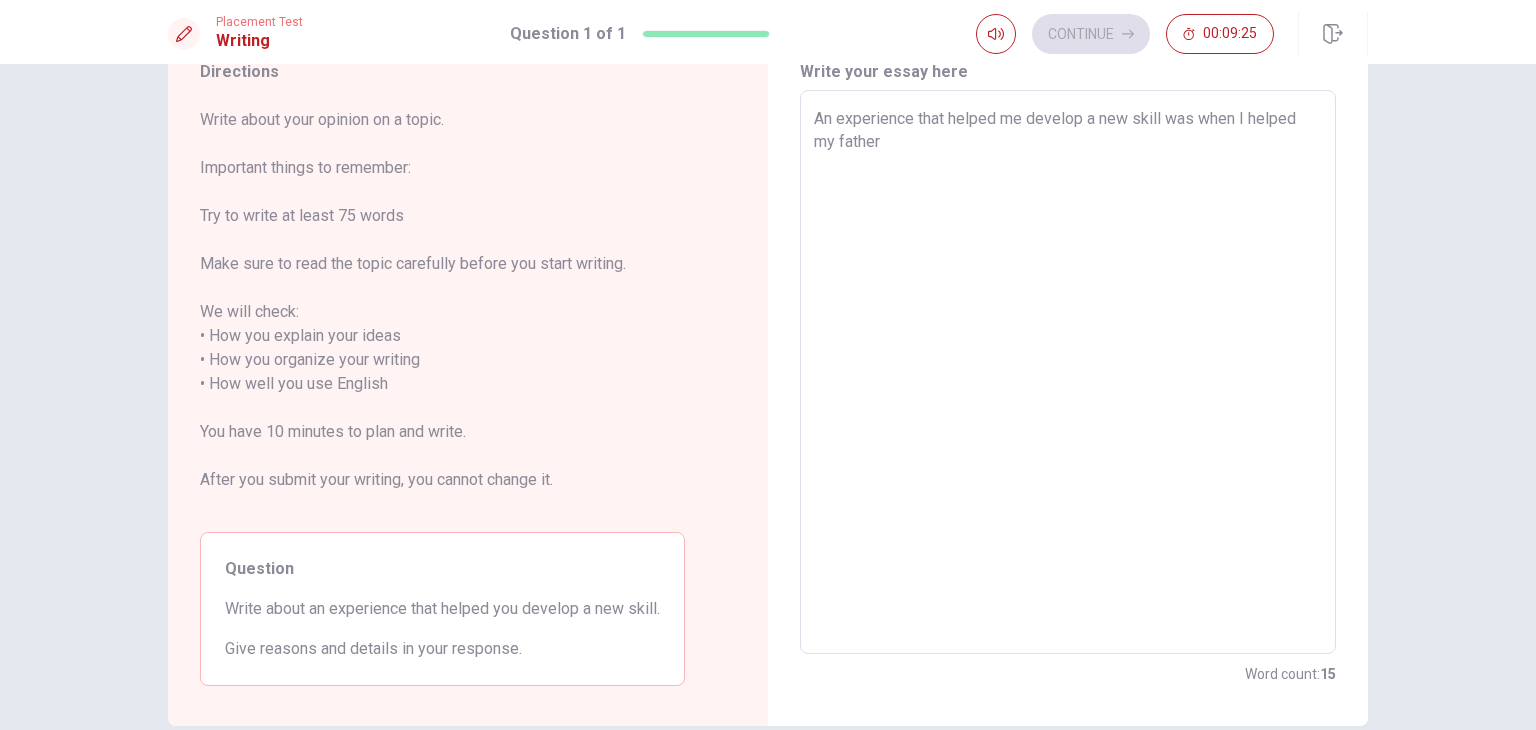type on "An experience that helped me develop a new skill was when I helped my father c" 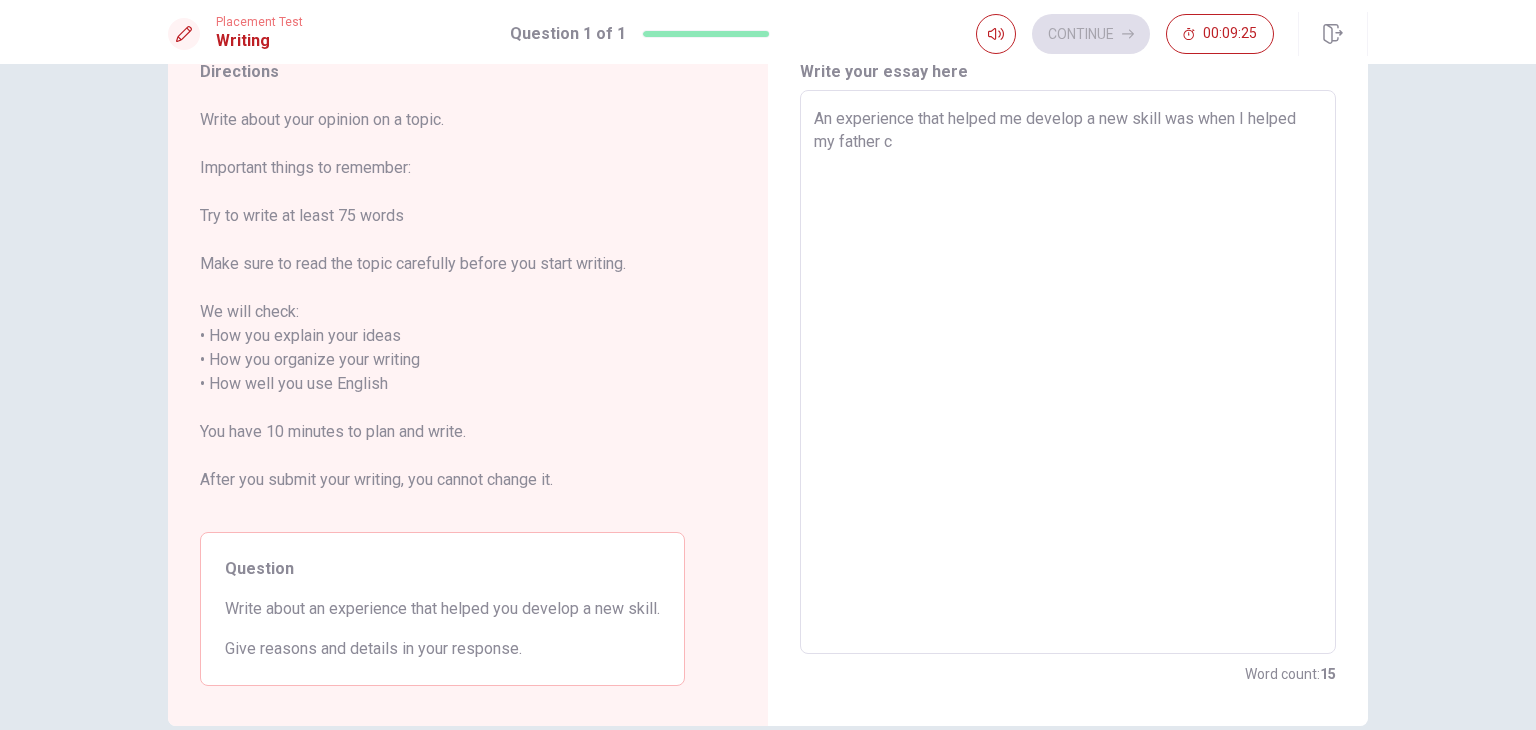 type on "x" 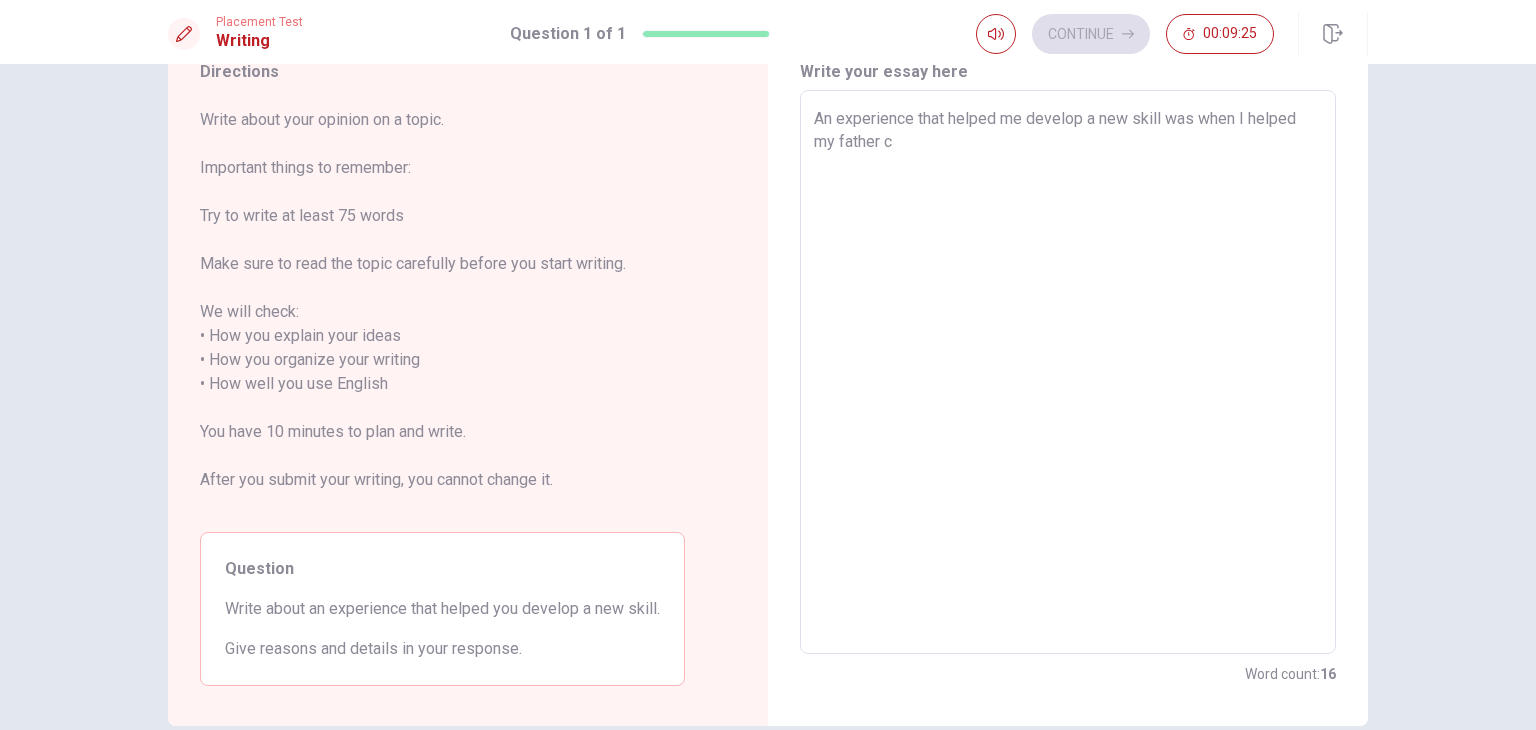 type on "An experience that helped me develop a new skill was when I helped my father ca" 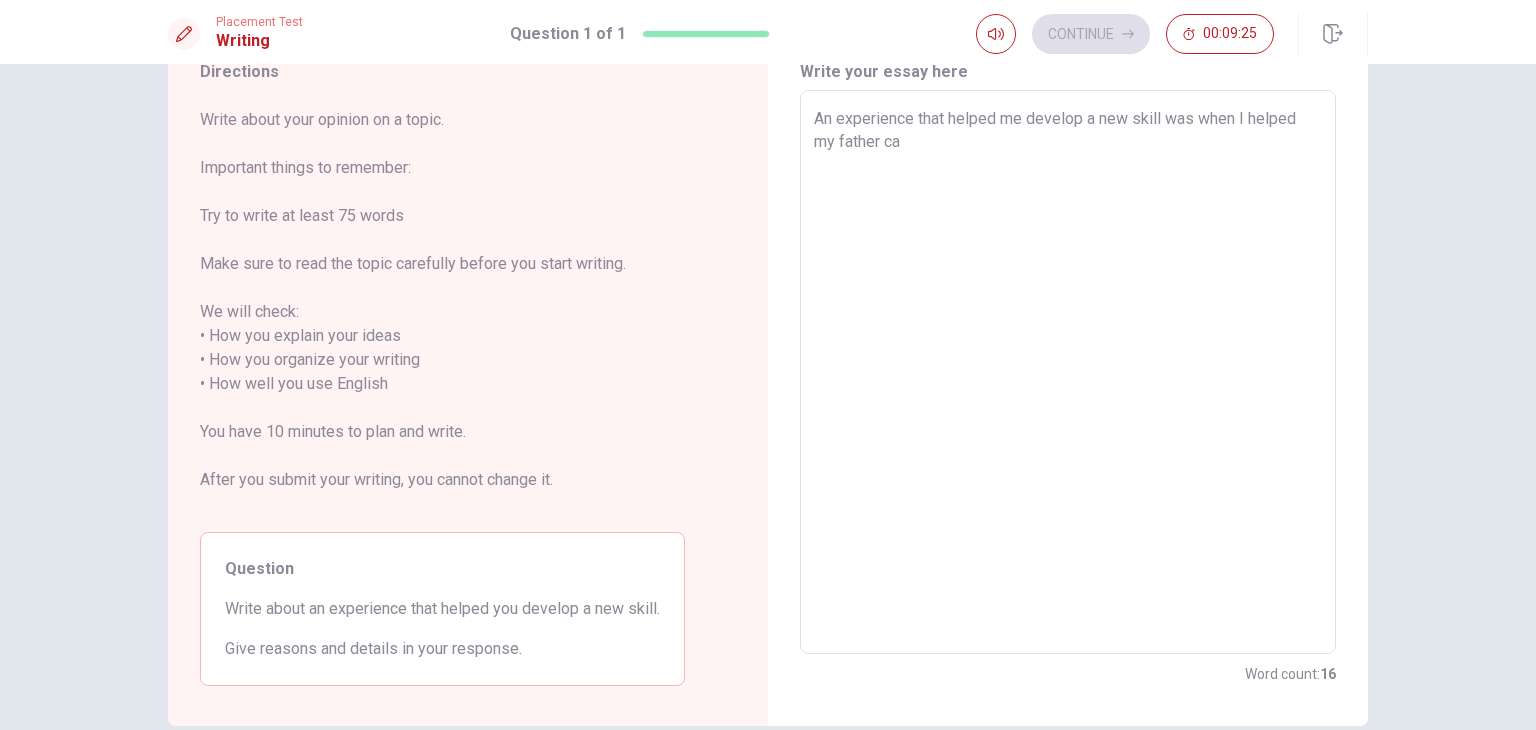 type on "x" 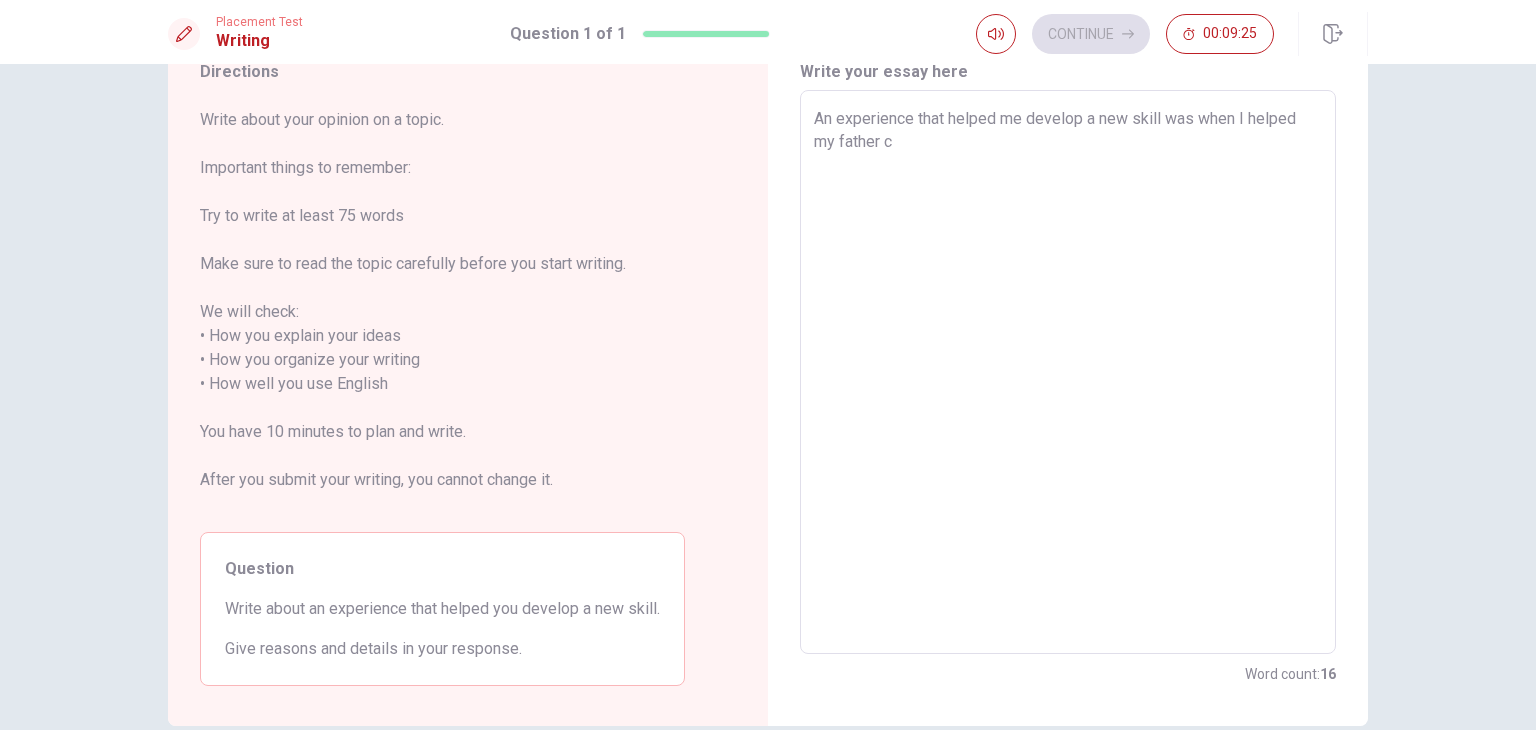 type on "x" 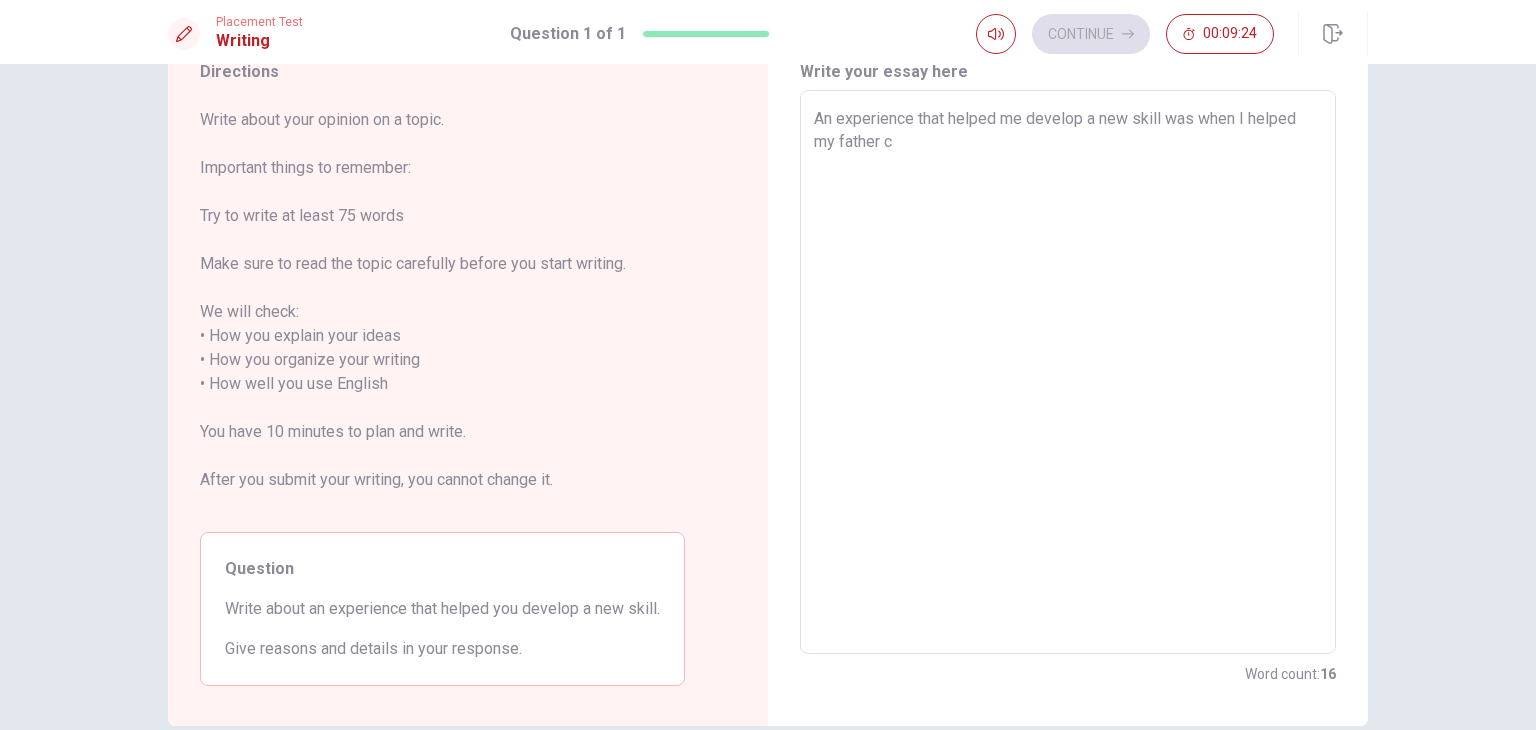 type on "An experience that helped me develop a new skill was when I helped my father ch" 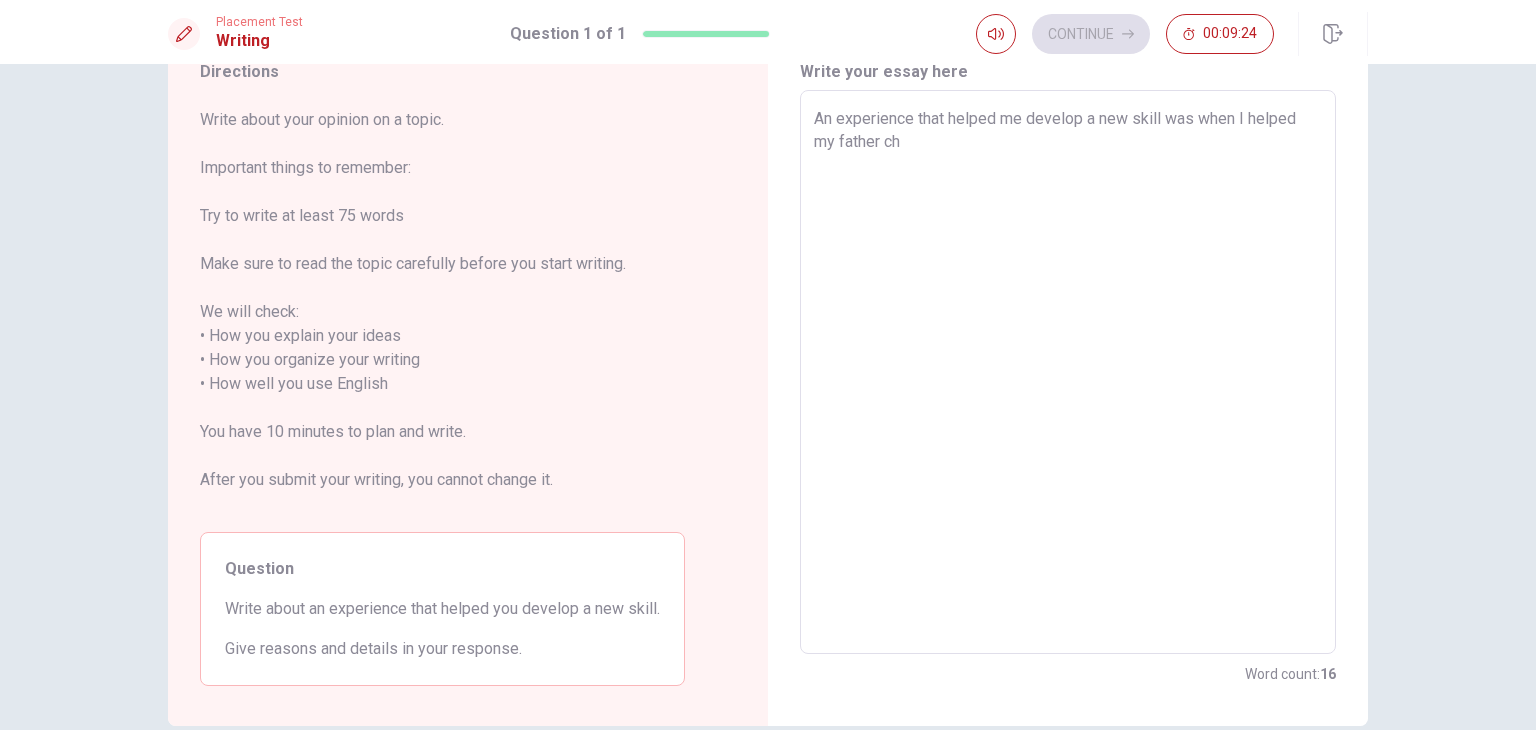 type on "x" 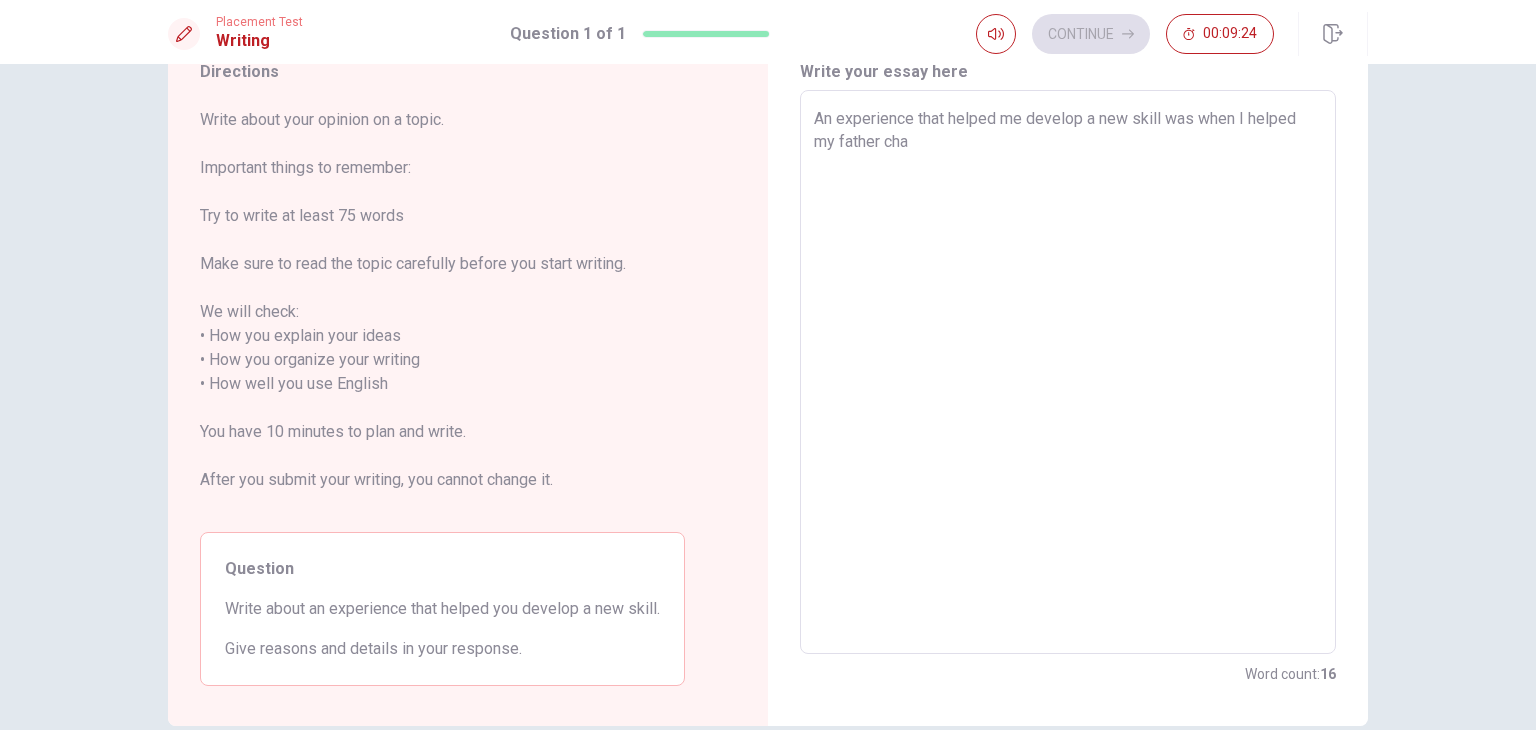 type on "x" 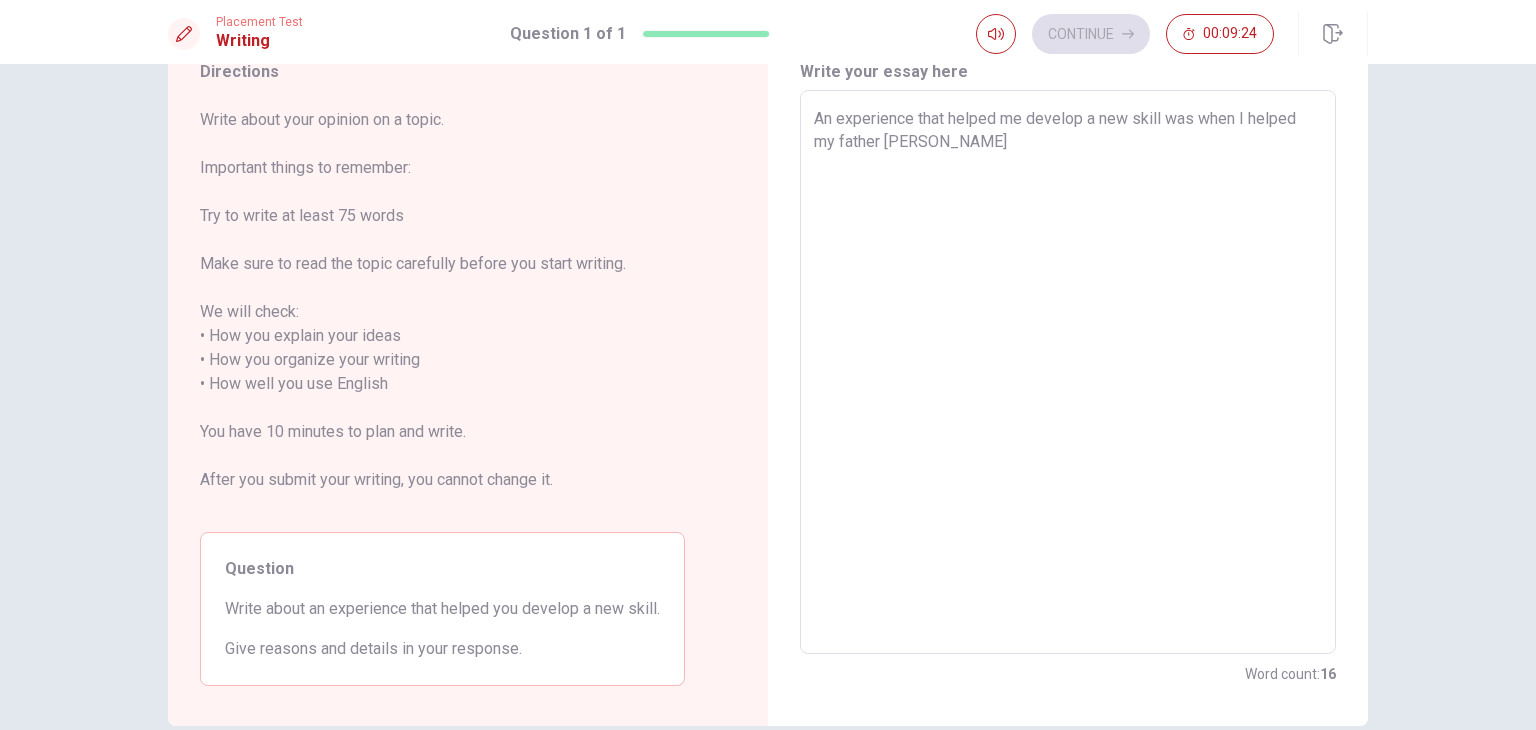 type on "An experience that helped me develop a new skill was when I helped my father [PERSON_NAME]" 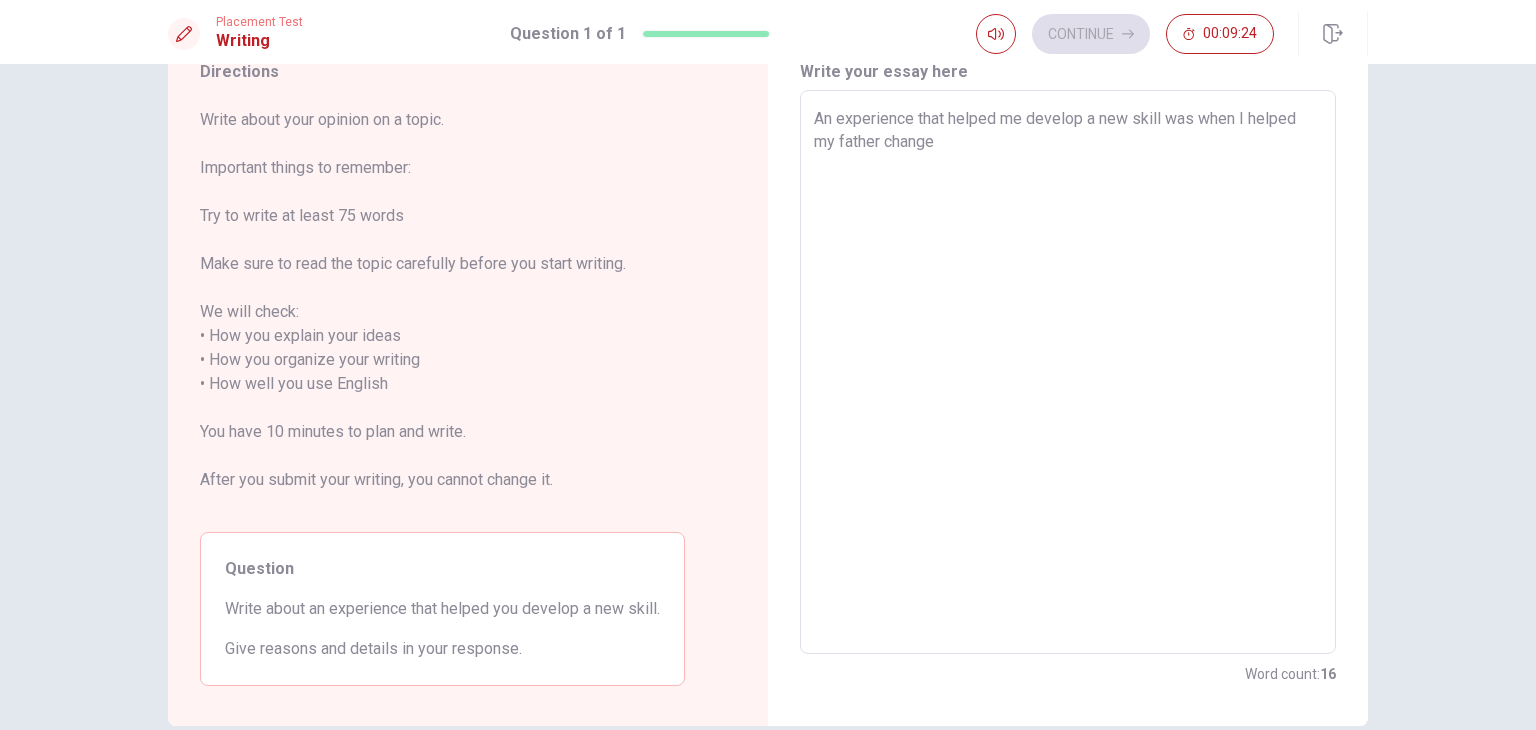 type on "x" 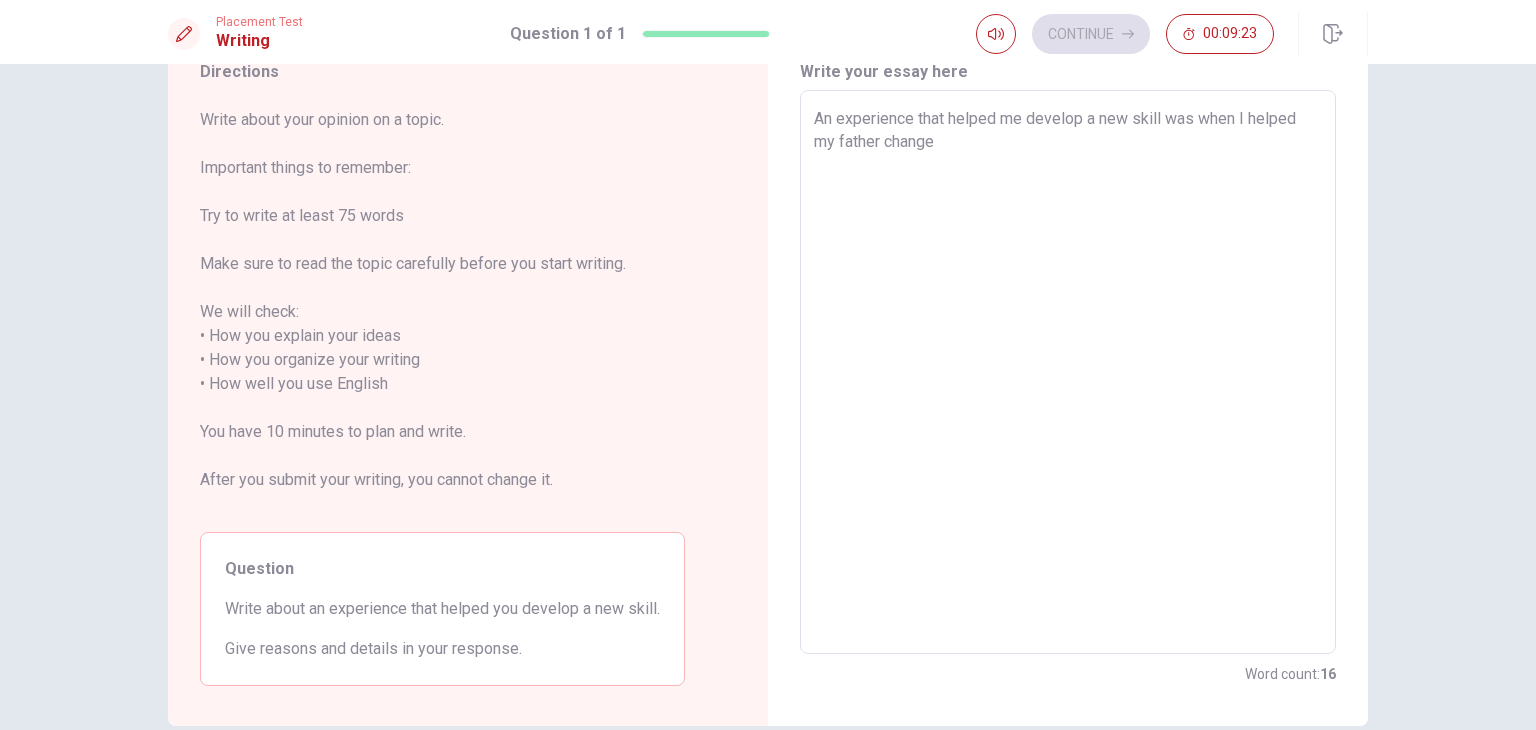 type on "An experience that helped me develop a new skill was when I helped my father change a" 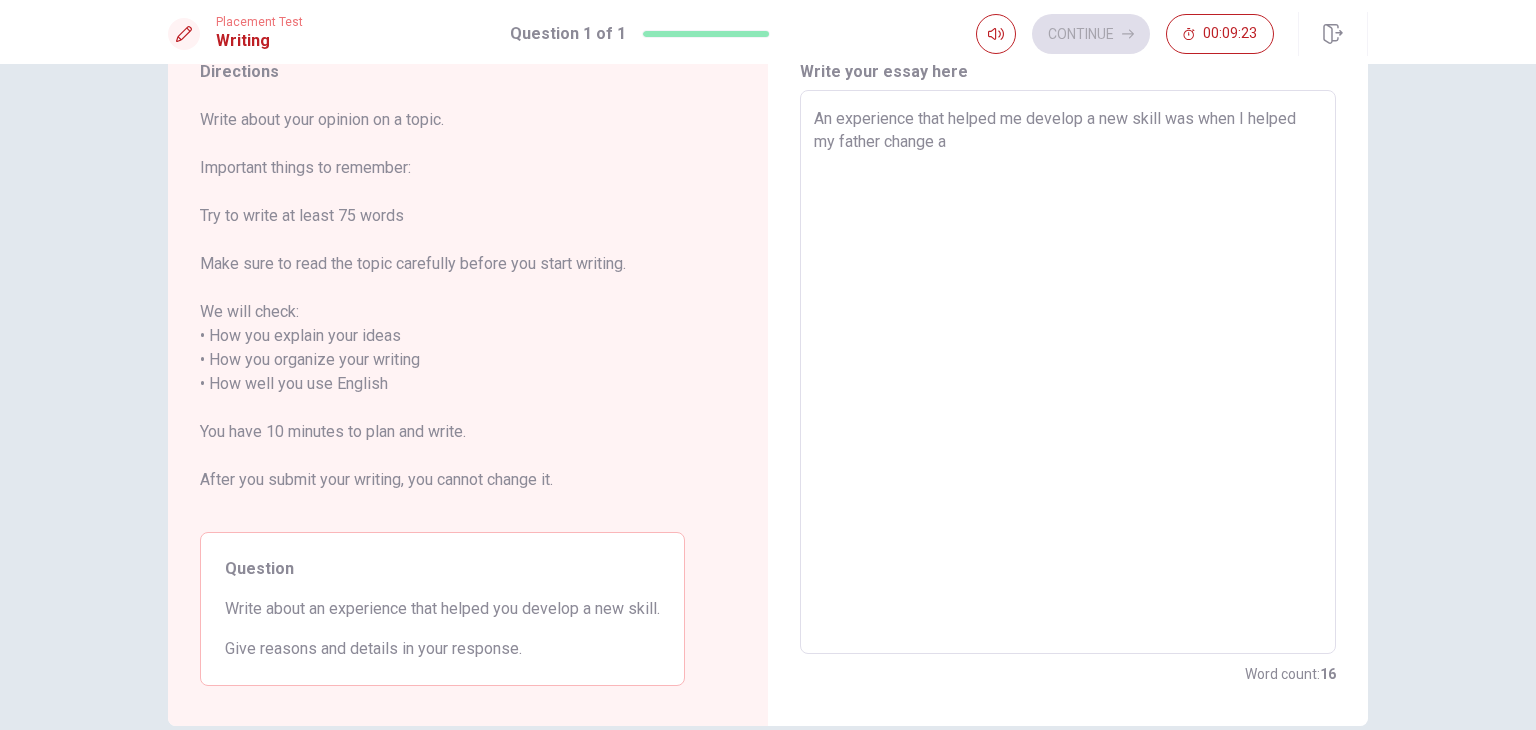 type on "x" 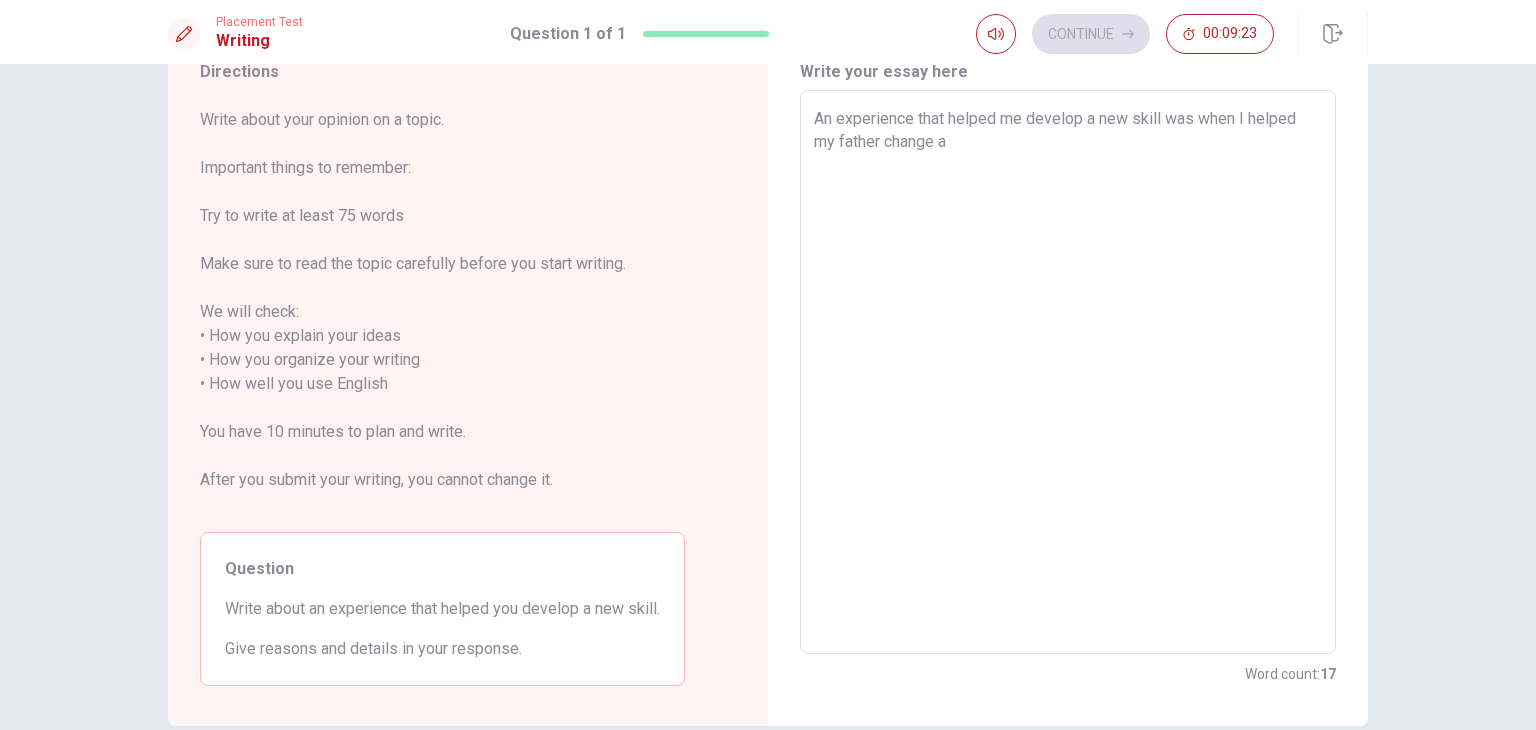type on "An experience that helped me develop a new skill was when I helped my father change a" 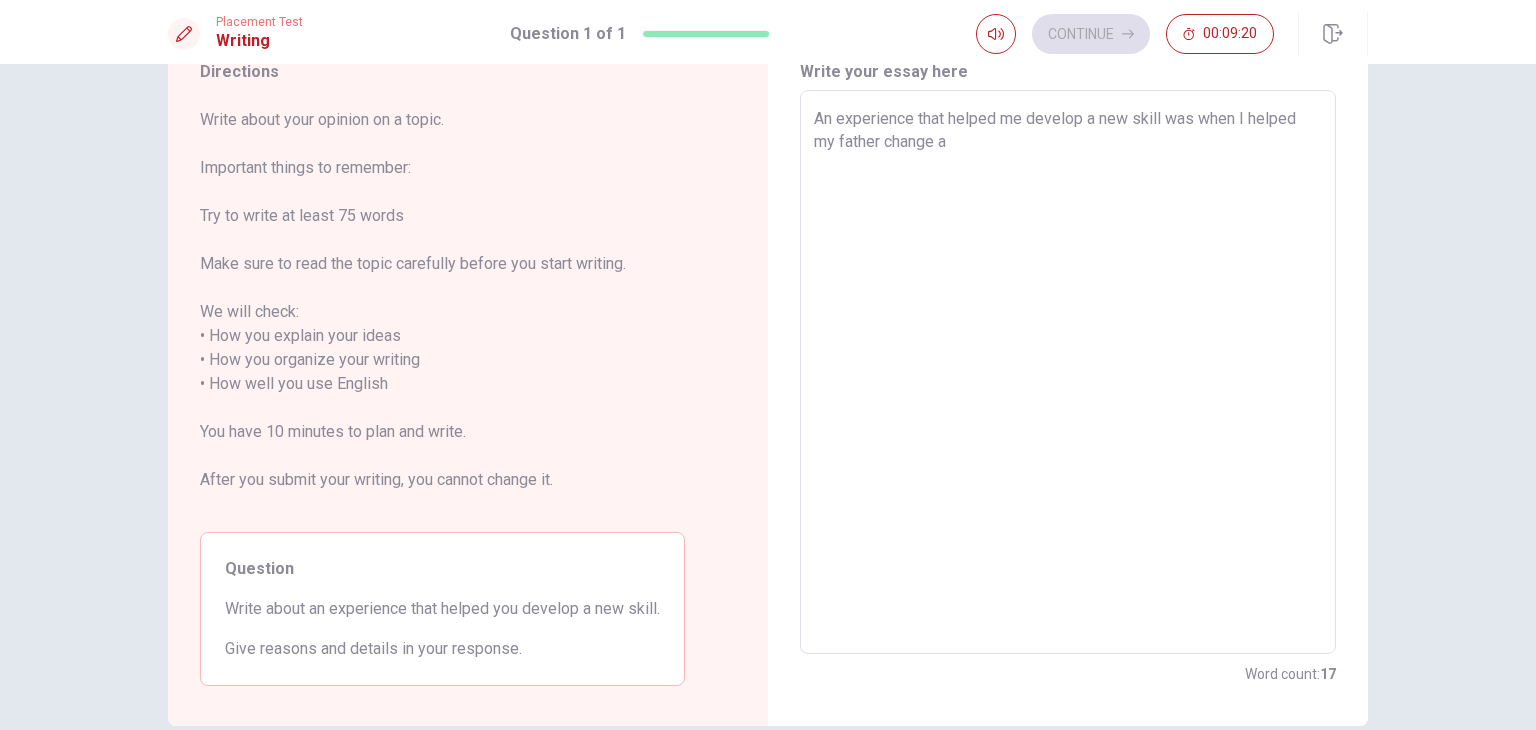 type on "x" 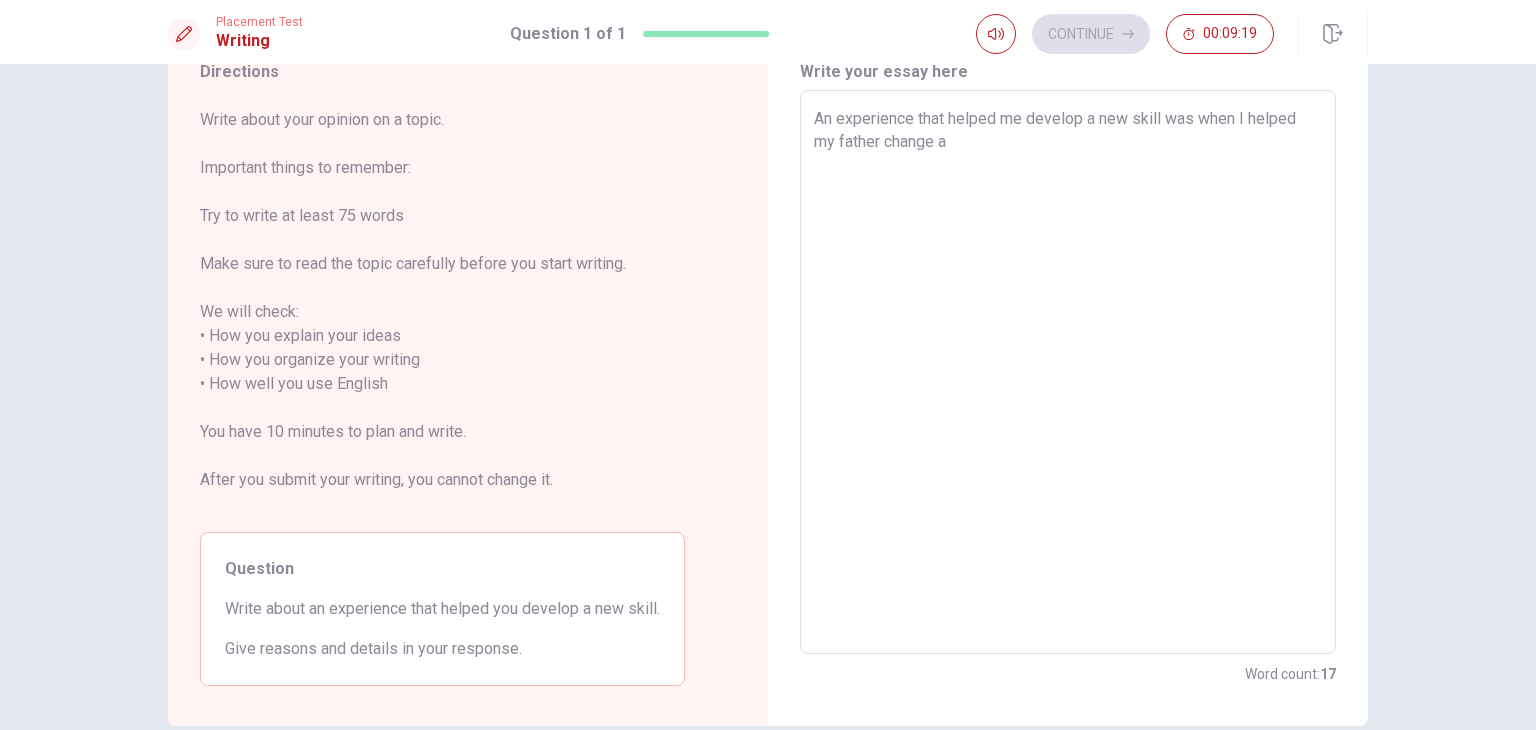 type on "An experience that helped me develop a new skill was when I helped my father change a l" 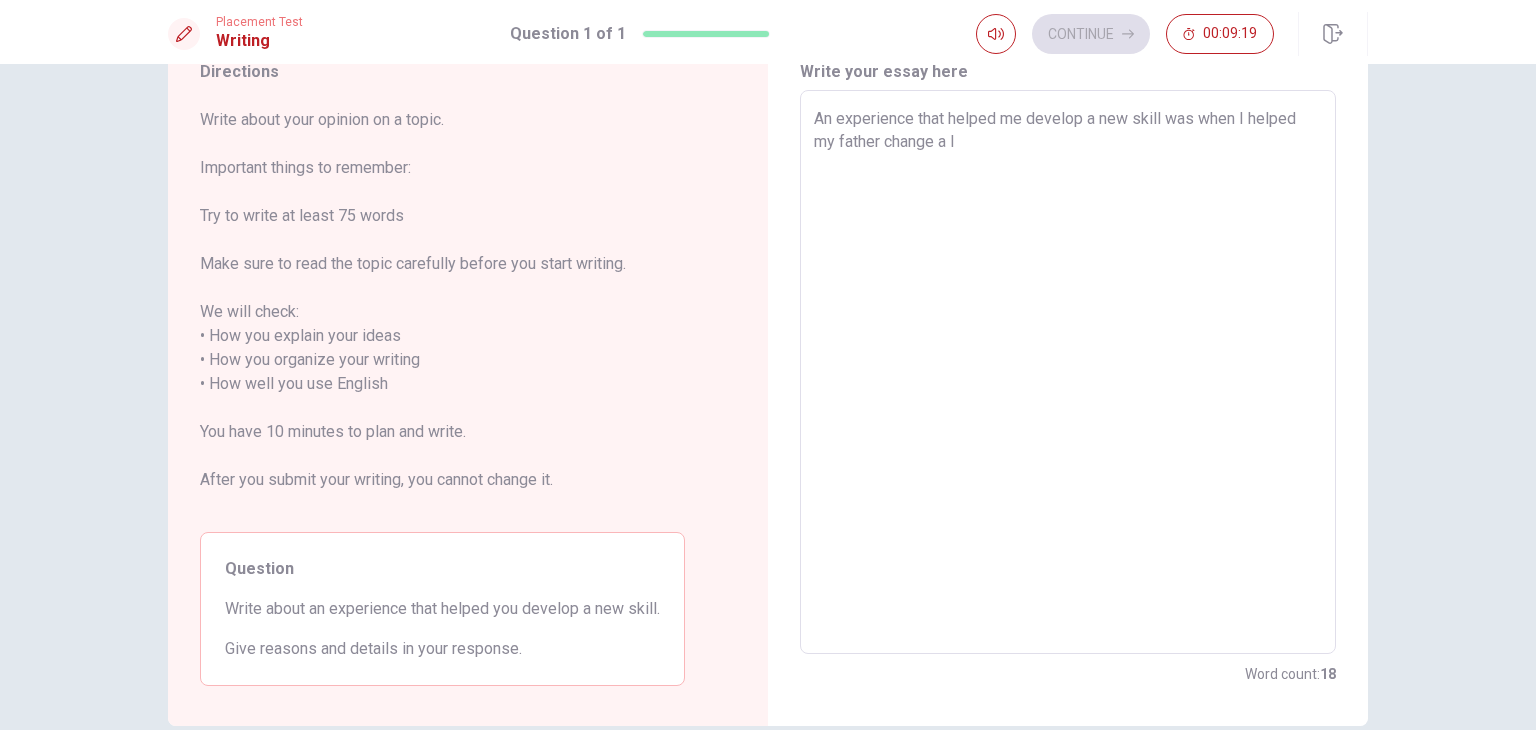 type on "x" 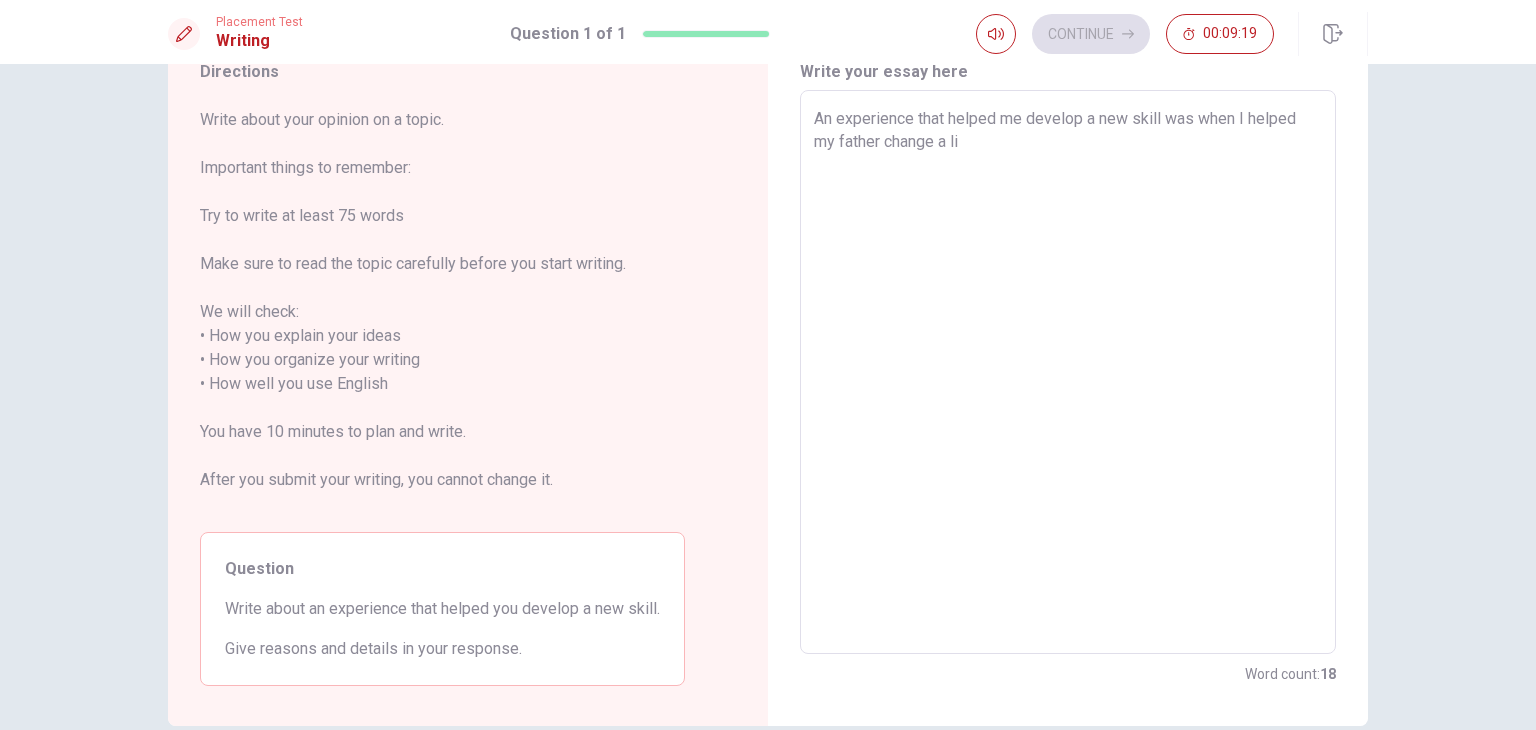 type on "x" 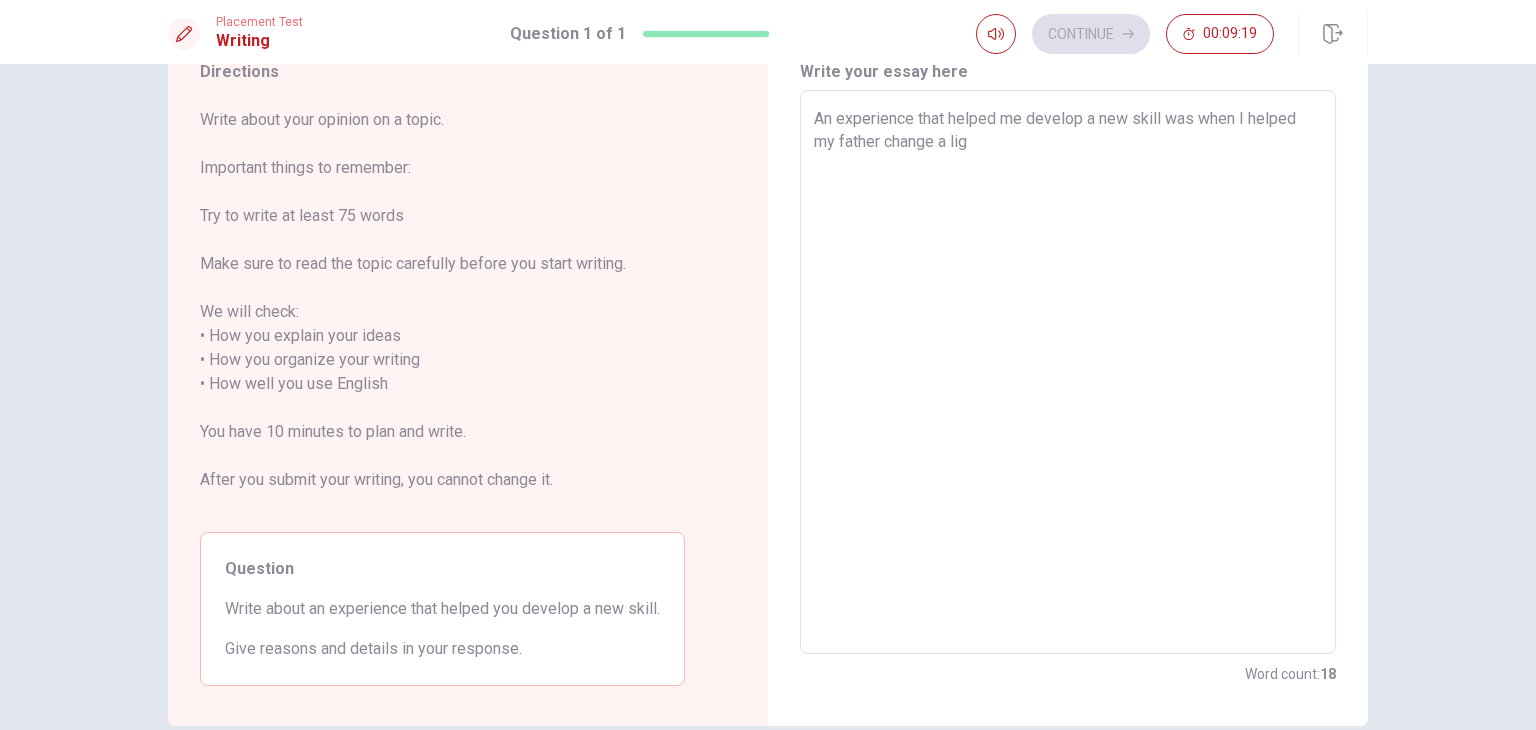 type on "x" 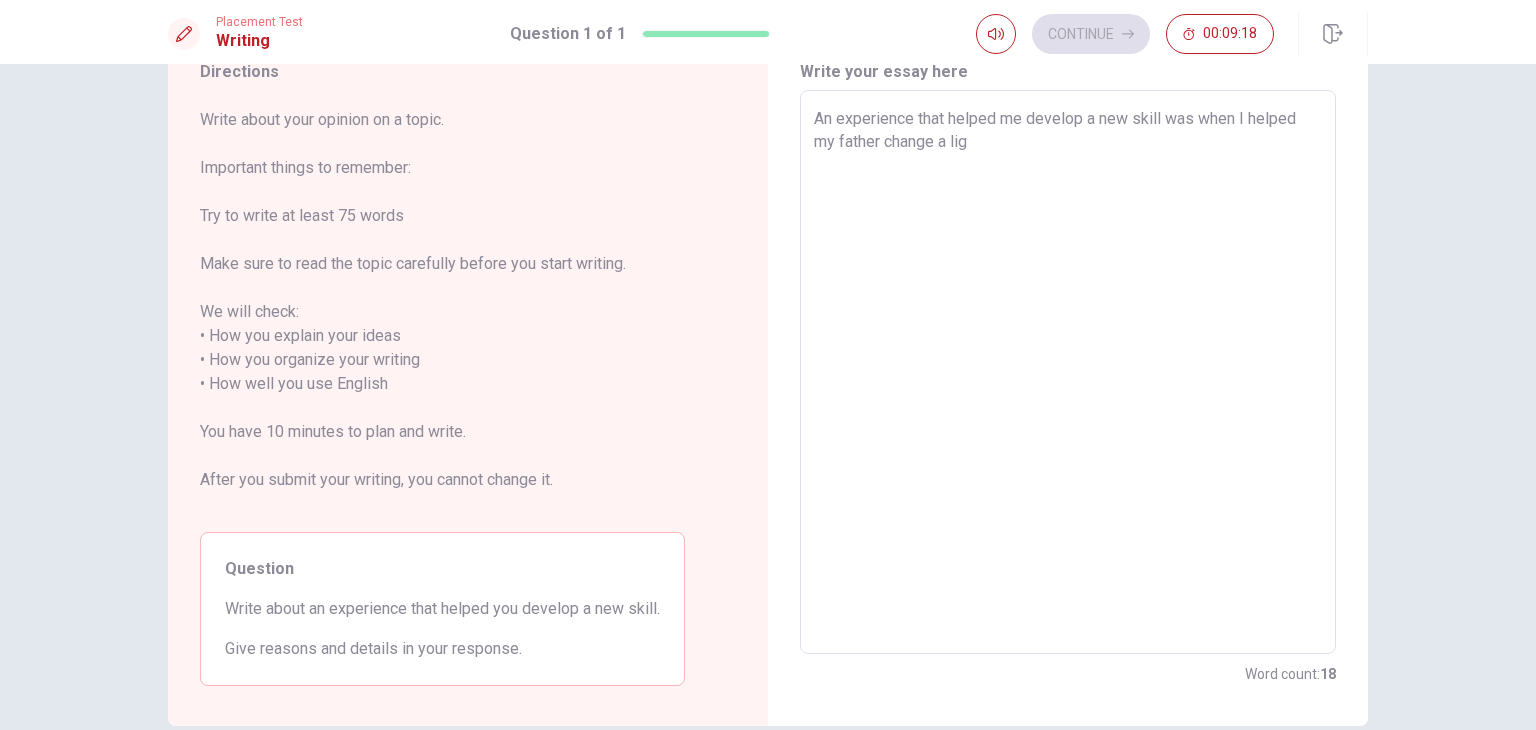type 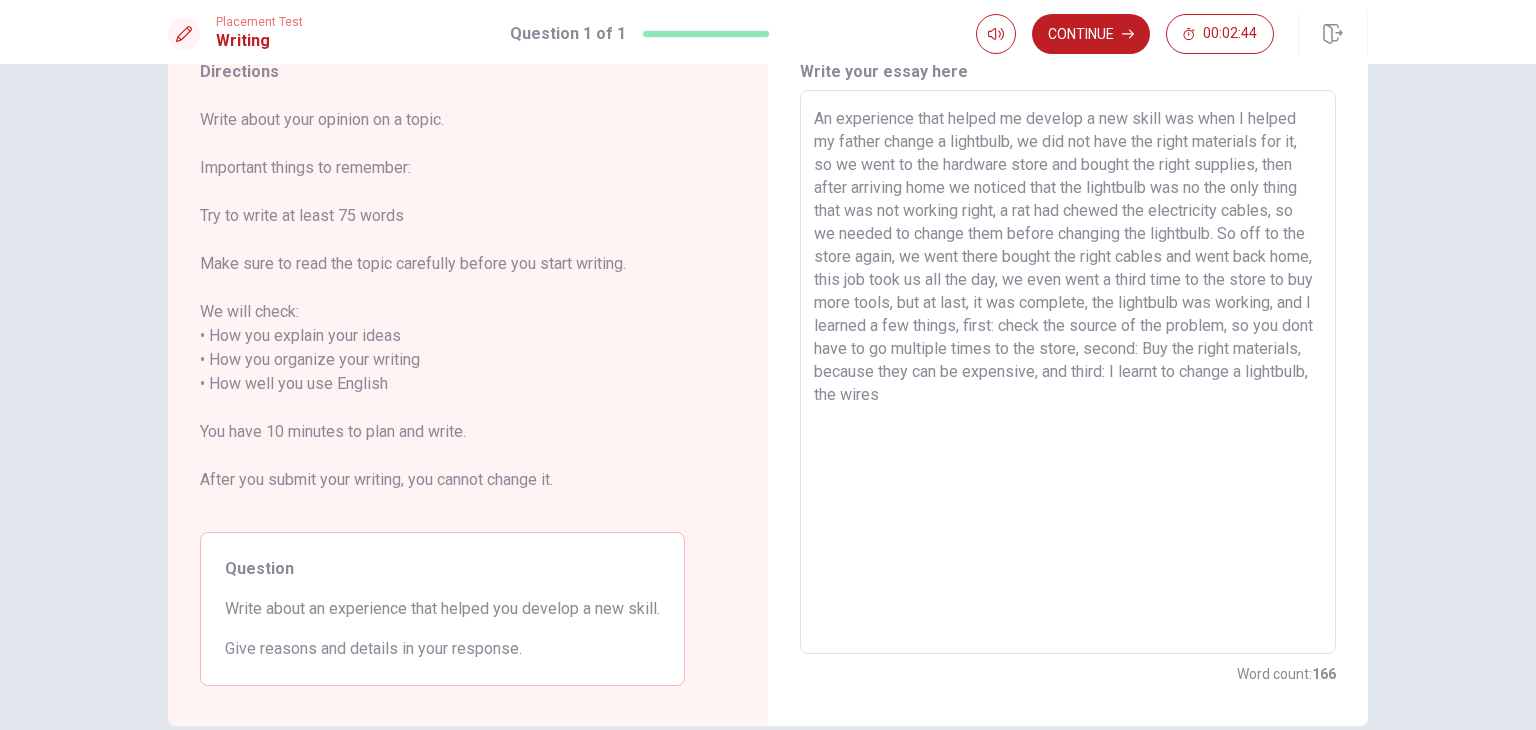 click on "An experience that helped me develop a new skill was when I helped my father change a lightbulb, we did not have the right materials for it, so we went to the hardware store and bought the right supplies, then after arriving home we noticed that the lightbulb was no the only thing that was not working right, a rat had chewed the electricity cables, so we needed to change them before changing the lightbulb. So off to the store again, we went there bought the right cables and went back home, this job took us all the day, we even went a third time to the store to buy more tools, but at last, it was complete, the lightbulb was working, and I learned a few things, first: check the source of the problem, so you dont have to go multiple times to the store, second: Buy the right materials, because they can be expensive, and third: I learnt to change a lightbulb, the wires" at bounding box center (1068, 372) 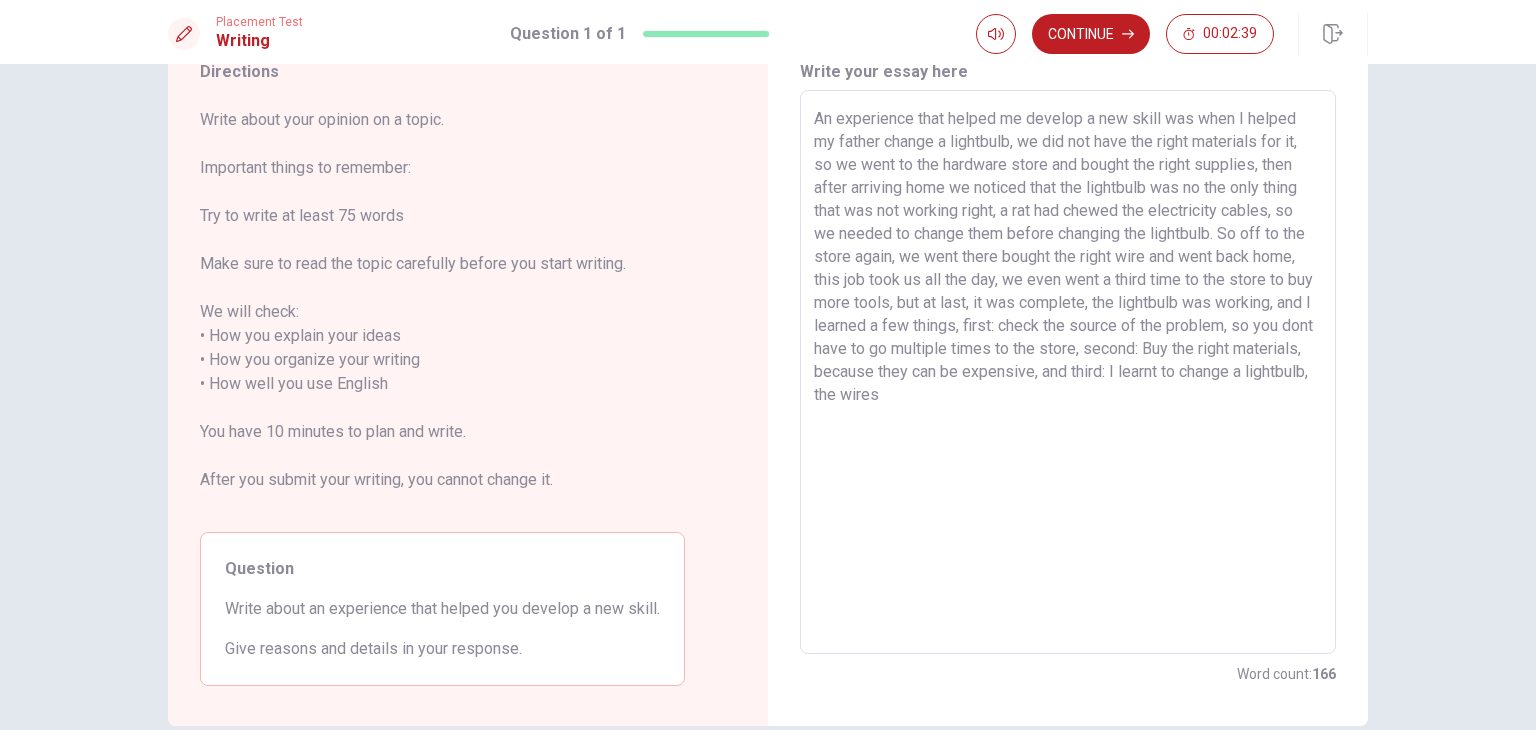 click on "An experience that helped me develop a new skill was when I helped my father change a lightbulb, we did not have the right materials for it, so we went to the hardware store and bought the right supplies, then after arriving home we noticed that the lightbulb was no the only thing that was not working right, a rat had chewed the electricity cables, so we needed to change them before changing the lightbulb. So off to the store again, we went there bought the right wire and went back home, this job took us all the day, we even went a third time to the store to buy more tools, but at last, it was complete, the lightbulb was working, and I learned a few things, first: check the source of the problem, so you dont have to go multiple times to the store, second: Buy the right materials, because they can be expensive, and third: I learnt to change a lightbulb, the wires" at bounding box center [1068, 372] 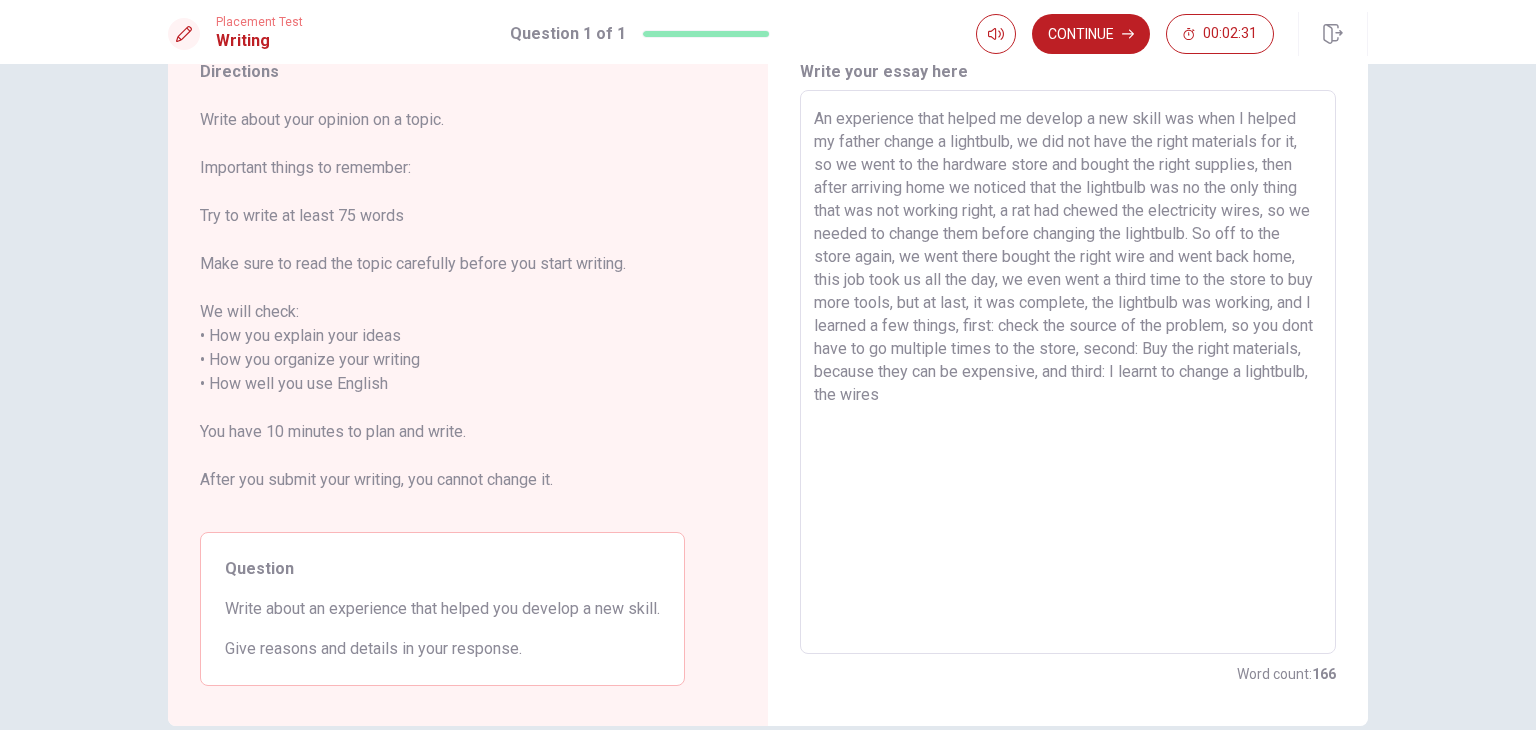 click on "An experience that helped me develop a new skill was when I helped my father change a lightbulb, we did not have the right materials for it, so we went to the hardware store and bought the right supplies, then after arriving home we noticed that the lightbulb was no the only thing that was not working right, a rat had chewed the electricity wires, so we needed to change them before changing the lightbulb. So off to the store again, we went there bought the right wire and went back home, this job took us all the day, we even went a third time to the store to buy more tools, but at last, it was complete, the lightbulb was working, and I learned a few things, first: check the source of the problem, so you dont have to go multiple times to the store, second: Buy the right materials, because they can be expensive, and third: I learnt to change a lightbulb, the wires" at bounding box center (1068, 372) 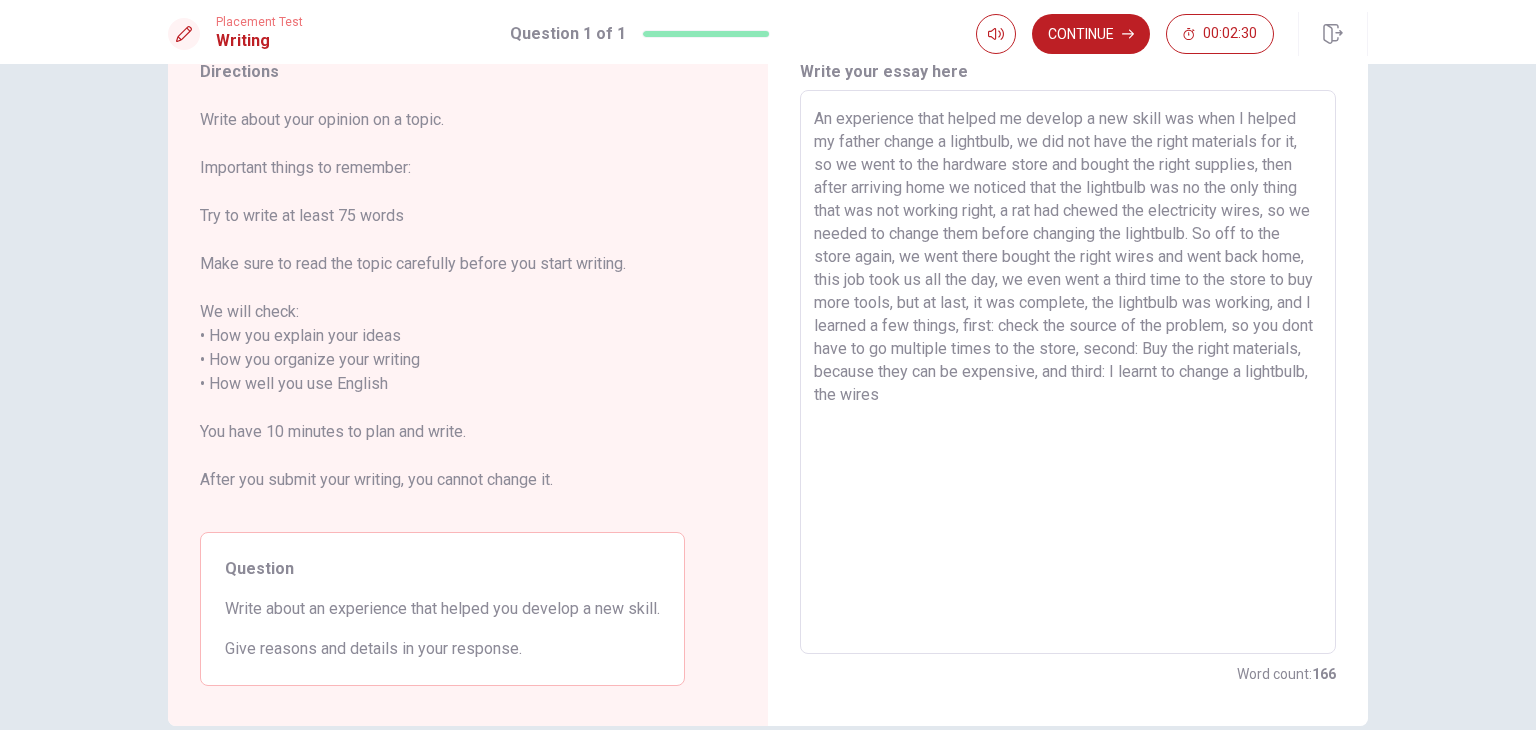 click on "An experience that helped me develop a new skill was when I helped my father change a lightbulb, we did not have the right materials for it, so we went to the hardware store and bought the right supplies, then after arriving home we noticed that the lightbulb was no the only thing that was not working right, a rat had chewed the electricity wires, so we needed to change them before changing the lightbulb. So off to the store again, we went there bought the right wires and went back home, this job took us all the day, we even went a third time to the store to buy more tools, but at last, it was complete, the lightbulb was working, and I learned a few things, first: check the source of the problem, so you dont have to go multiple times to the store, second: Buy the right materials, because they can be expensive, and third: I learnt to change a lightbulb, the wires" at bounding box center [1068, 372] 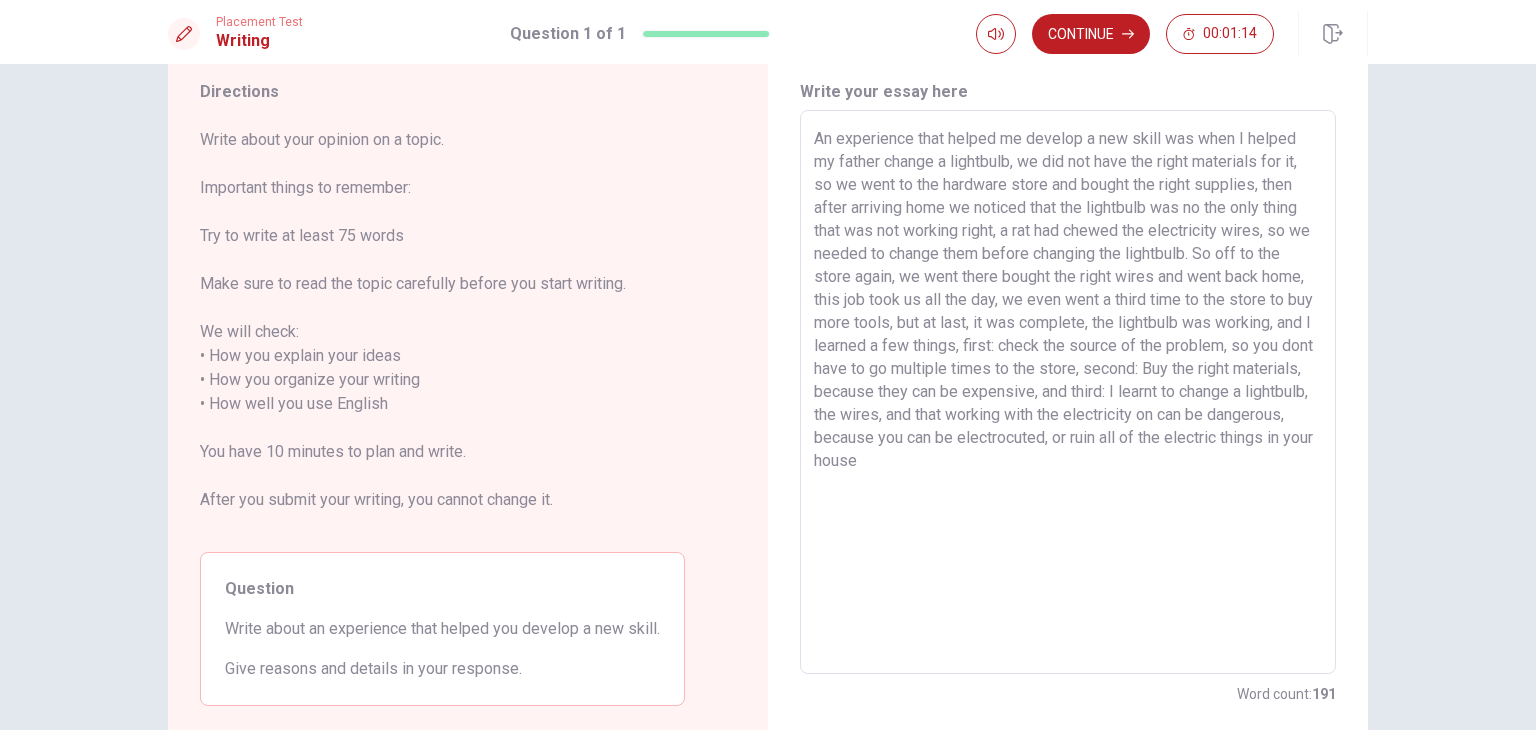 scroll, scrollTop: 100, scrollLeft: 0, axis: vertical 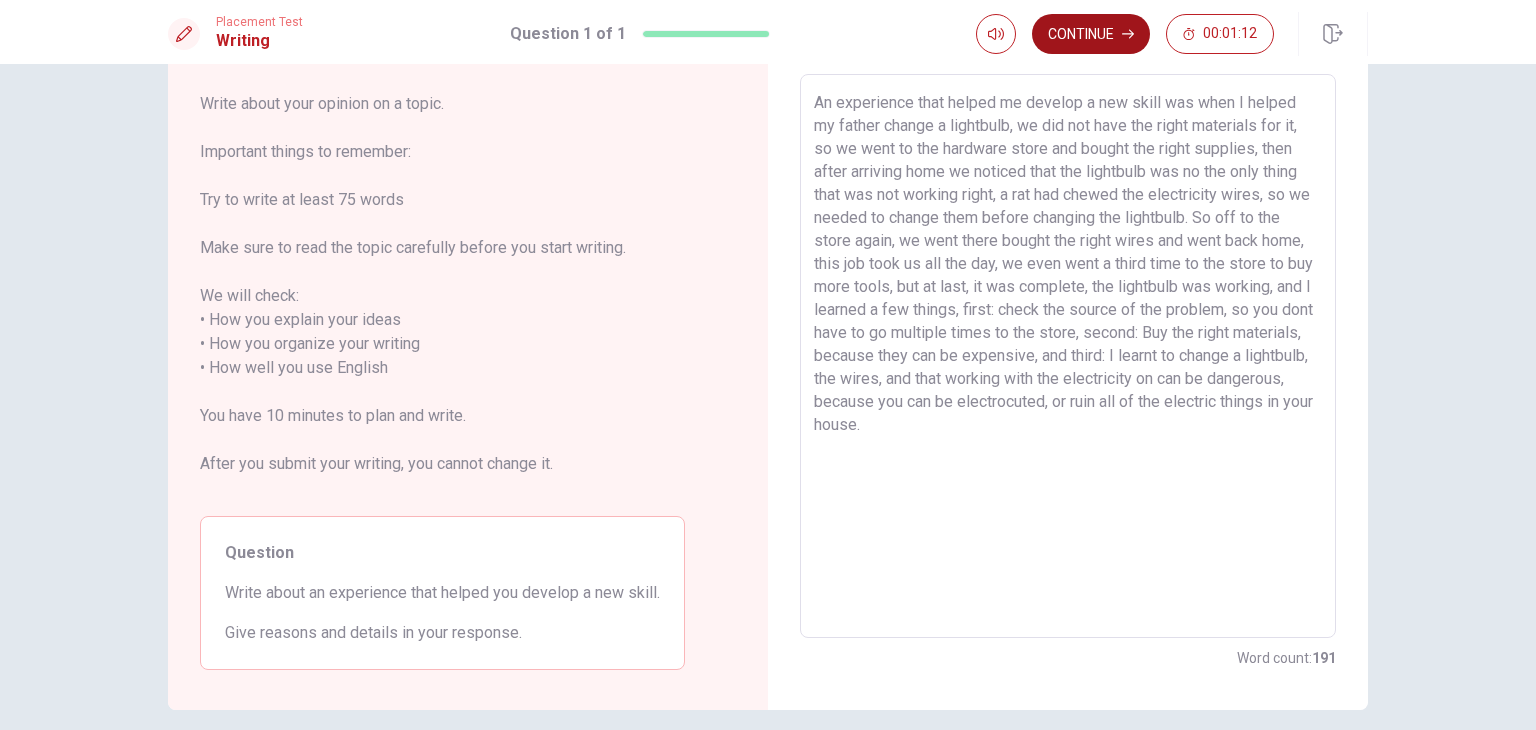 click 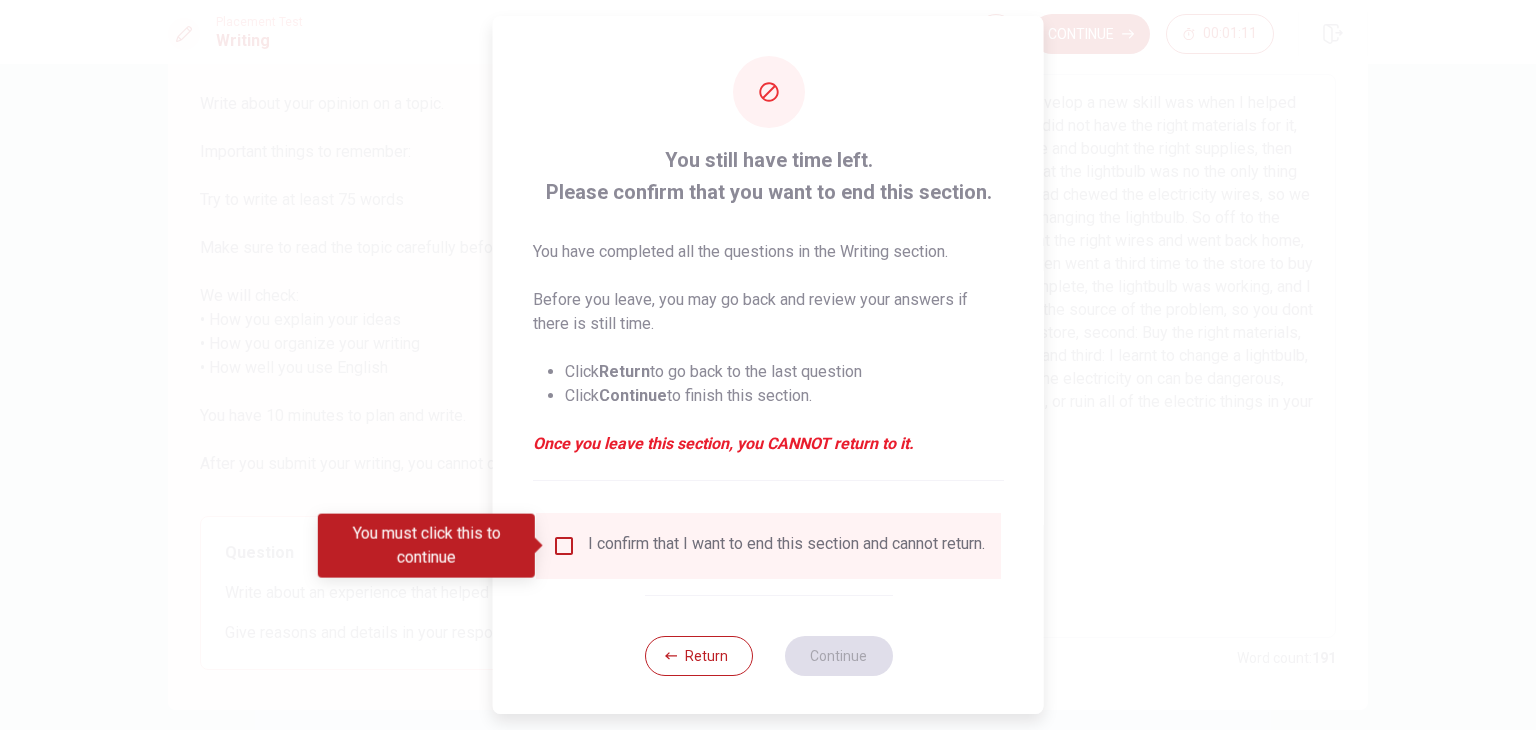 click at bounding box center (564, 546) 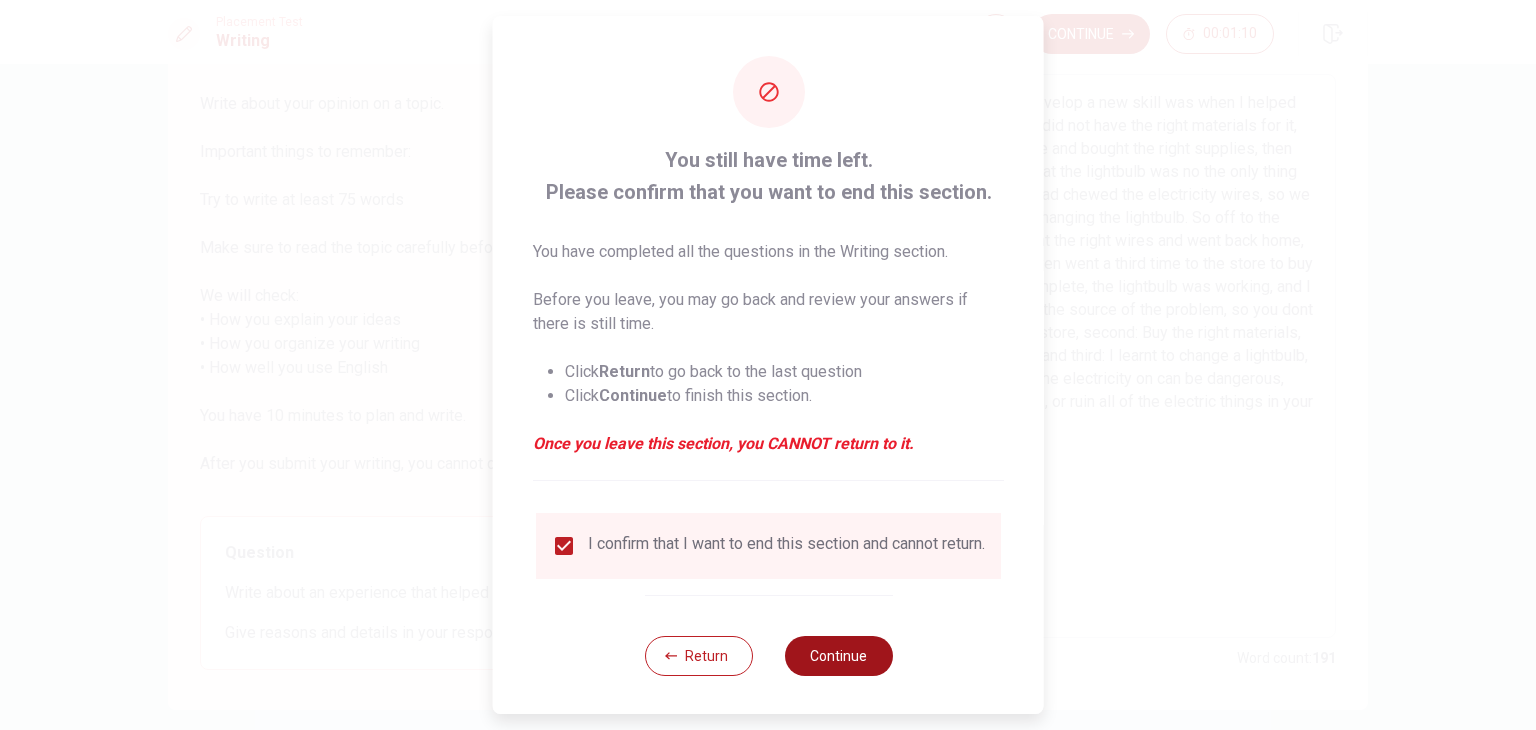 click on "Continue" at bounding box center (838, 656) 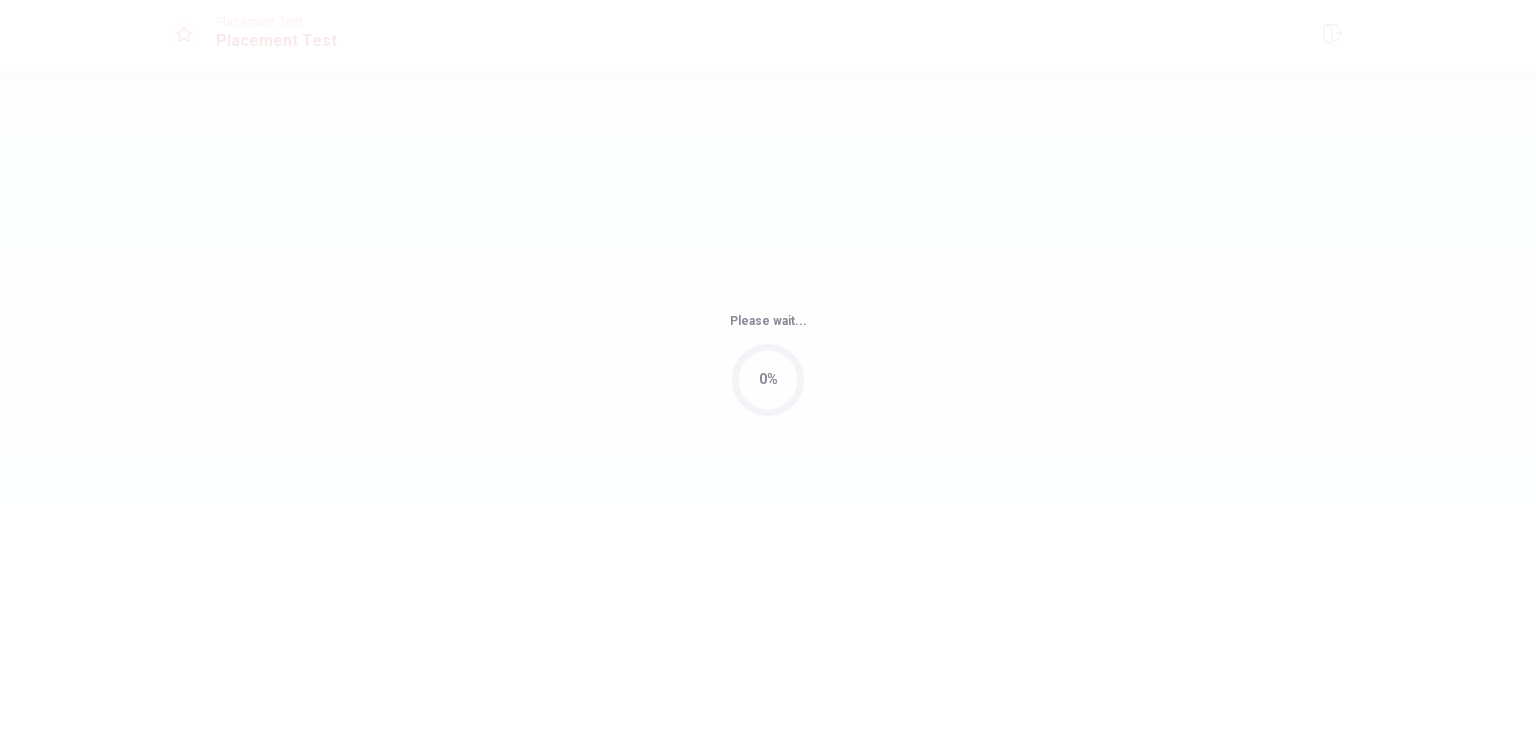 scroll, scrollTop: 0, scrollLeft: 0, axis: both 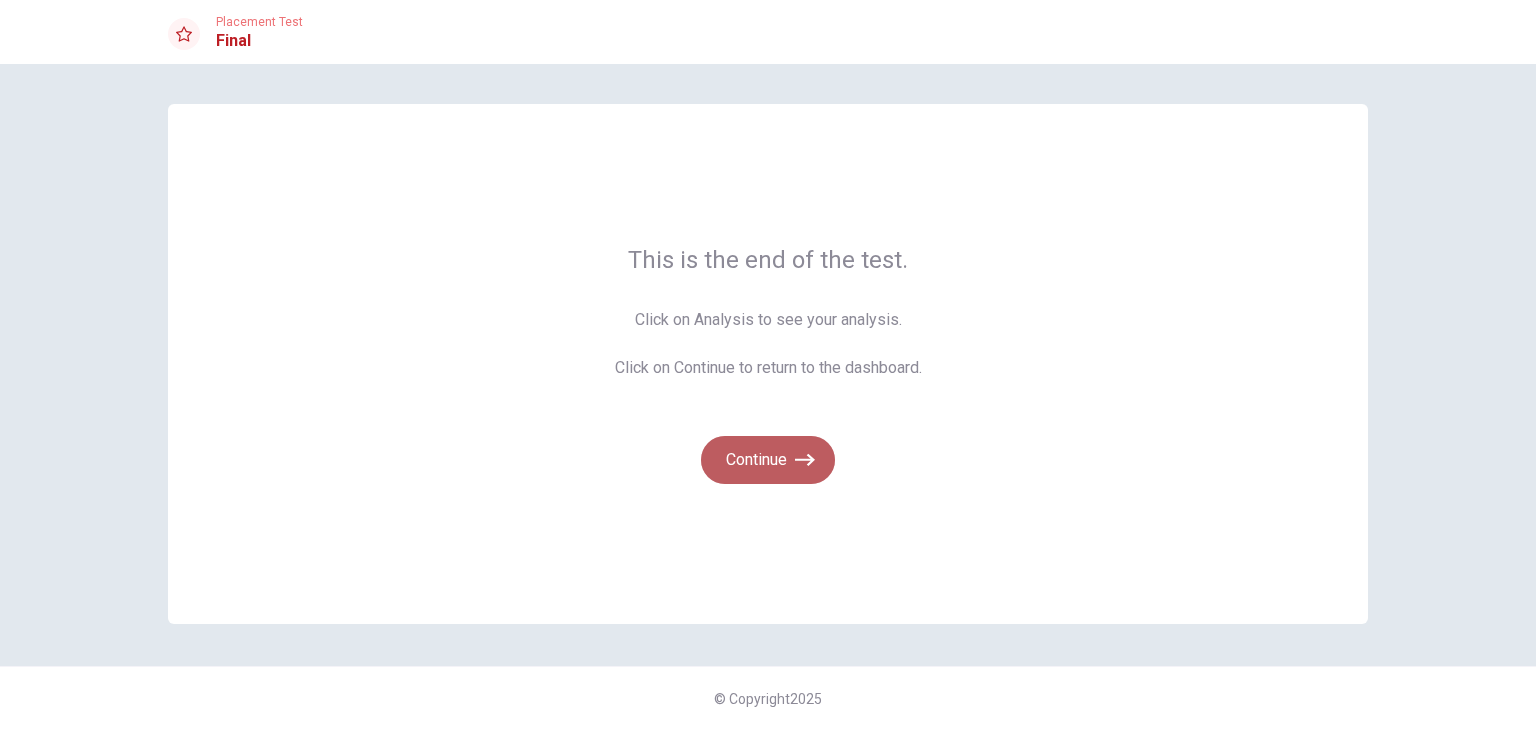 click on "Continue" at bounding box center [768, 460] 